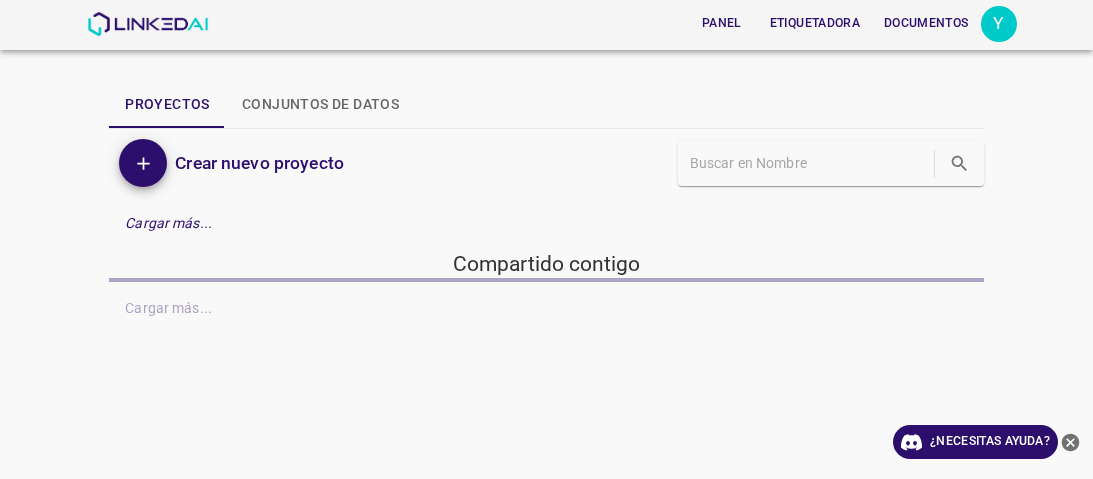 scroll, scrollTop: 0, scrollLeft: 0, axis: both 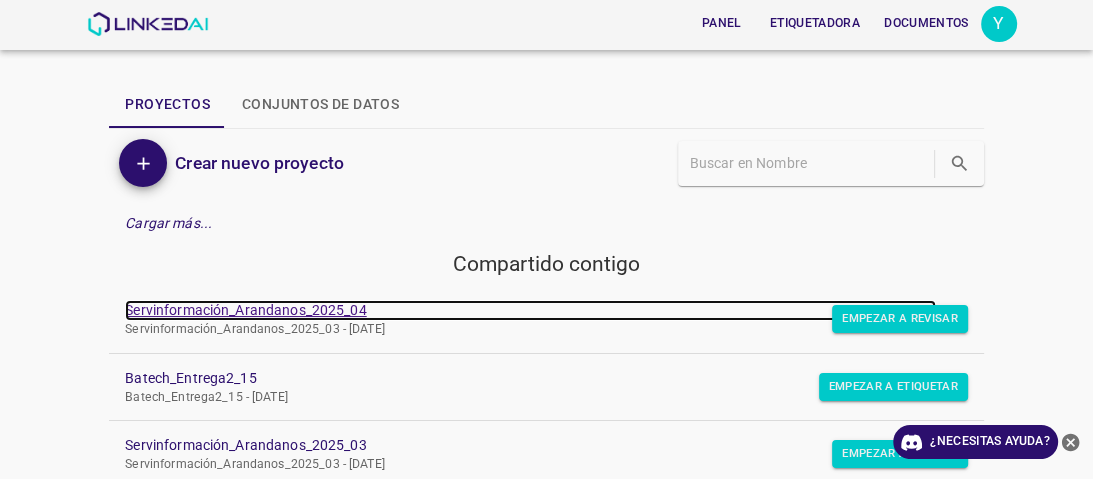 click on "Servinformación_Arandanos_2025_04" at bounding box center [245, 310] 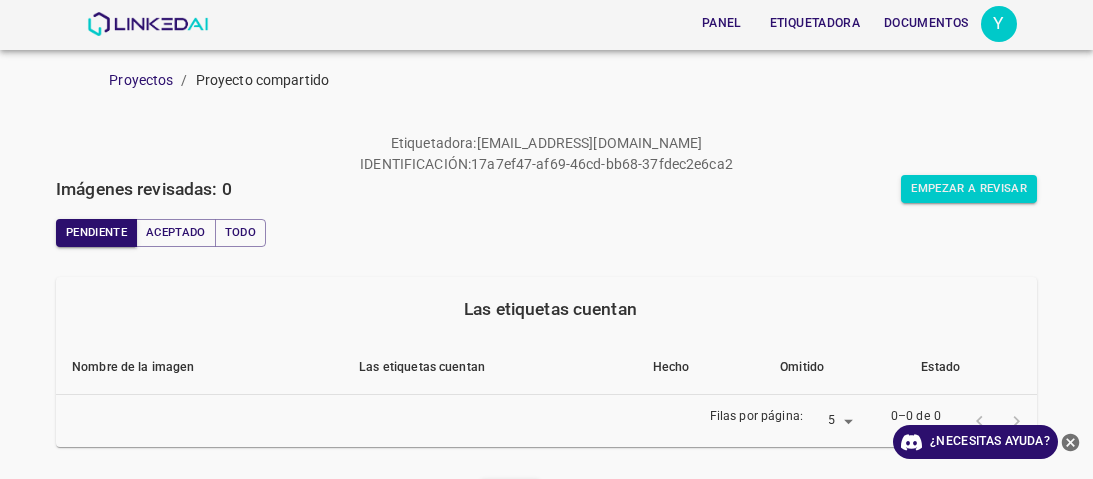 scroll, scrollTop: 0, scrollLeft: 0, axis: both 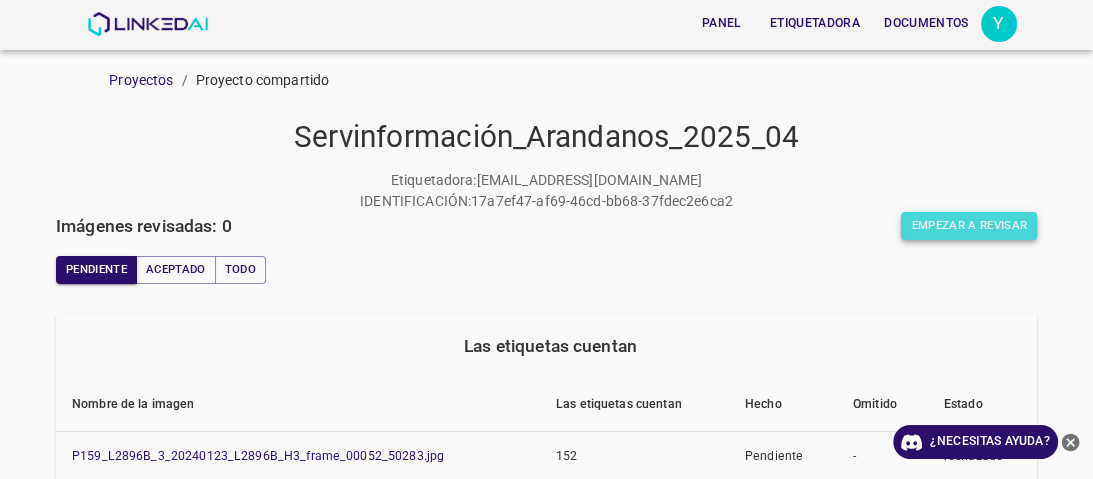 click on "Empezar a revisar" at bounding box center (969, 225) 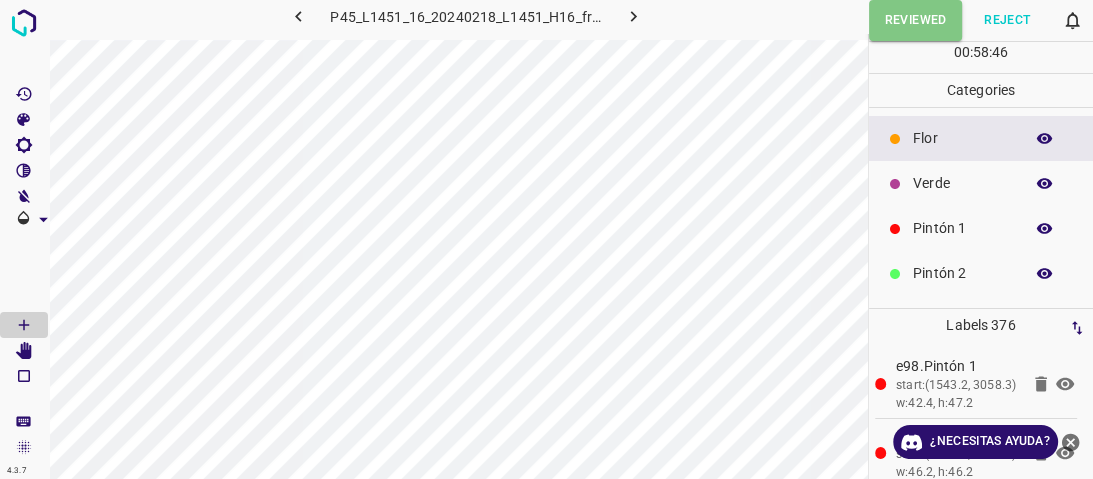click 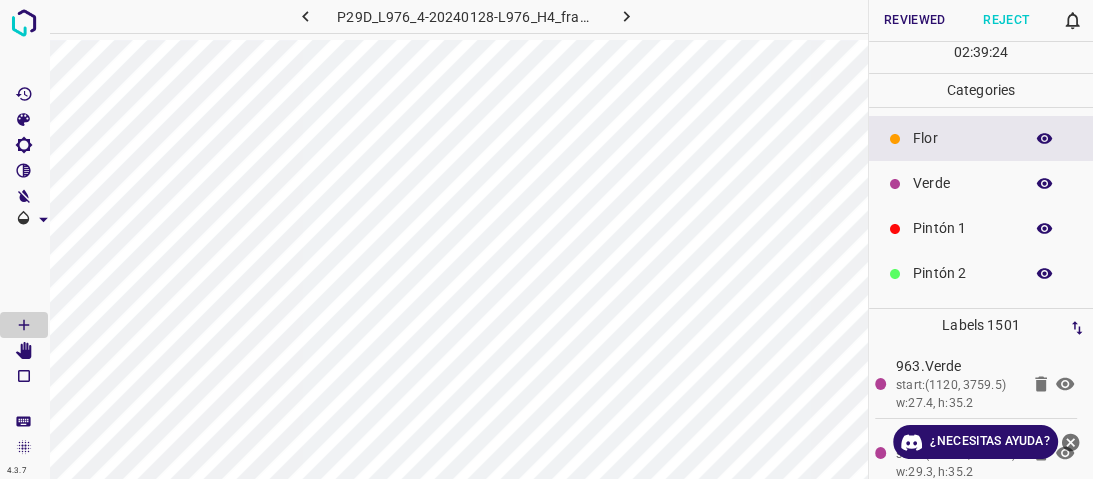 click 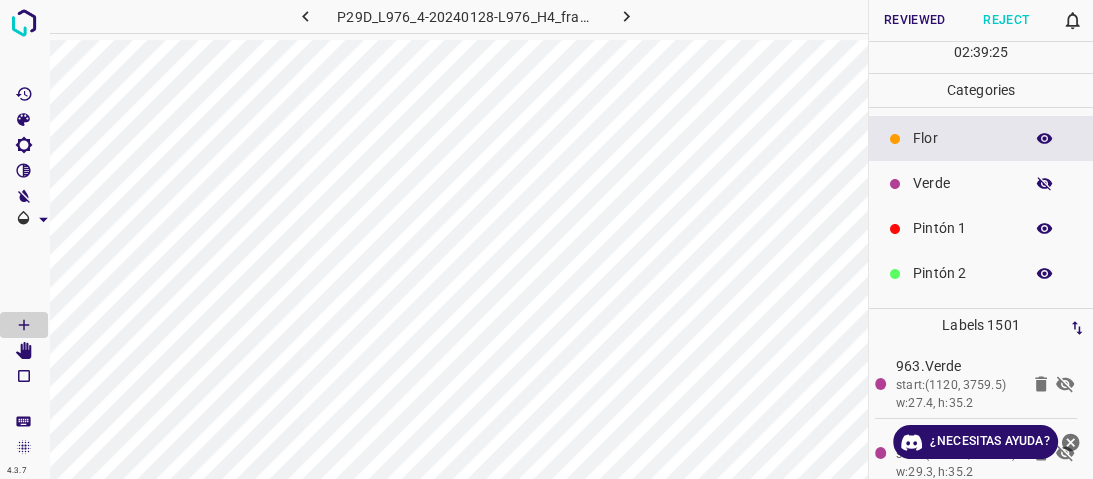 click 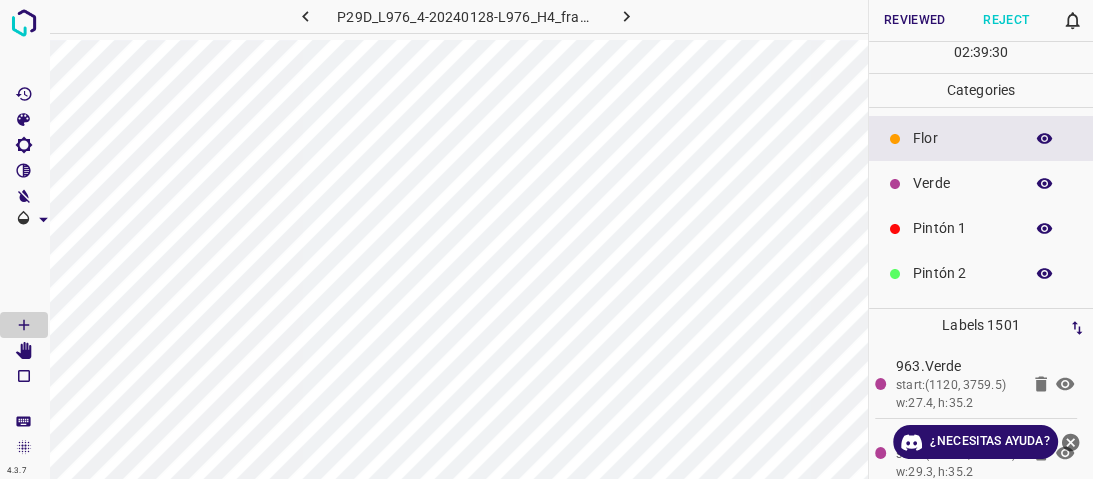 click 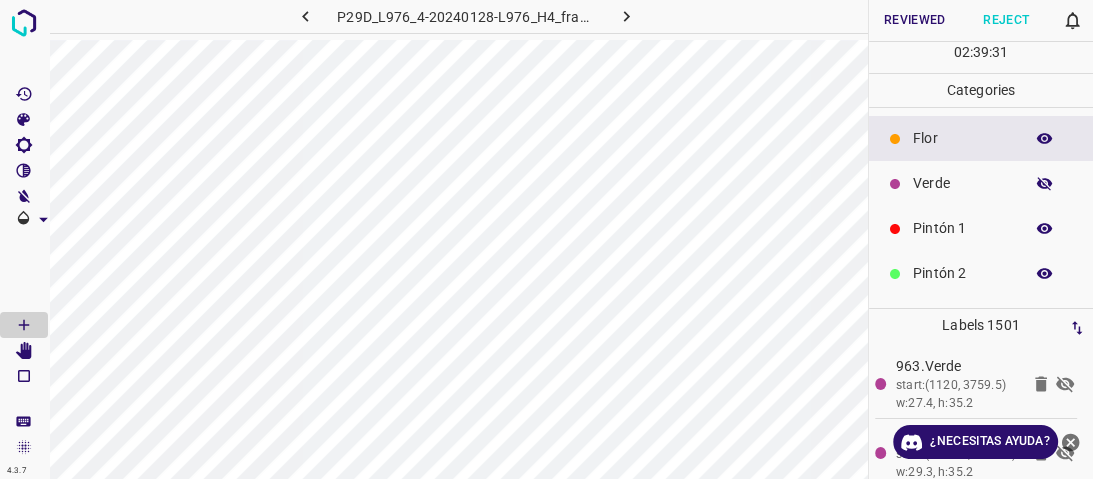 click 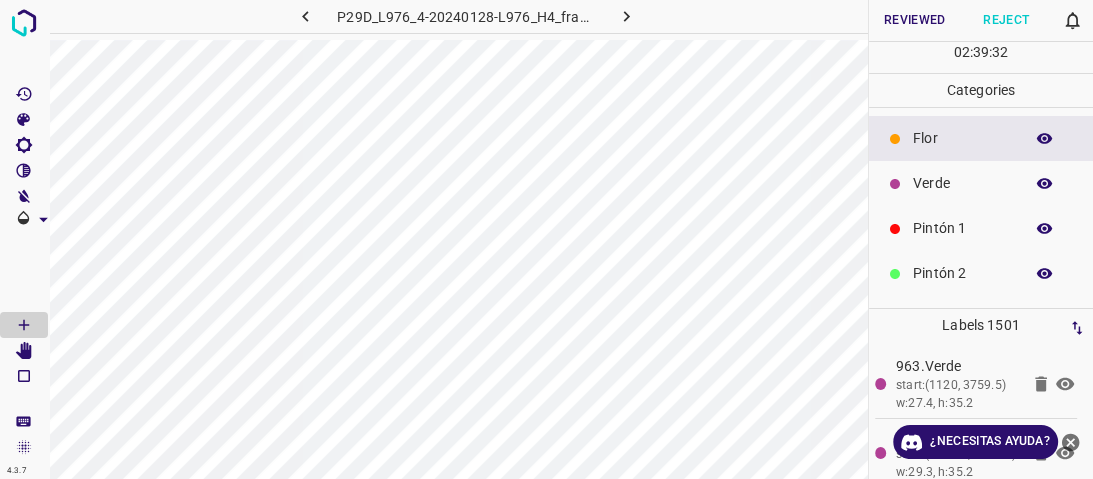 click 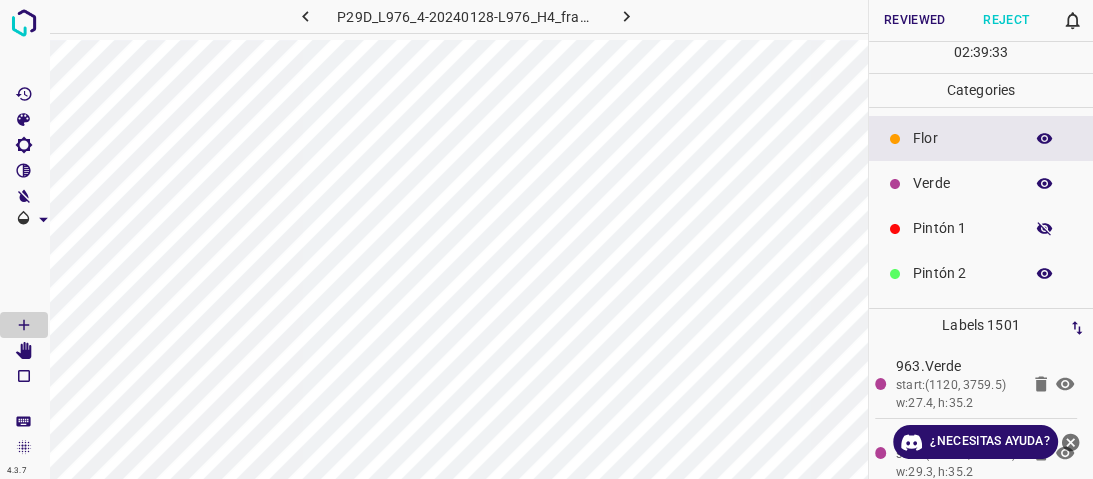 click 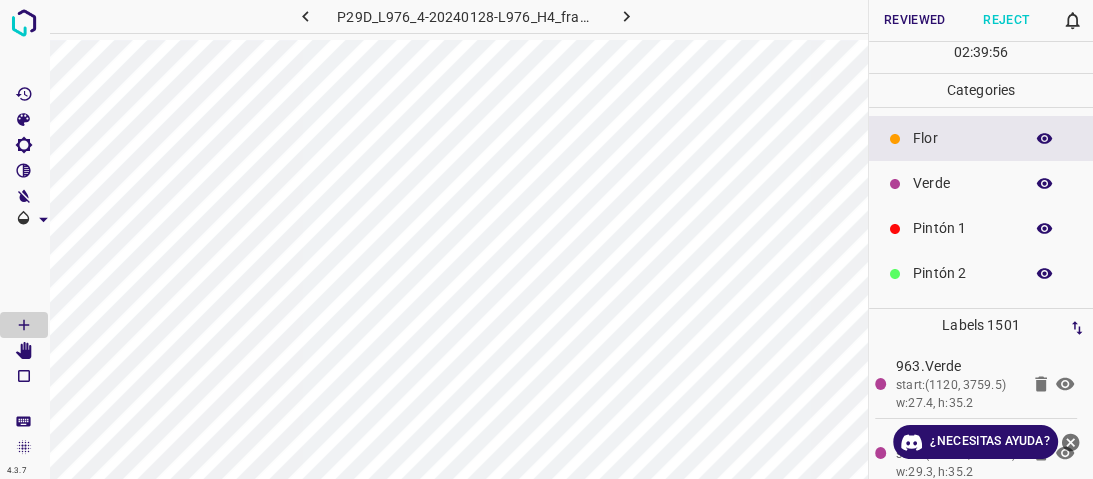 click on "Reviewed" at bounding box center (915, 20) 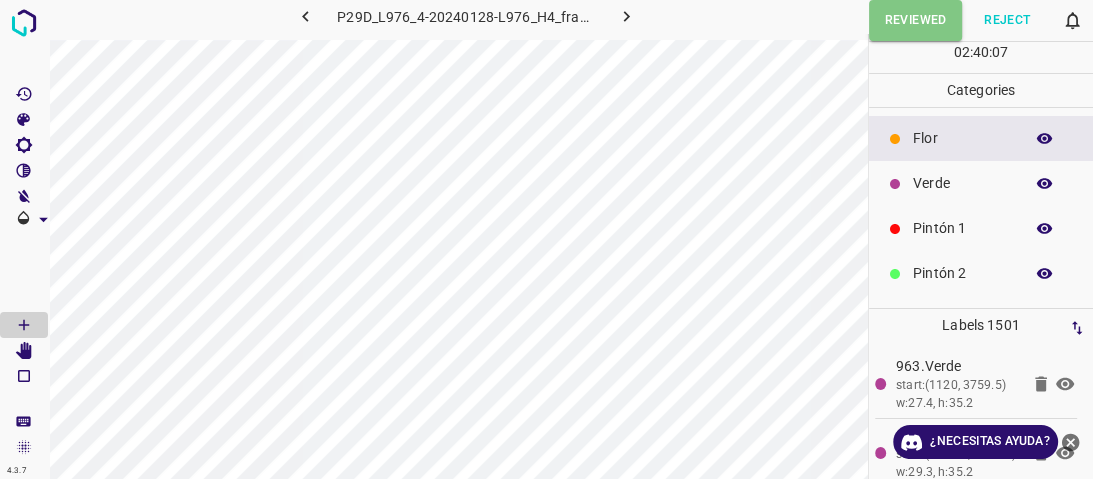click 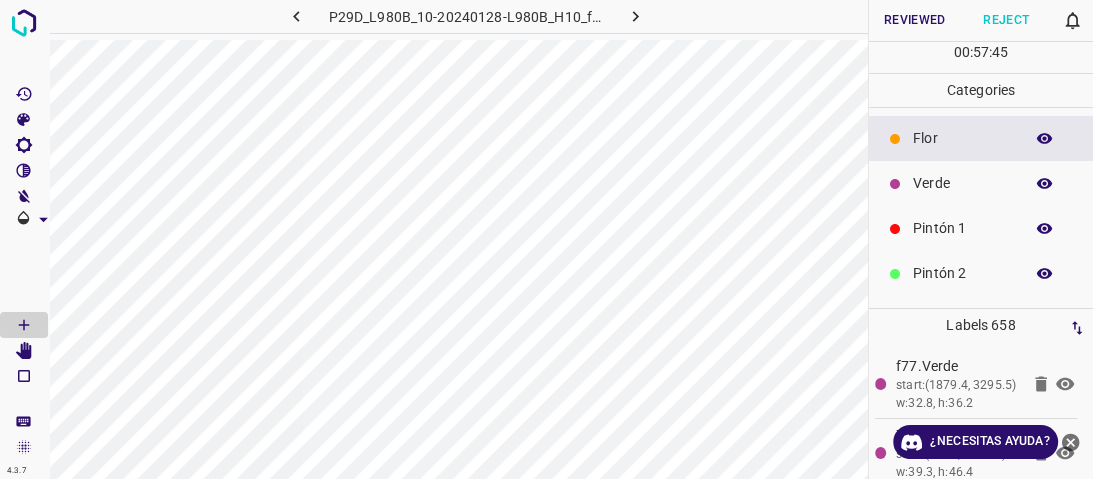 click 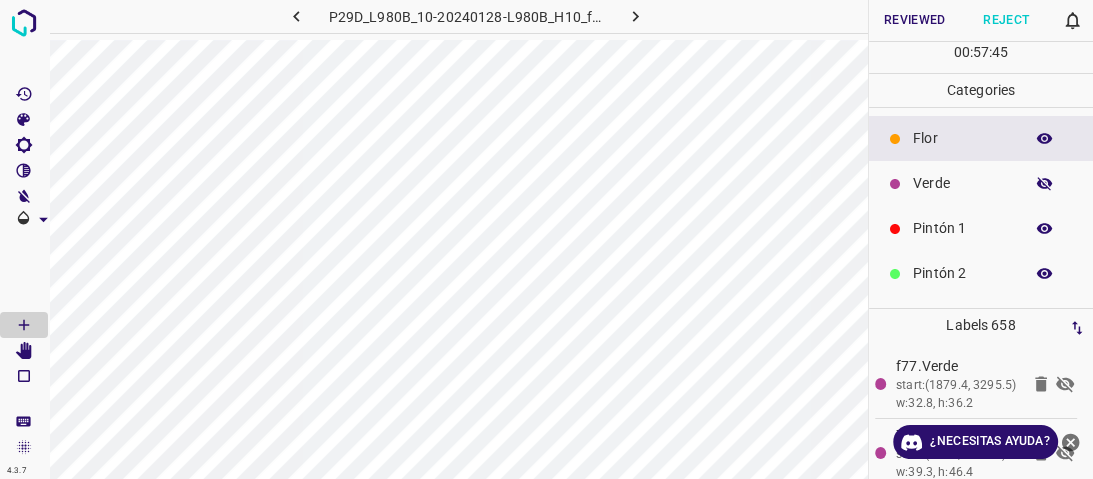 click 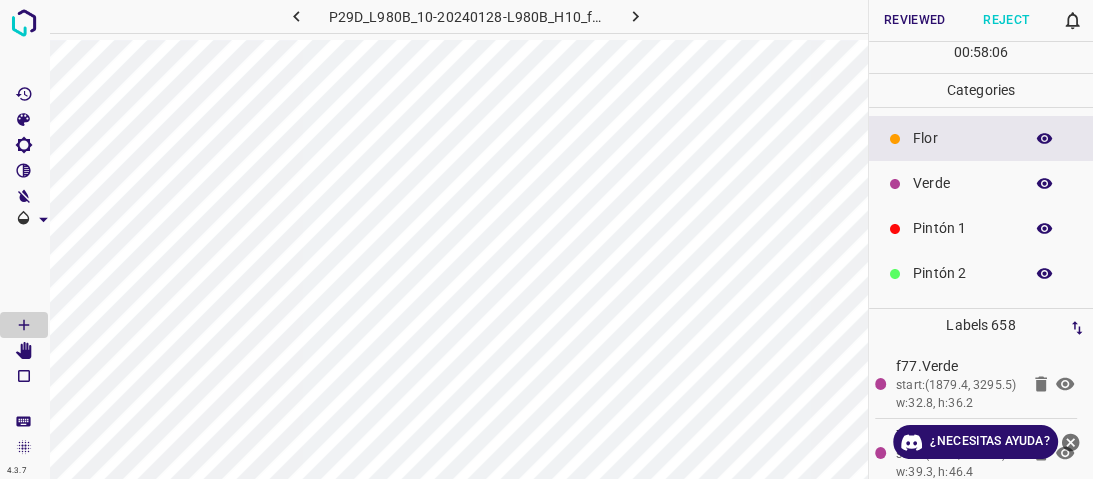 click on "Verde" at bounding box center (963, 183) 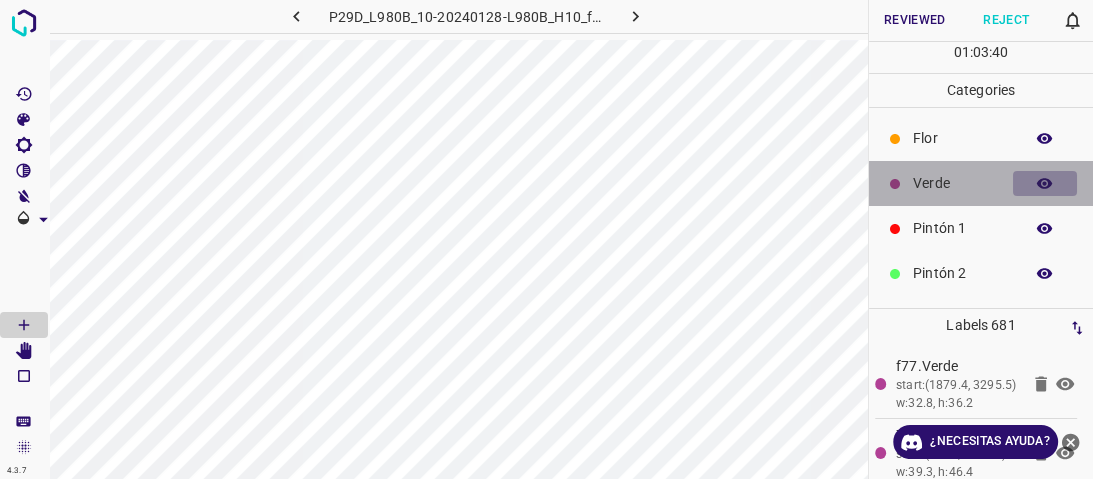 click 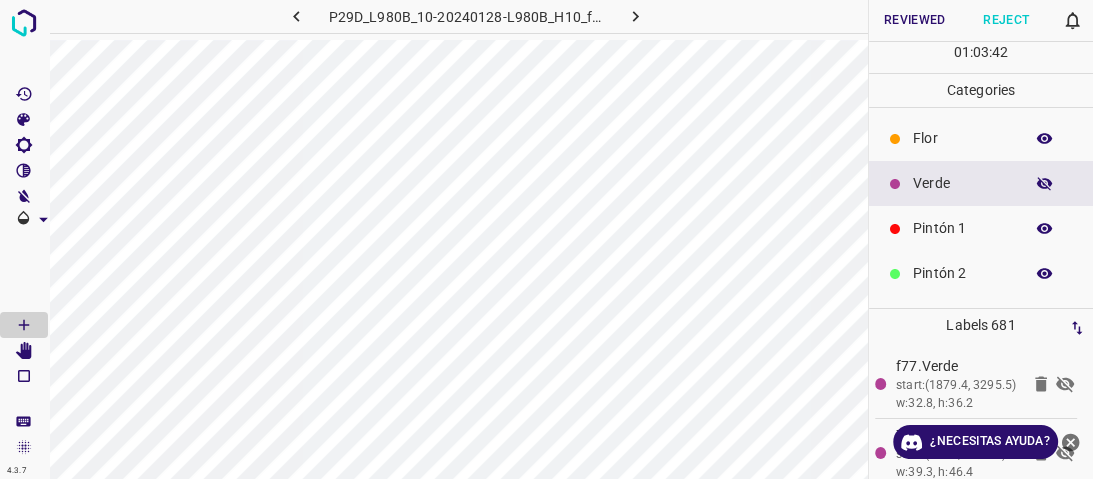 click 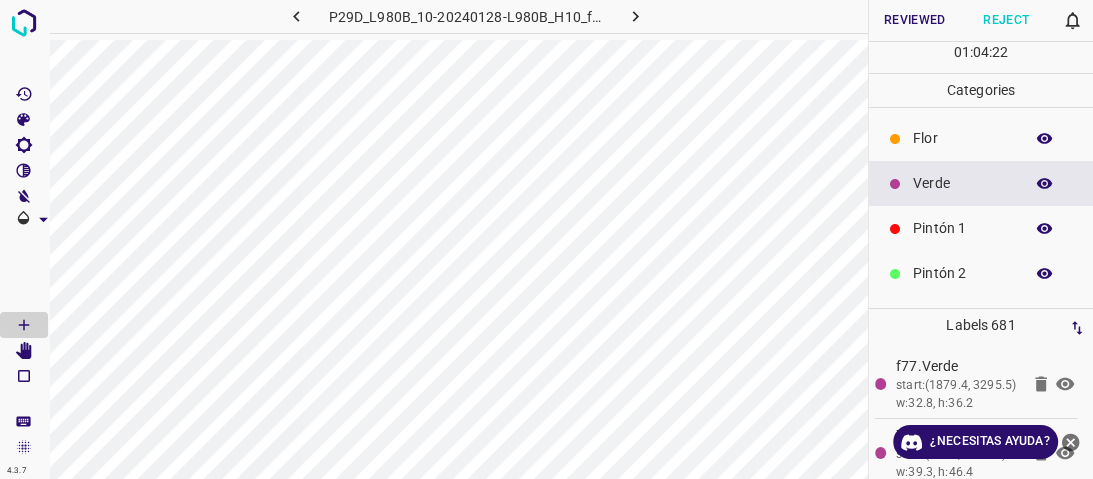 click on "Reviewed" at bounding box center [915, 20] 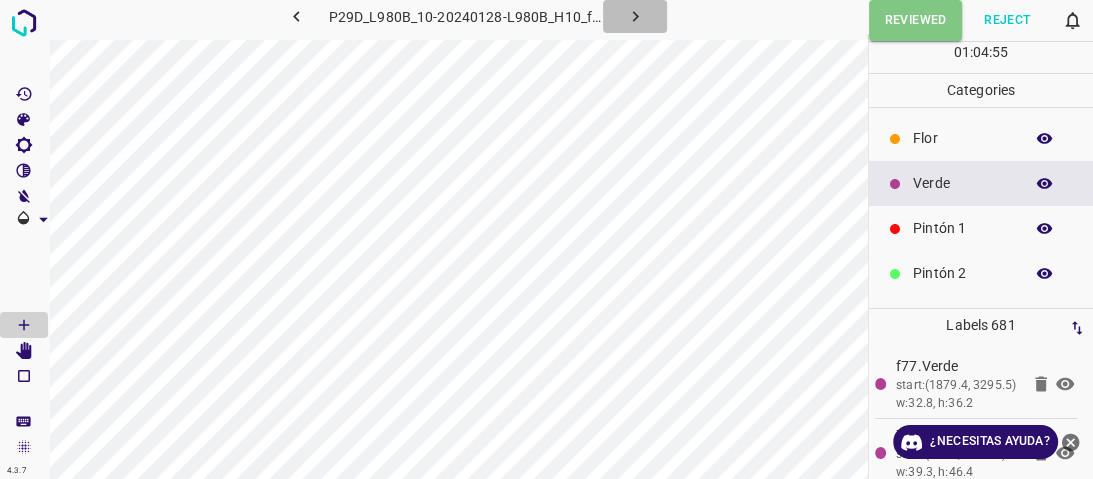 click 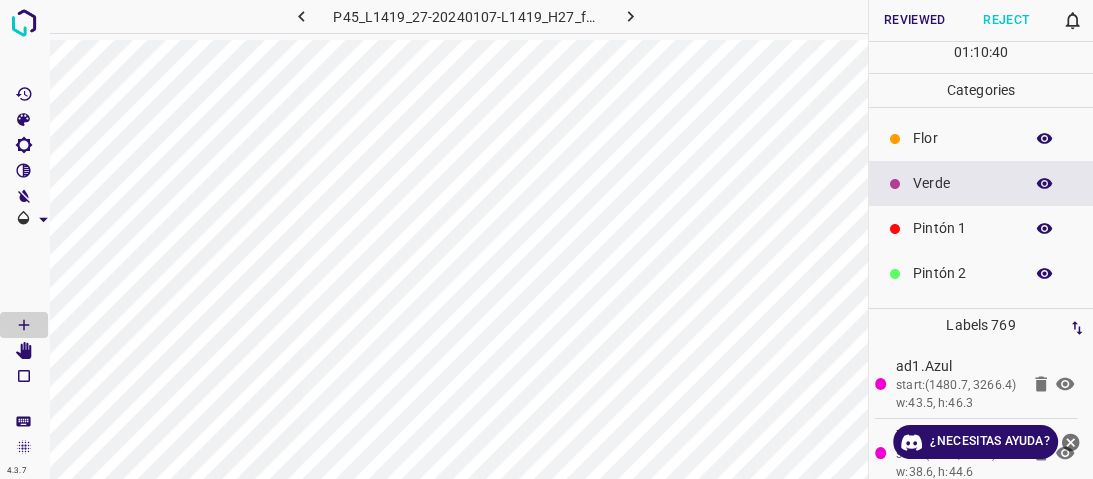 click 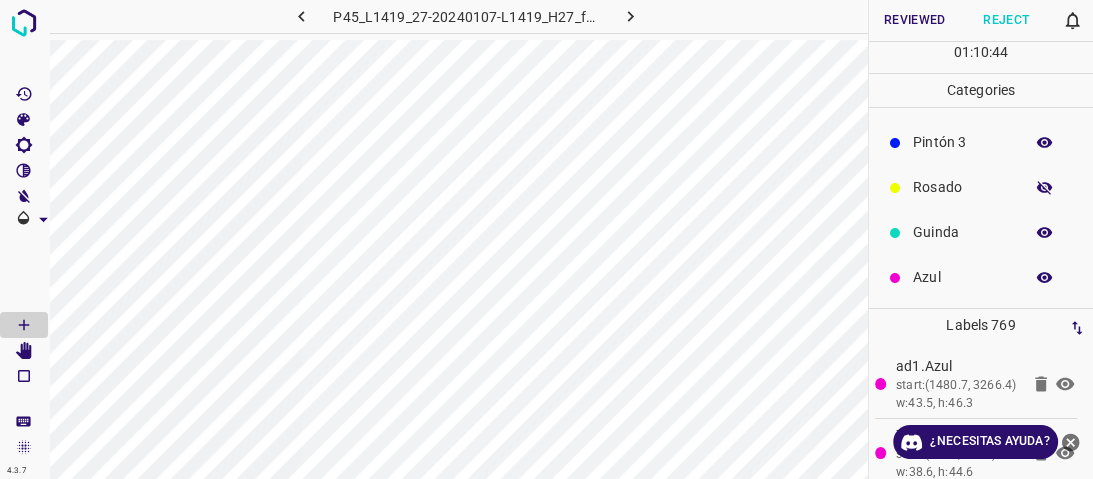 click 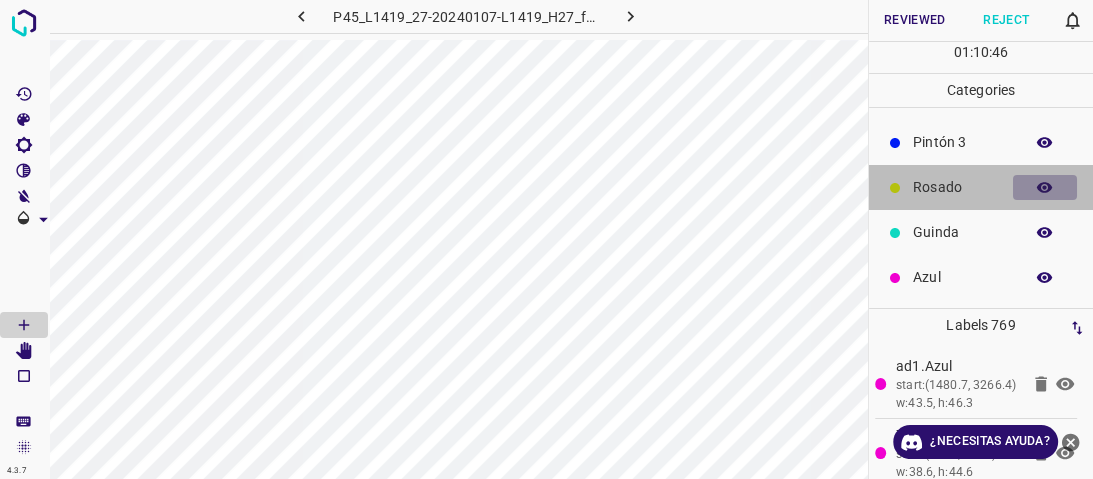 click 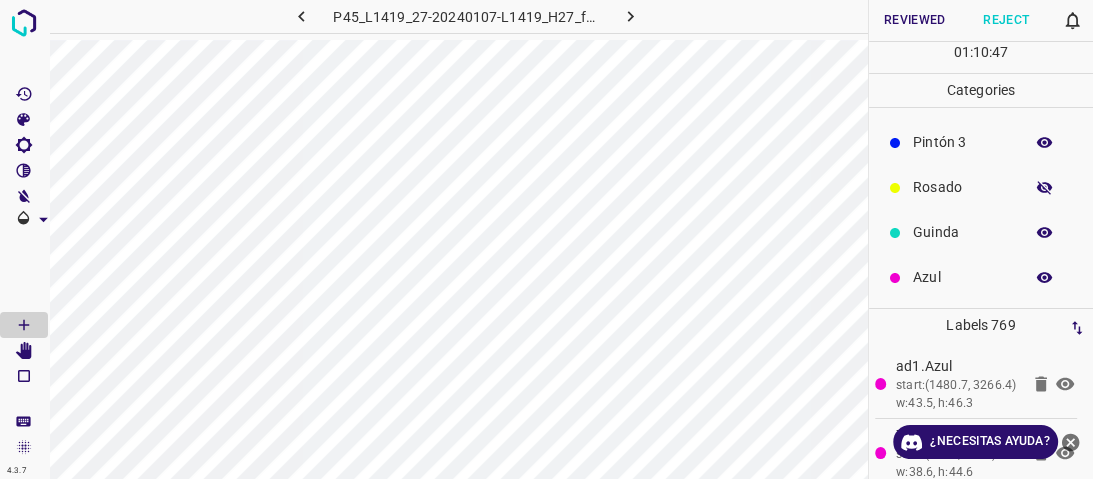 click 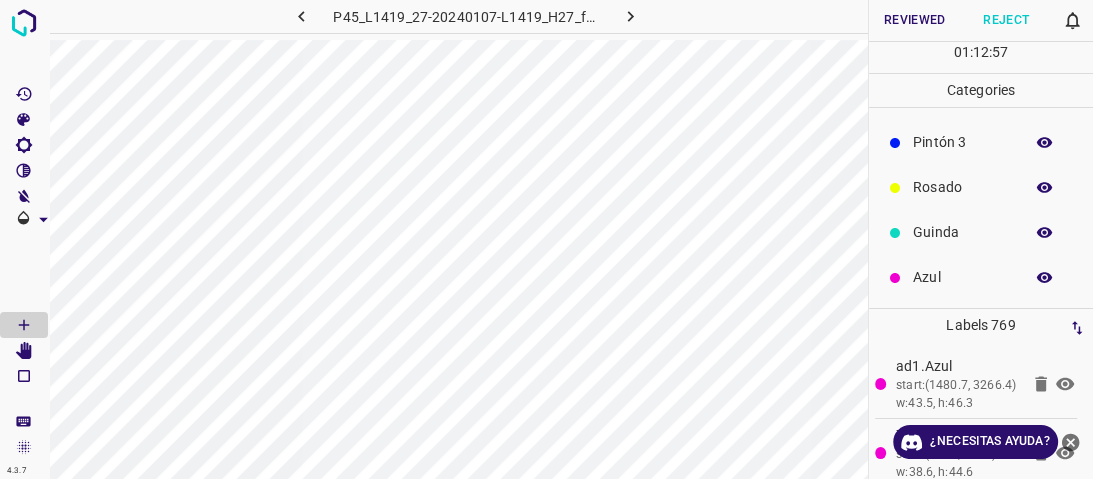 scroll, scrollTop: 176, scrollLeft: 0, axis: vertical 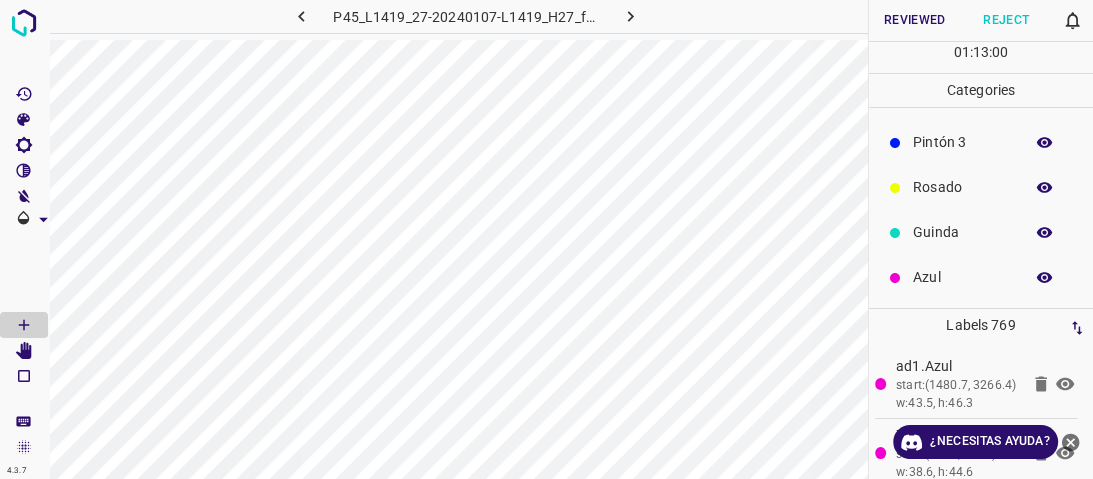 click 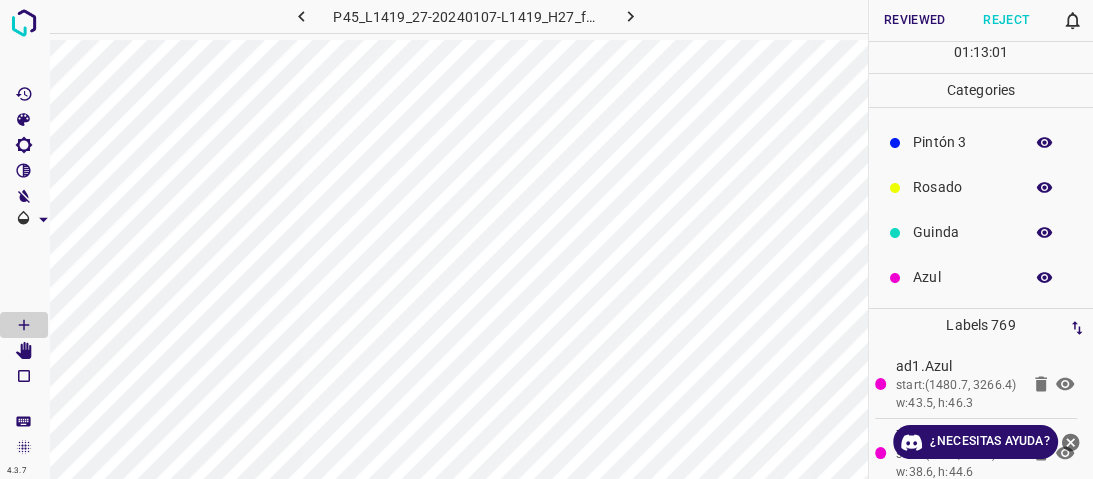 scroll, scrollTop: 16, scrollLeft: 0, axis: vertical 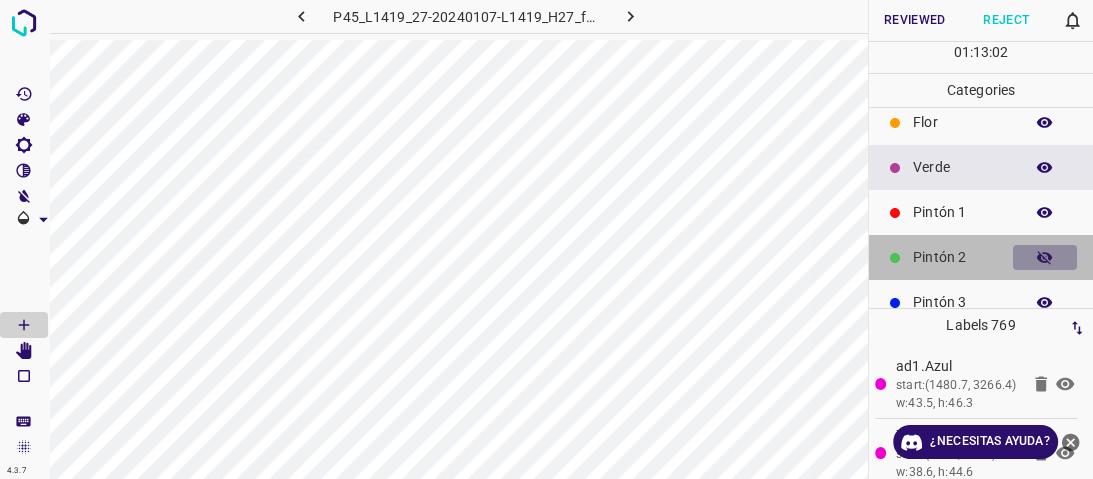 click 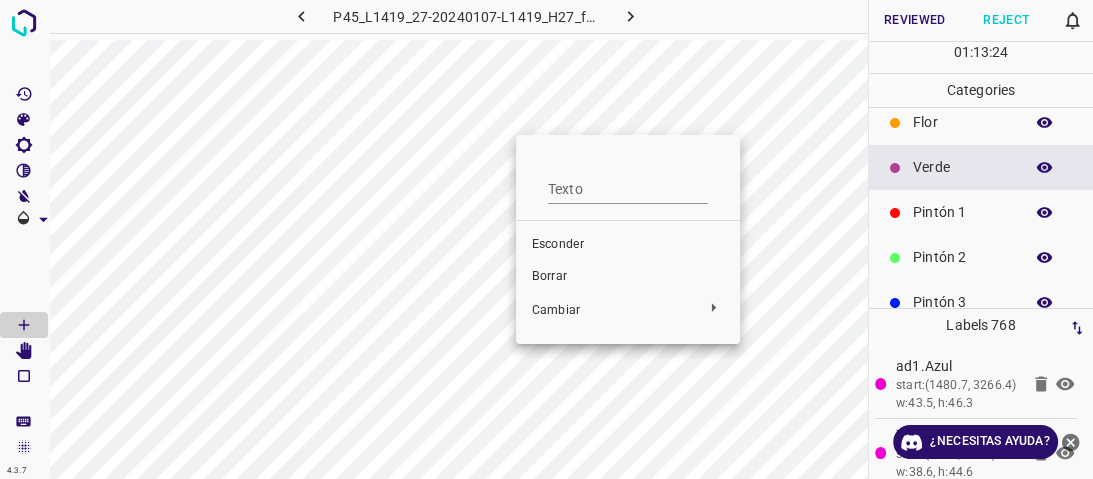 click at bounding box center (546, 239) 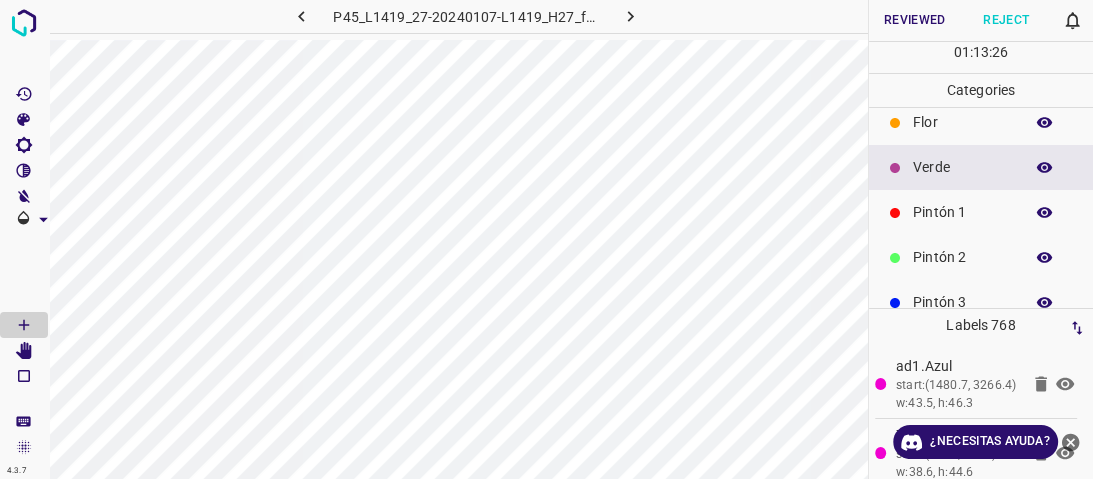click 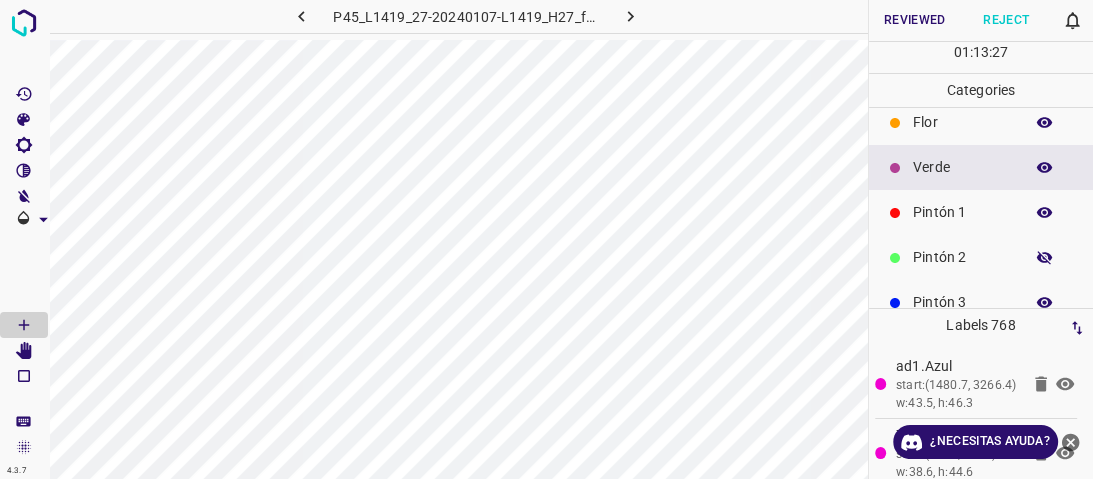 click 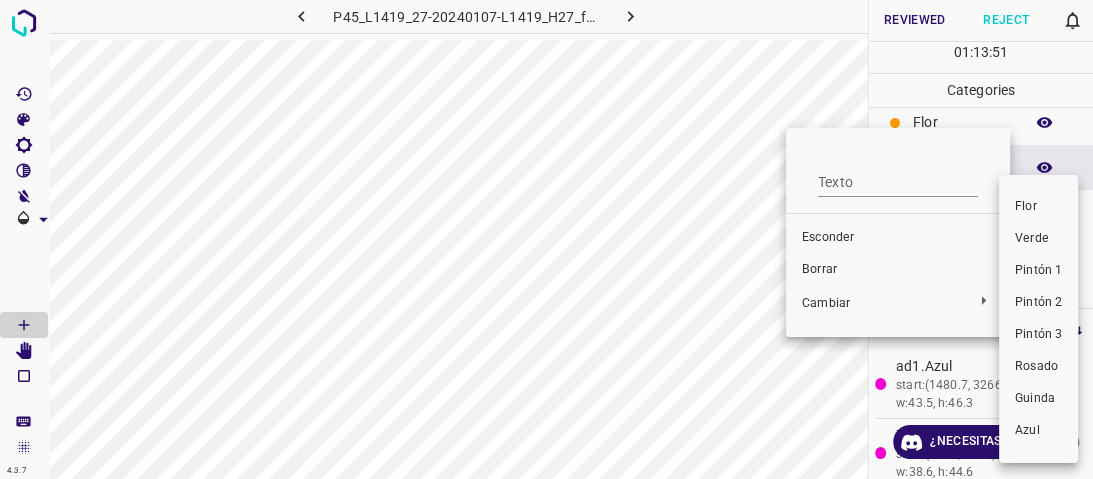 click at bounding box center (546, 239) 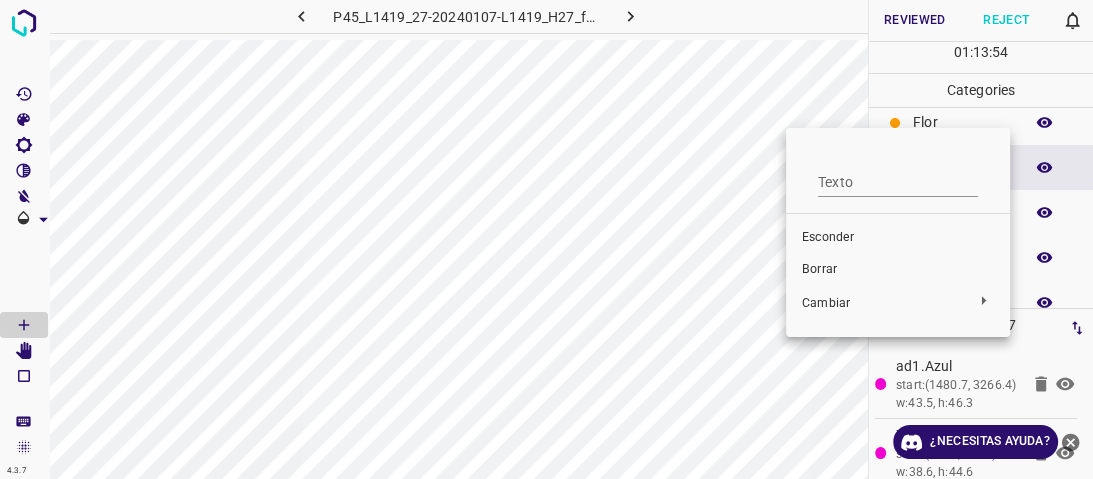 click at bounding box center (546, 239) 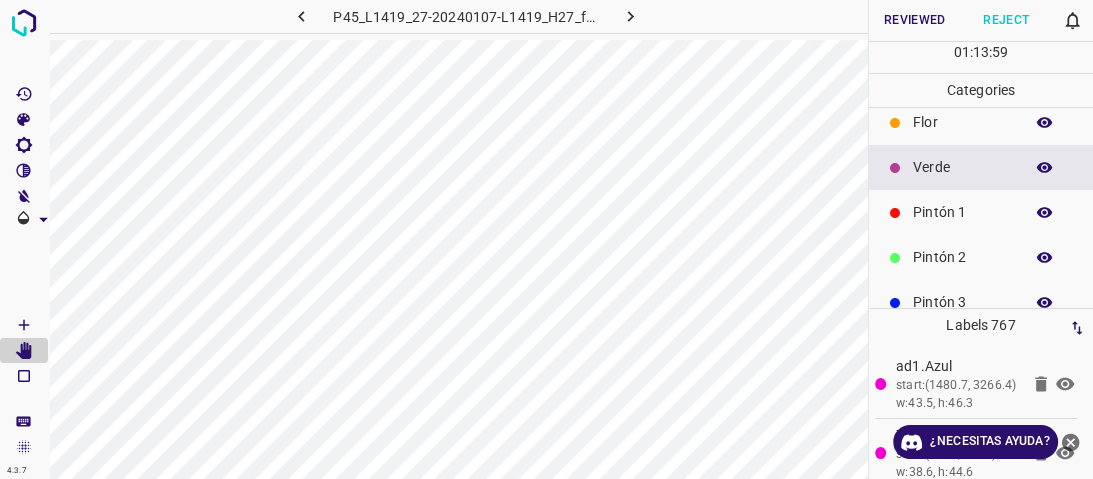 click on "Verde" at bounding box center (981, 167) 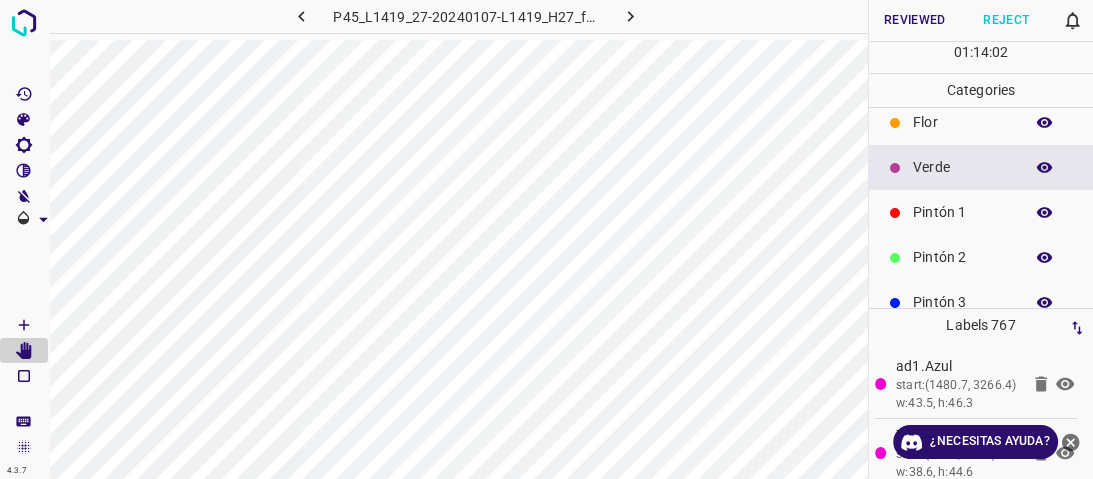 click on "Verde" at bounding box center (981, 167) 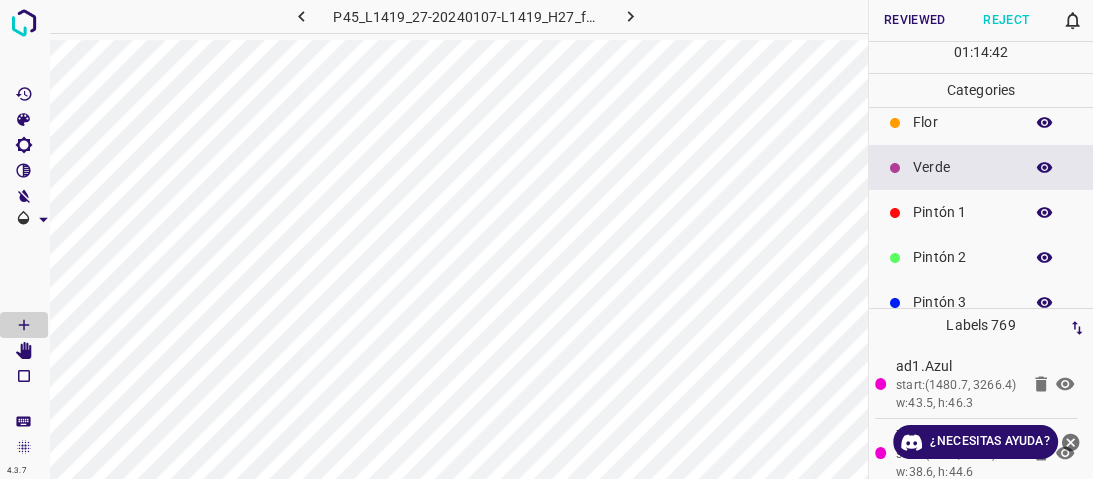 click on "Reviewed" at bounding box center (915, 20) 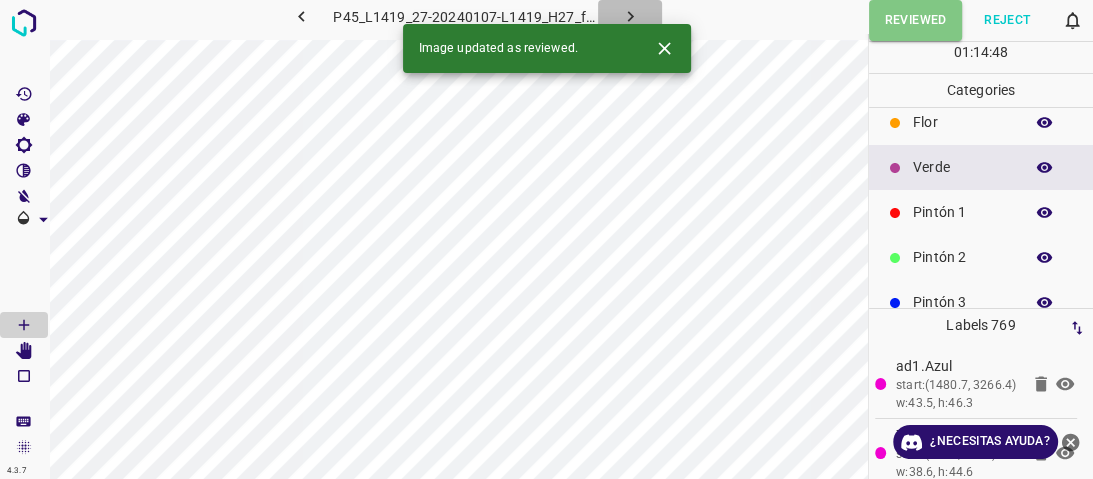 click 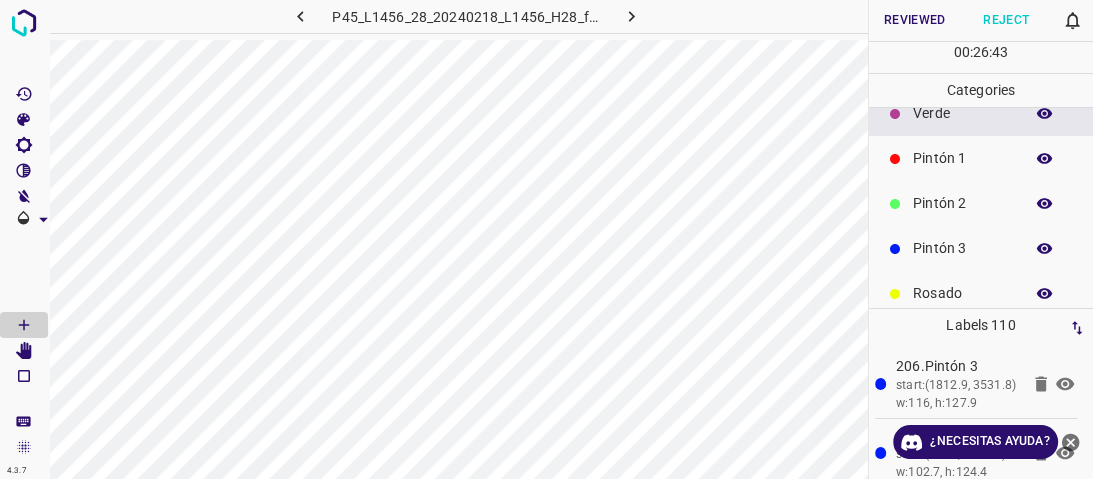 scroll, scrollTop: 96, scrollLeft: 0, axis: vertical 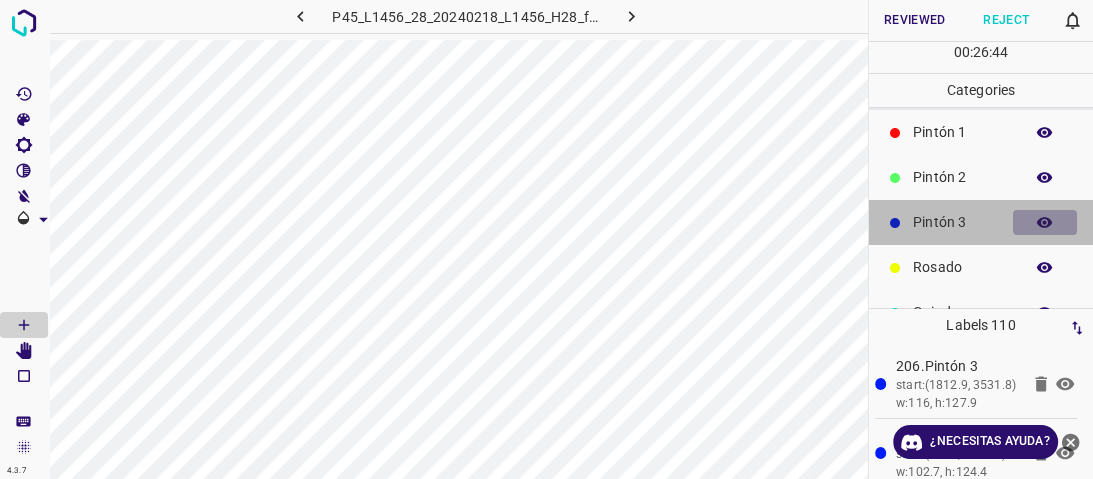 click 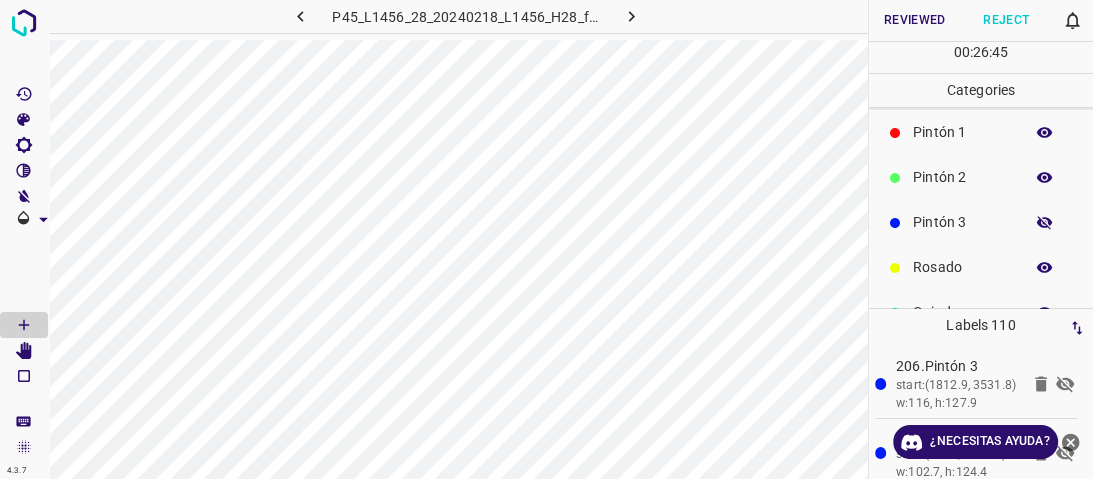 click 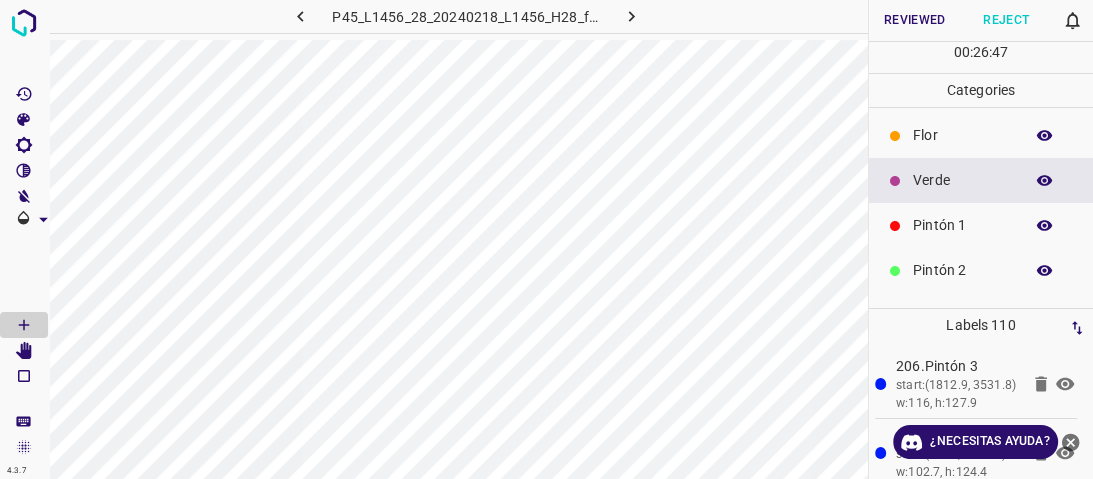 scroll, scrollTop: 0, scrollLeft: 0, axis: both 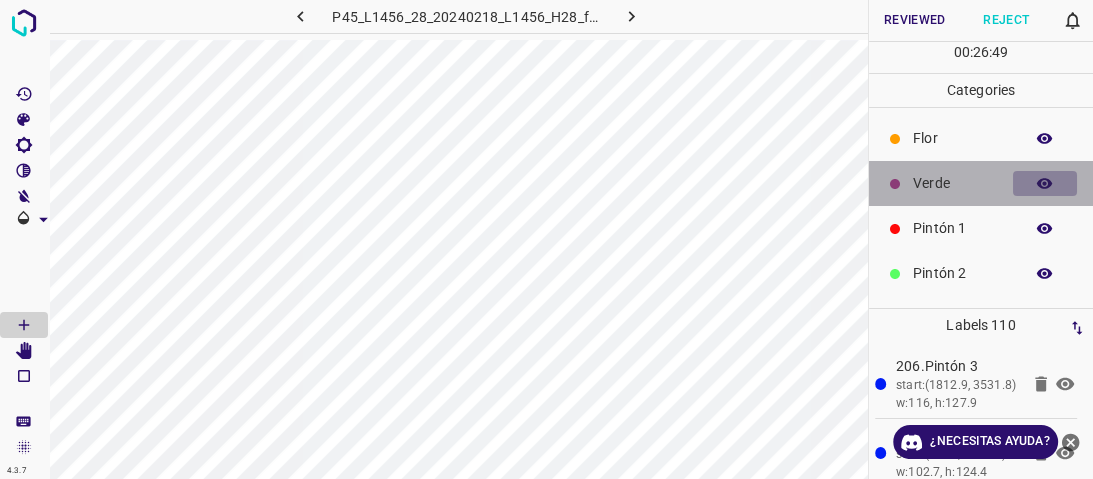 click 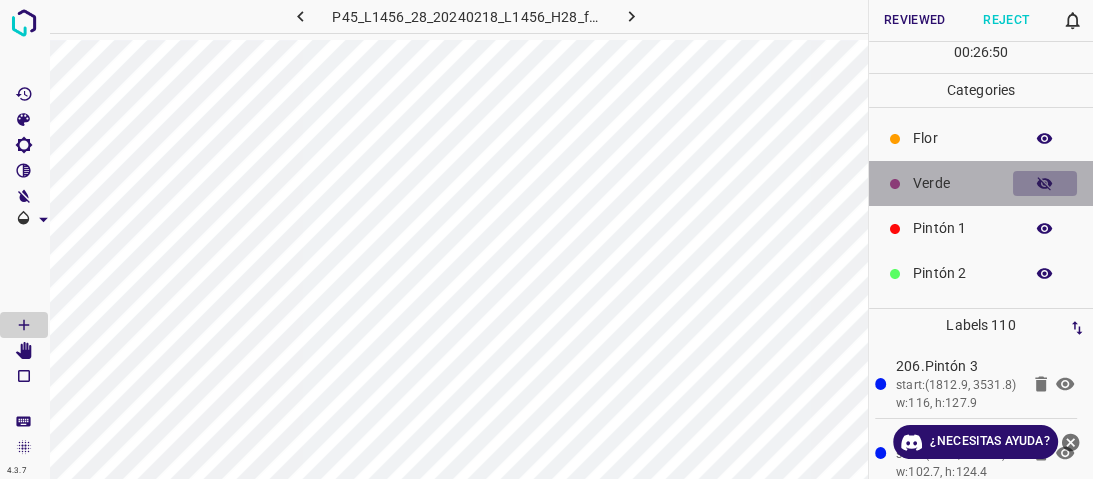 click 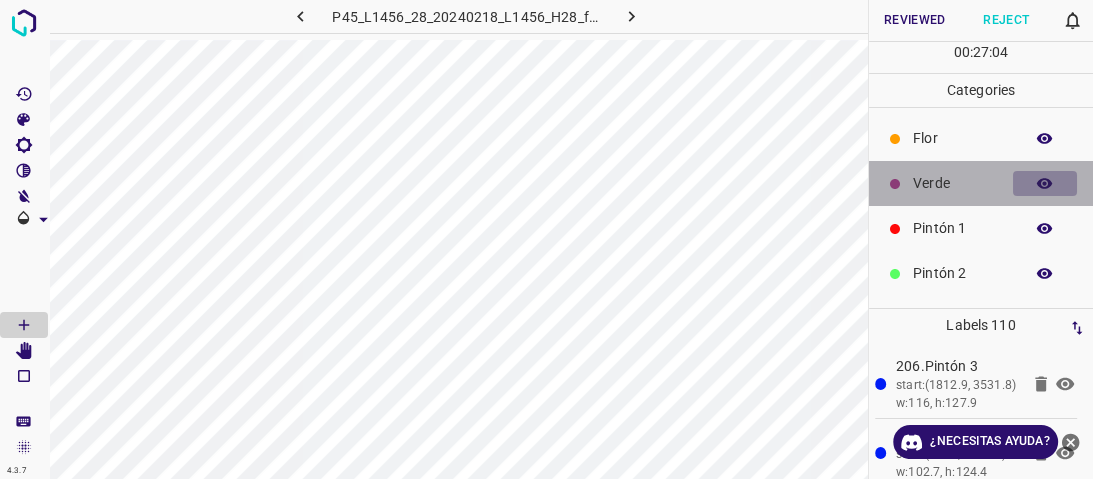 click at bounding box center [1045, 184] 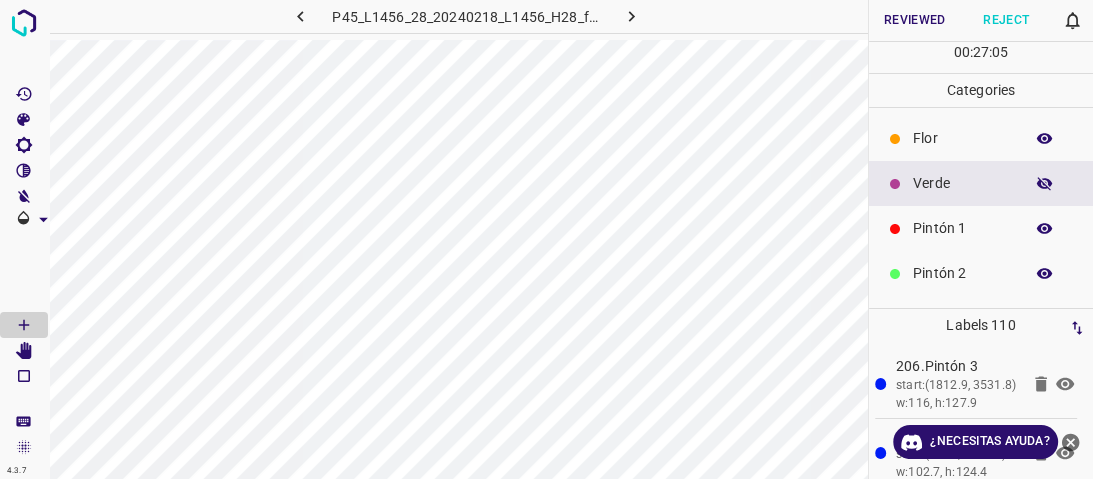 click at bounding box center (1045, 184) 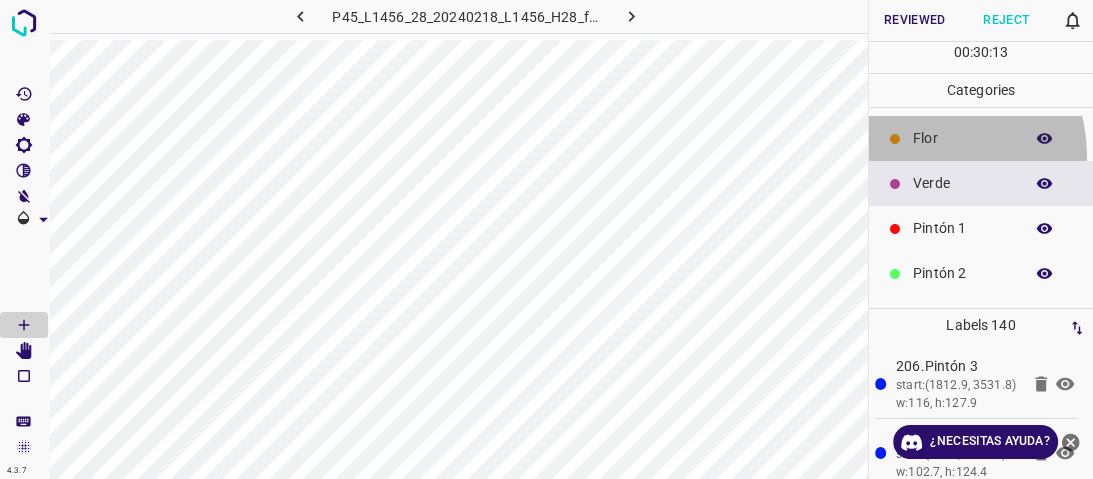 click on "Flor" at bounding box center (981, 138) 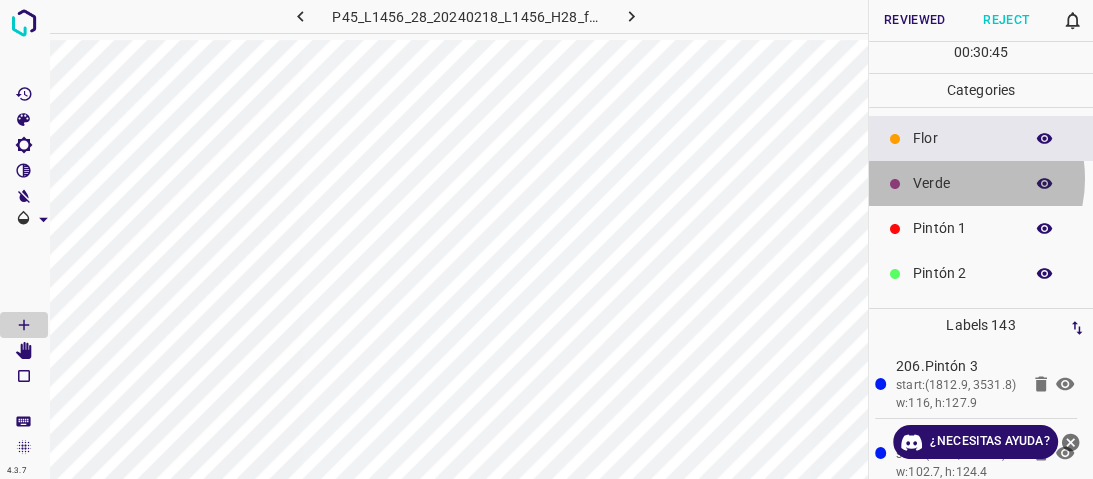 click on "Verde" at bounding box center [963, 183] 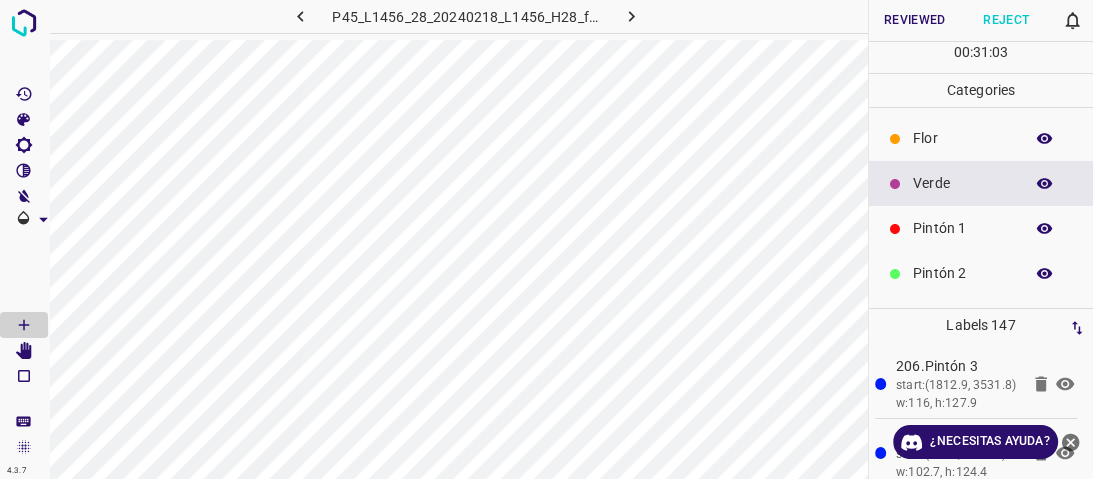 click on "Flor" at bounding box center (963, 138) 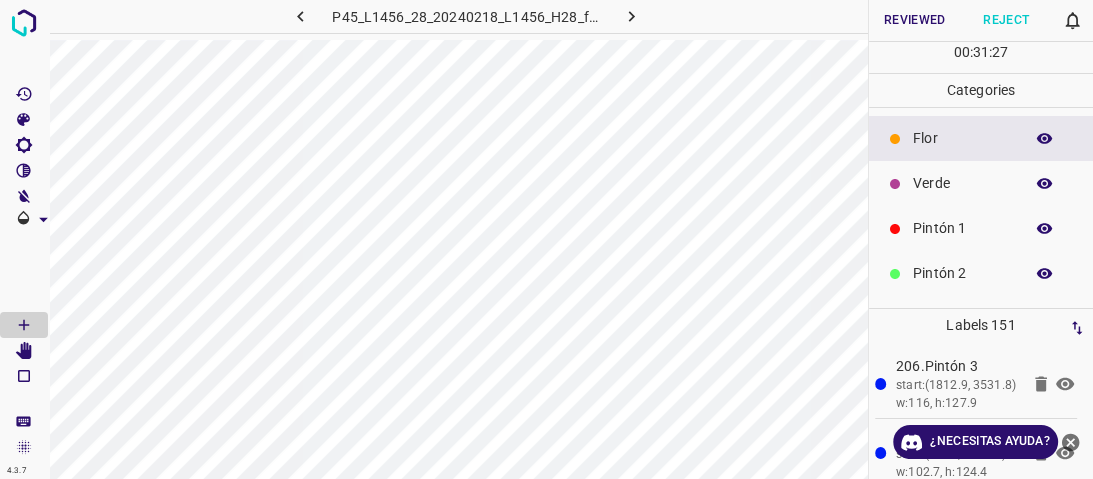 click on "Verde" at bounding box center (963, 183) 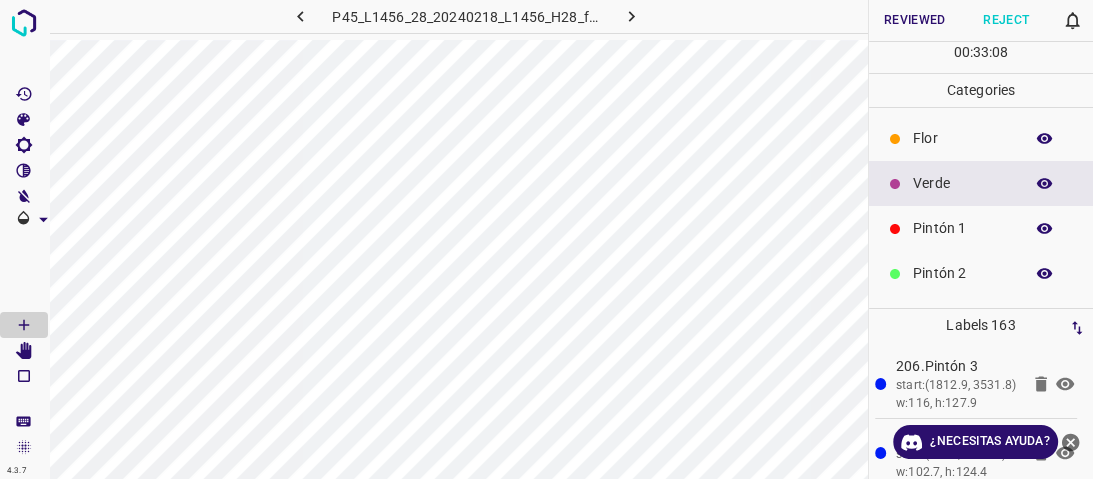click on "Flor" at bounding box center [963, 138] 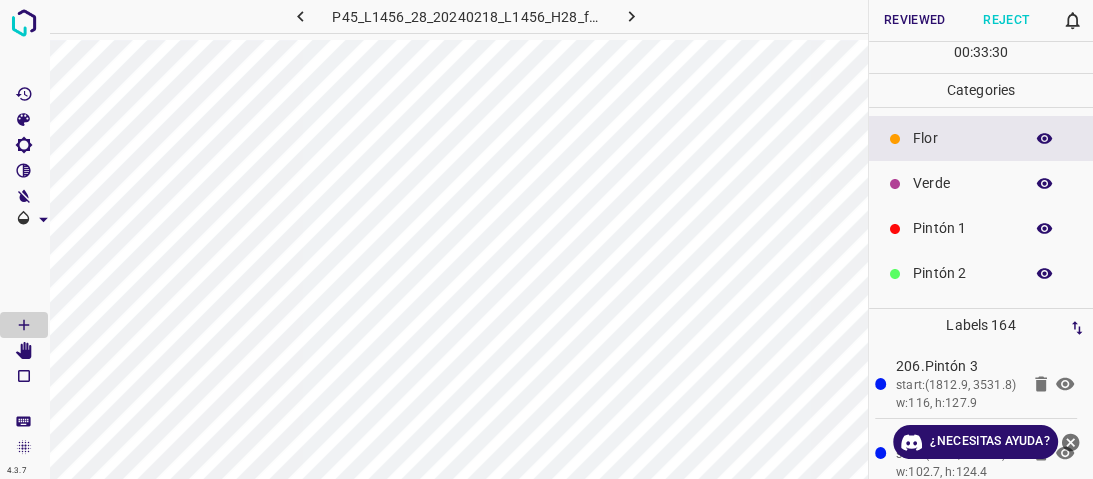 click at bounding box center (895, 183) 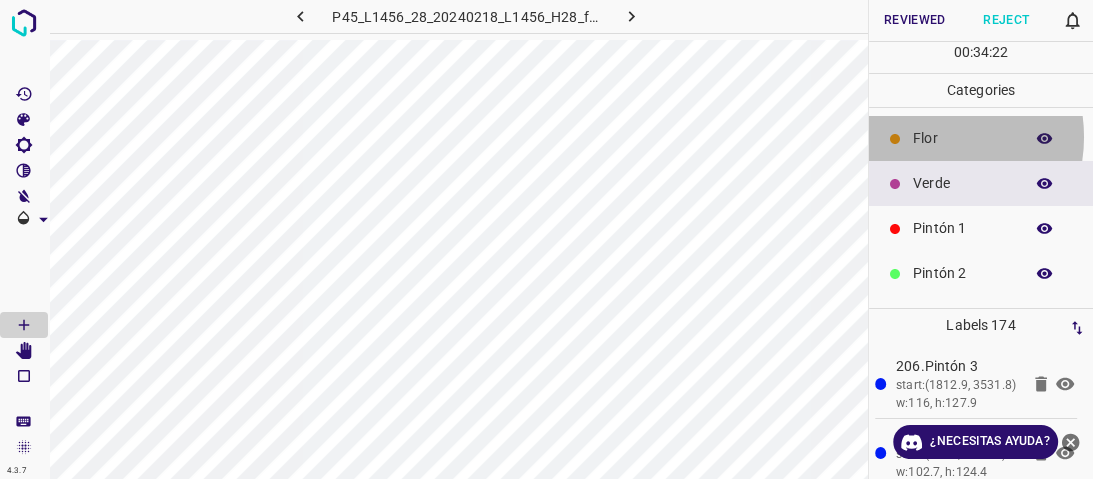 click on "Flor" at bounding box center (963, 138) 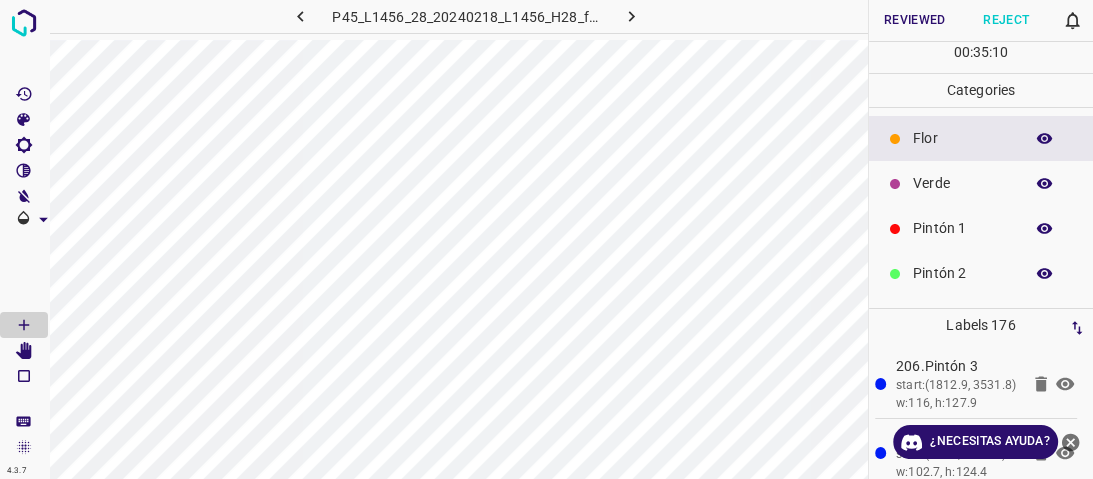 click at bounding box center [895, 138] 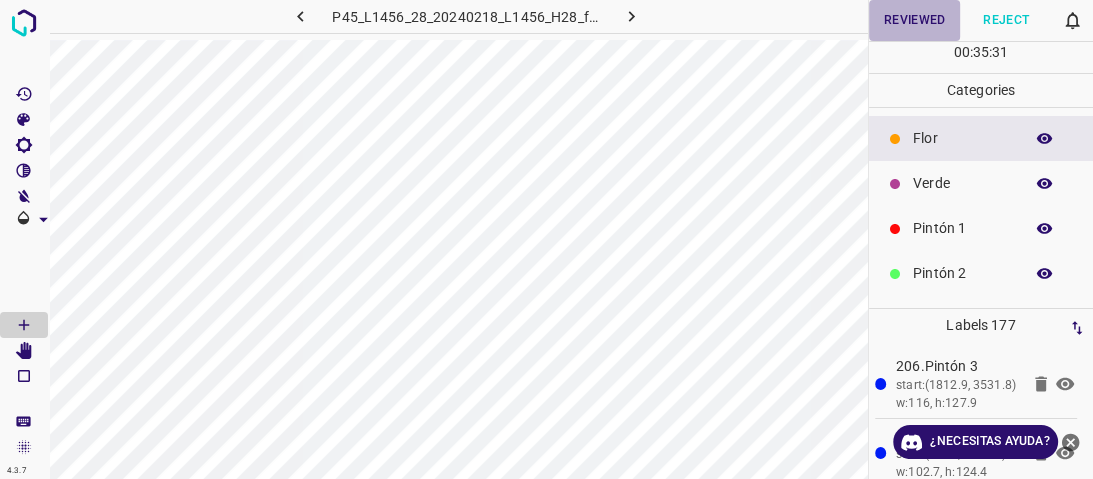 click on "Reviewed" at bounding box center (915, 20) 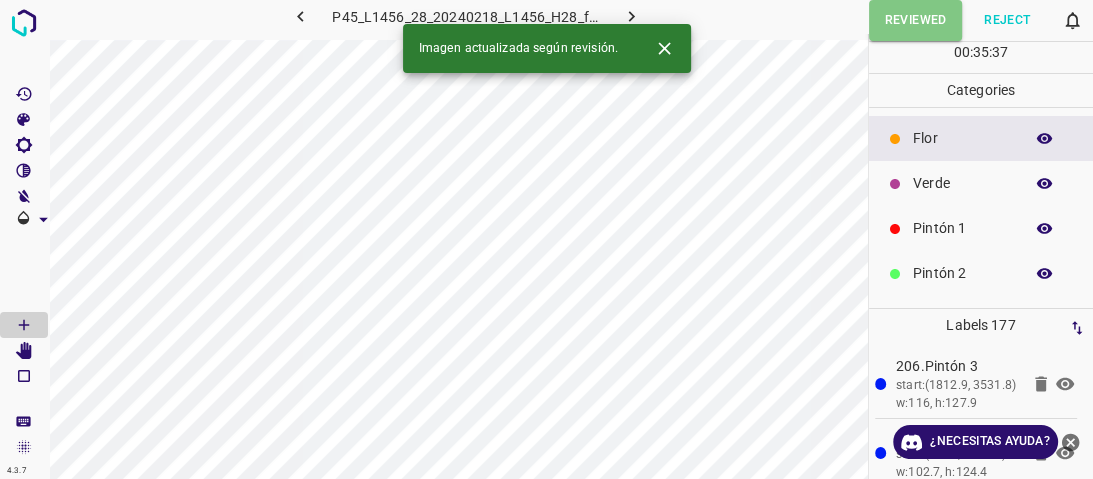 click at bounding box center [631, 16] 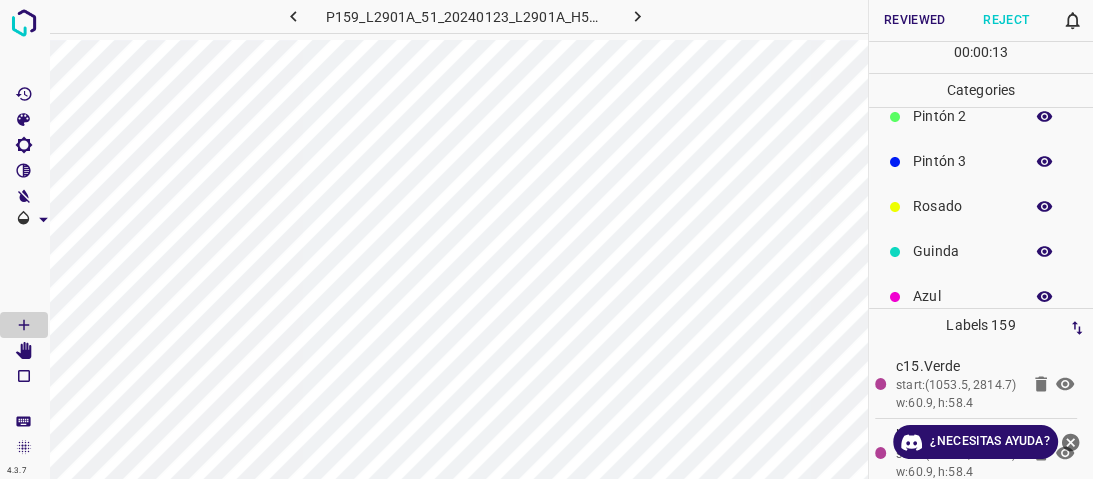 scroll, scrollTop: 160, scrollLeft: 0, axis: vertical 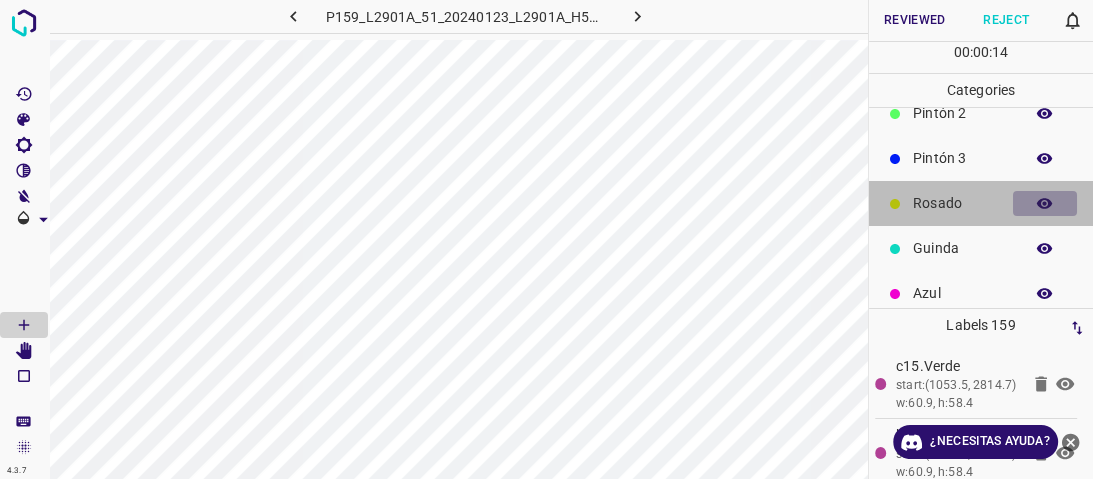 click 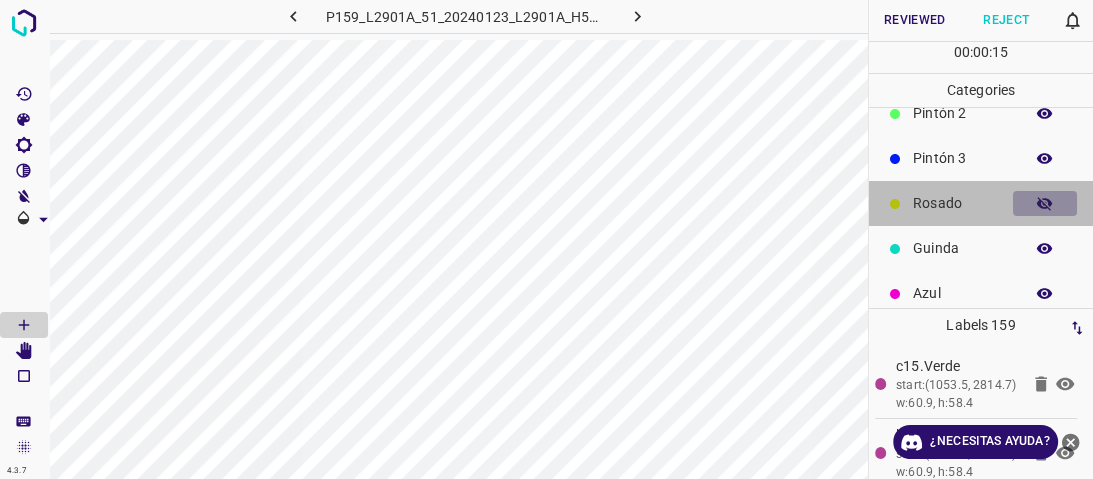 click 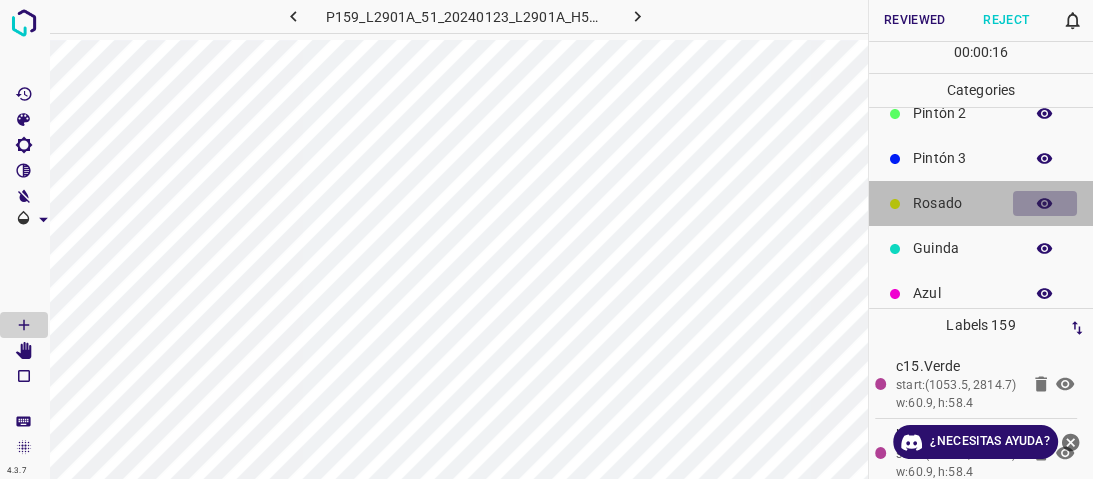 click 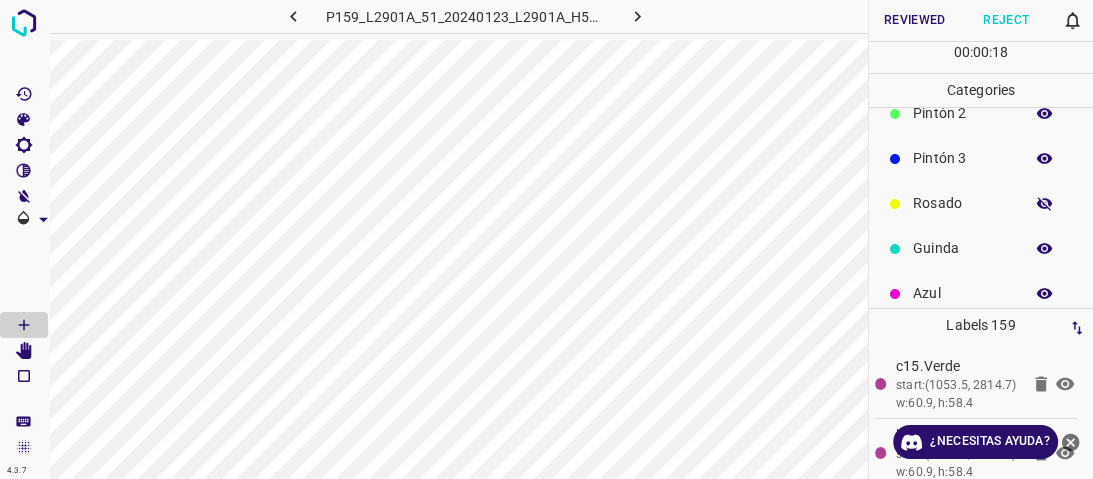 click 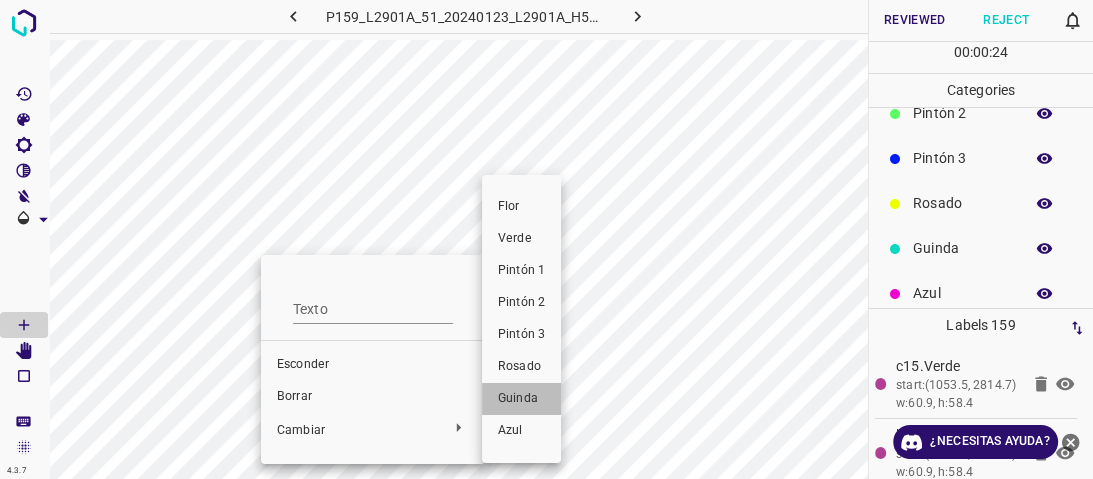click on "Guinda" at bounding box center [518, 398] 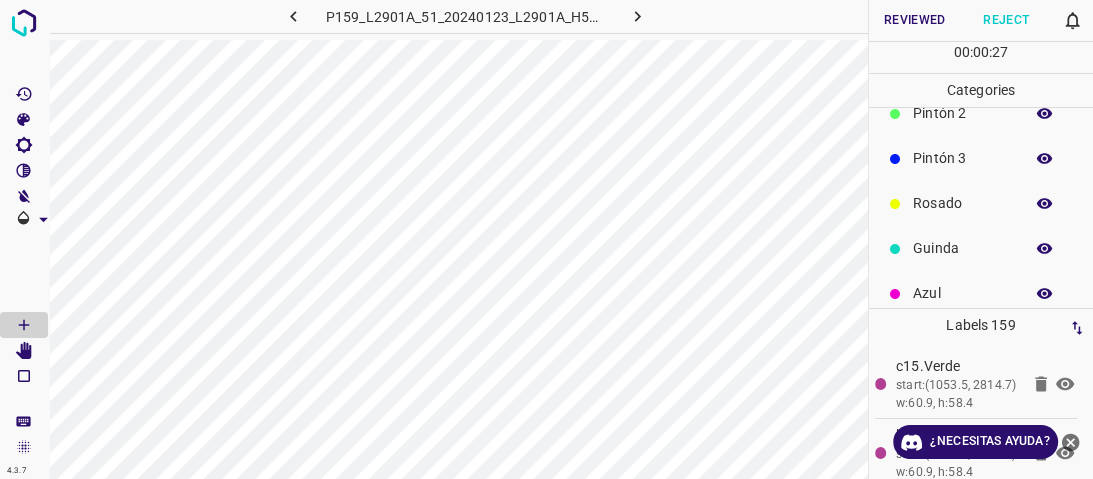 click 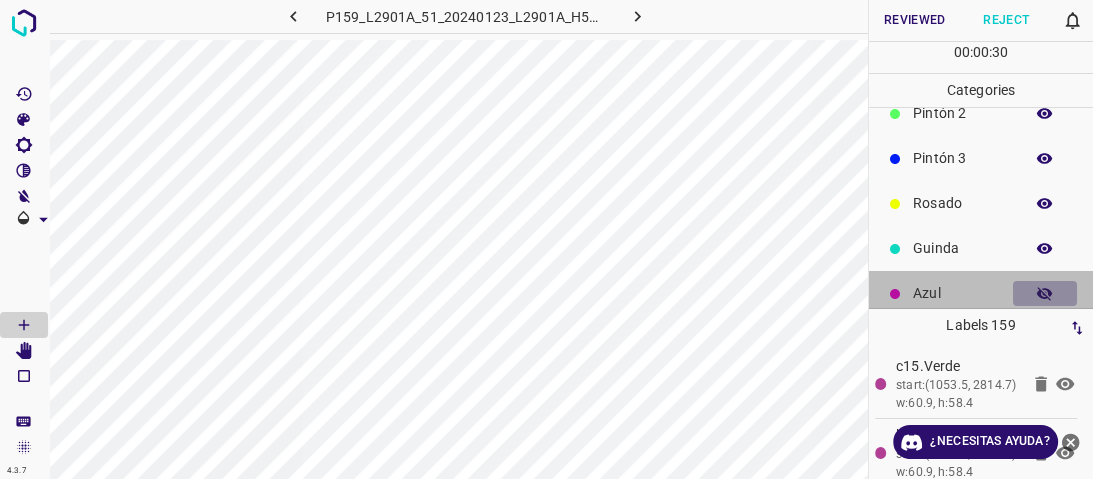 click 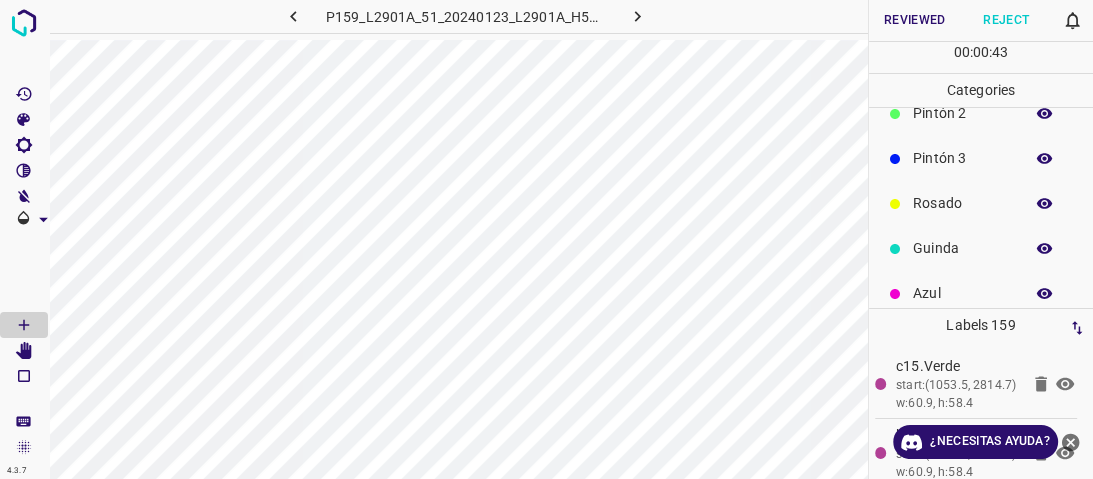 scroll, scrollTop: 176, scrollLeft: 0, axis: vertical 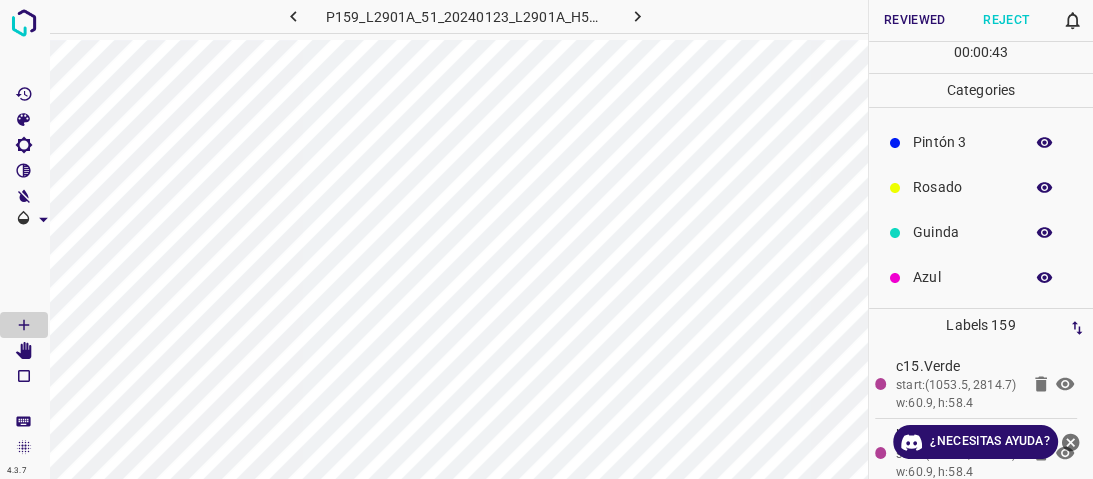 click 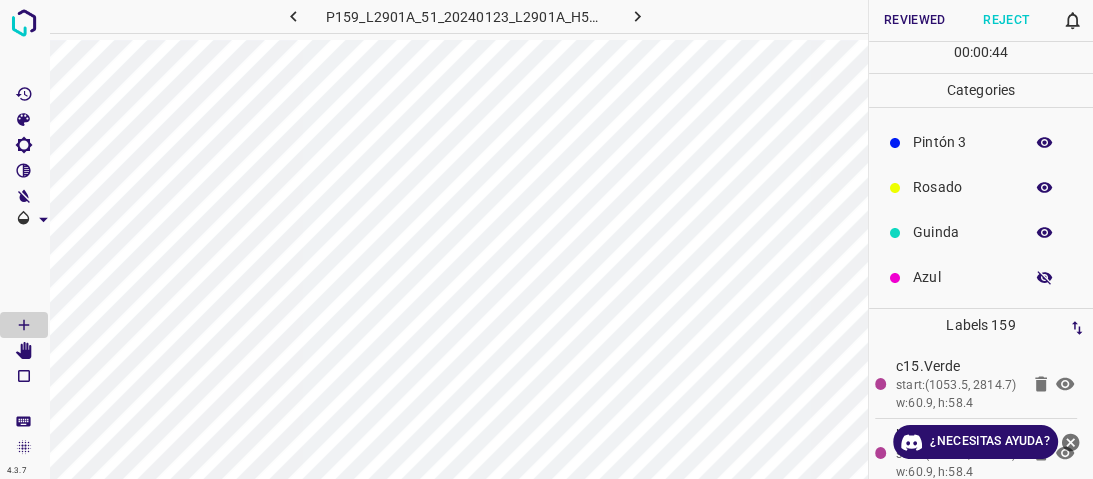 click 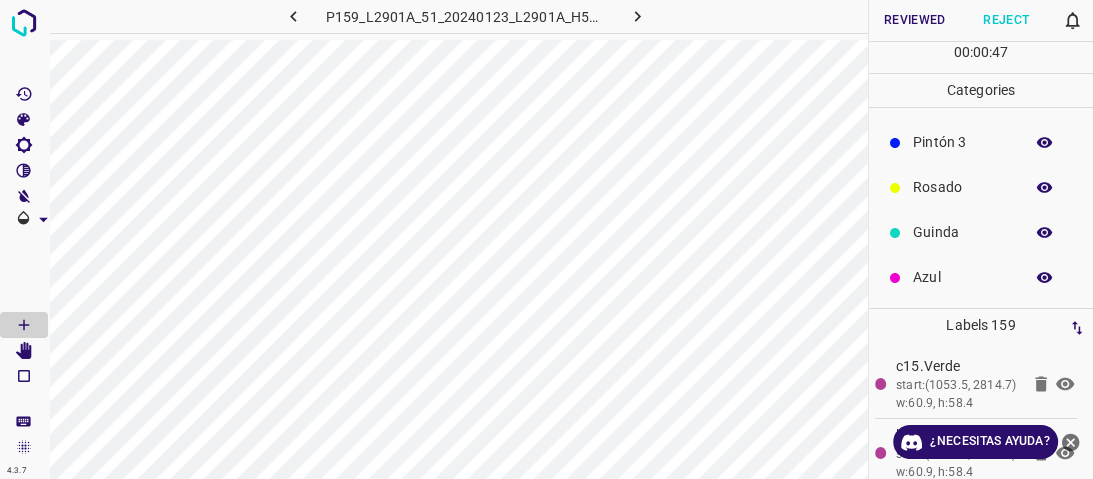 scroll, scrollTop: 0, scrollLeft: 0, axis: both 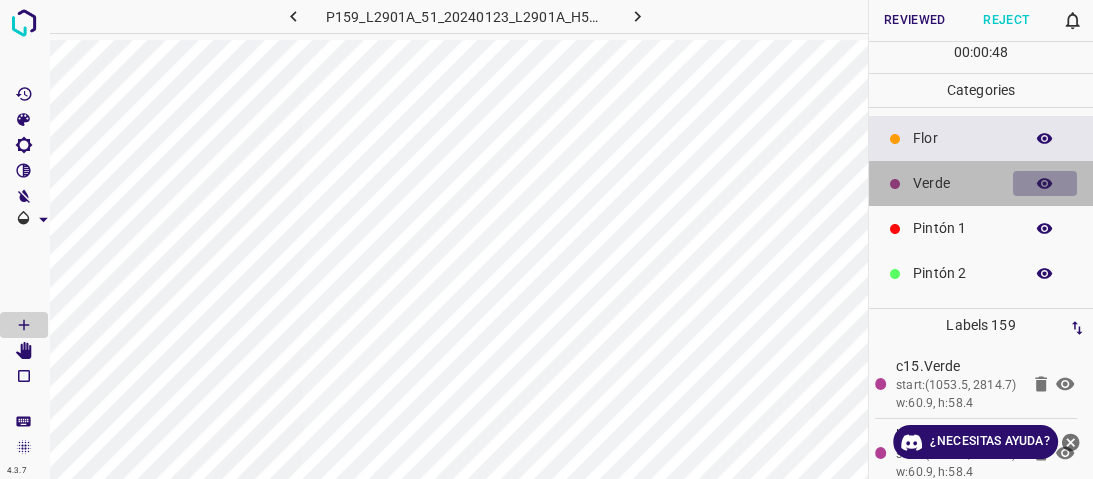 click 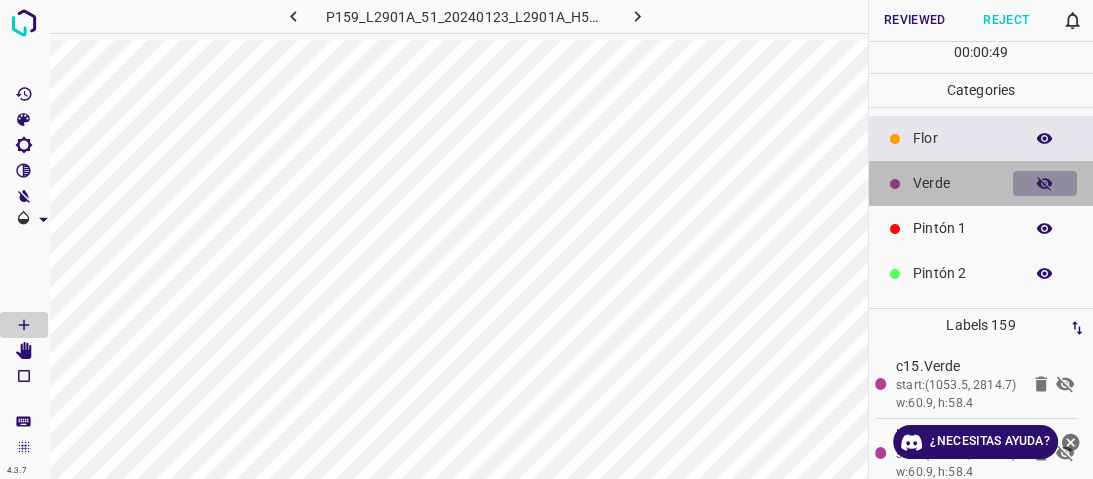click 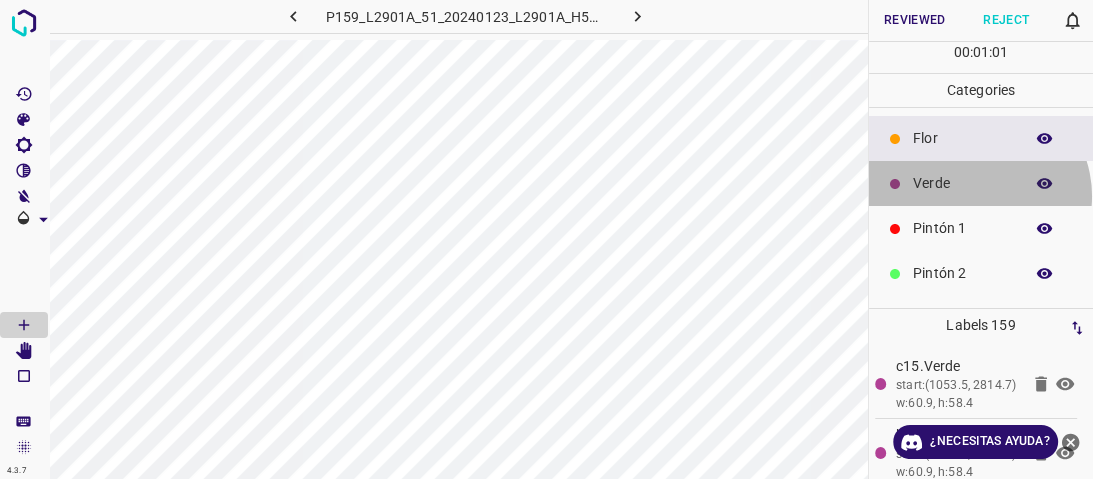 click on "Verde" at bounding box center (981, 183) 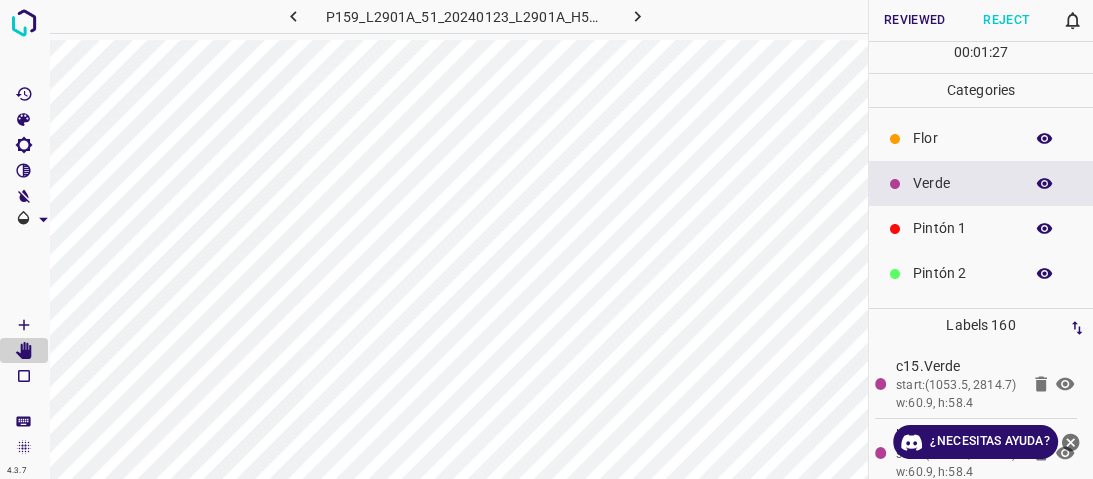 click on "Flor" at bounding box center [963, 138] 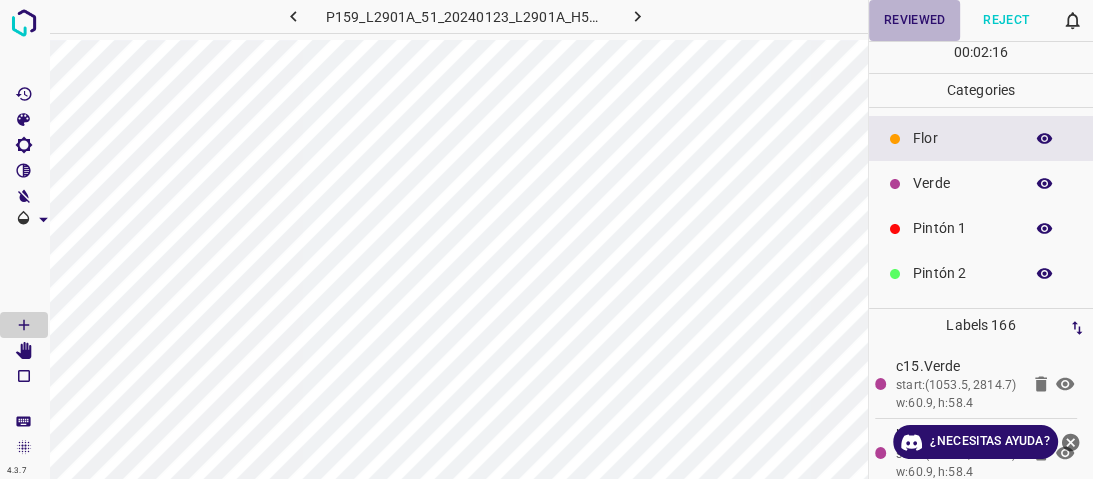 click on "Reviewed" at bounding box center [915, 20] 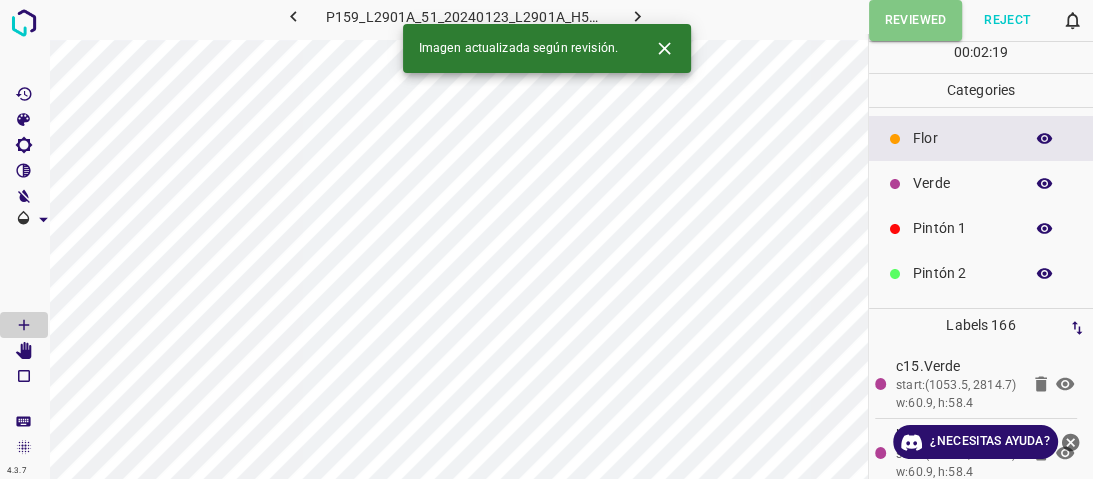 click at bounding box center [638, 16] 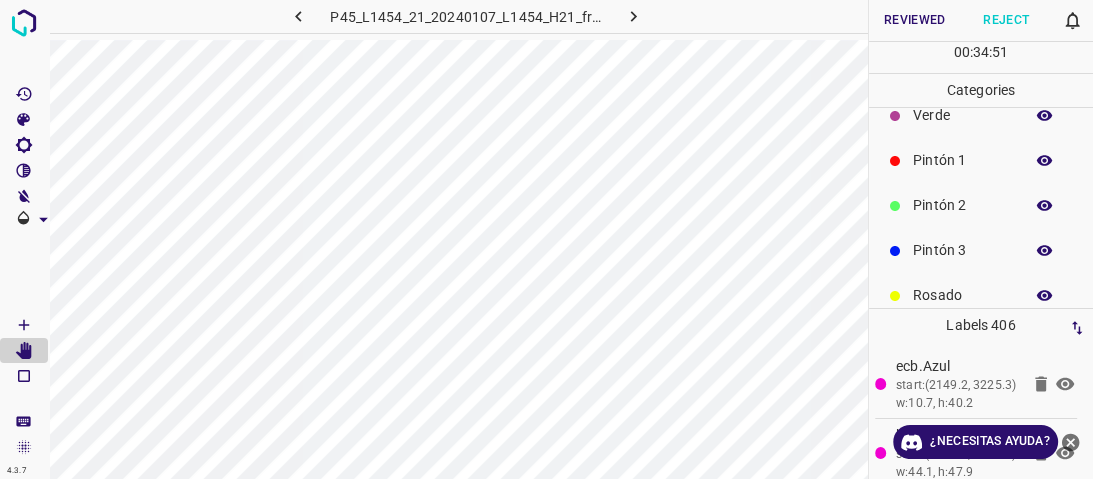 scroll, scrollTop: 176, scrollLeft: 0, axis: vertical 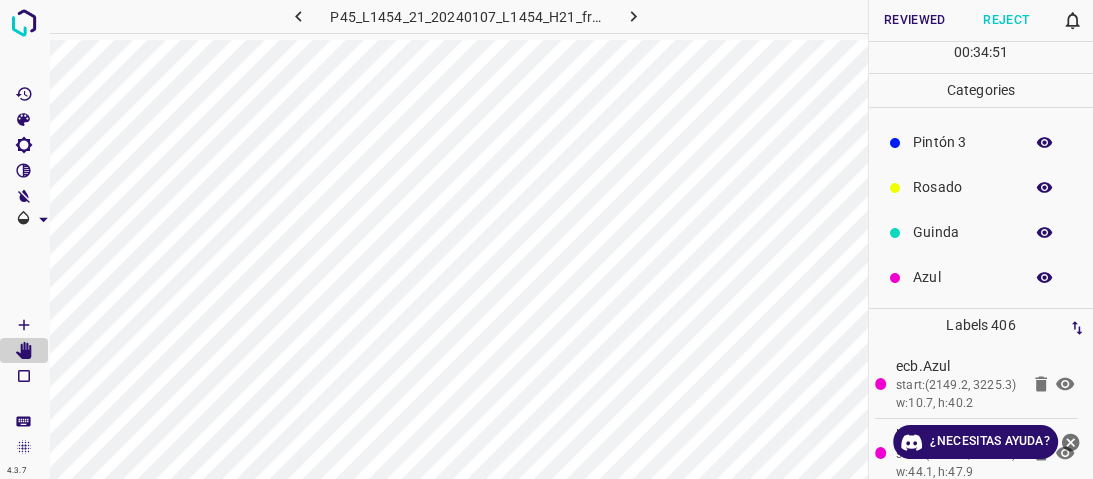 click 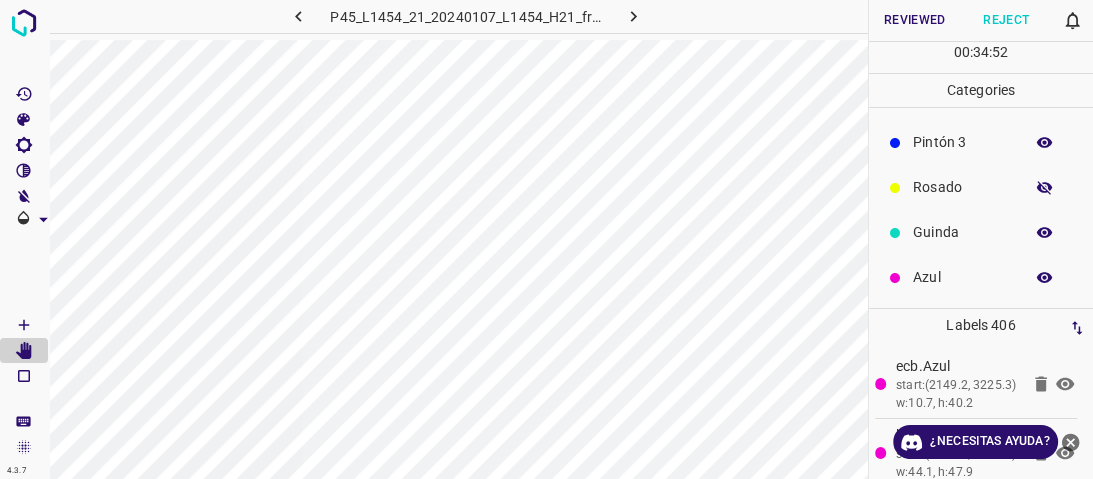click 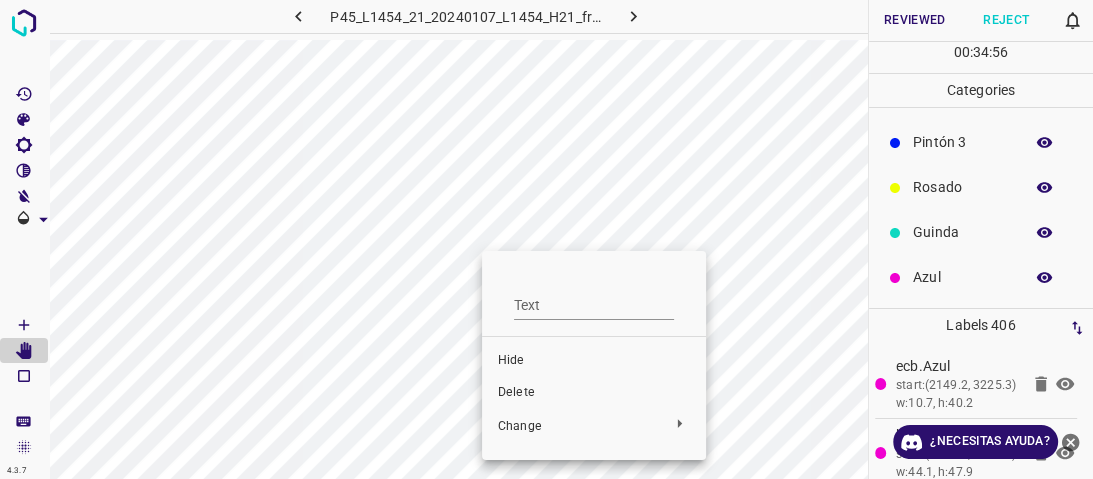 click on "Delete" at bounding box center [594, 393] 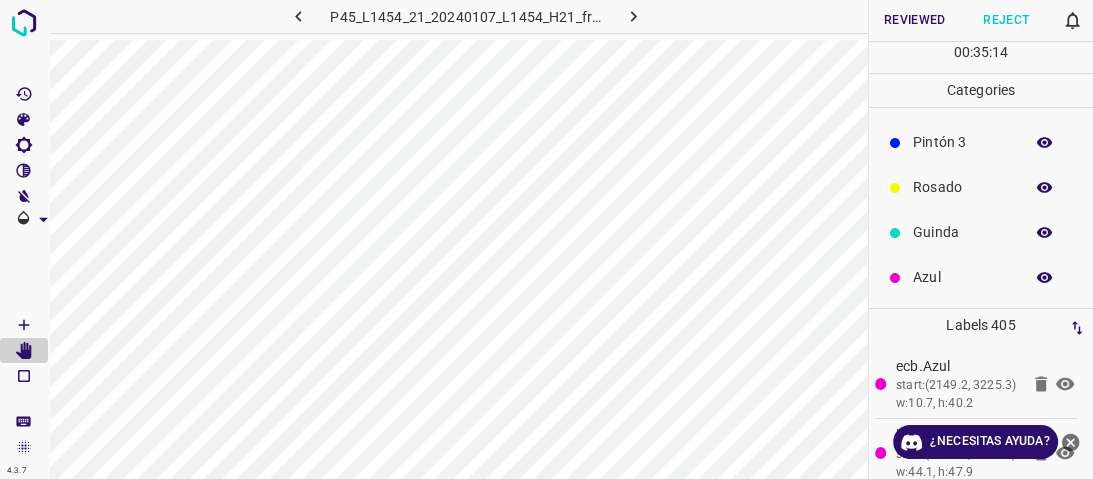 click on "Reviewed" at bounding box center (915, 20) 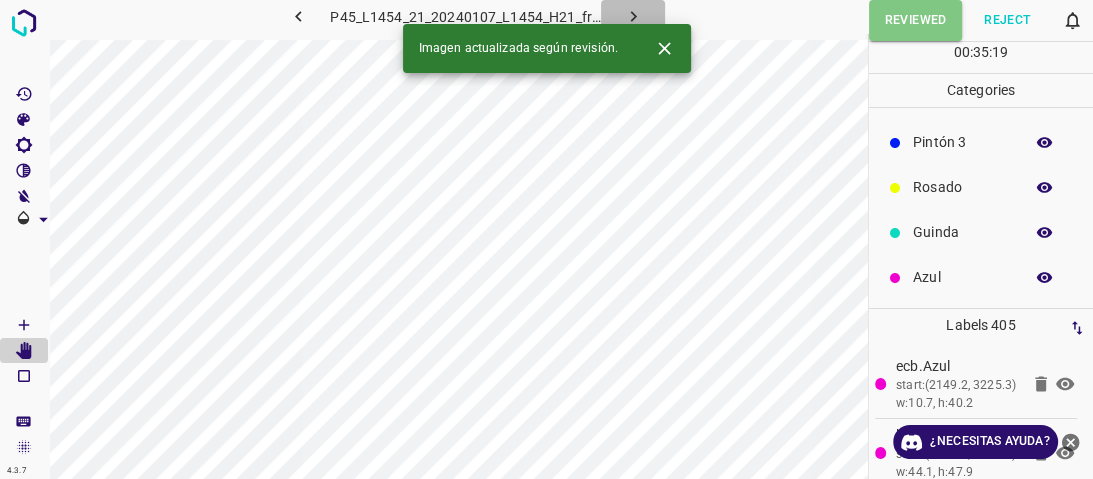 click 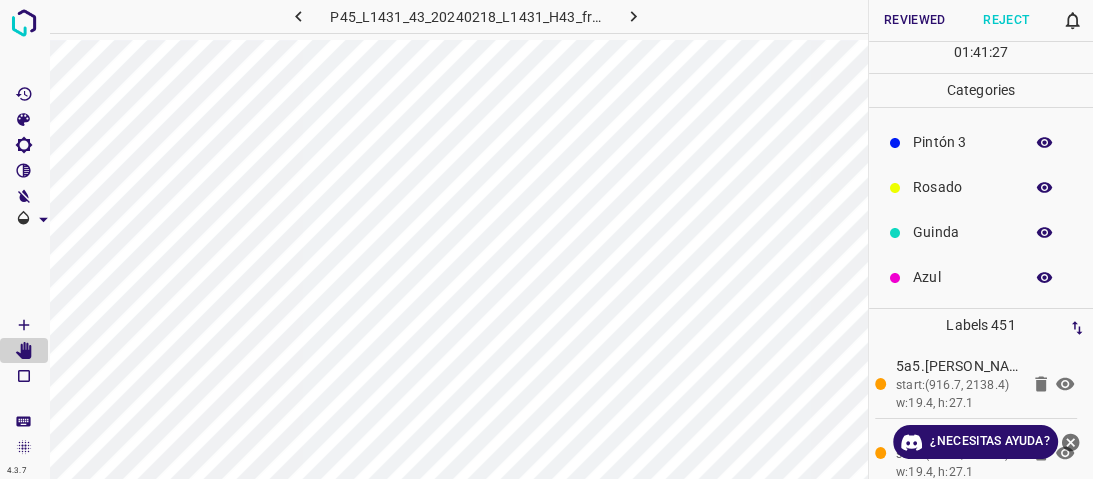 scroll, scrollTop: 0, scrollLeft: 0, axis: both 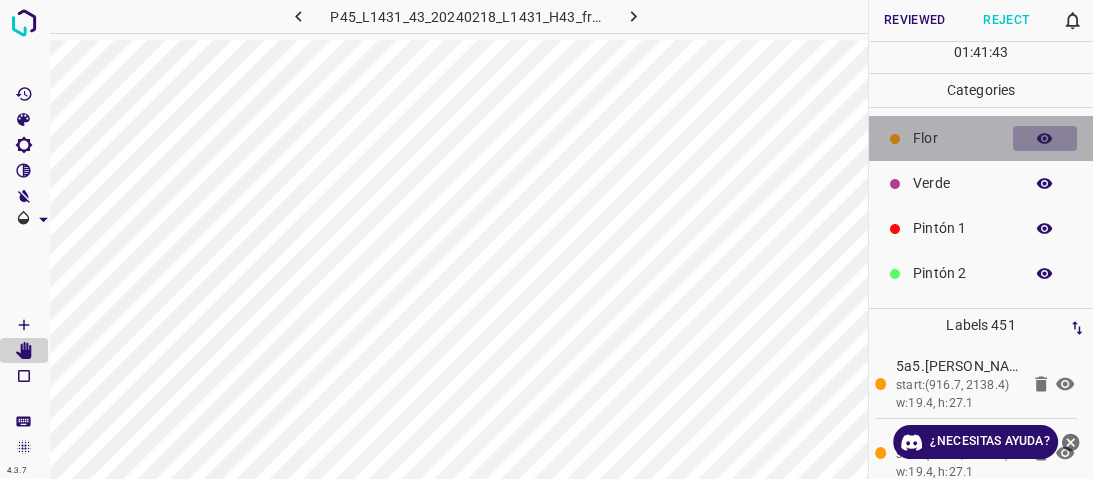 click at bounding box center (1045, 139) 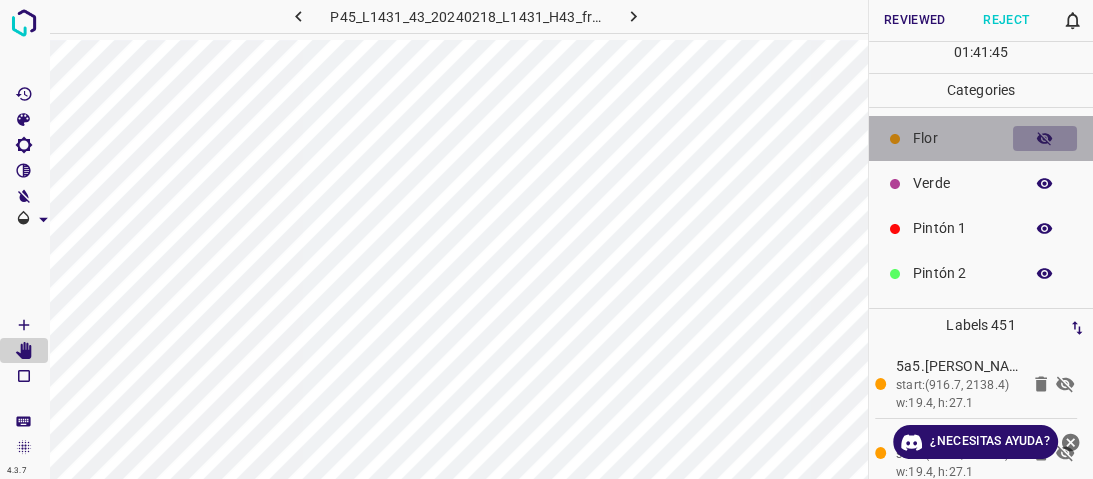 click at bounding box center [1045, 139] 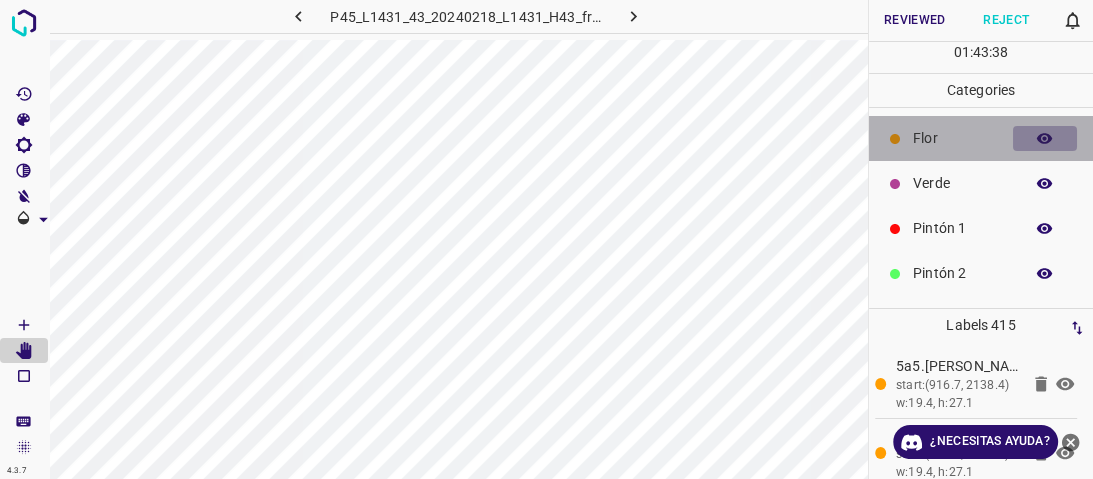 click 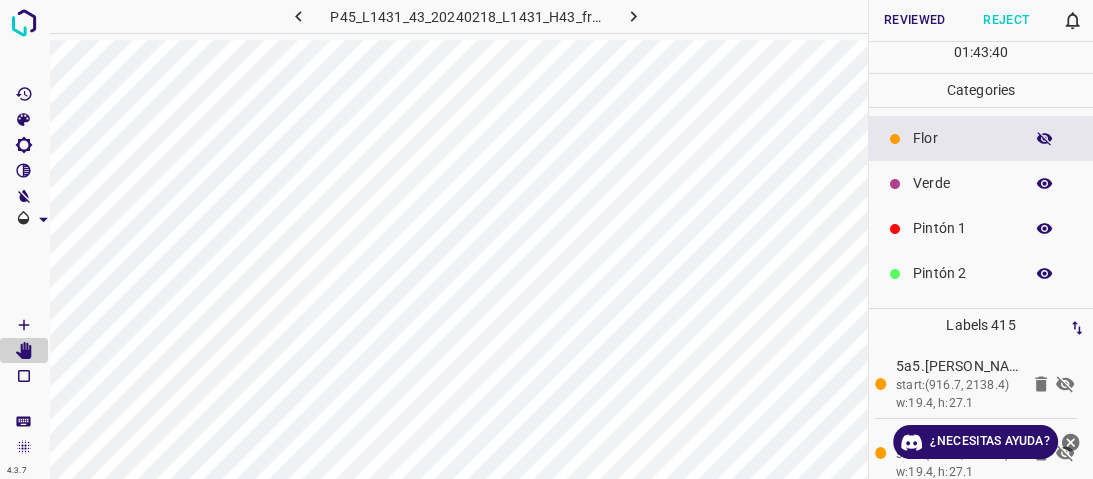click 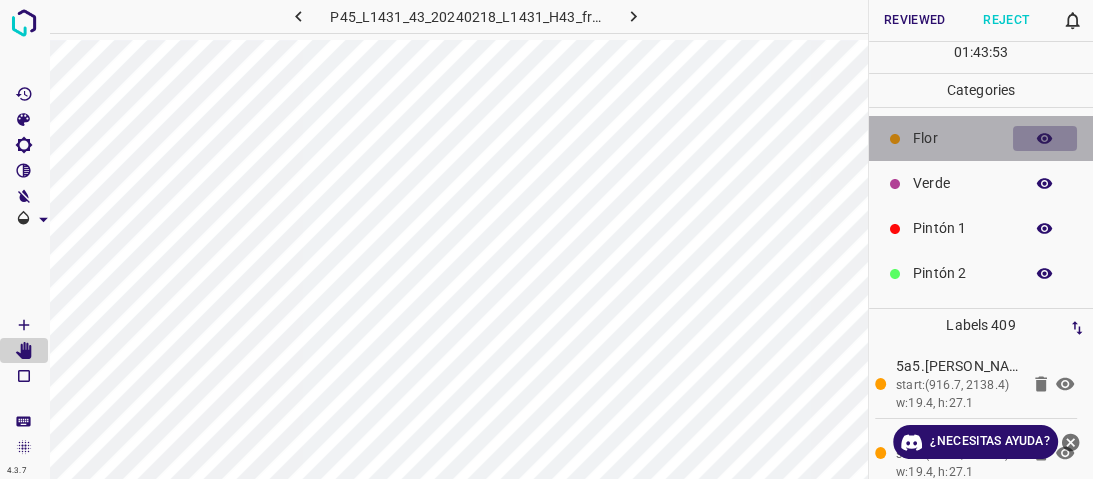 click 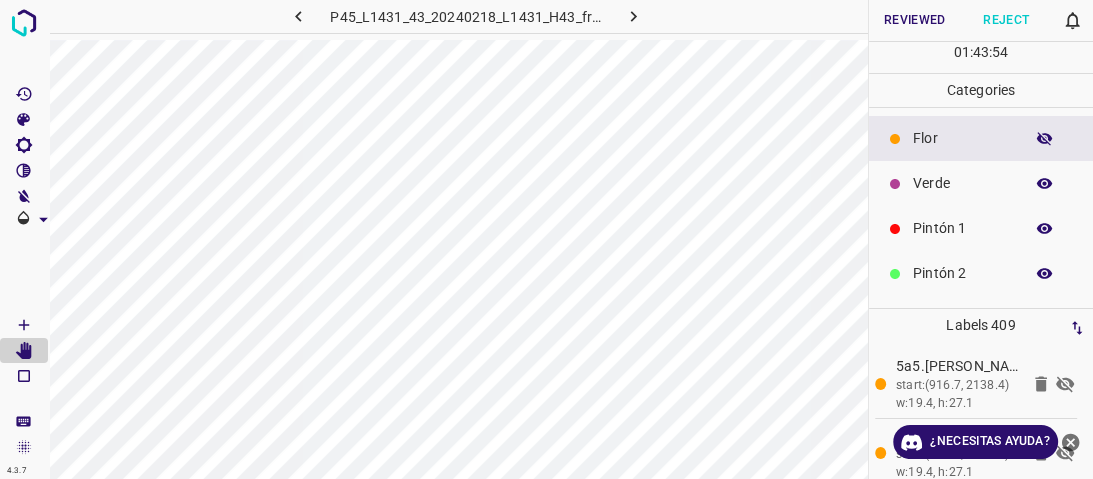 click 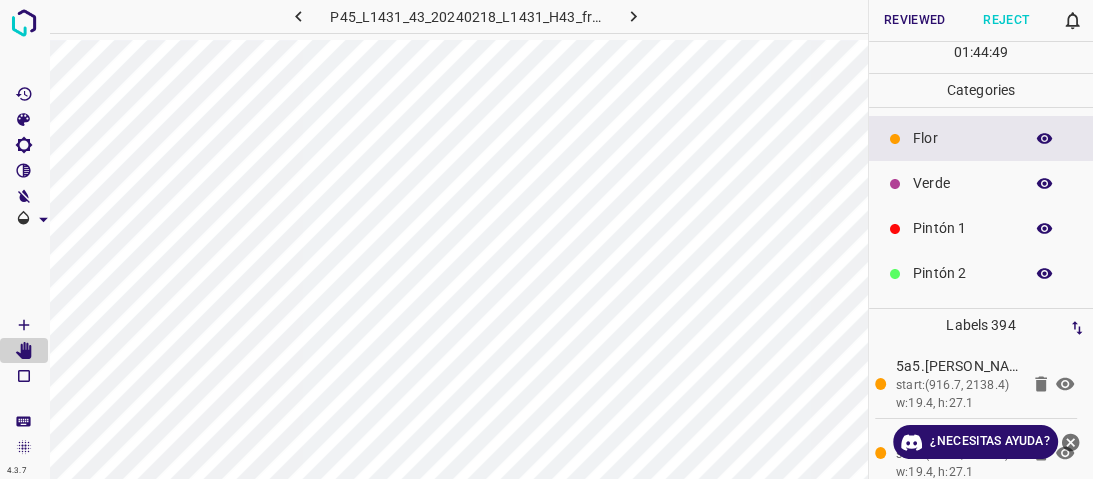 click at bounding box center (1045, 139) 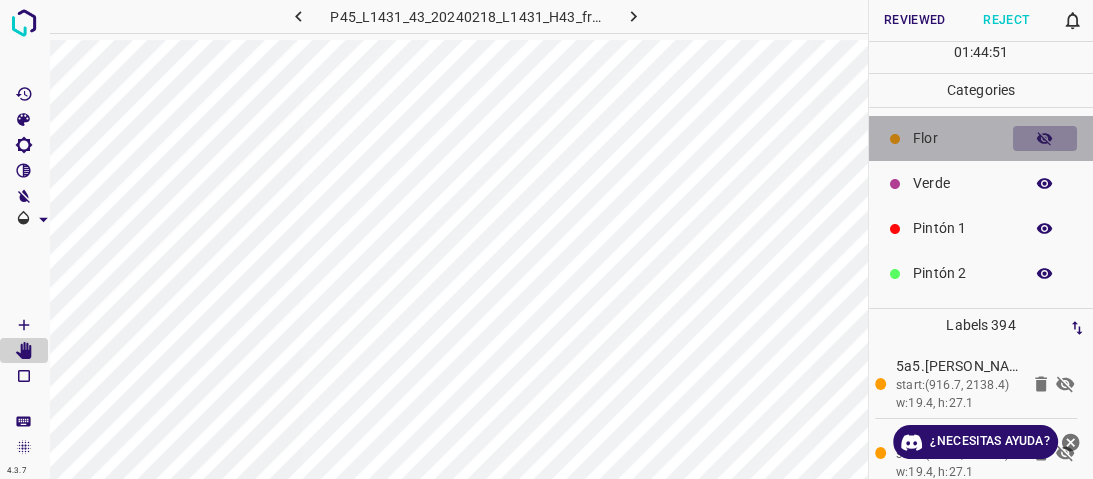 click at bounding box center [1045, 139] 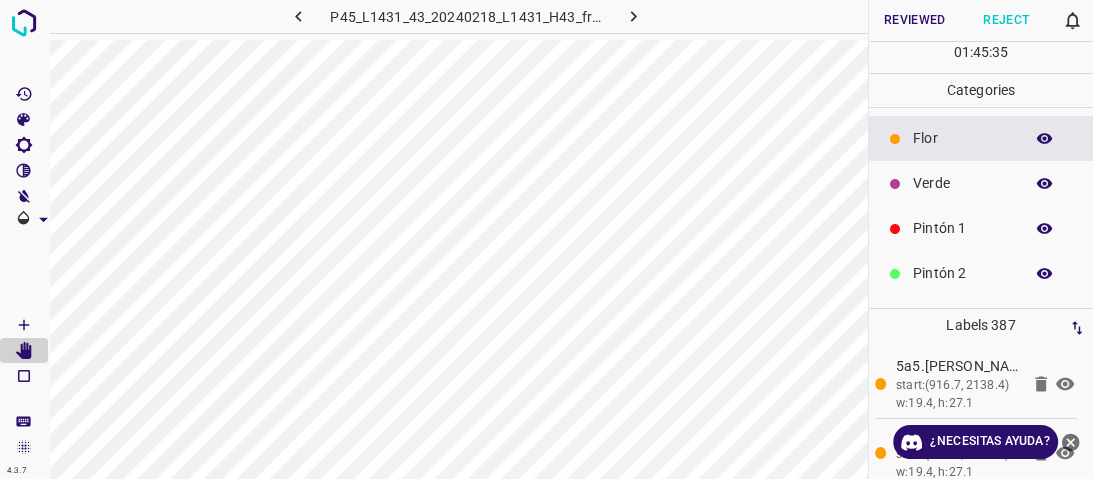 click 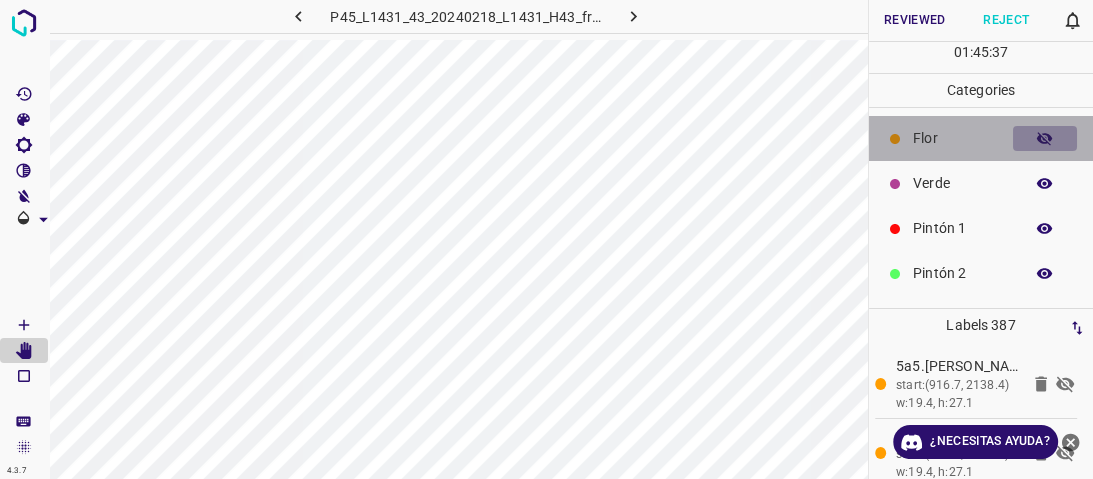 click 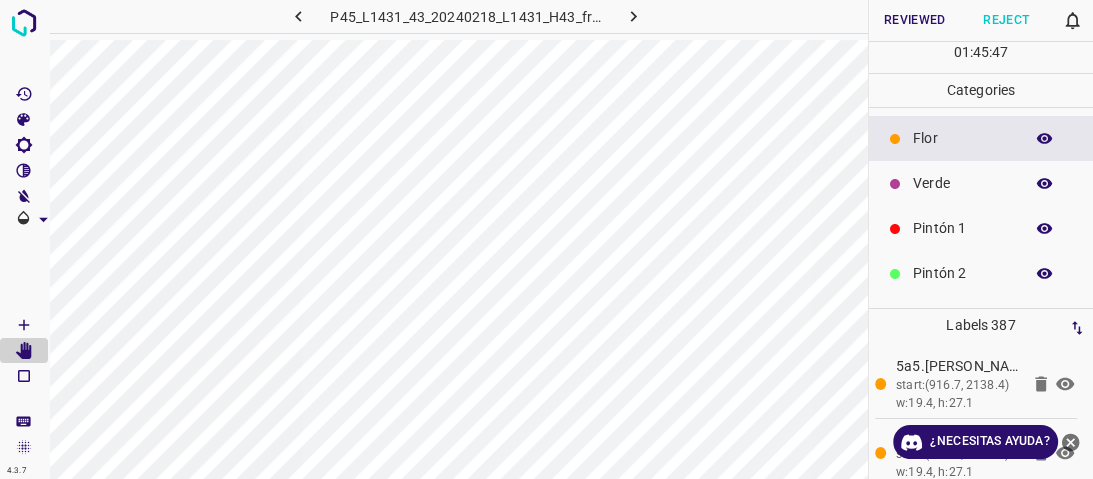 click 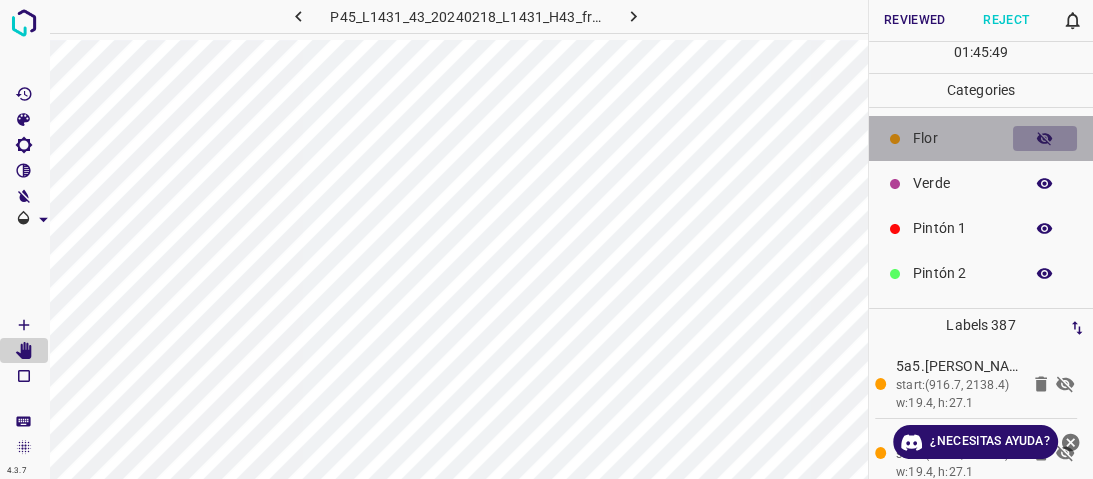 click 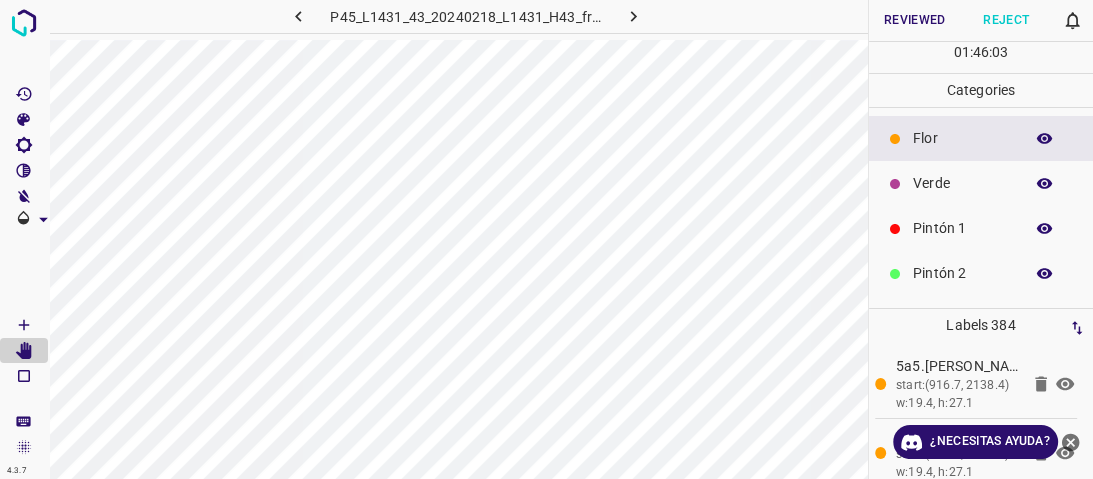 click 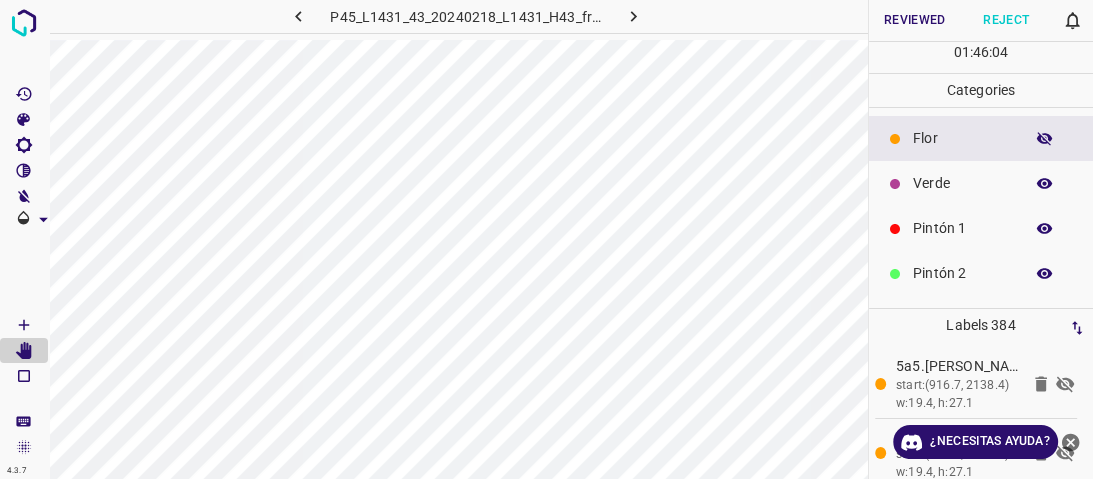 click 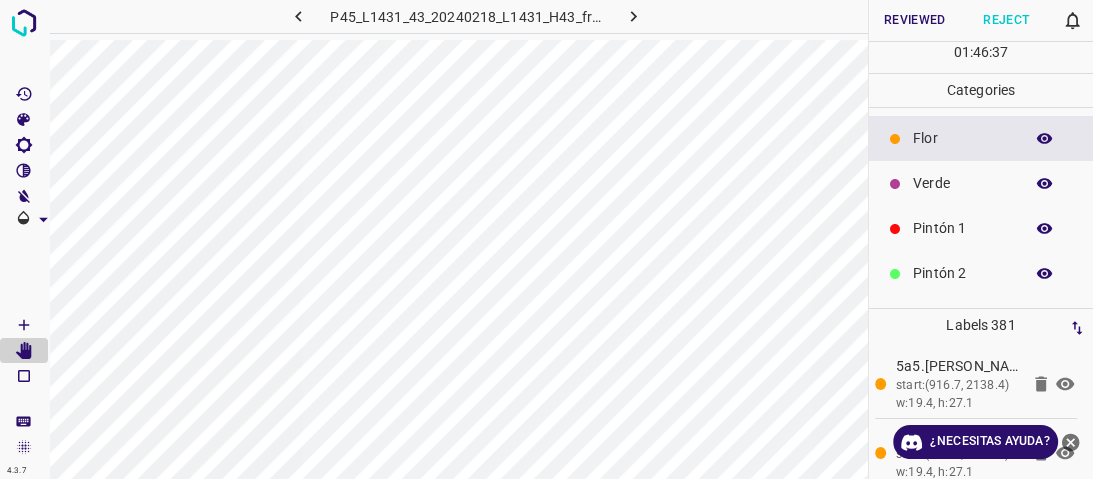 click 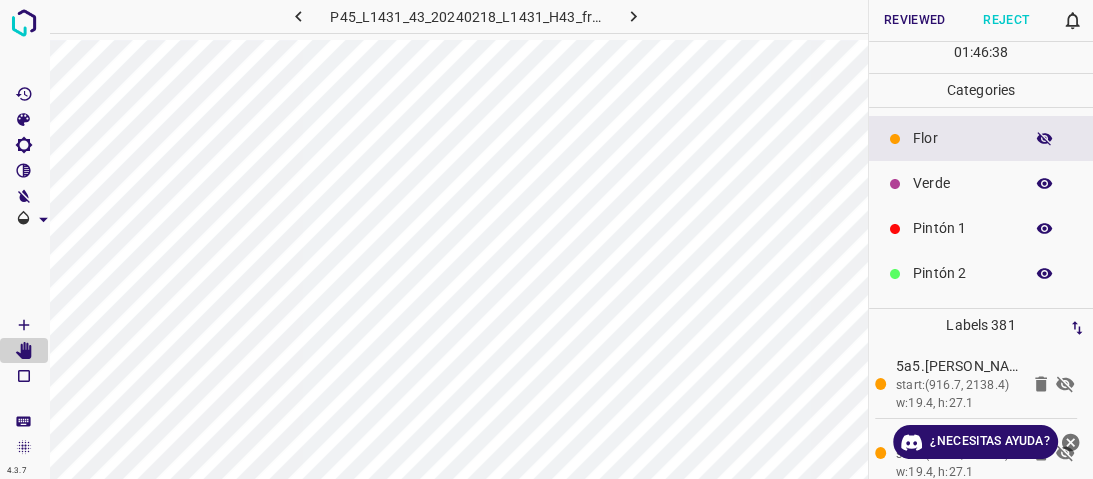 click 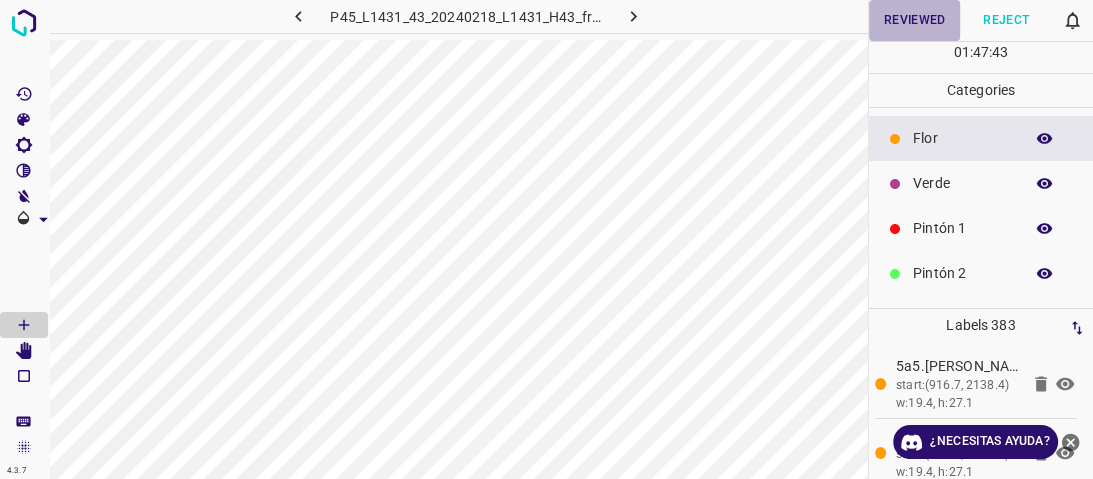 click on "Reviewed" at bounding box center [915, 20] 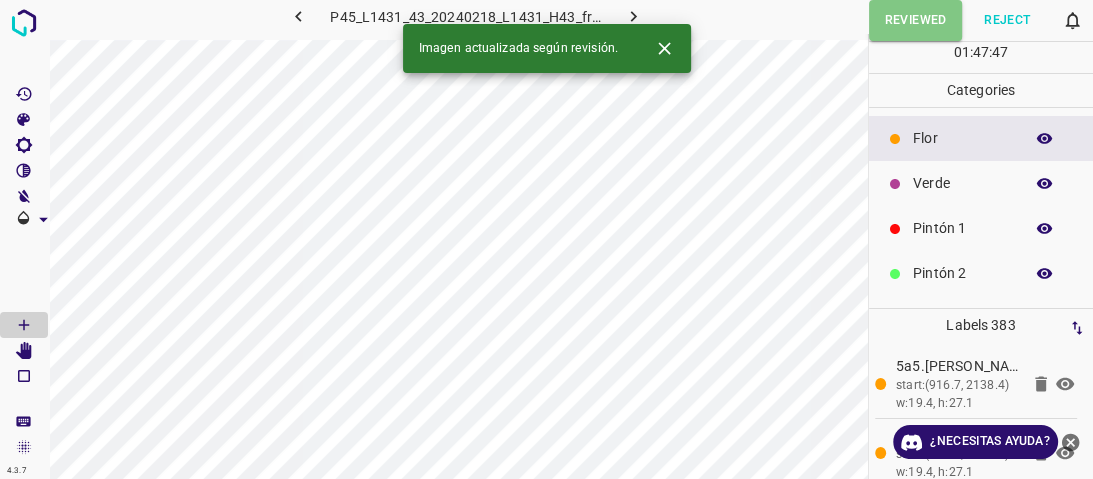 click 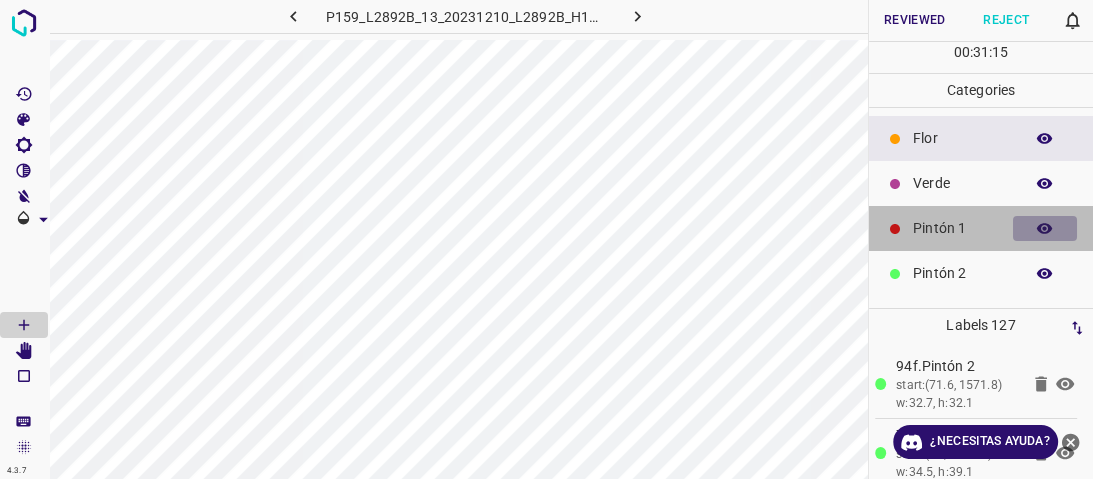 click 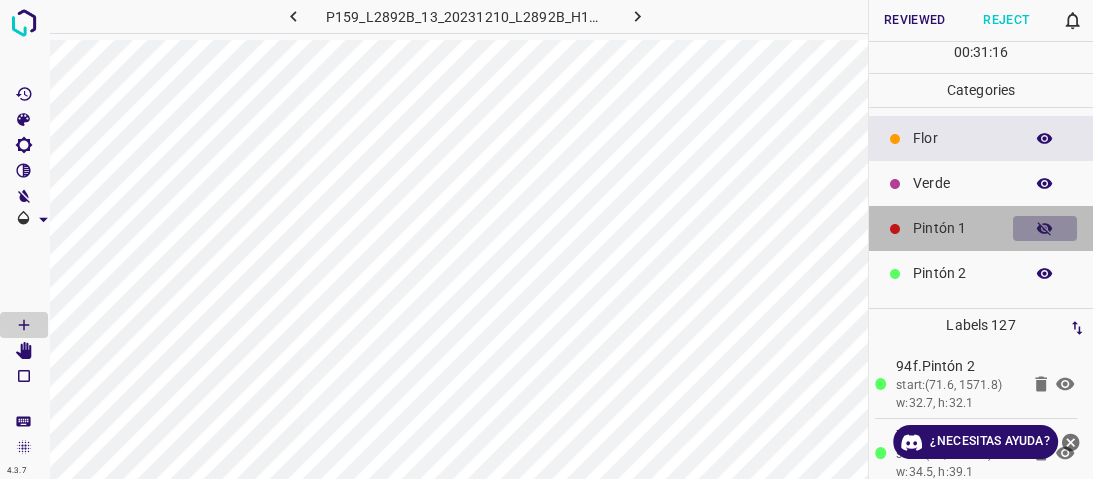 click 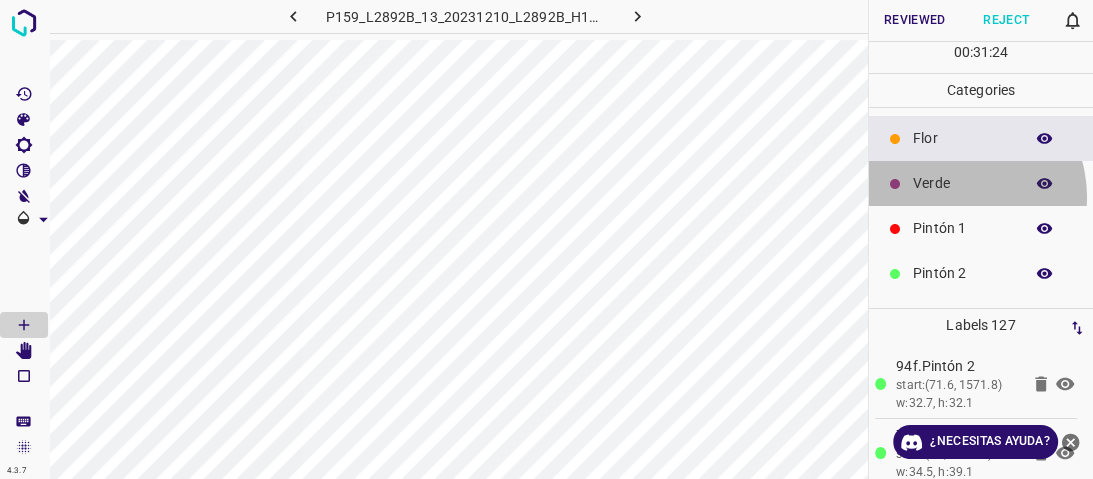 click on "Verde" at bounding box center (981, 183) 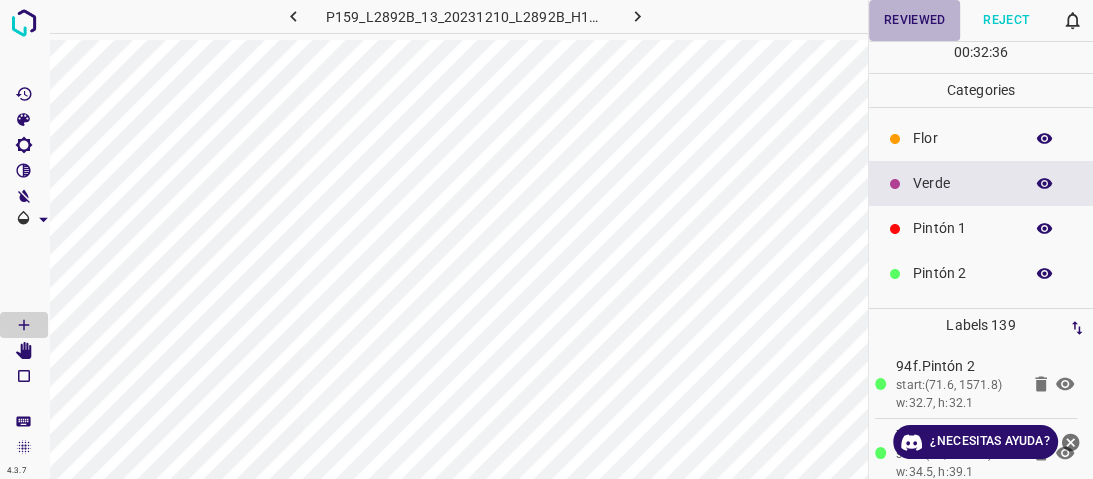 click on "Reviewed" at bounding box center (915, 20) 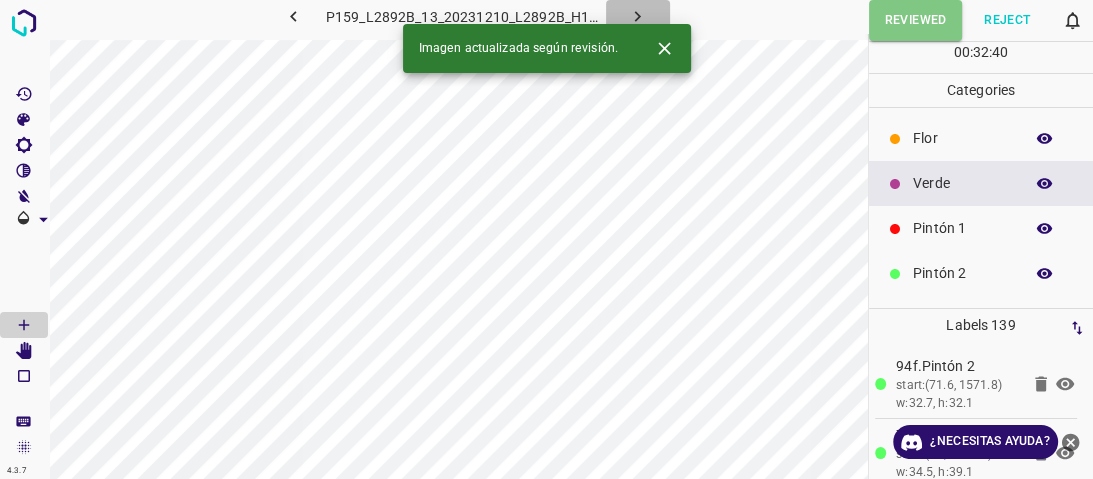 click 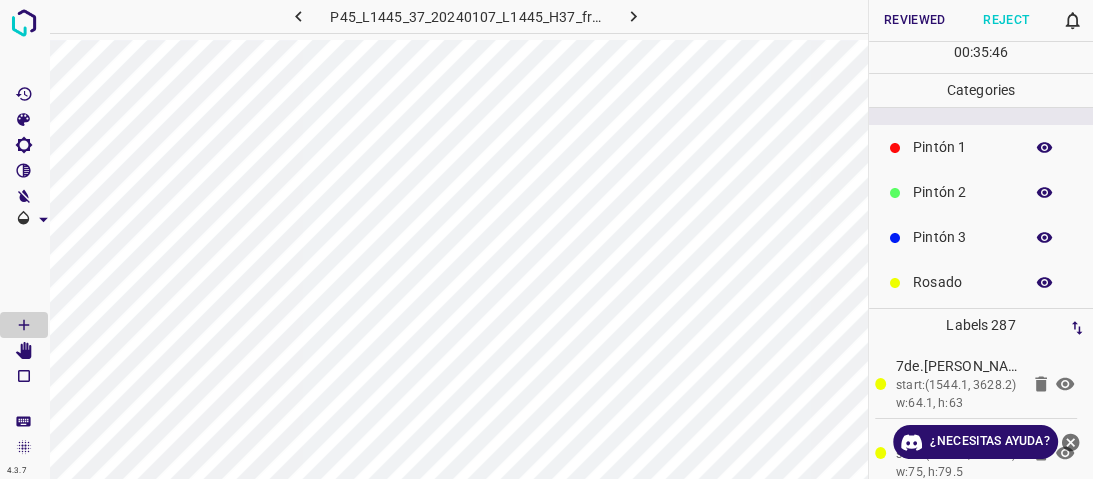 scroll, scrollTop: 176, scrollLeft: 0, axis: vertical 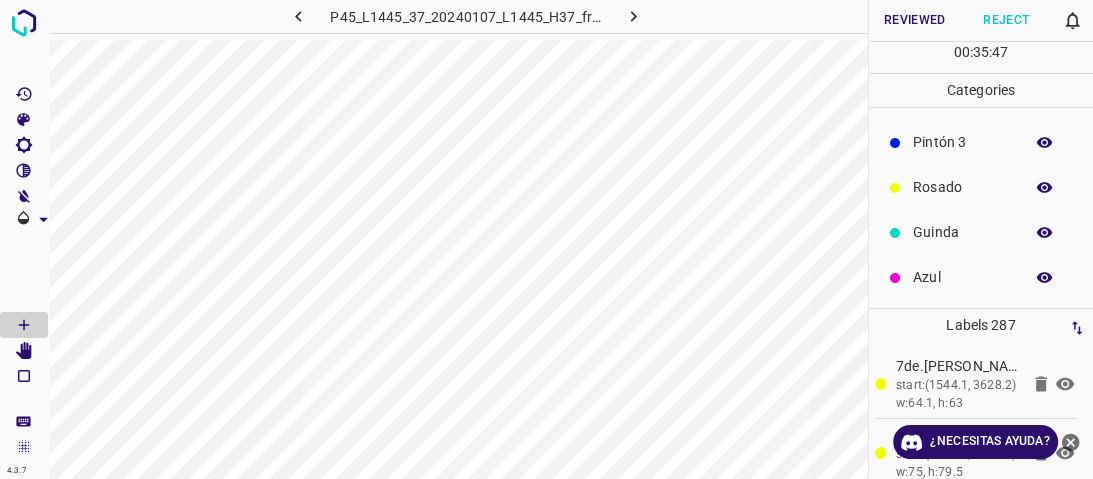 click on "Azul" at bounding box center (981, 277) 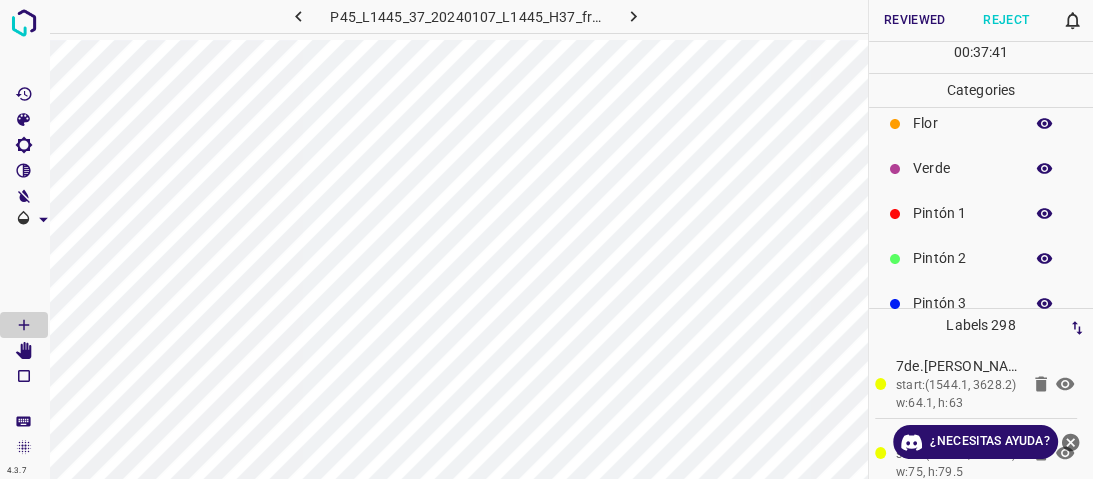 scroll, scrollTop: 0, scrollLeft: 0, axis: both 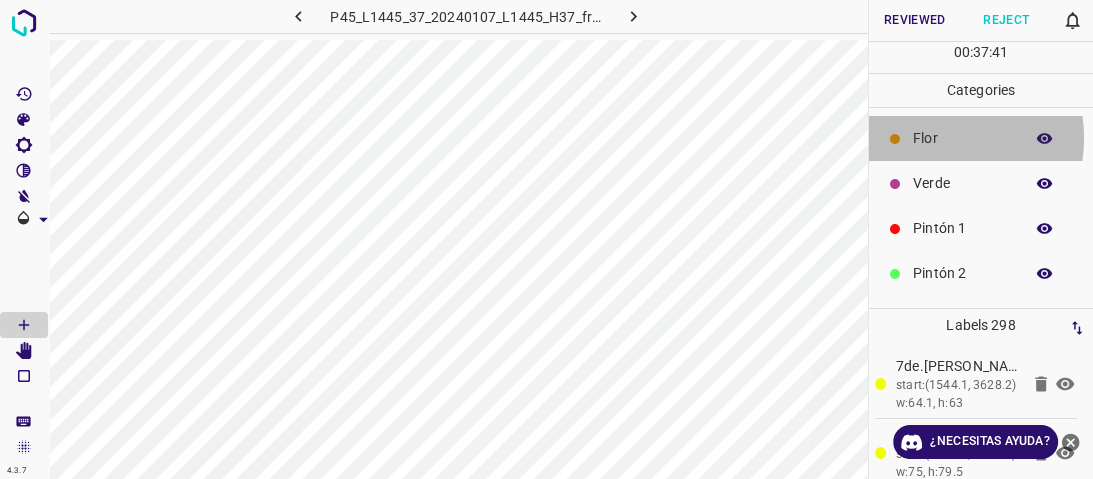 click on "Flor" at bounding box center [963, 138] 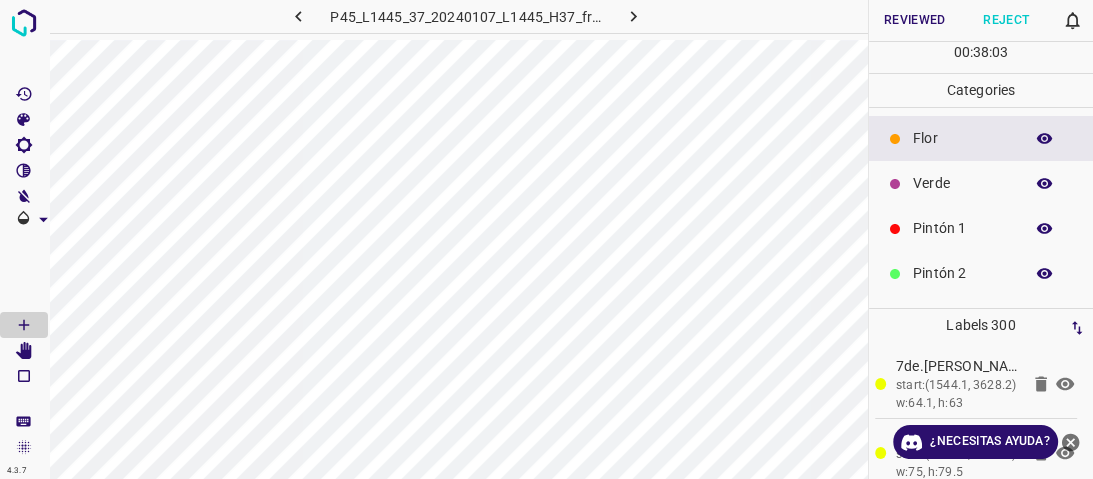 scroll, scrollTop: 176, scrollLeft: 0, axis: vertical 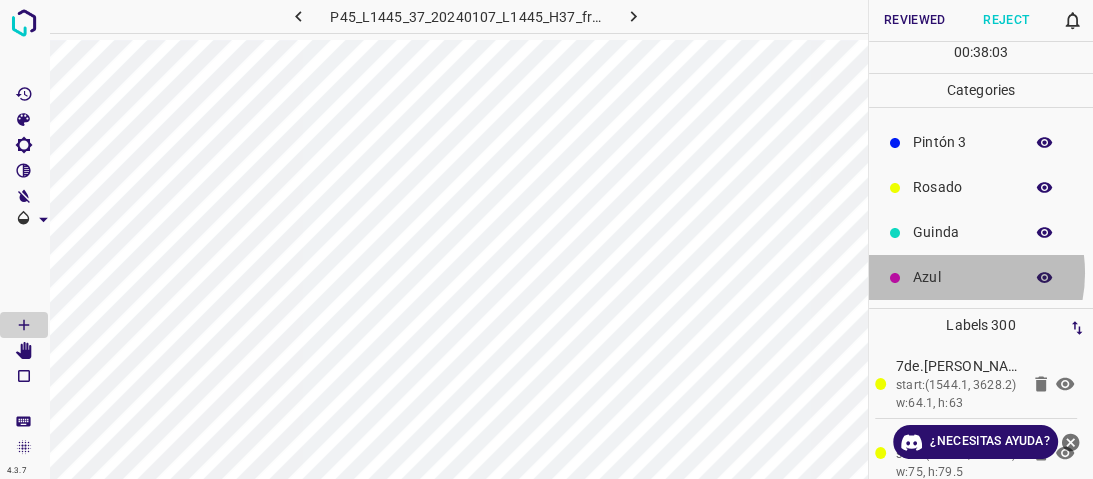 click on "Azul" at bounding box center (963, 277) 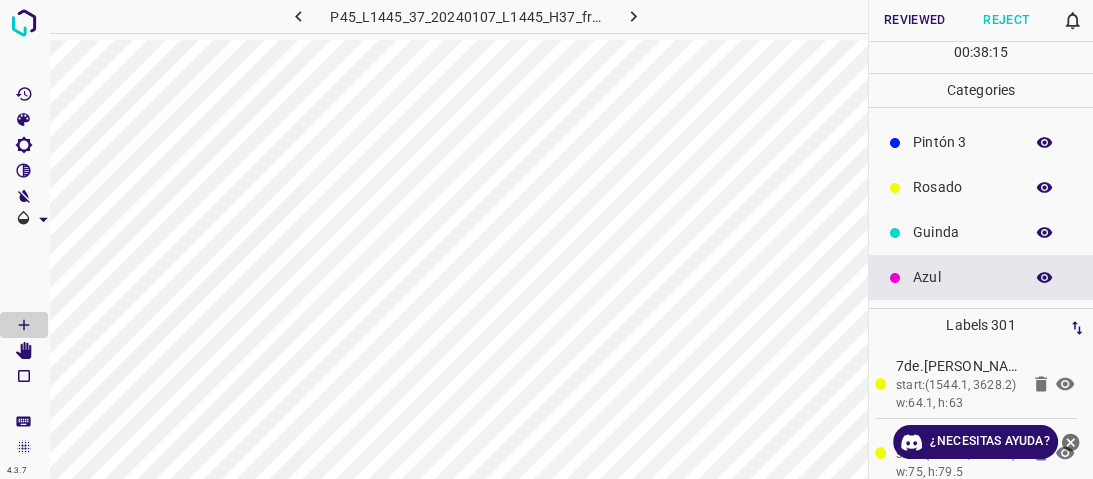 scroll, scrollTop: 0, scrollLeft: 0, axis: both 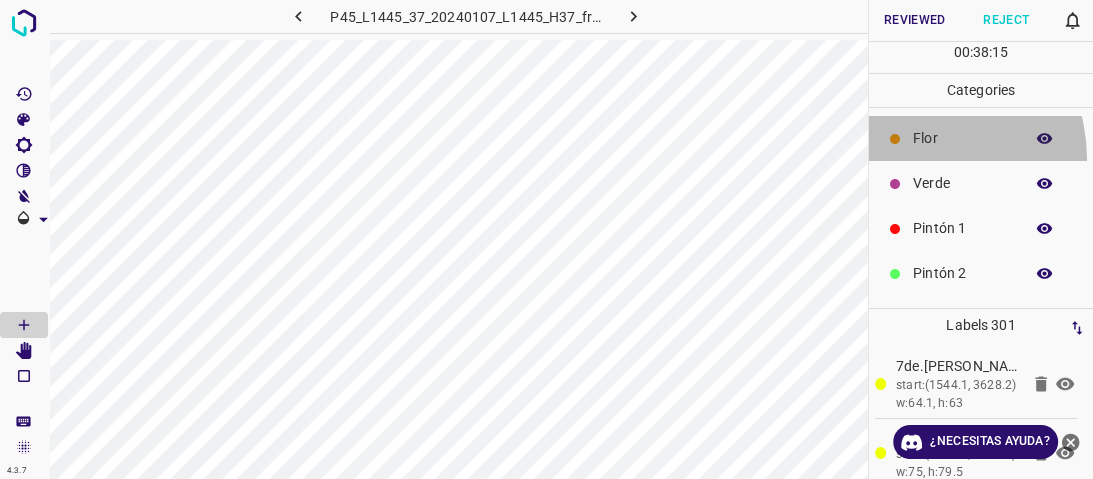 click on "Flor" at bounding box center [981, 138] 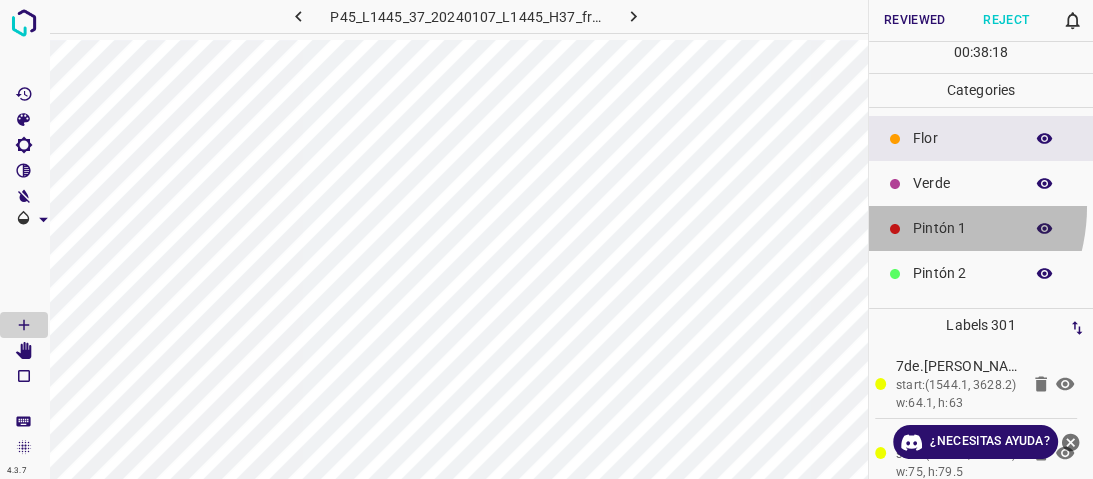 drag, startPoint x: 897, startPoint y: 205, endPoint x: 906, endPoint y: 191, distance: 16.643316 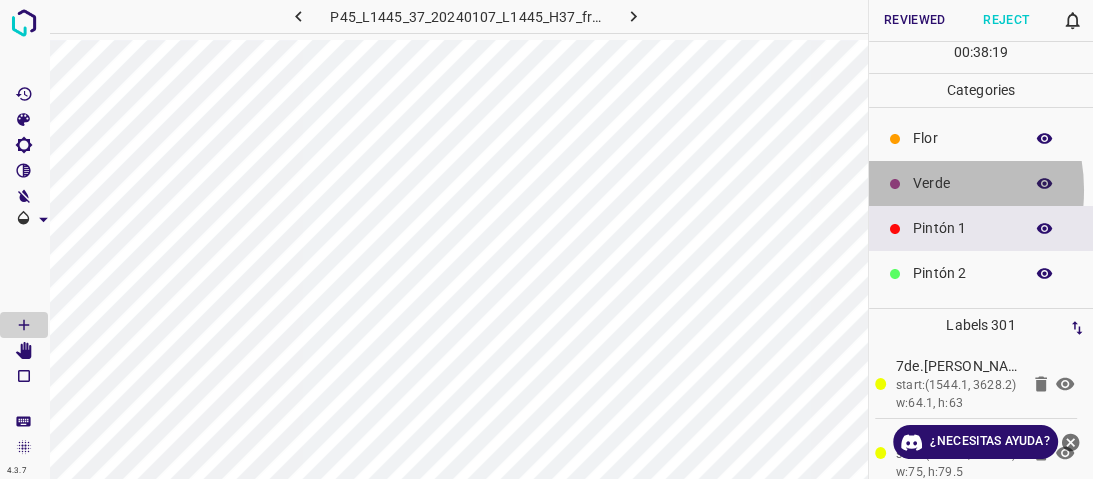 click on "Verde" at bounding box center [981, 183] 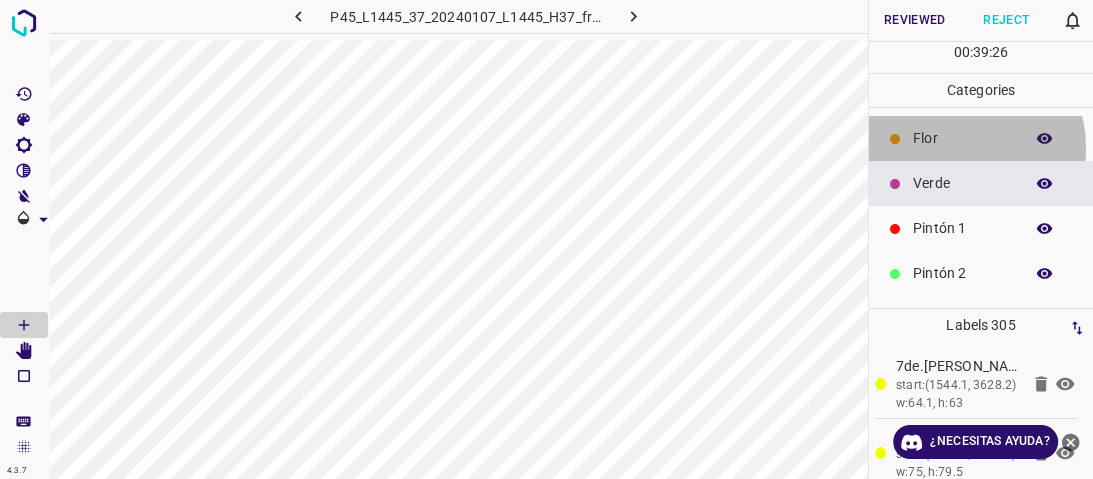 click on "Flor" at bounding box center [963, 138] 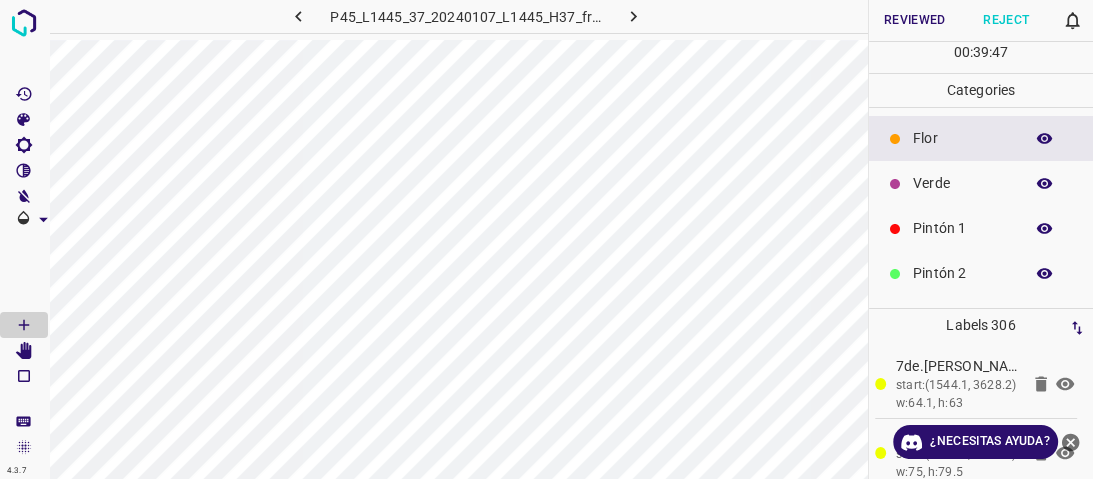 click on "Verde" at bounding box center (963, 183) 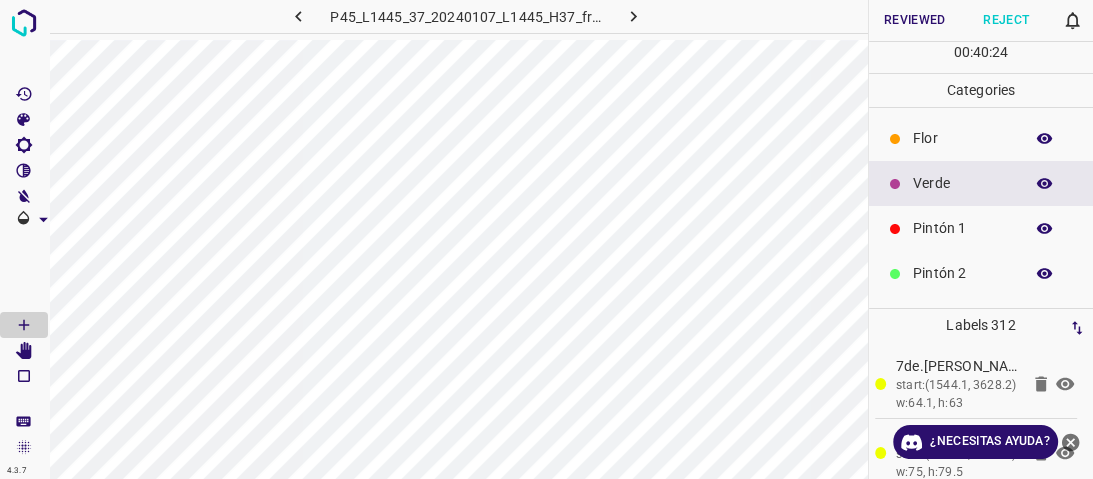 click on "Pintón 1" at bounding box center [981, 228] 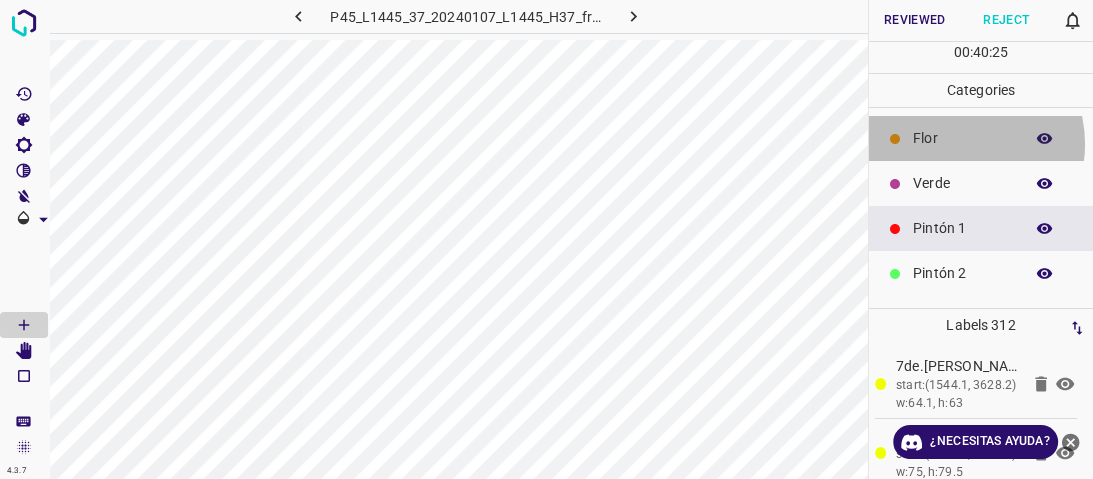 click on "Flor" at bounding box center (963, 138) 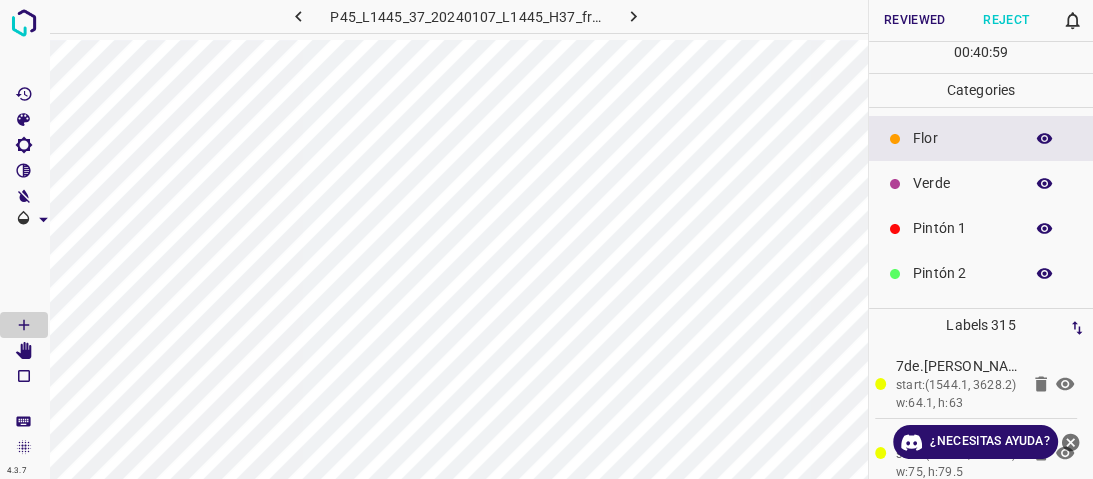 click 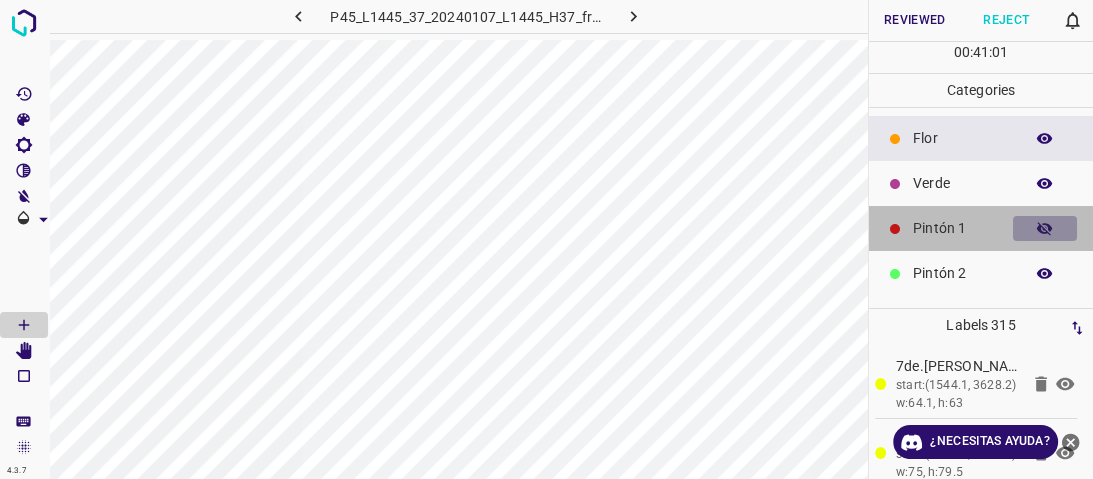 click 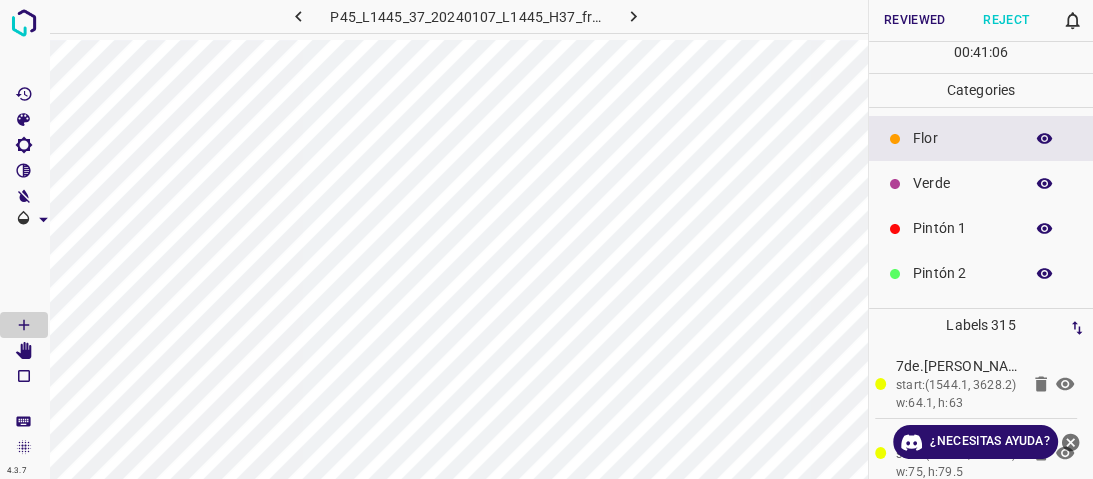 click on "Reviewed" at bounding box center [915, 20] 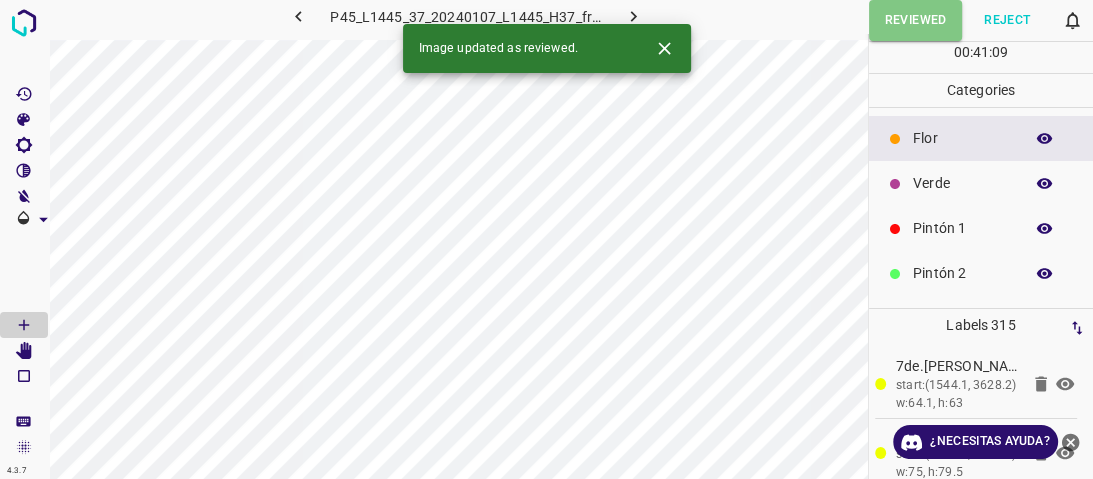 click 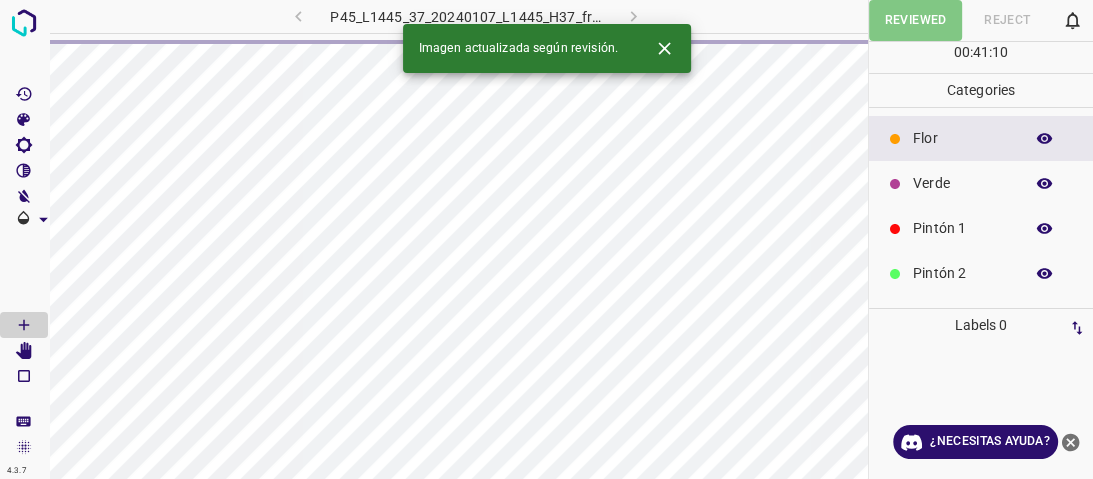 click on "P45_L1445_37_20240107_L1445_H37_frame_00109_104521.jpg" at bounding box center [466, 16] 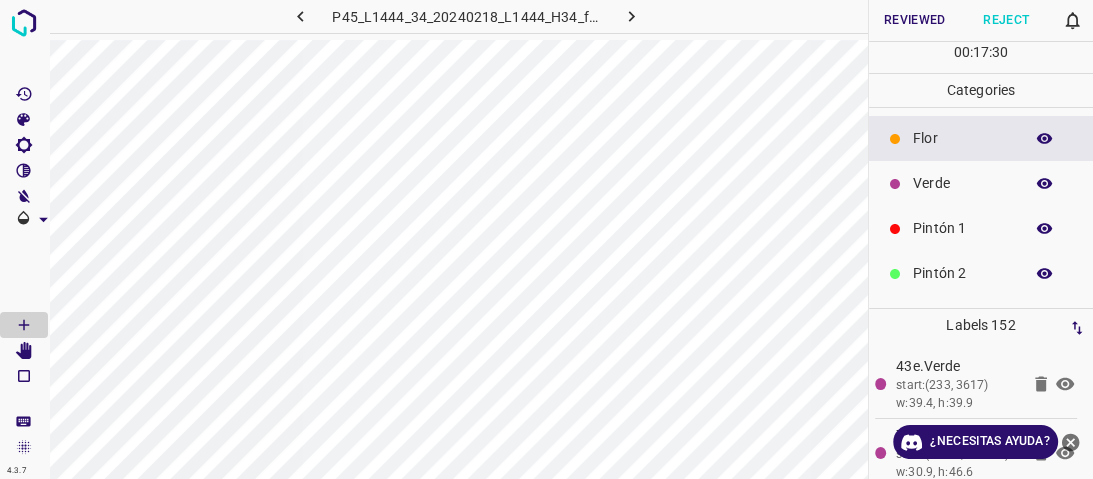 drag, startPoint x: 936, startPoint y: 188, endPoint x: 925, endPoint y: 192, distance: 11.7046995 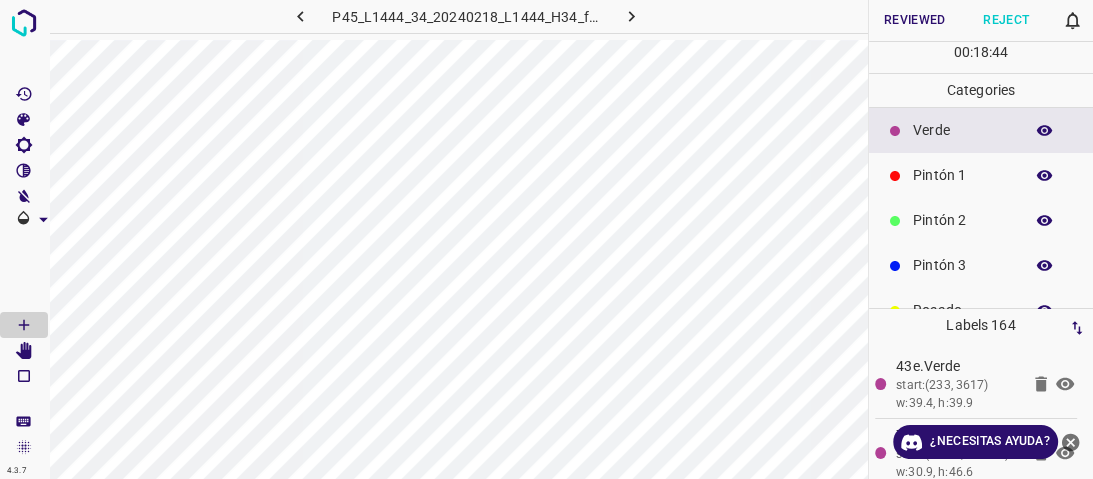 scroll, scrollTop: 80, scrollLeft: 0, axis: vertical 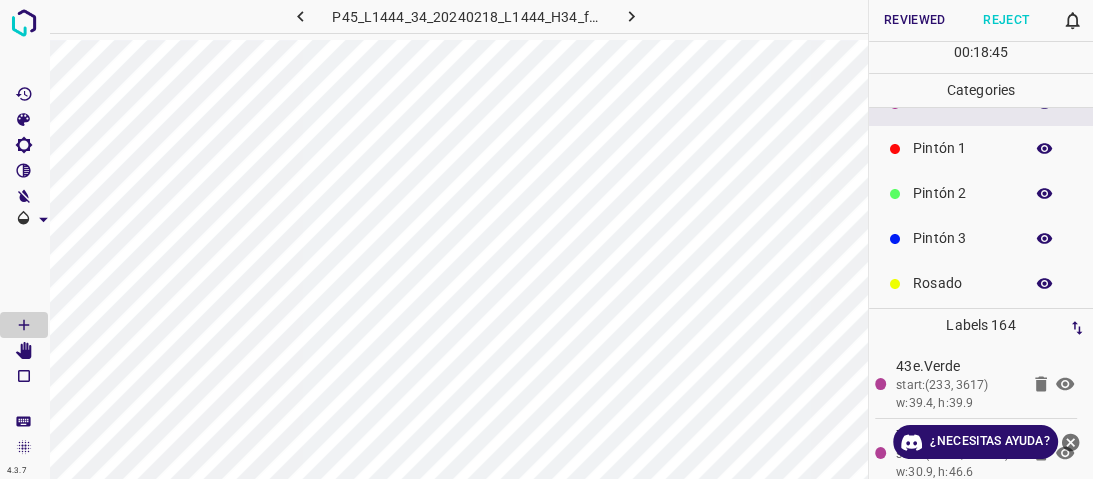 click on "Pintón 3" at bounding box center [963, 238] 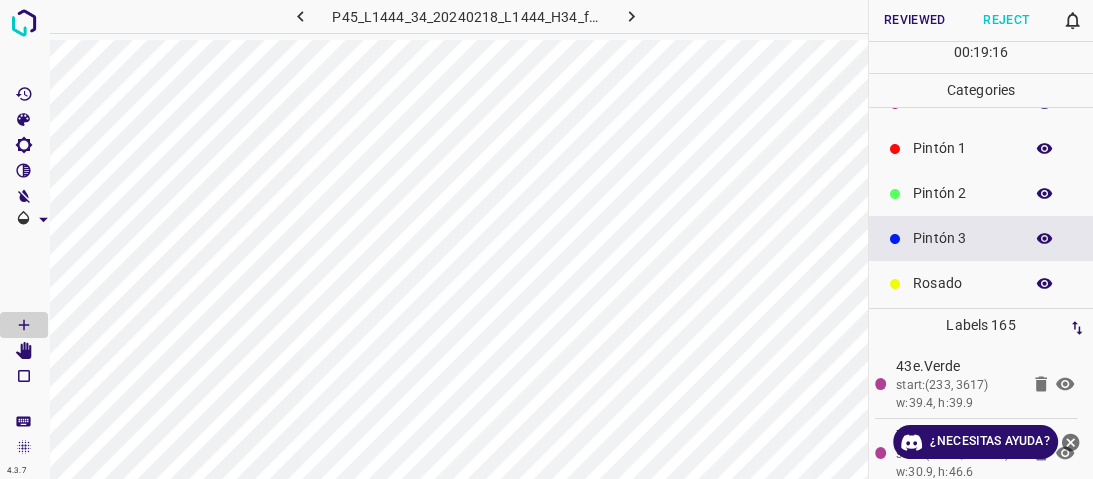 scroll, scrollTop: 0, scrollLeft: 0, axis: both 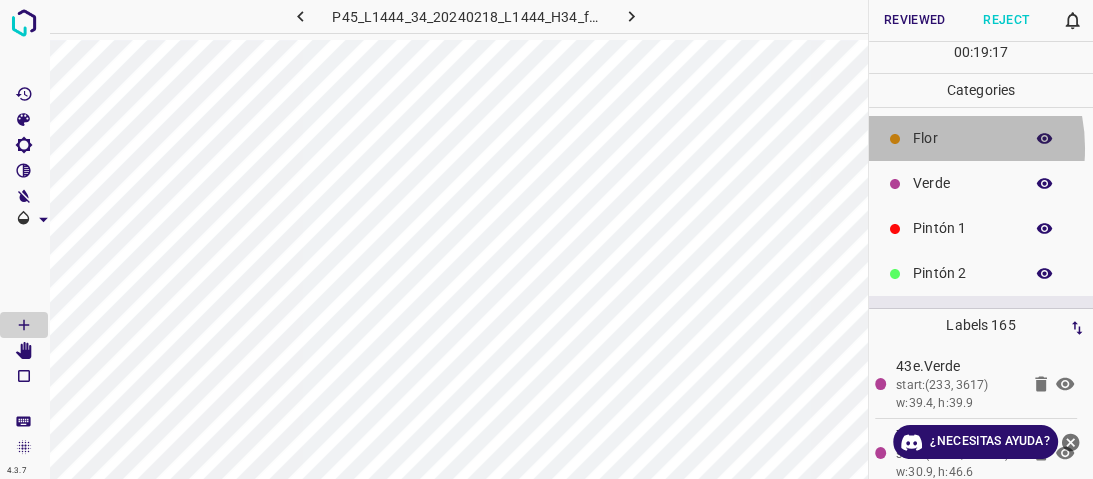 click on "P45_L1444_34_20240218_L1444_H34_frame_00019_18351.jpg Reviewed Reject 0 00   : 19   : 17   Categories Flor Verde Pintón 1 Pintón 2 Pintón 3 Rosado Guinda Azul Labels   165 43e.Verde
start:(233, 3617)
w:39.4, h:39.9
7aa.Verde
start:(213.3, 3585.6)
w:30.9, h:46.6
3dc.Verde
start:(240.6, 3570.4)
w:35.8, h:47.5
251.Verde
start:(228.5, 3539.4)
w:29.1, h:34
627.Pintón 1
start:(387.5, 3342)
w:27.1, h:39.3
559.Pintón 1
start:(418.5, 3306.8)
w:30.4, h:33
332.Pintón 1
start:(426.8, 3340.8)
w:21.7, h:26.2
121.Pintón 1
start:(383.9, 3316.4)
w:22.6, h:27.7
e82.Pintón 1
start:(389.2, 3284.2)
w:27.1, h:32.7
f7c.Guinda
start:(223.3, 3292)
w:28, h:35.7
2f6.Pintón 3
start:(243.3, 3269)
w:19, h:22.9
2a4.Azul ffe.Azul aef.Guinda 0b2.Flor 02d.Azul 228.Pintón 2" at bounding box center [546, 239] 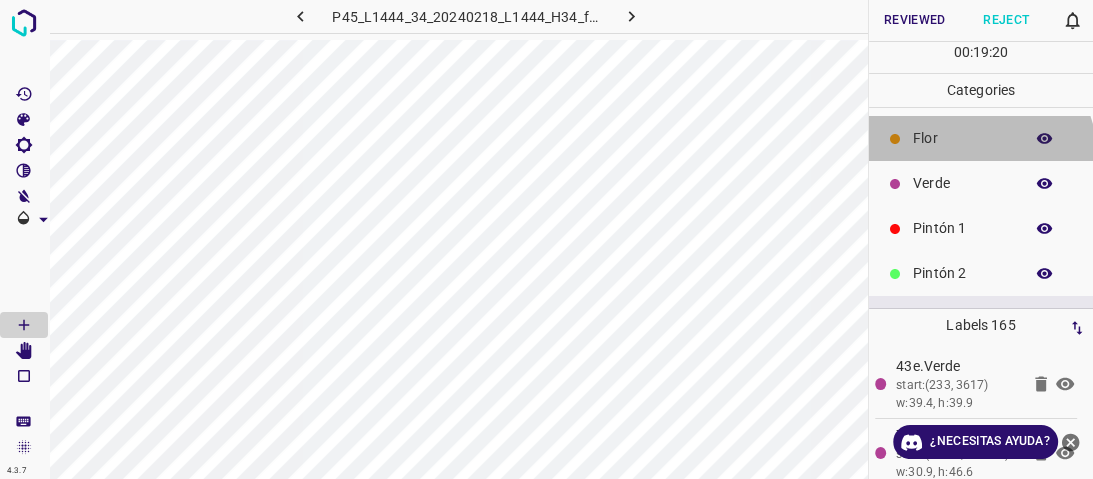 click on "Flor" at bounding box center [981, 138] 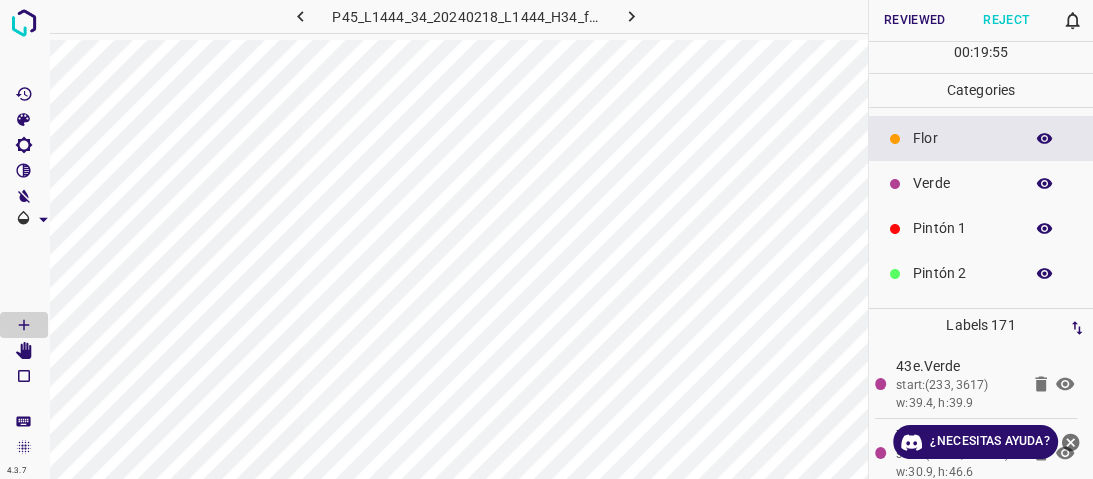 click on "Verde" at bounding box center (963, 183) 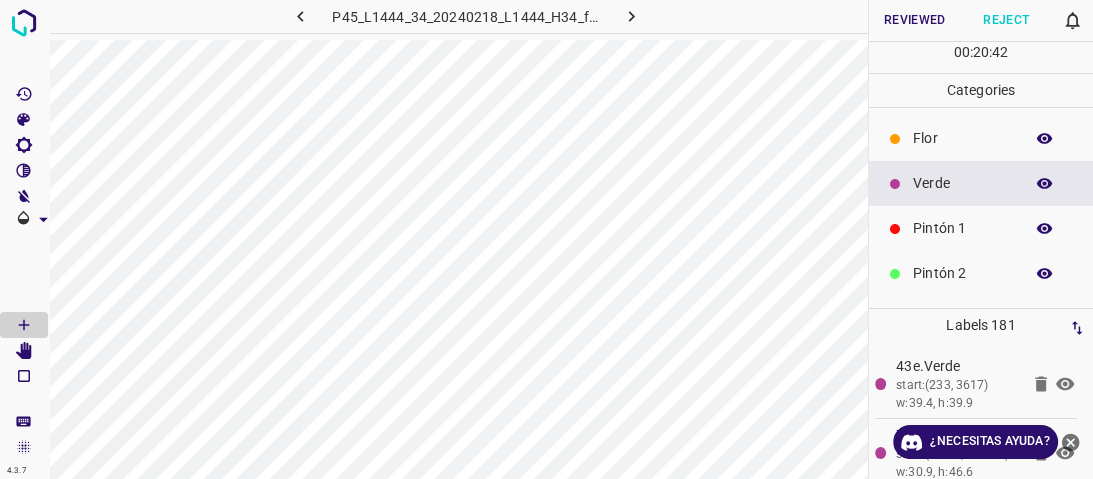 click on "Verde" at bounding box center (963, 183) 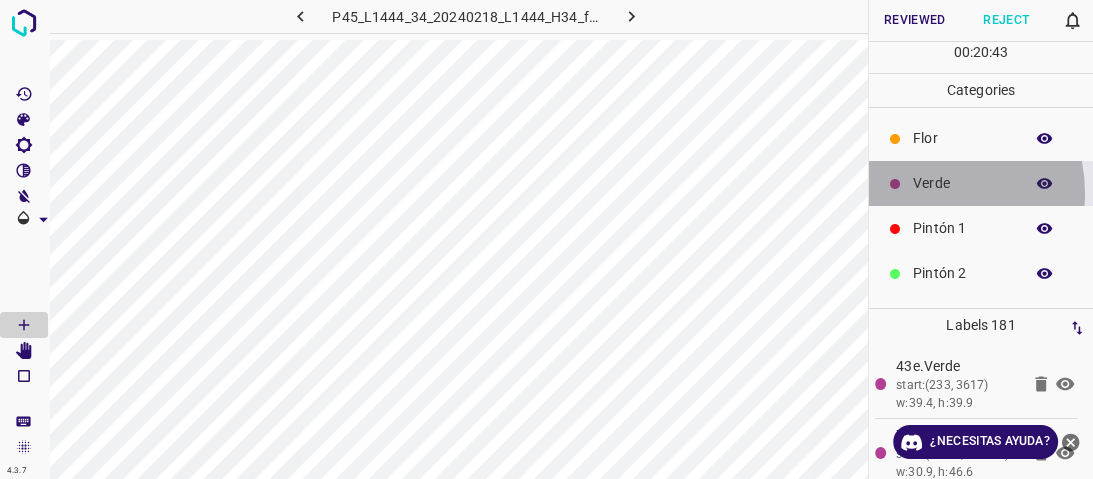 click on "Verde" at bounding box center (963, 183) 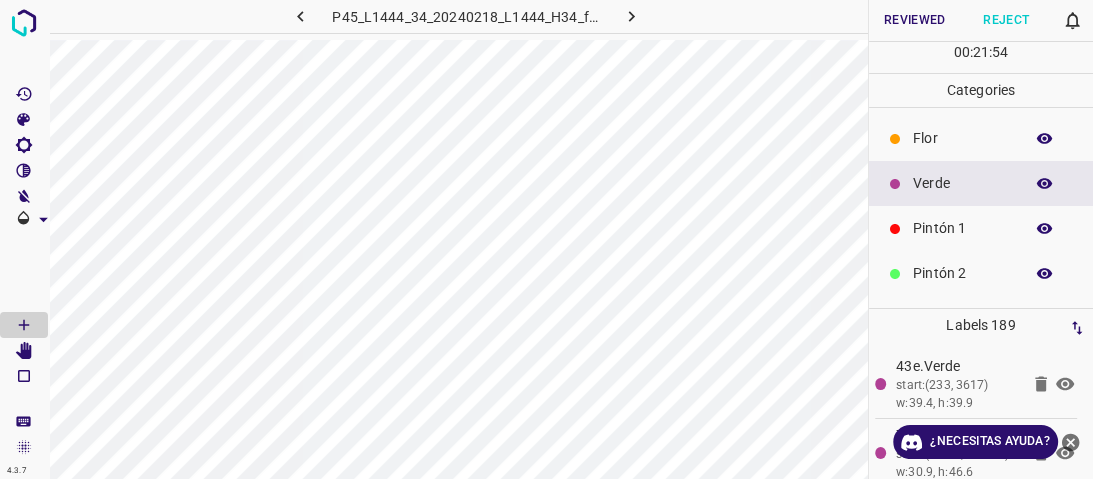 click on "Flor" at bounding box center (963, 138) 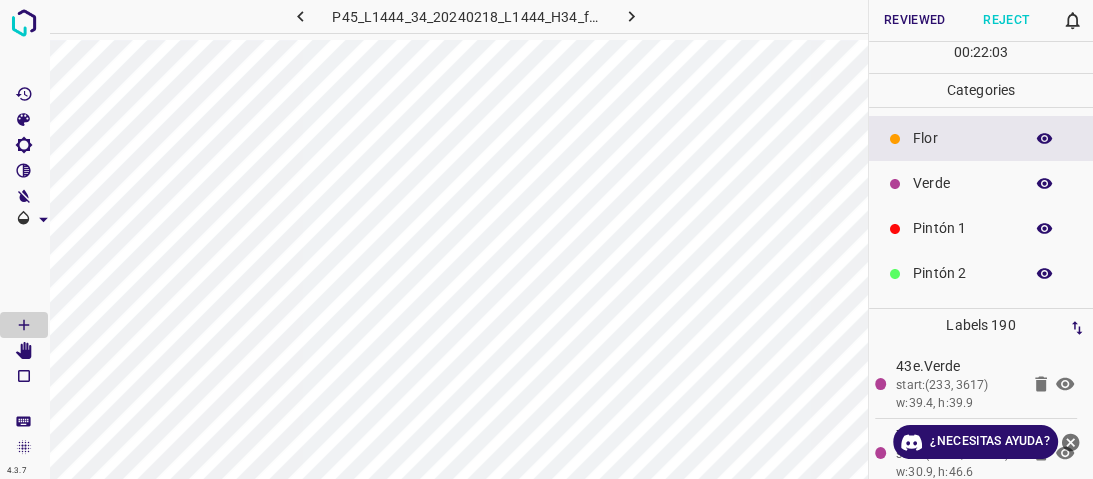click on "Verde" at bounding box center (981, 183) 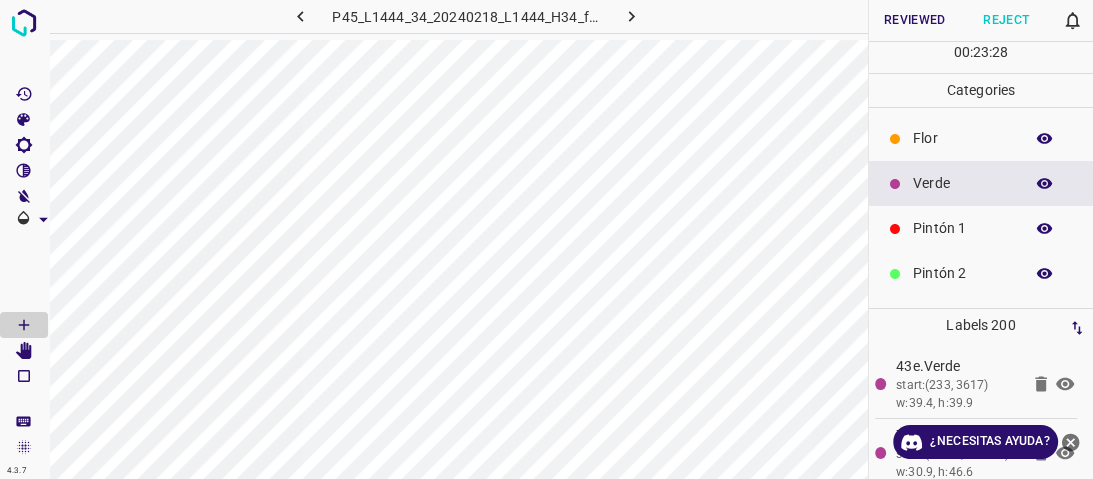click on "Flor" at bounding box center [963, 138] 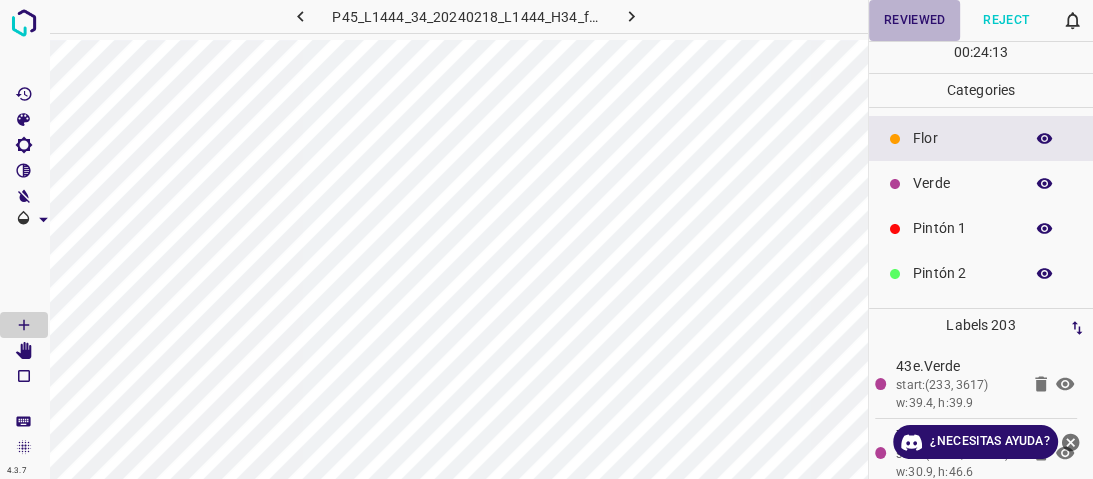 click on "Reviewed" at bounding box center [915, 20] 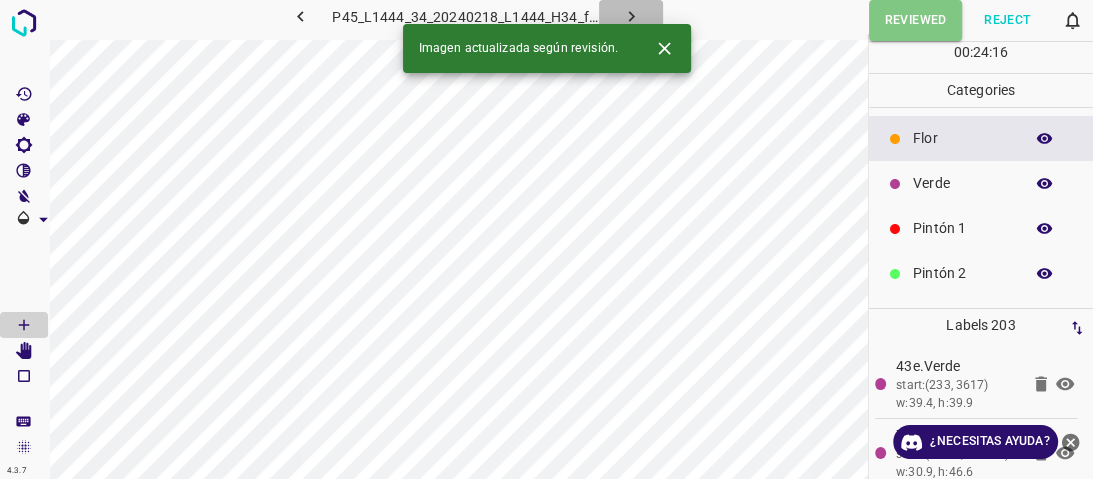 click 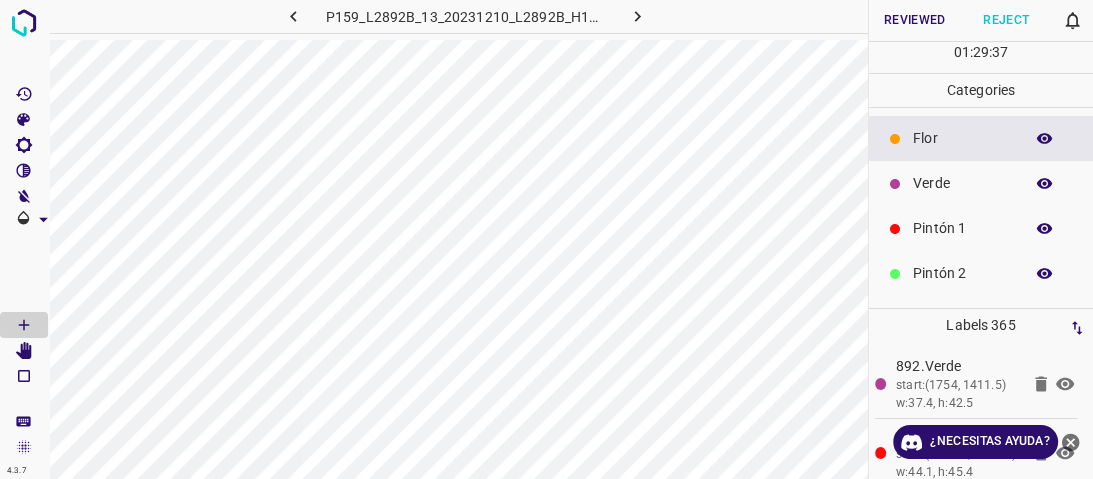 click on "Verde" at bounding box center [981, 183] 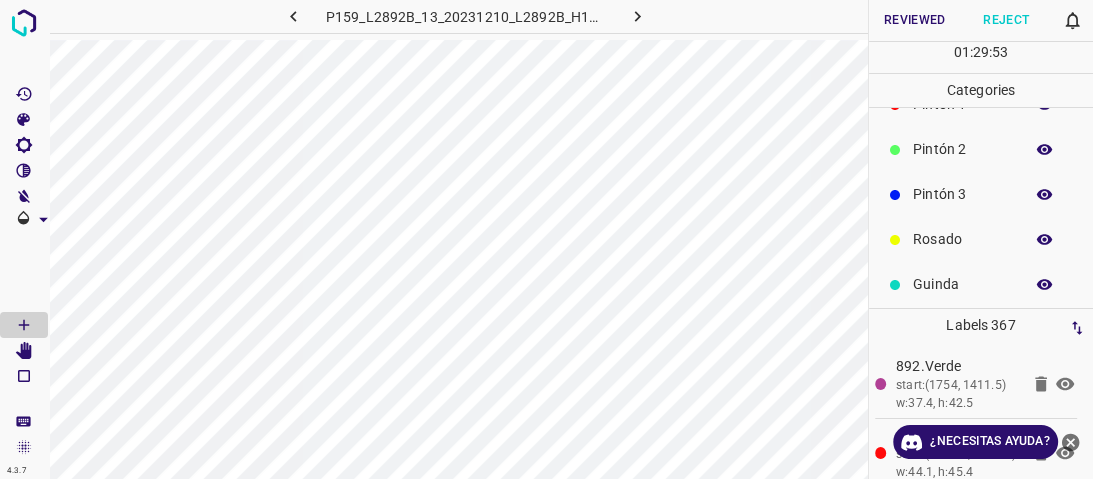 scroll, scrollTop: 176, scrollLeft: 0, axis: vertical 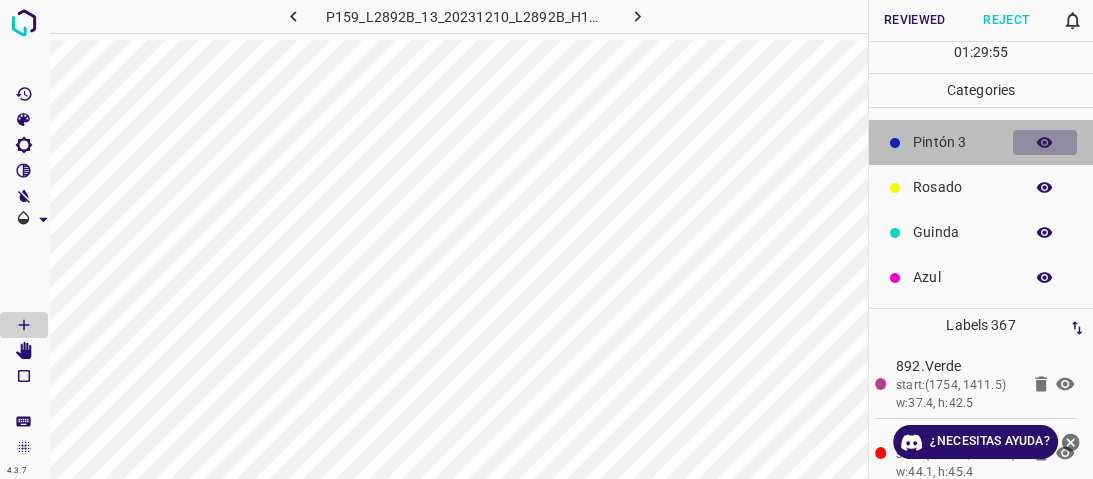 click at bounding box center [1045, 143] 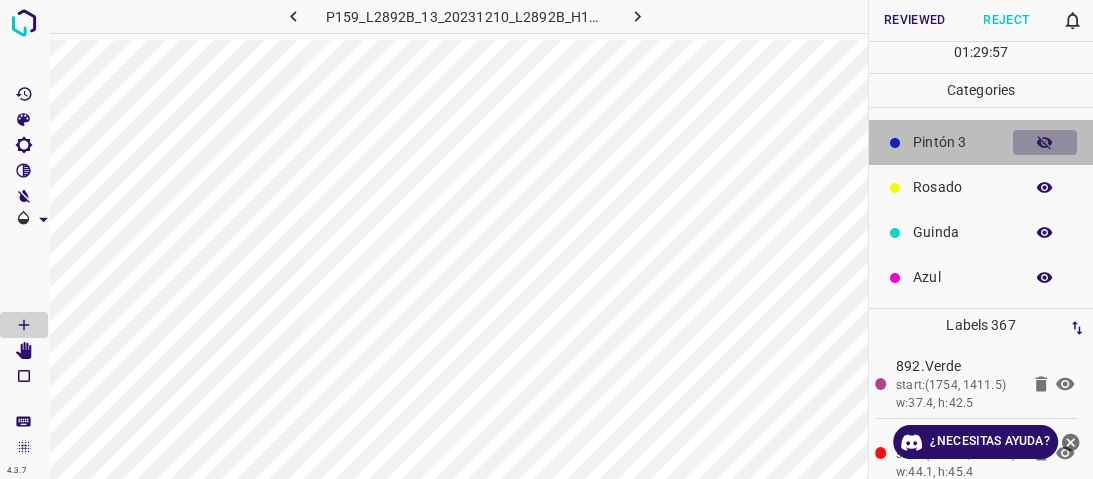 click at bounding box center (1045, 143) 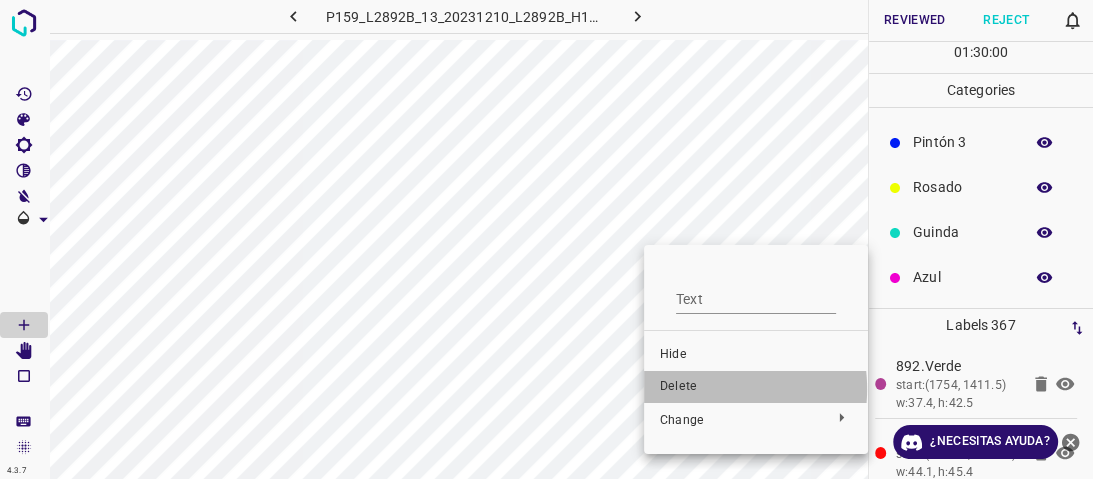 click on "Delete" at bounding box center (756, 387) 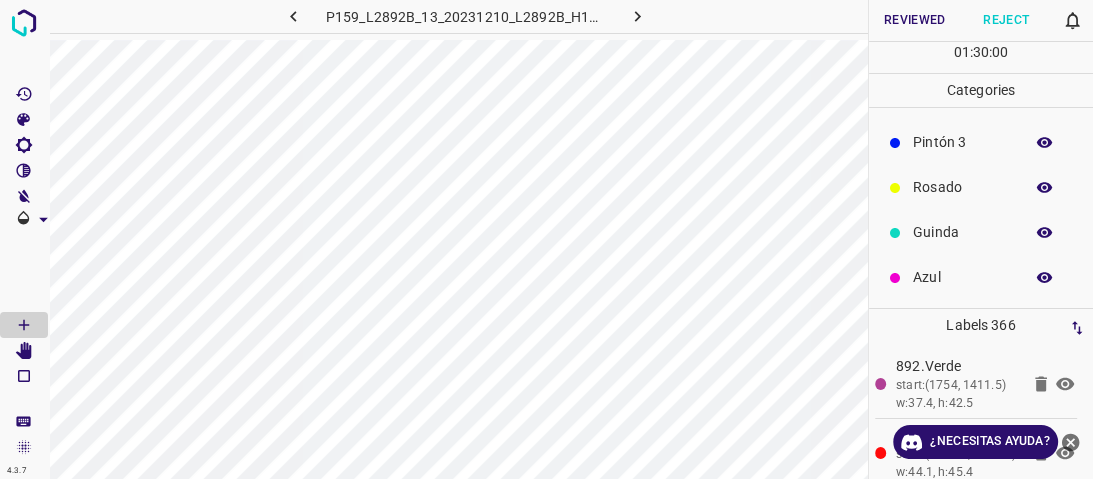 click on "Texto Esconder Borrar Cambiar" at bounding box center (546, 239) 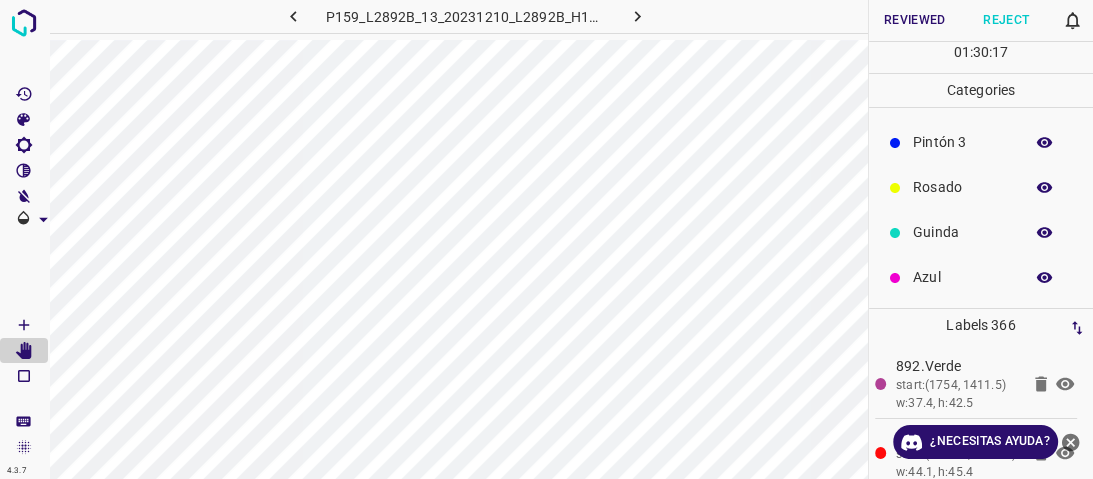 click on "Guinda" at bounding box center (963, 232) 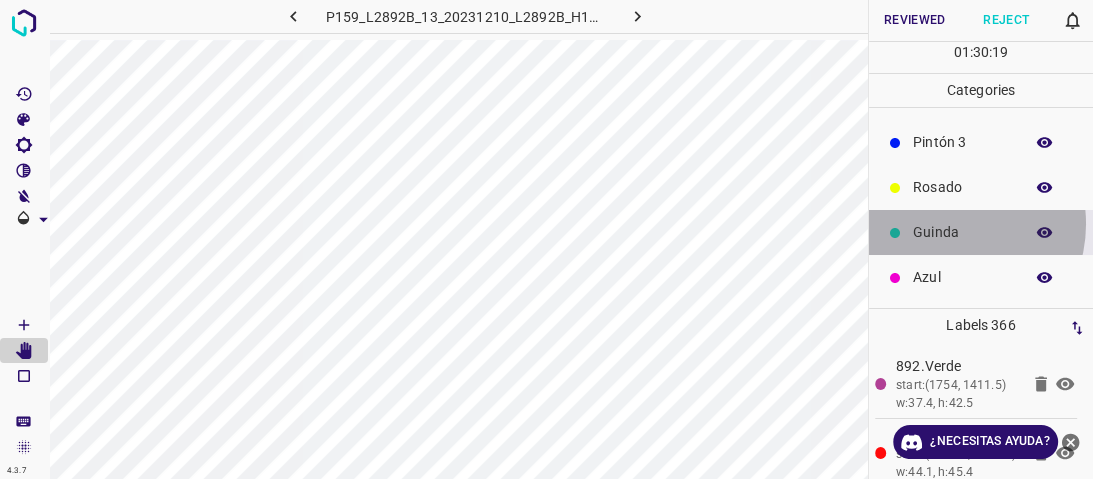 click on "Guinda" at bounding box center [963, 232] 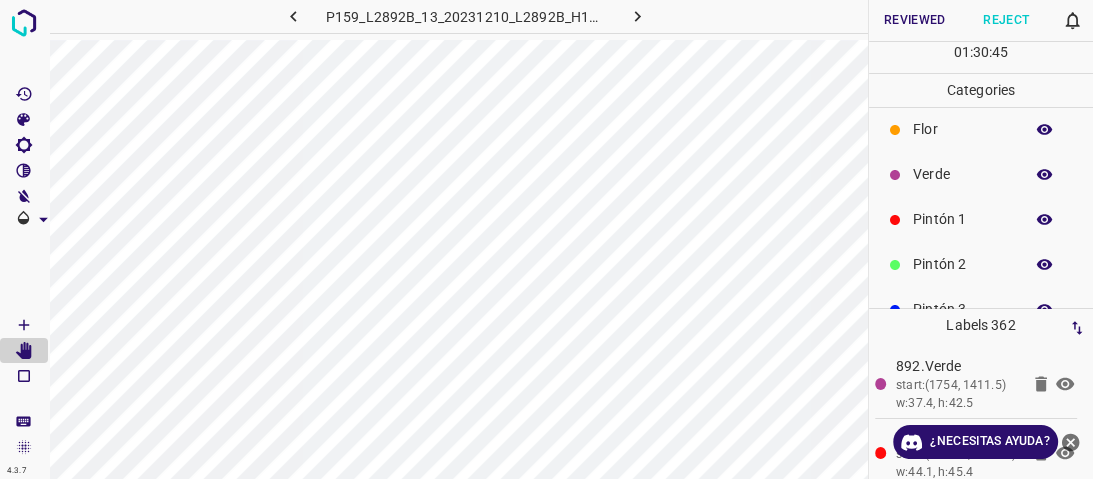 scroll, scrollTop: 0, scrollLeft: 0, axis: both 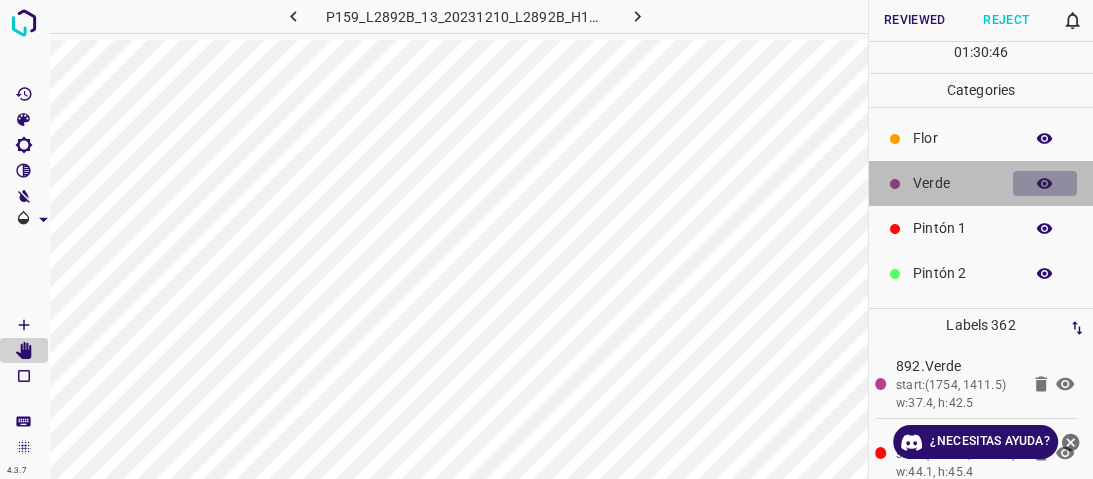 click 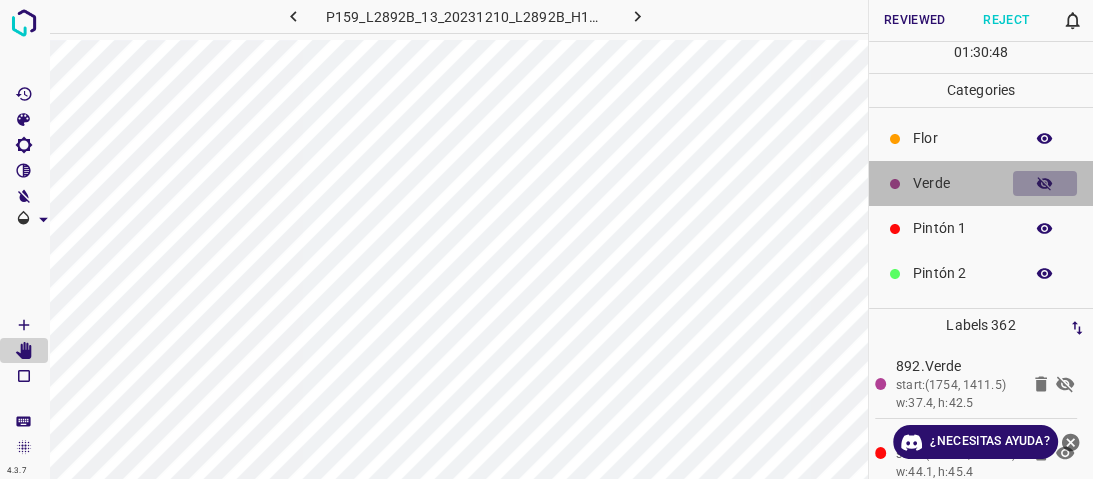 click 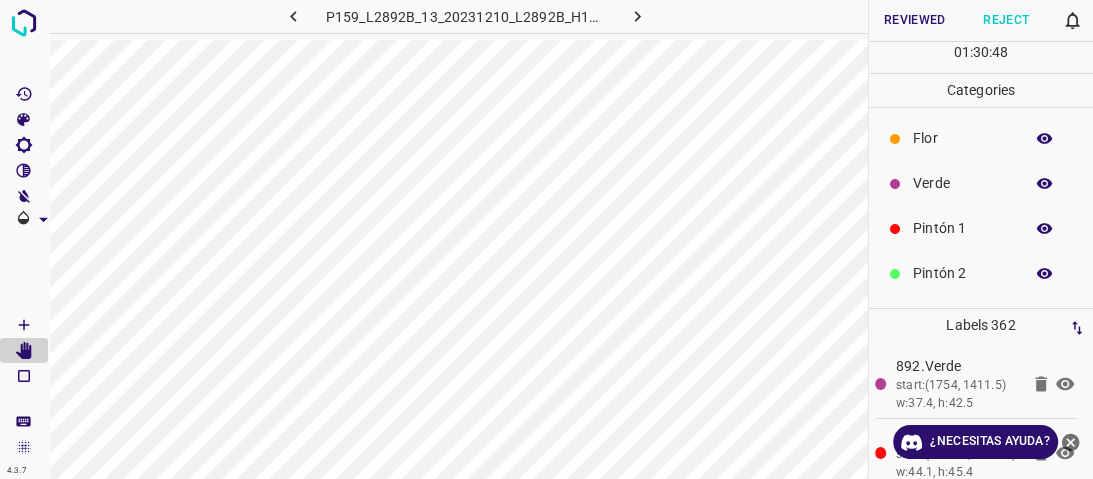 click 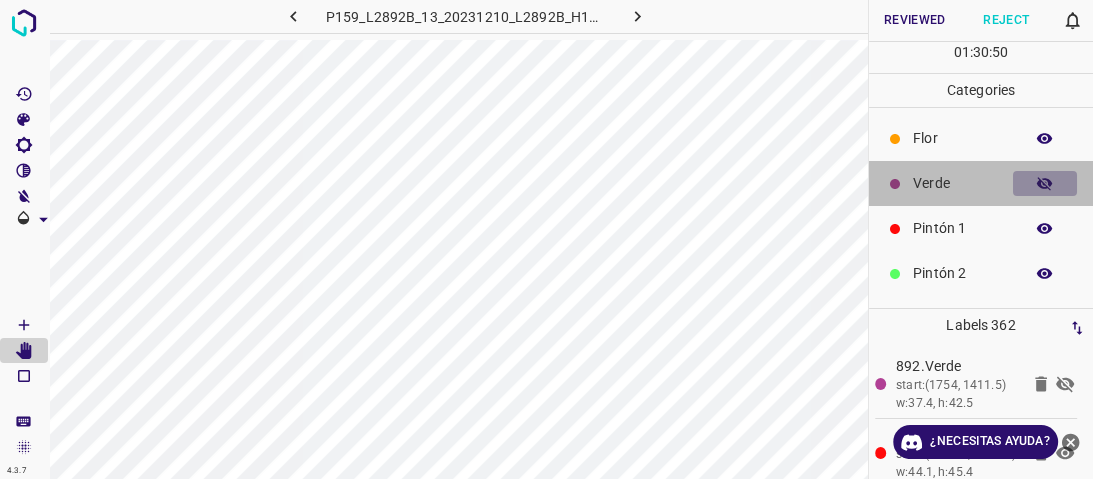 click 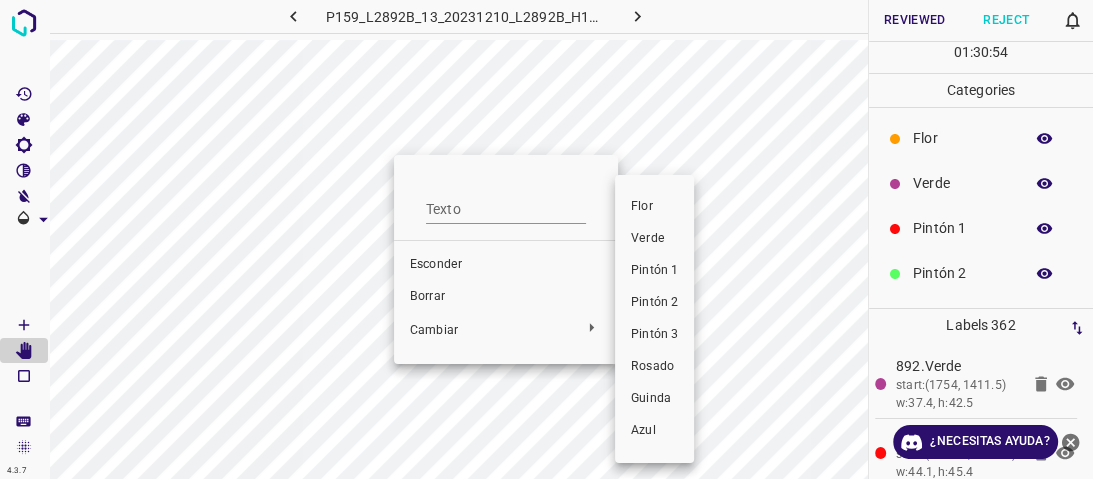 click on "Pintón 1" at bounding box center [654, 270] 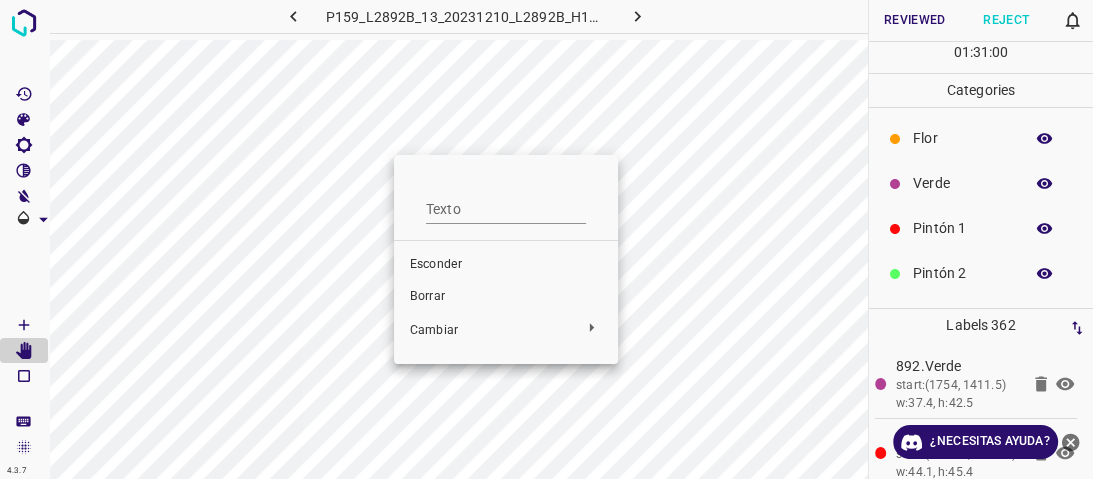 click at bounding box center [546, 239] 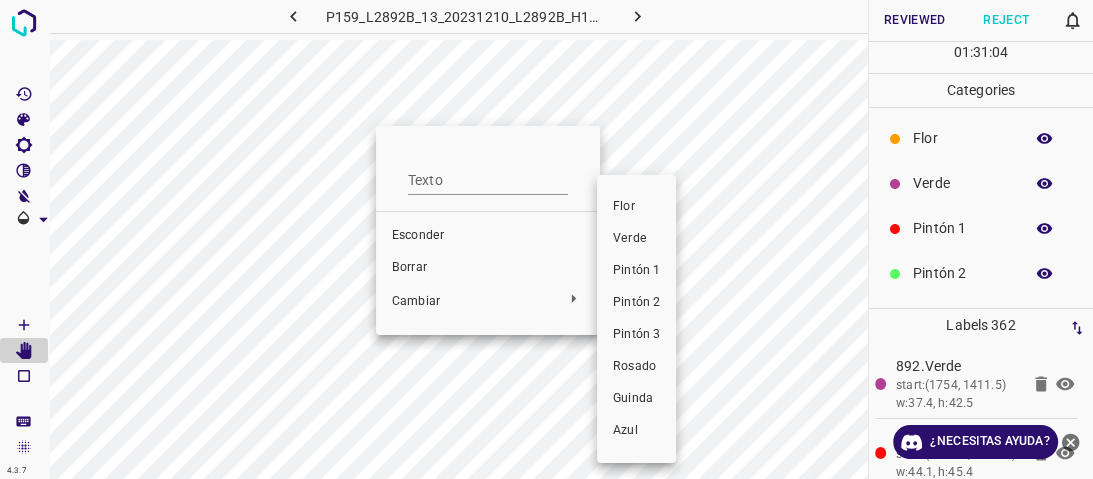 click on "Pintón 1" at bounding box center [636, 270] 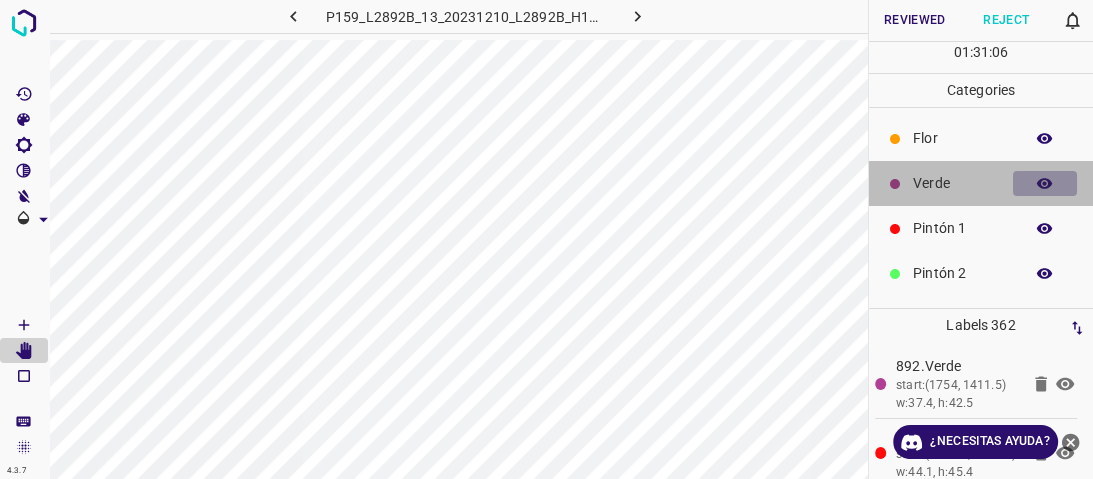 click 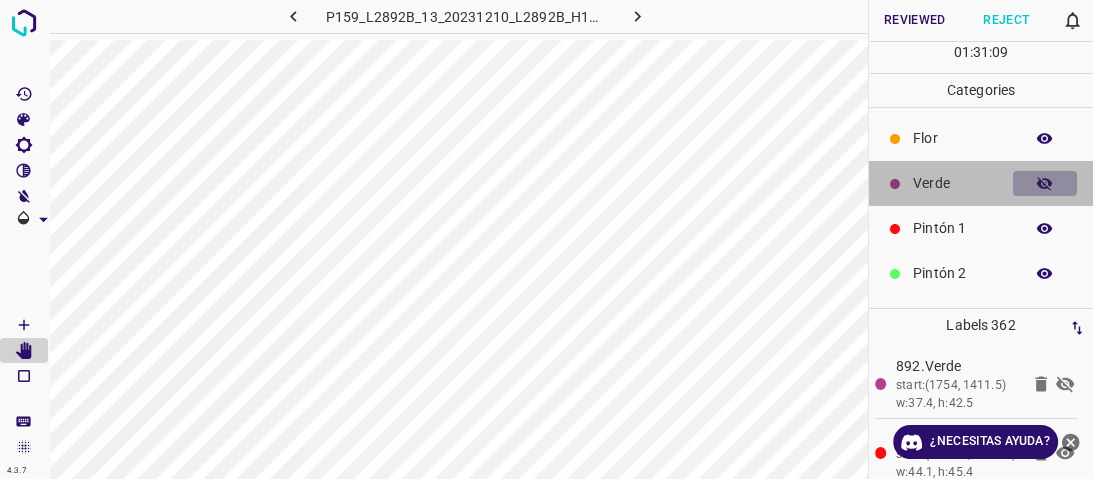 click 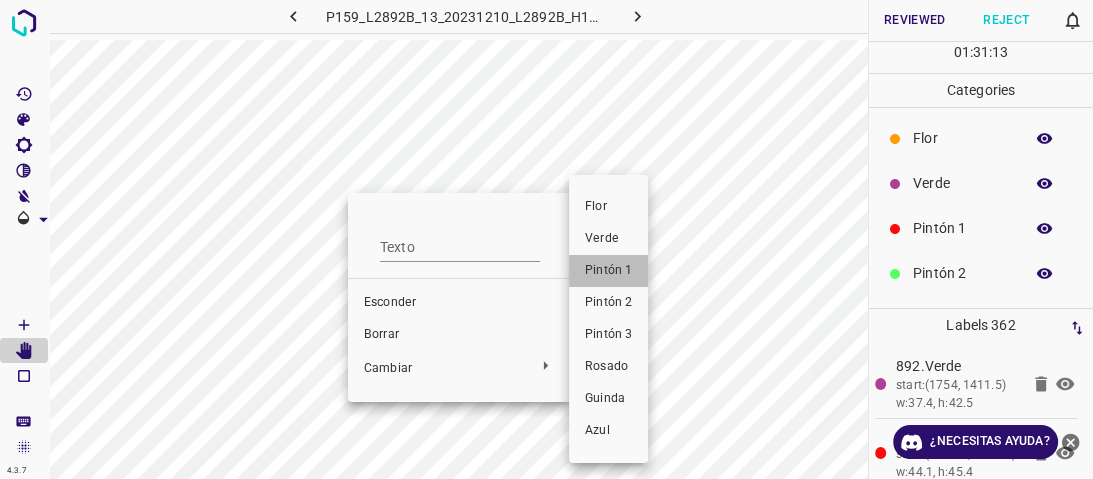 click on "Pintón 1" at bounding box center [608, 270] 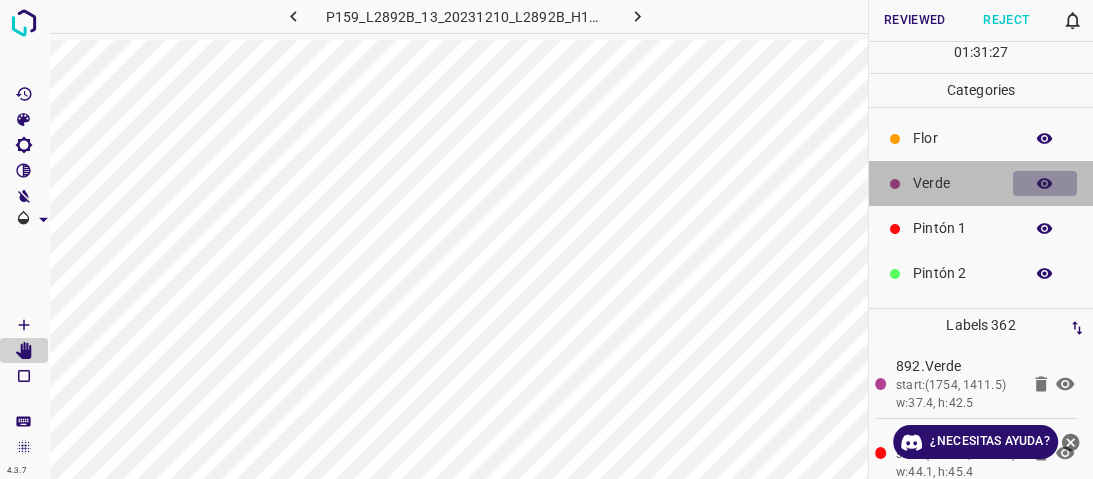 click 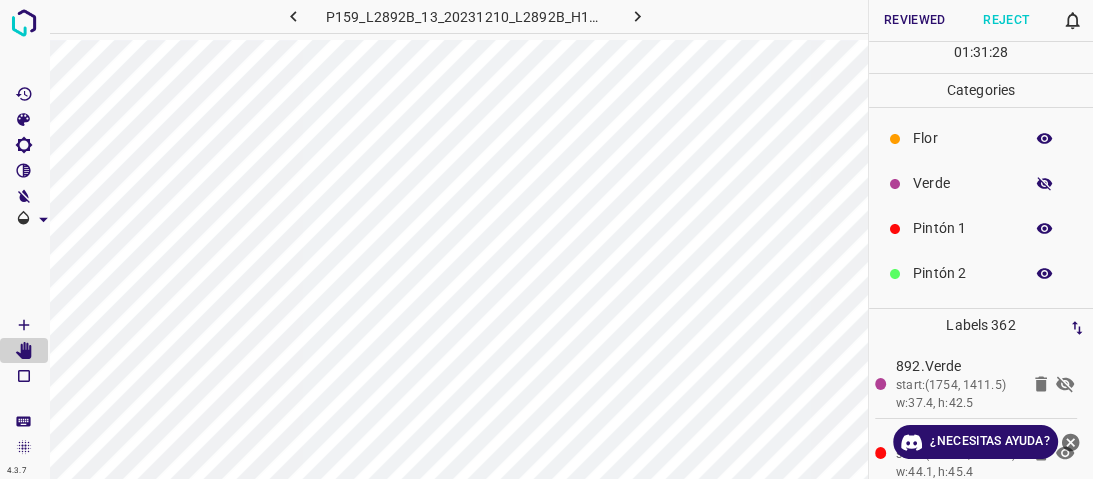 click 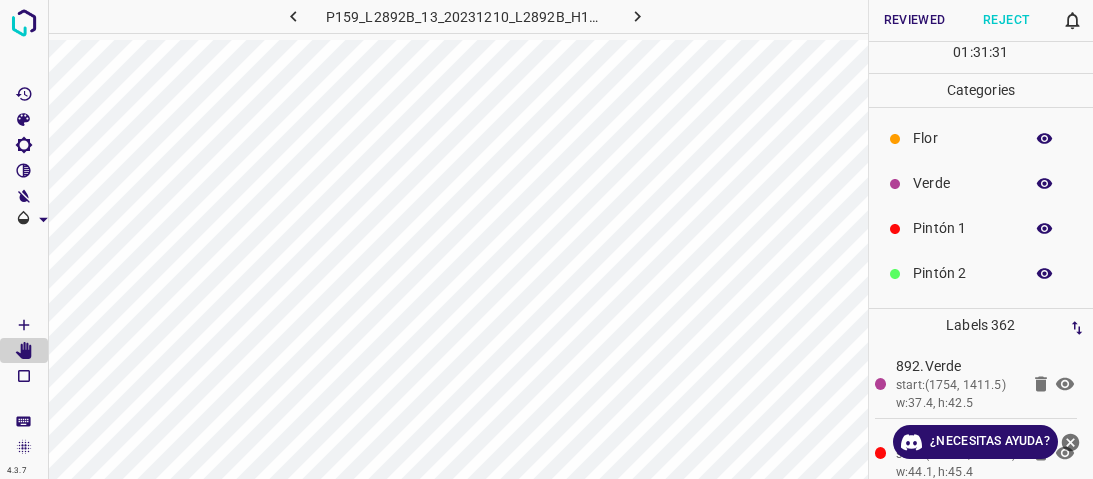 scroll, scrollTop: 0, scrollLeft: 0, axis: both 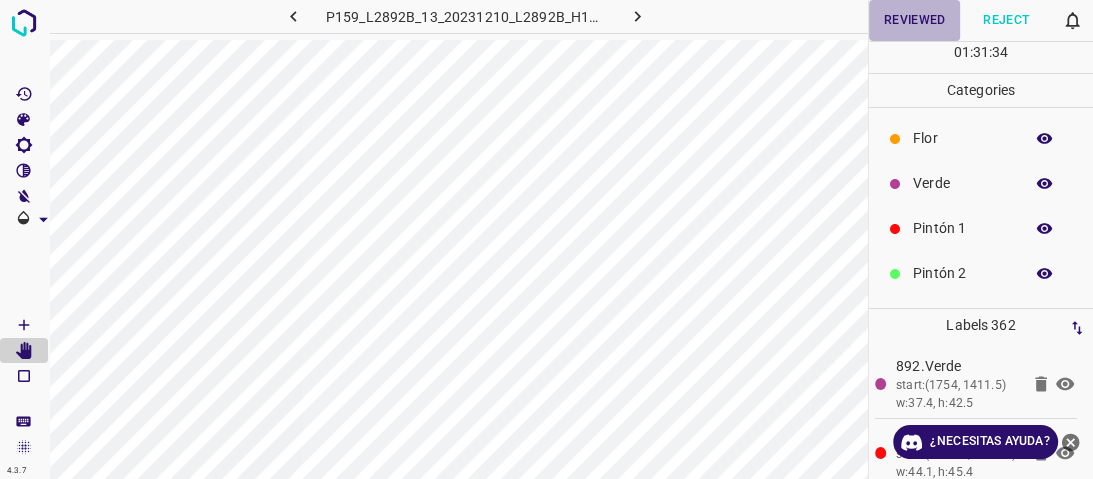 click on "Reviewed" at bounding box center (915, 20) 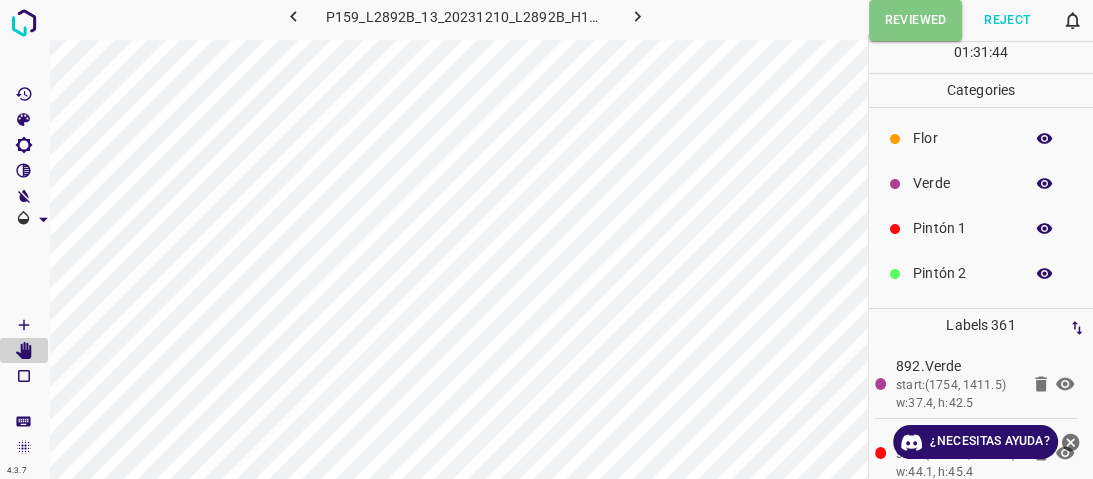 click 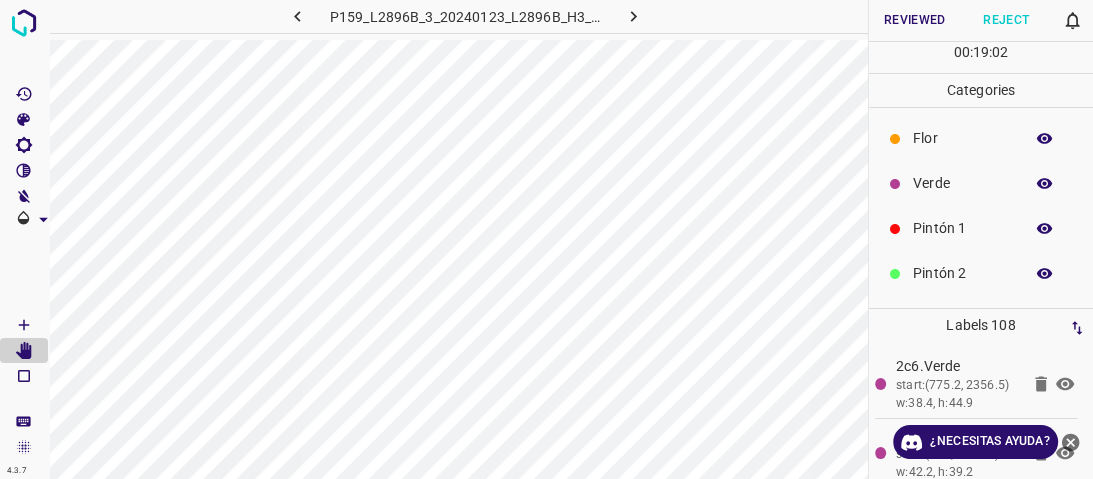 click 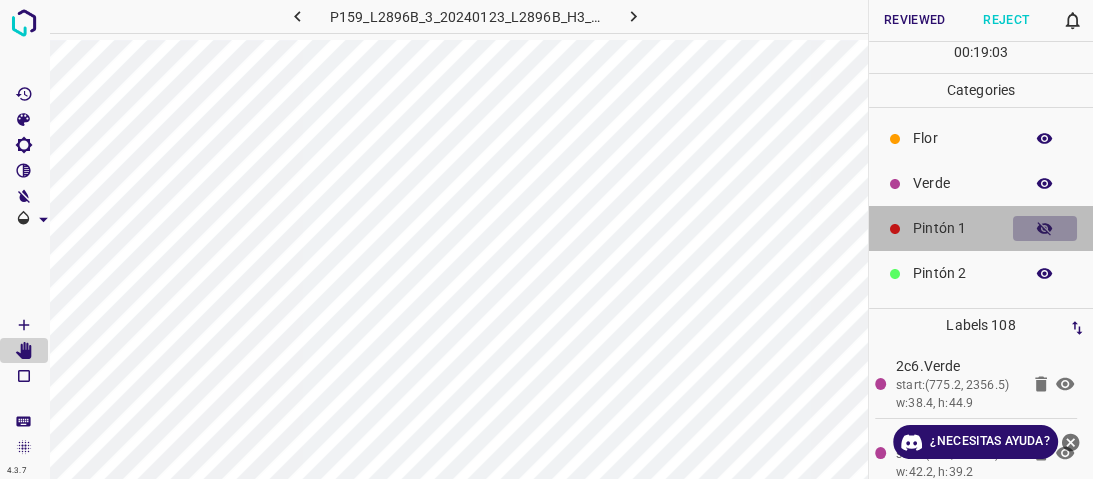 click 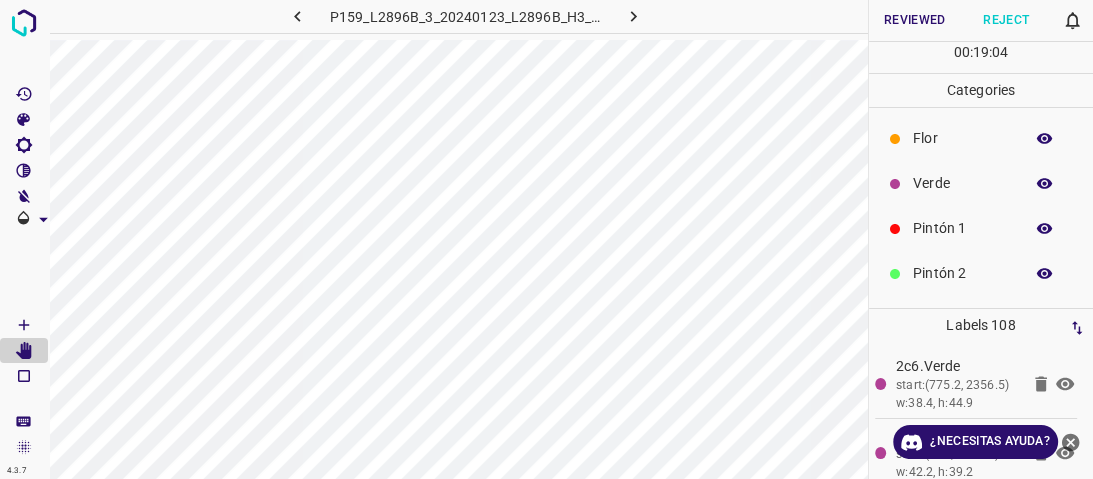 click 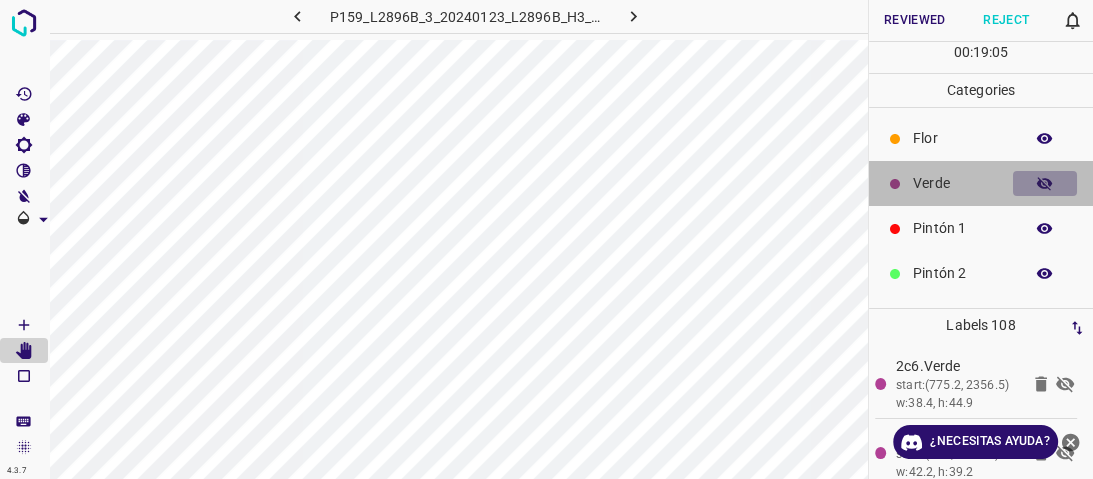 click 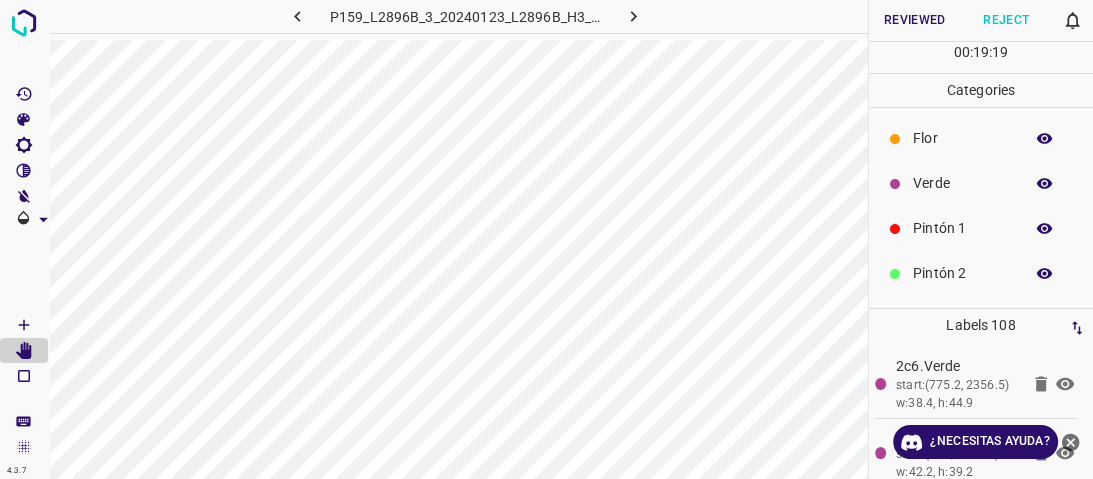 click 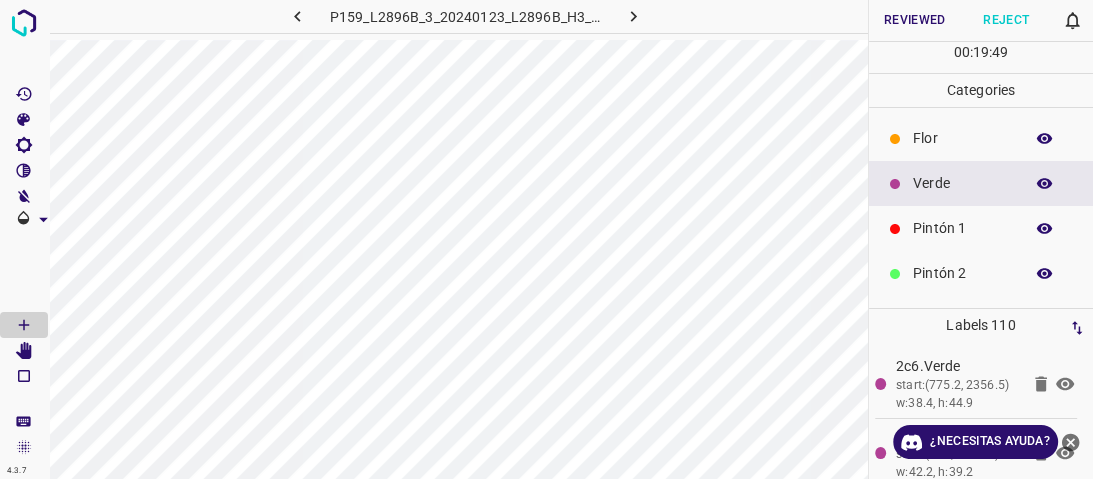 click on "Reviewed" at bounding box center (915, 20) 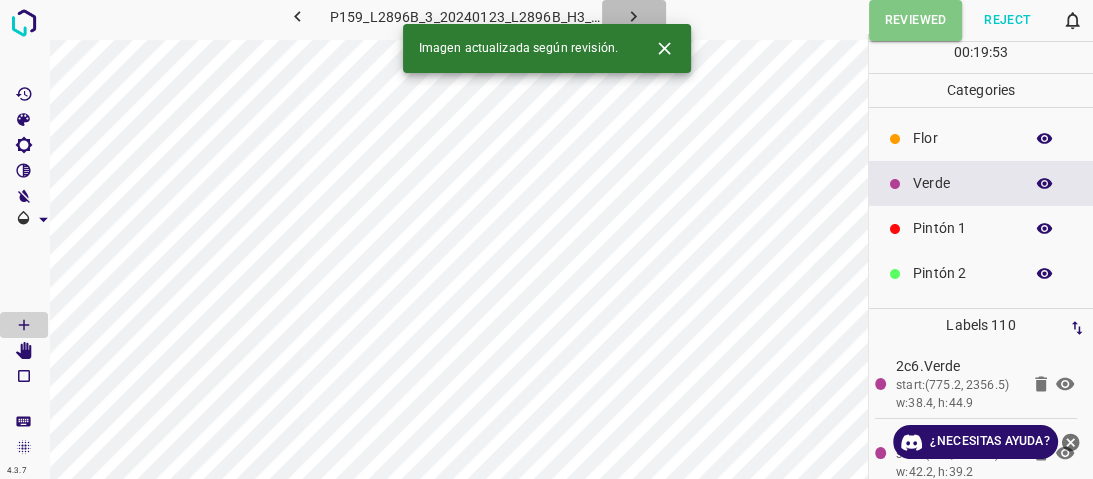 click 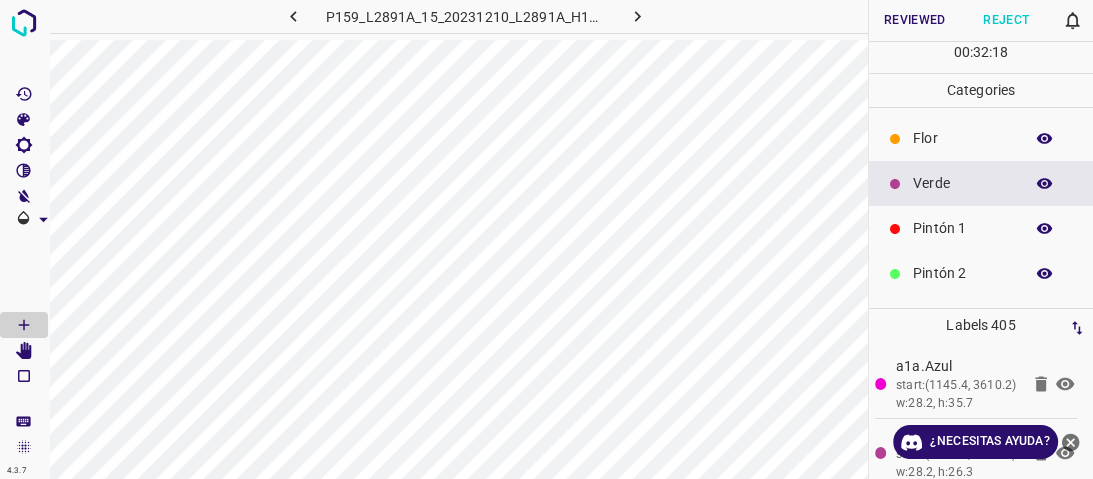 click 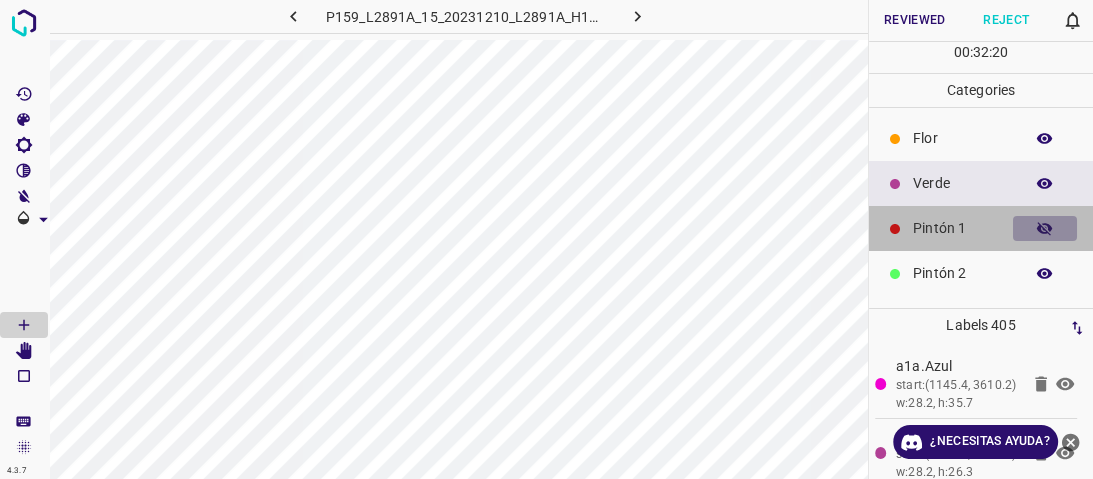 click 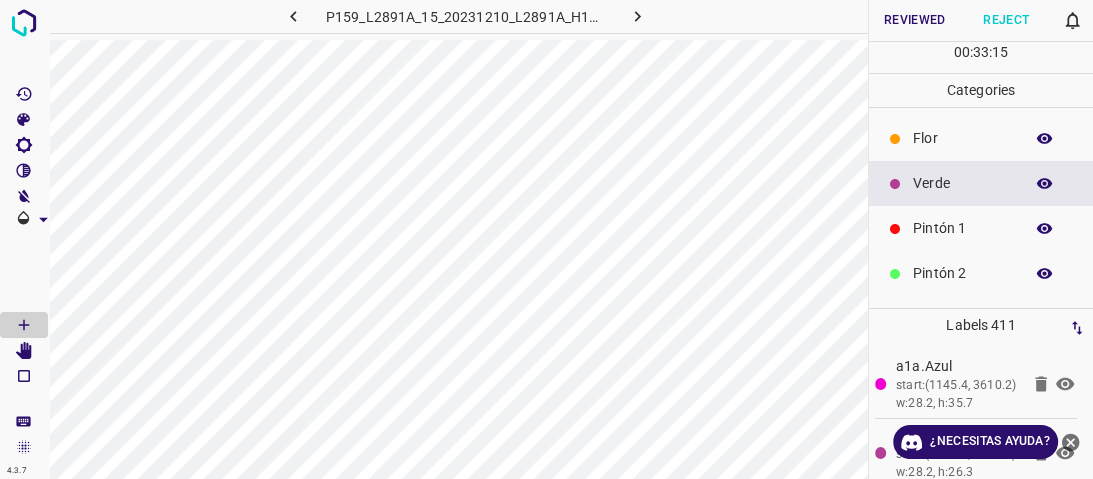 click on "Flor" at bounding box center (963, 138) 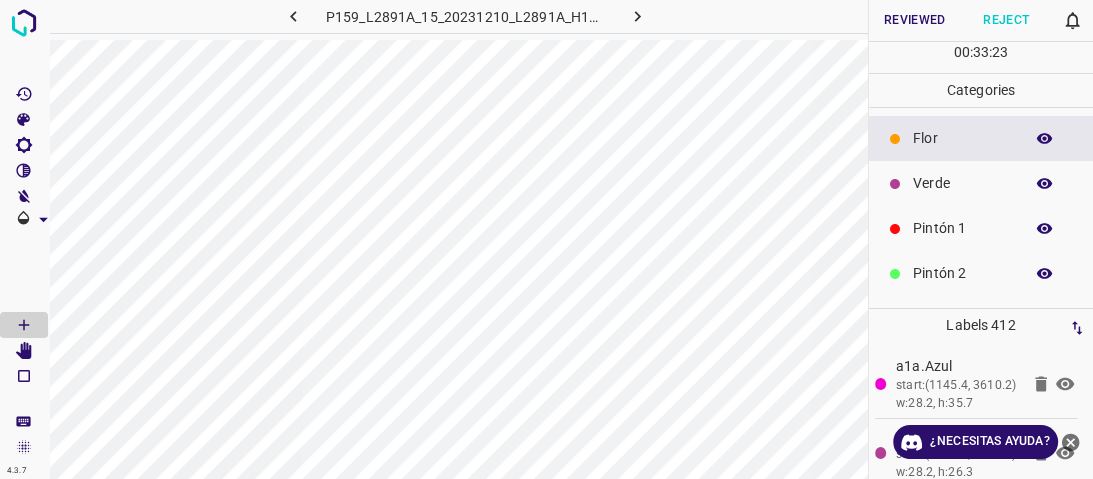click on "Verde" at bounding box center [981, 183] 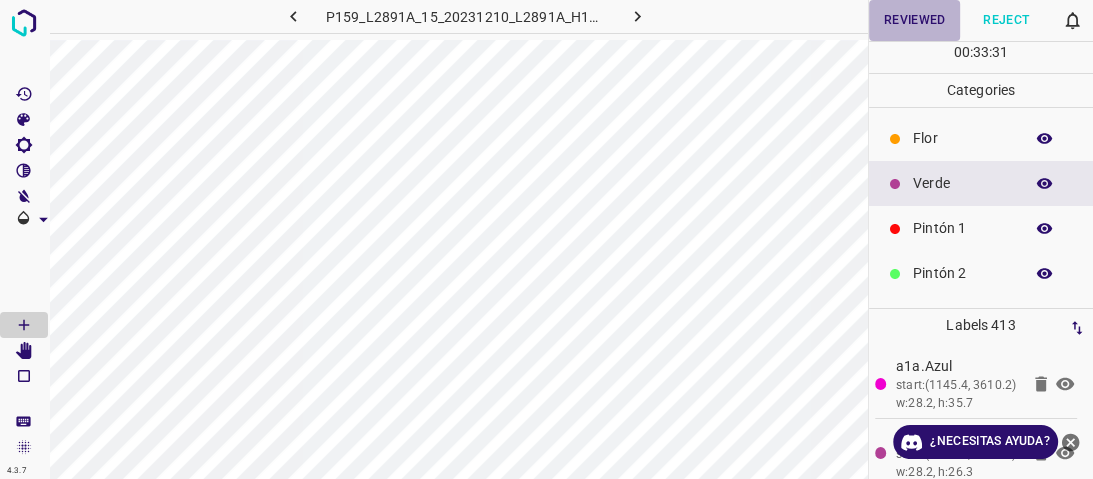 click on "Reviewed" at bounding box center [915, 20] 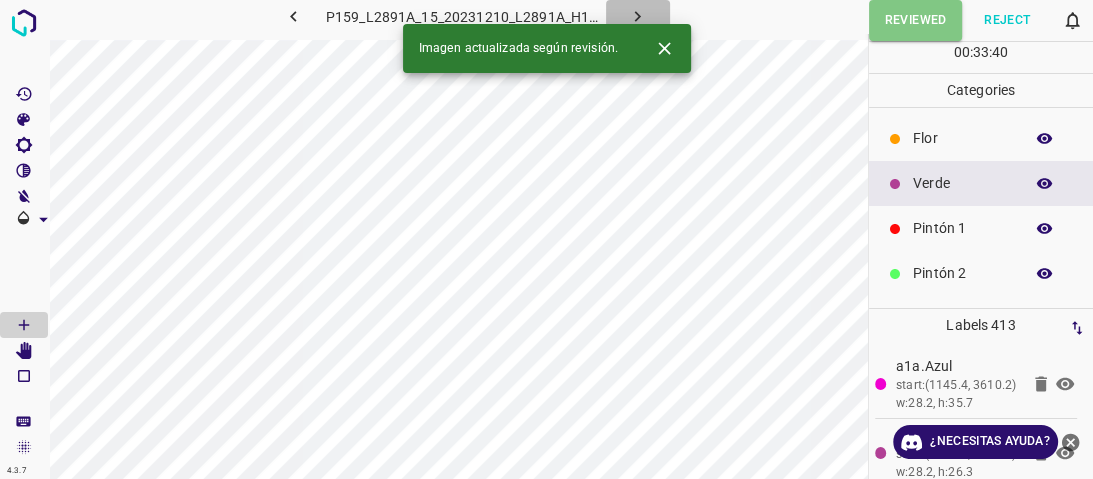 click 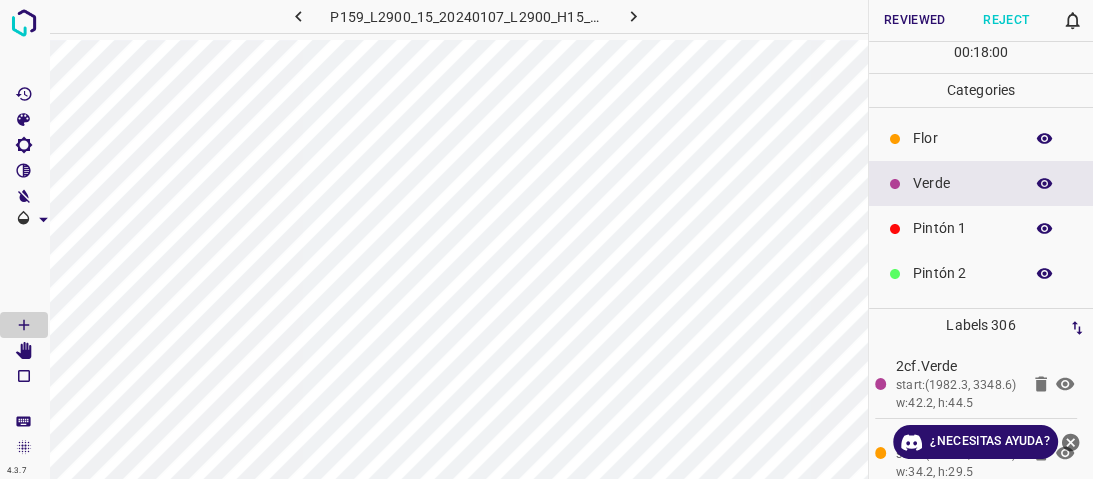 click at bounding box center (1045, 274) 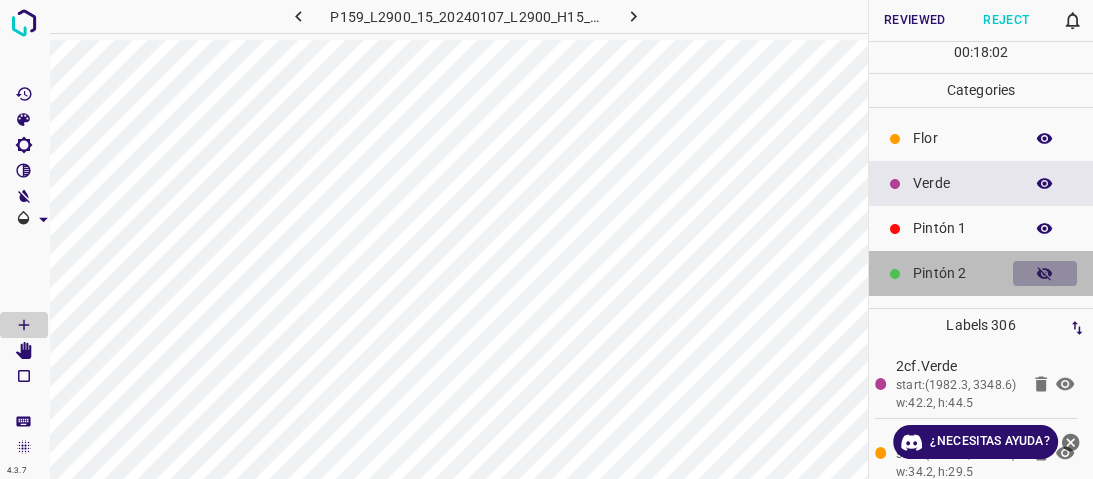 click at bounding box center [1045, 274] 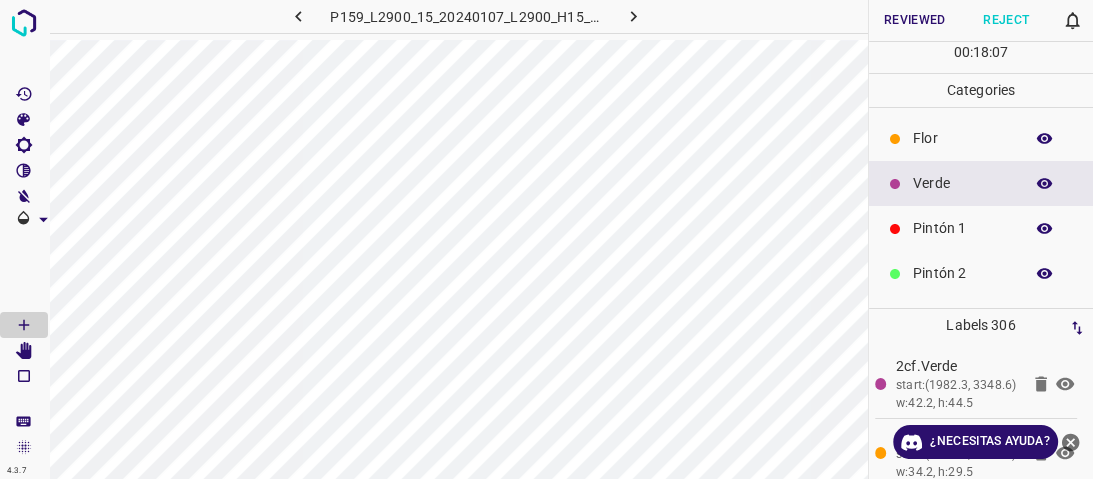 scroll, scrollTop: 176, scrollLeft: 0, axis: vertical 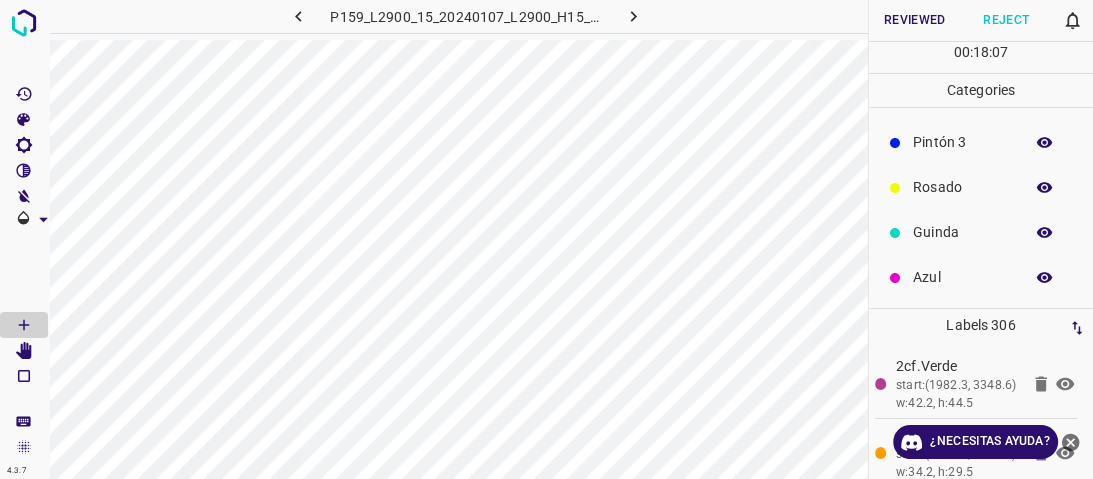 click on "Guinda" at bounding box center (963, 232) 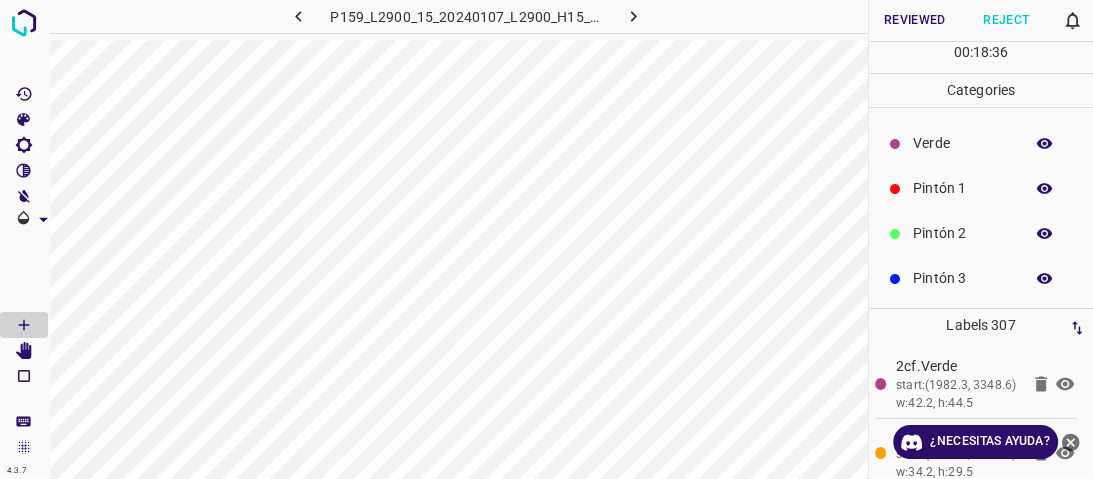 scroll, scrollTop: 16, scrollLeft: 0, axis: vertical 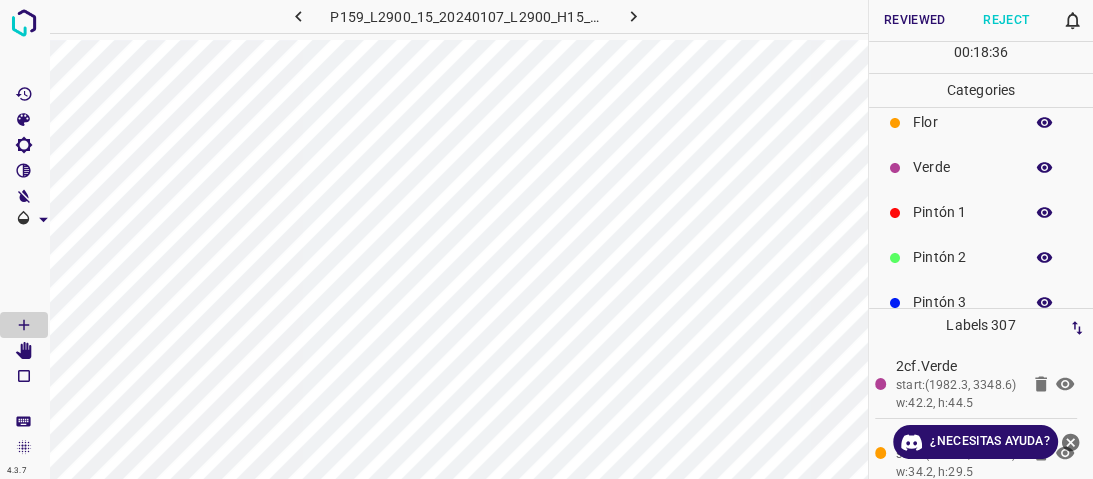 click on "Pintón 1" at bounding box center (963, 212) 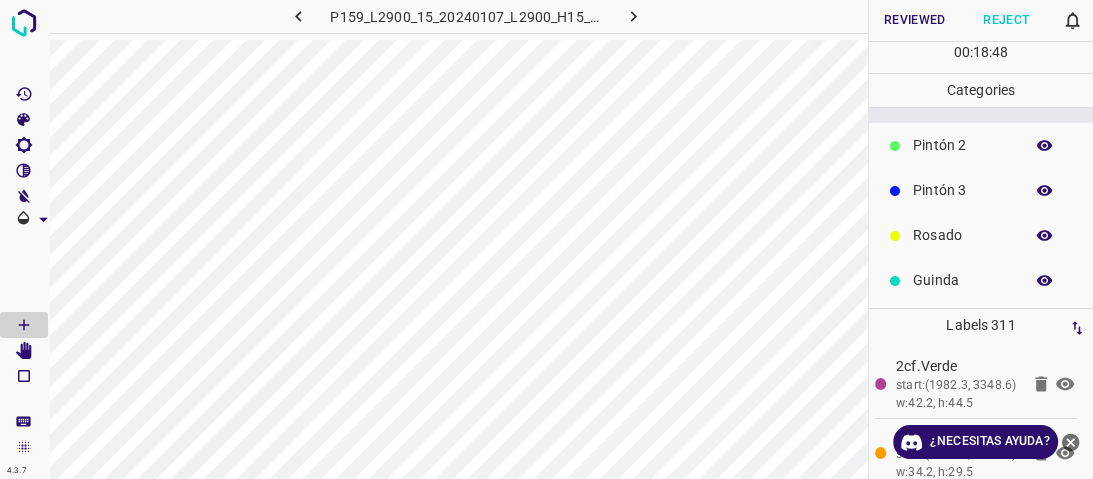 scroll, scrollTop: 176, scrollLeft: 0, axis: vertical 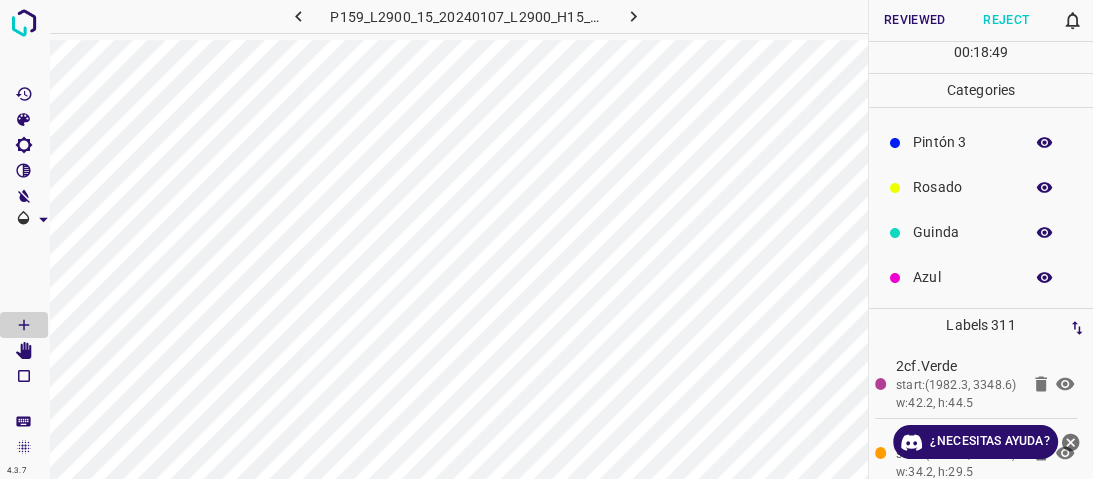 click on "Azul" at bounding box center [981, 277] 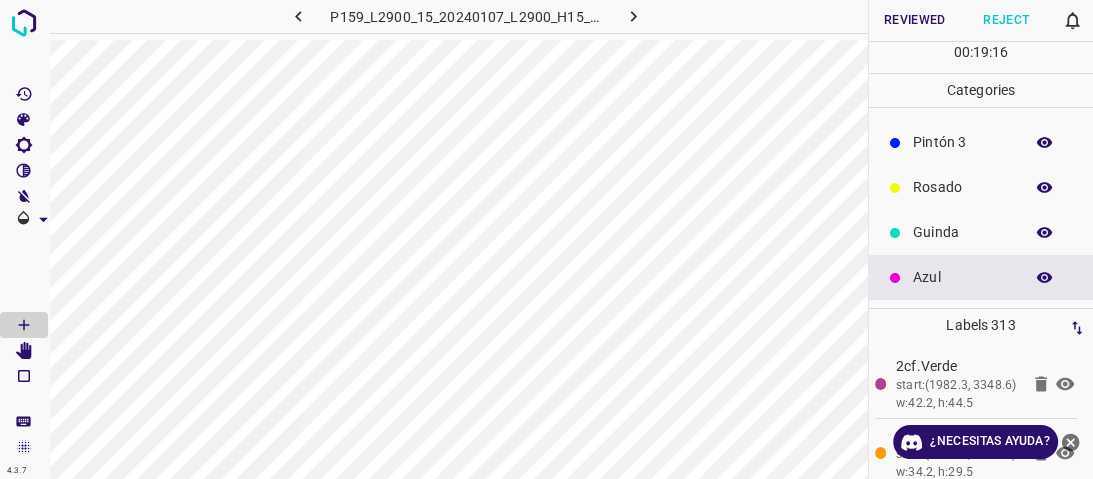 click on "Rosado" at bounding box center [963, 187] 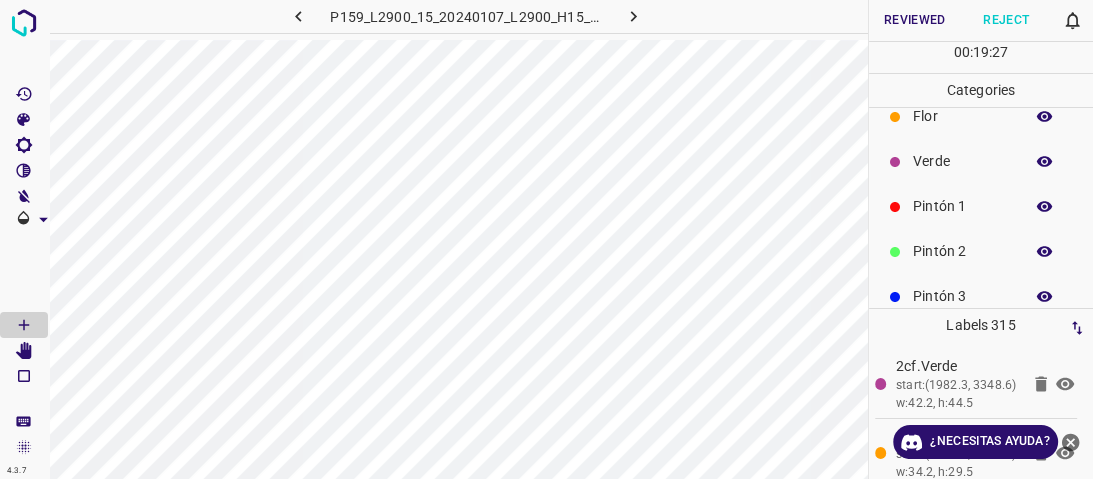 scroll, scrollTop: 16, scrollLeft: 0, axis: vertical 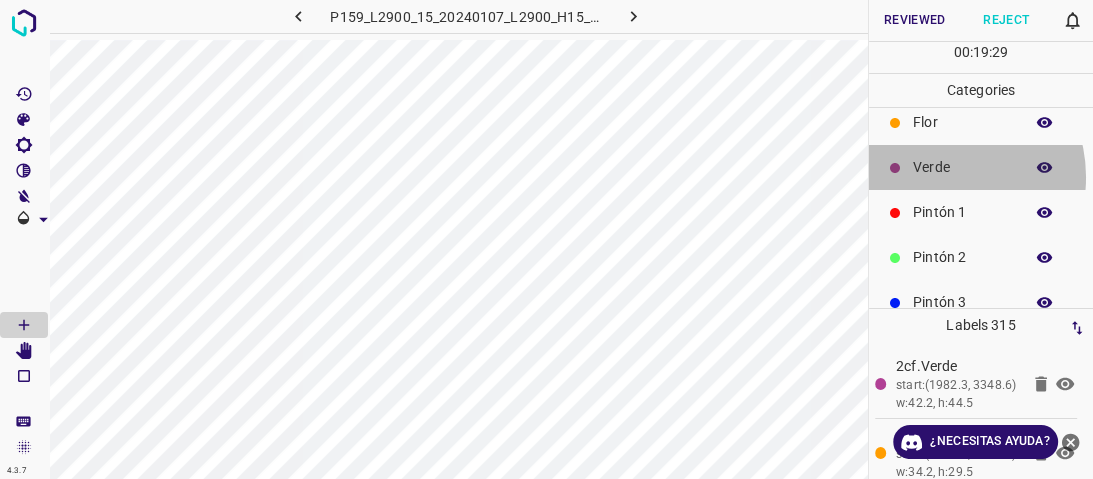 click on "Verde" at bounding box center (963, 167) 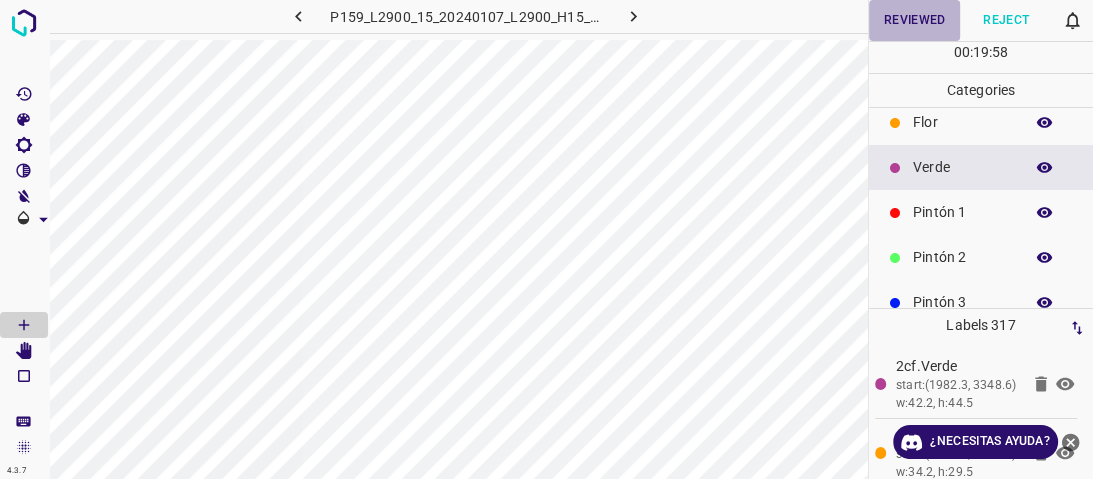 click on "Reviewed" at bounding box center (915, 20) 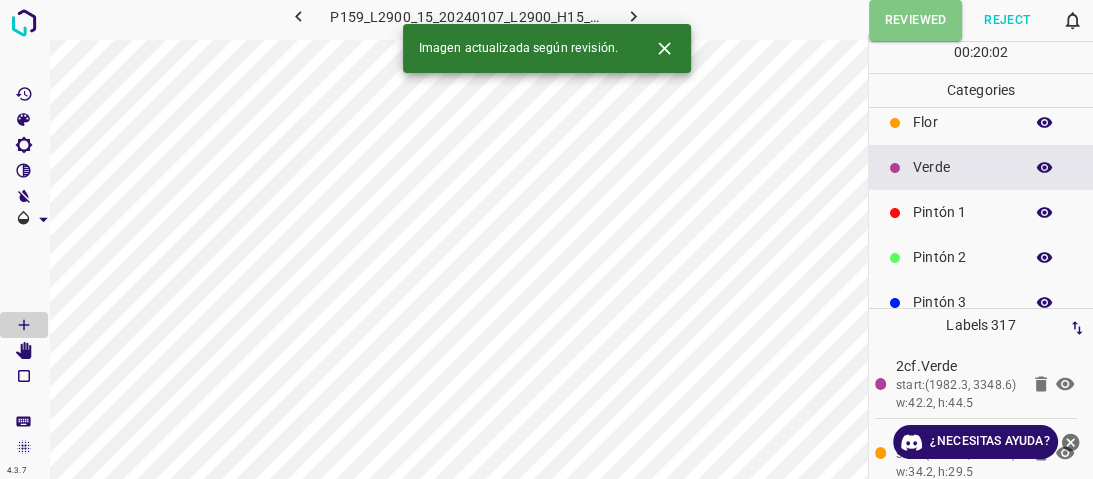 click 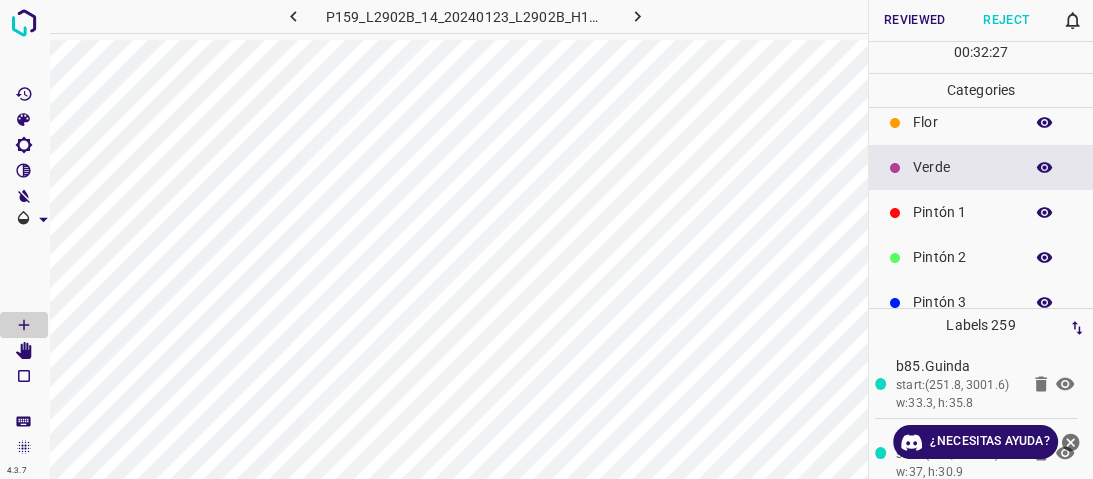 scroll, scrollTop: 96, scrollLeft: 0, axis: vertical 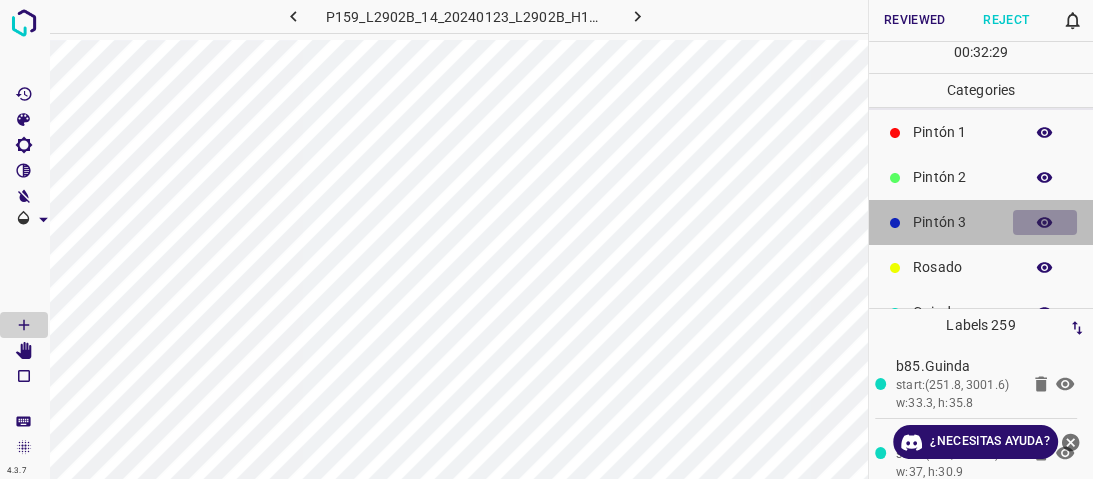 click 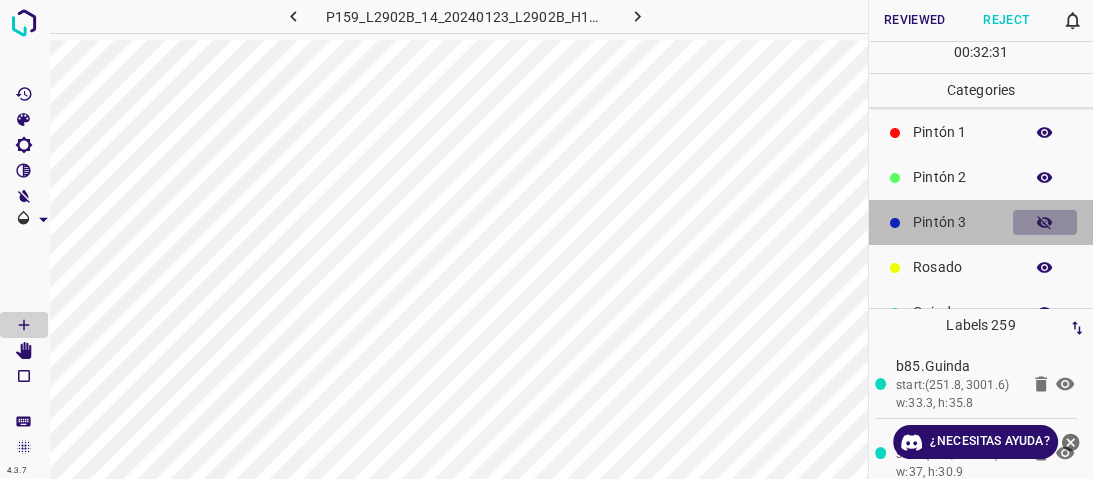 click 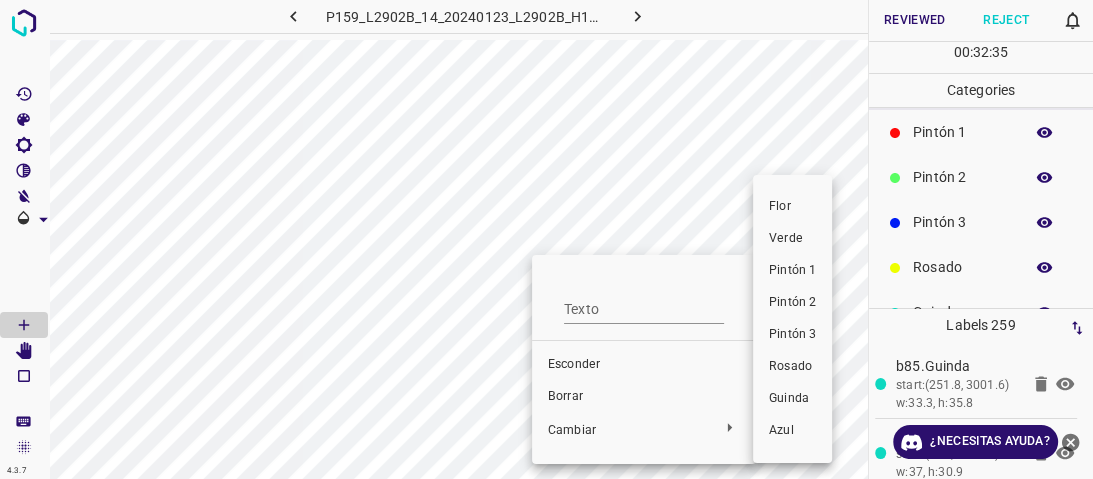 click on "Pintón 1" at bounding box center (792, 271) 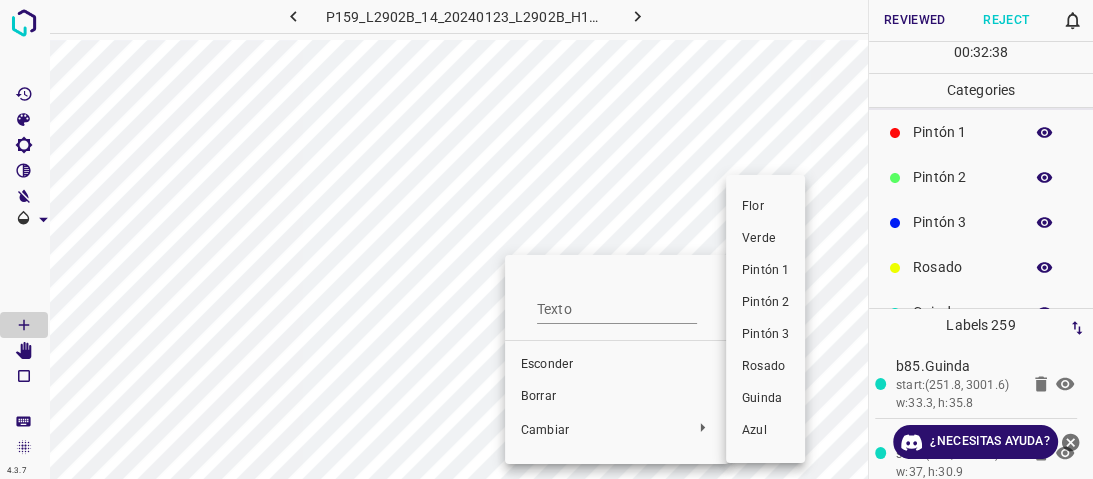 click on "Pintón 1" at bounding box center (765, 270) 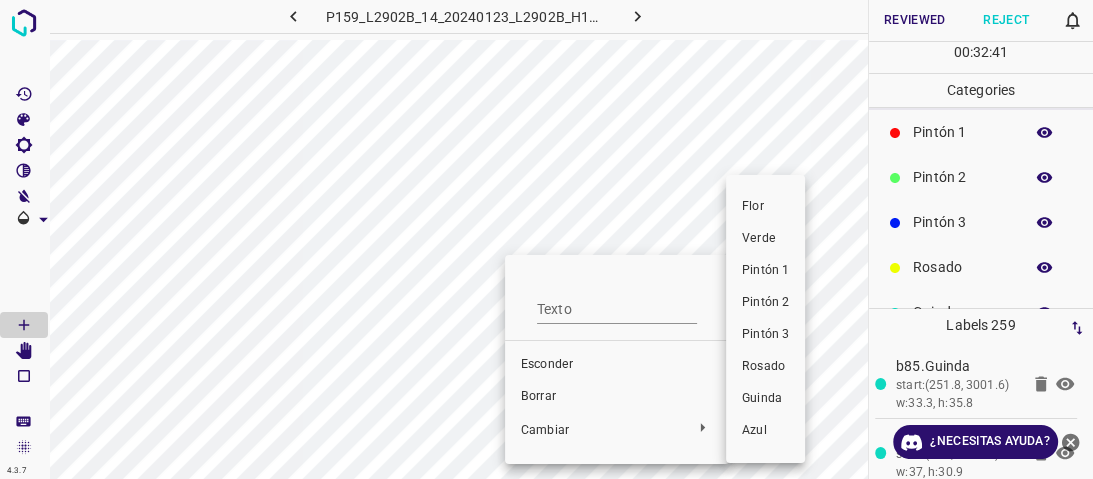 click on "Pintón 1" at bounding box center [765, 270] 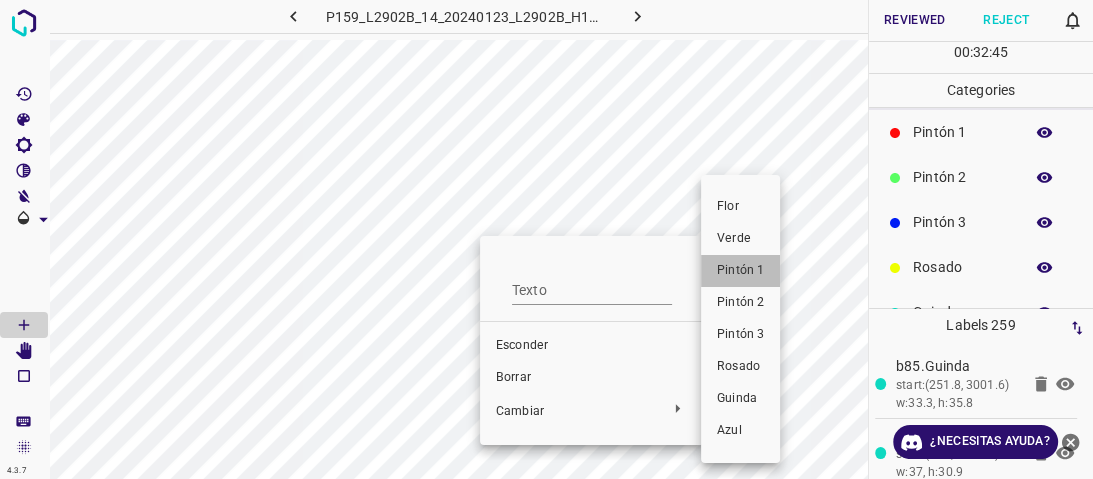 click on "Pintón 1" at bounding box center [740, 270] 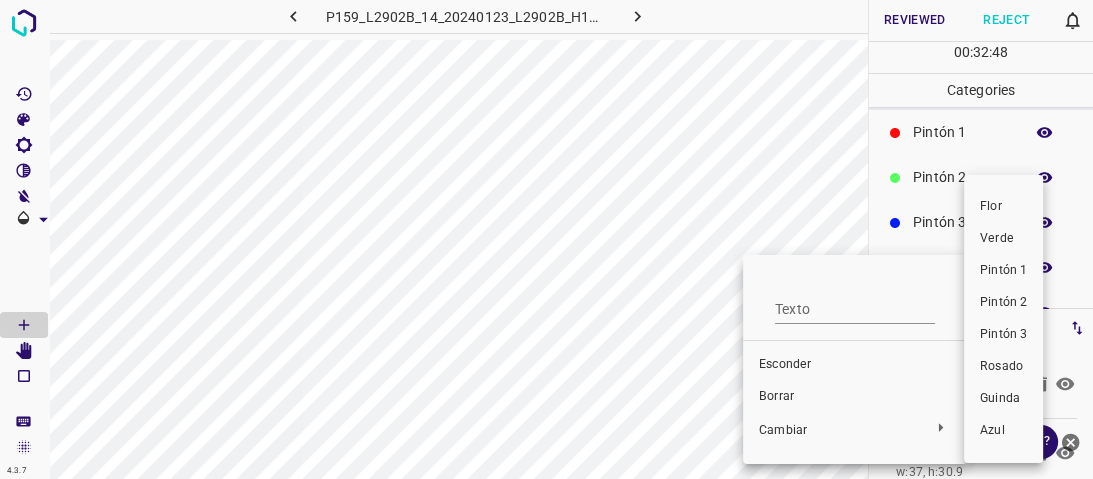 click on "Pintón 1" at bounding box center (1003, 270) 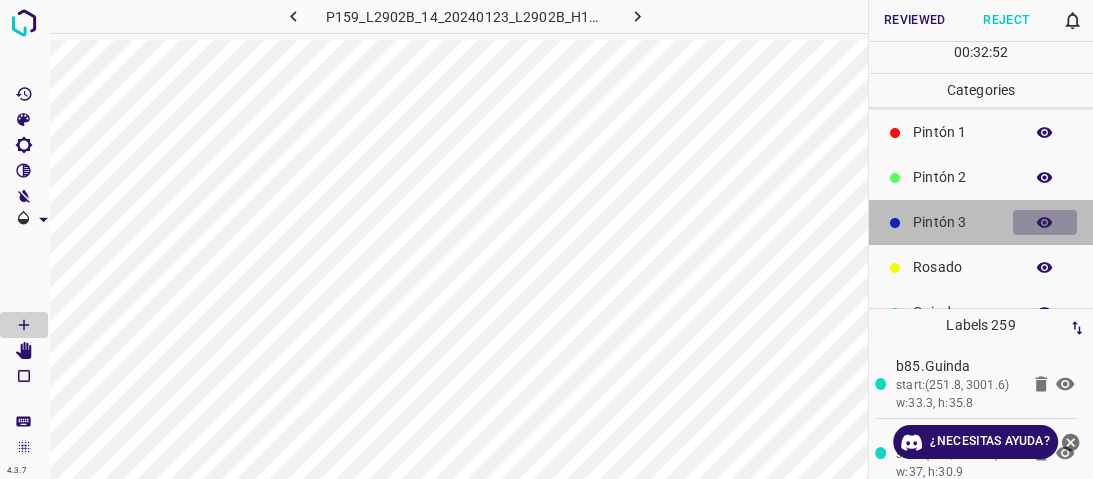 click 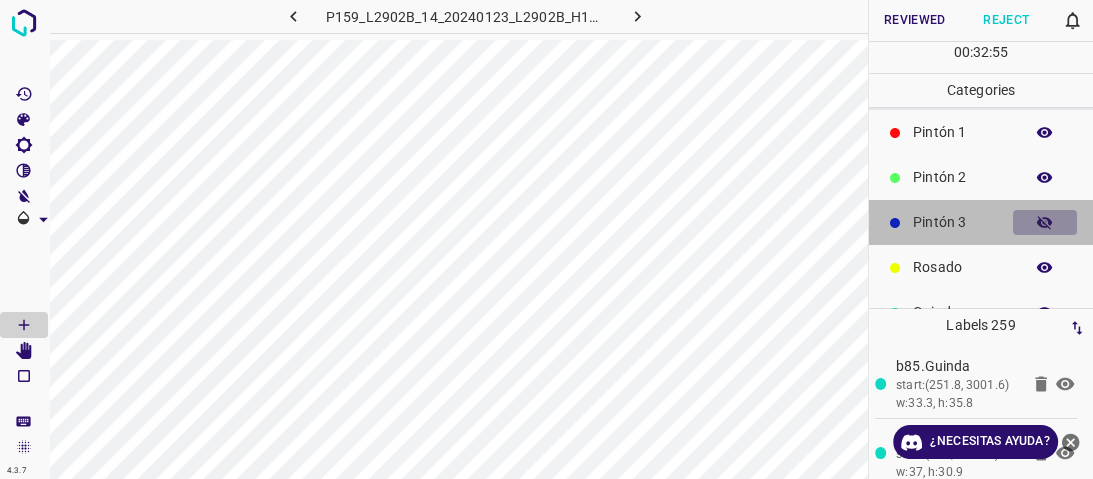 click 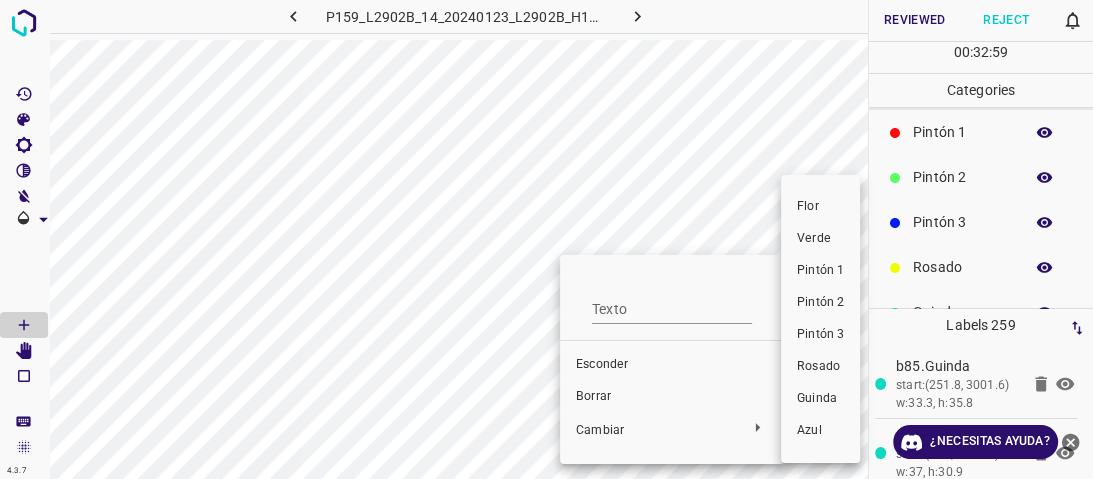 click on "Pintón 1" at bounding box center [820, 270] 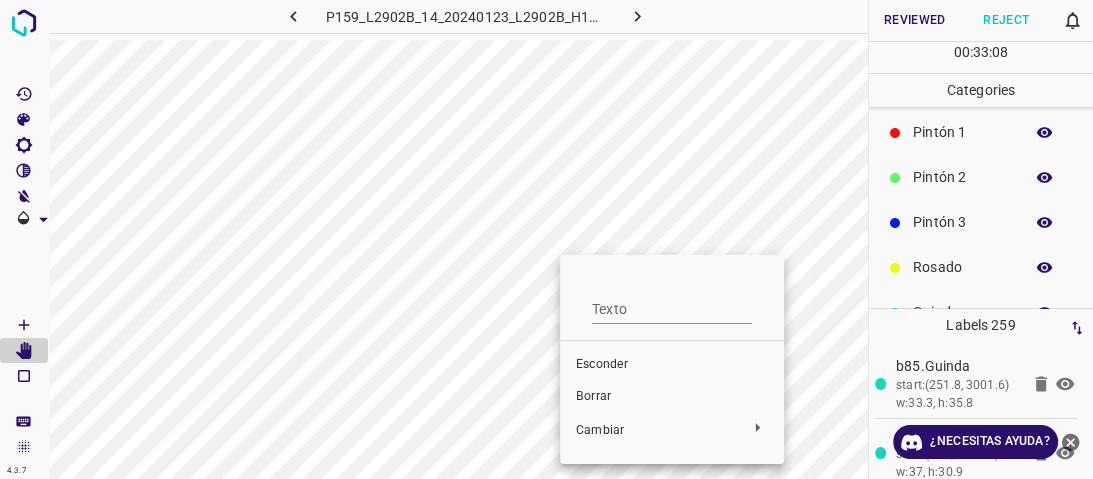 click at bounding box center [546, 239] 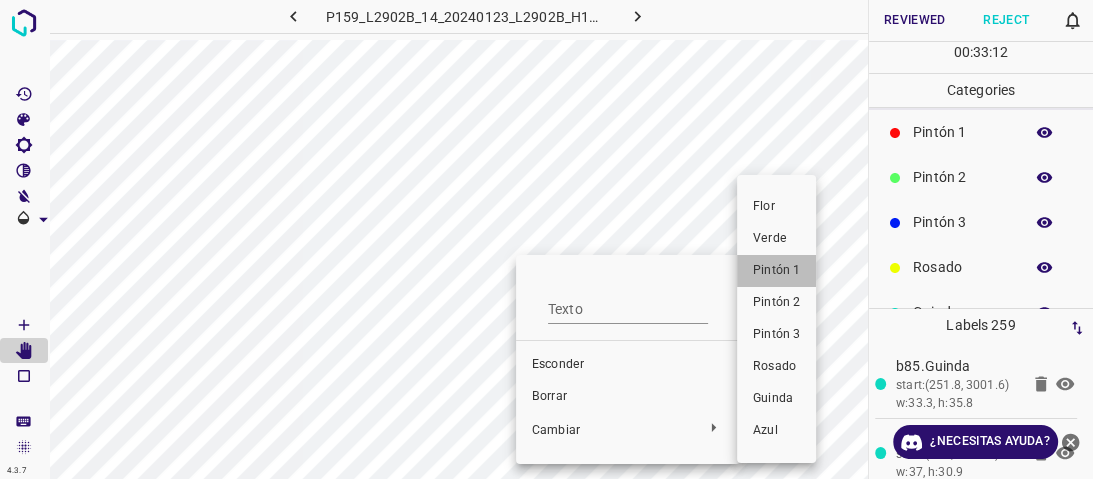 click on "Pintón 1" at bounding box center [776, 270] 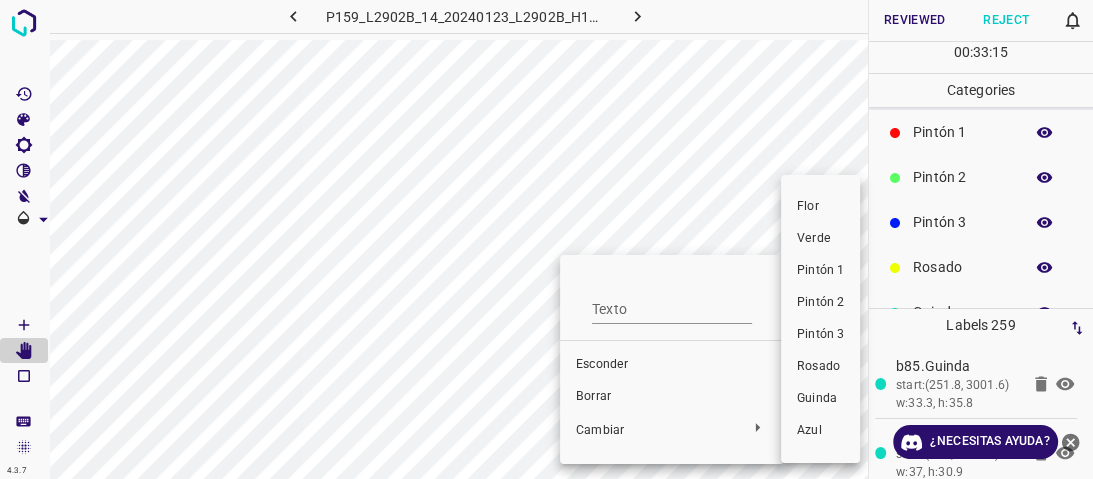 click on "Pintón 1" at bounding box center [820, 270] 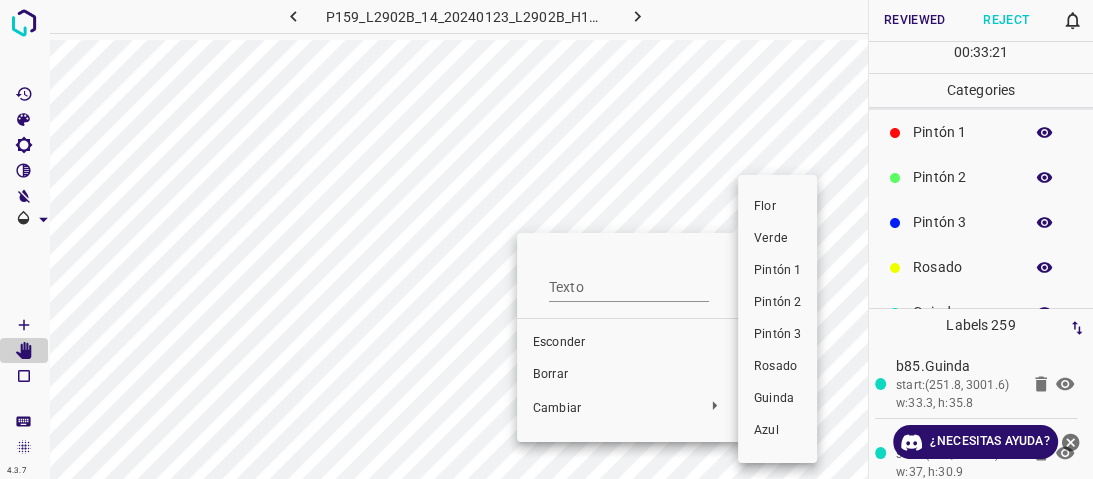 click on "Pintón 1" at bounding box center [777, 270] 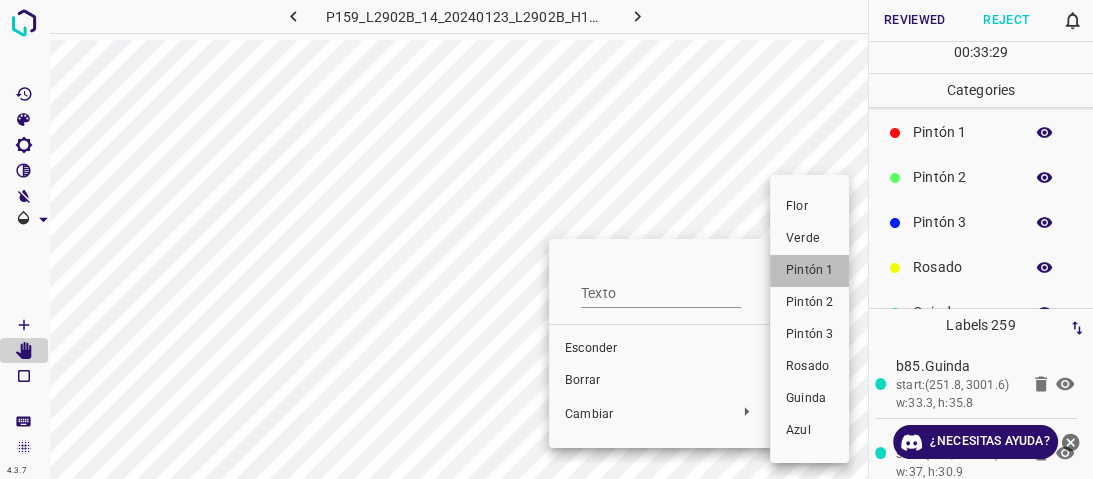 click on "Pintón 1" at bounding box center (809, 271) 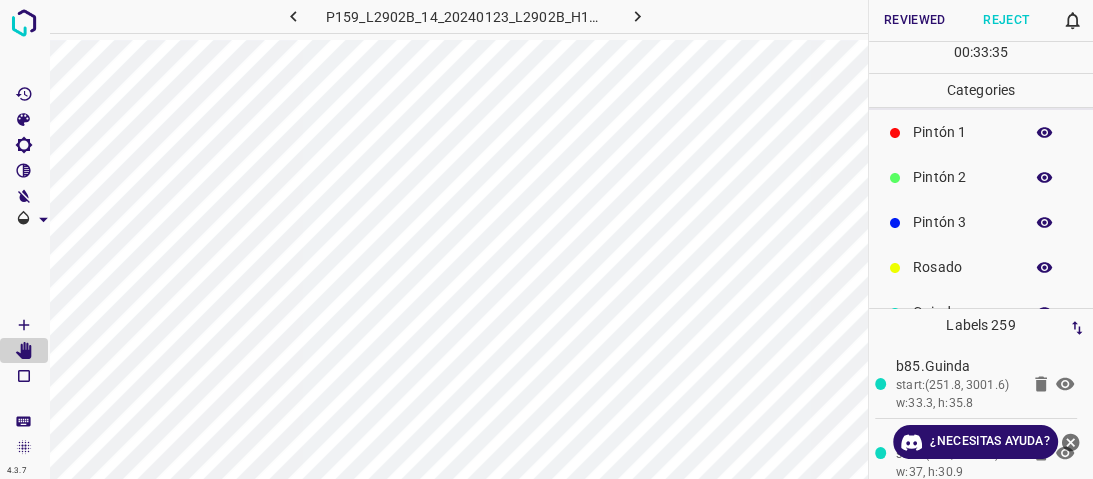 click at bounding box center (1045, 223) 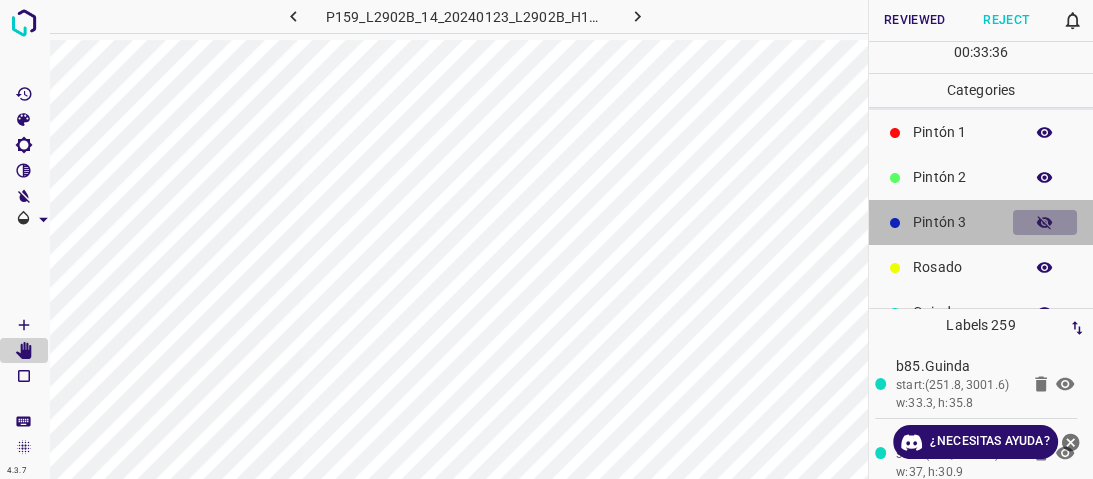 click at bounding box center [1045, 223] 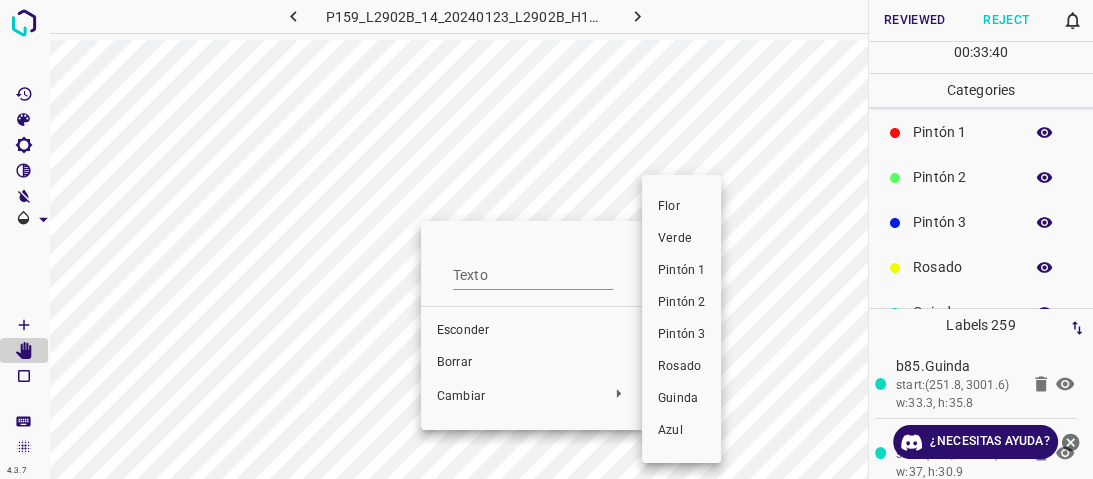 drag, startPoint x: 690, startPoint y: 246, endPoint x: 388, endPoint y: 204, distance: 304.90656 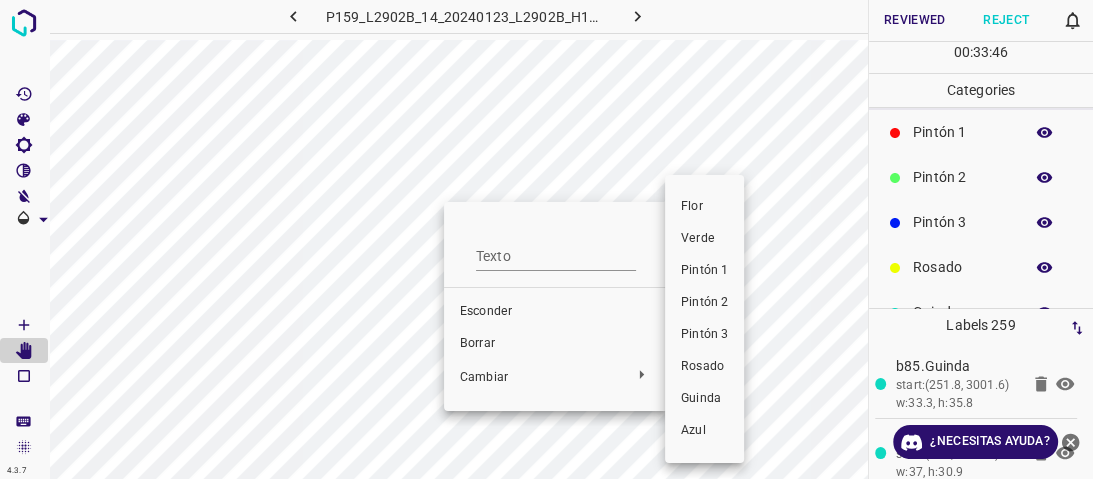 click on "Verde" at bounding box center [704, 239] 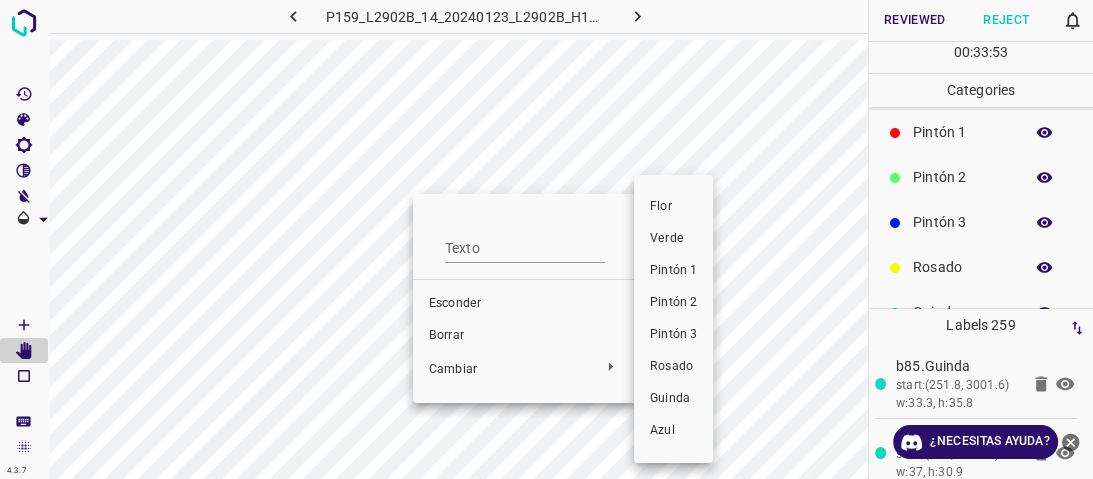 click on "Verde" at bounding box center [667, 238] 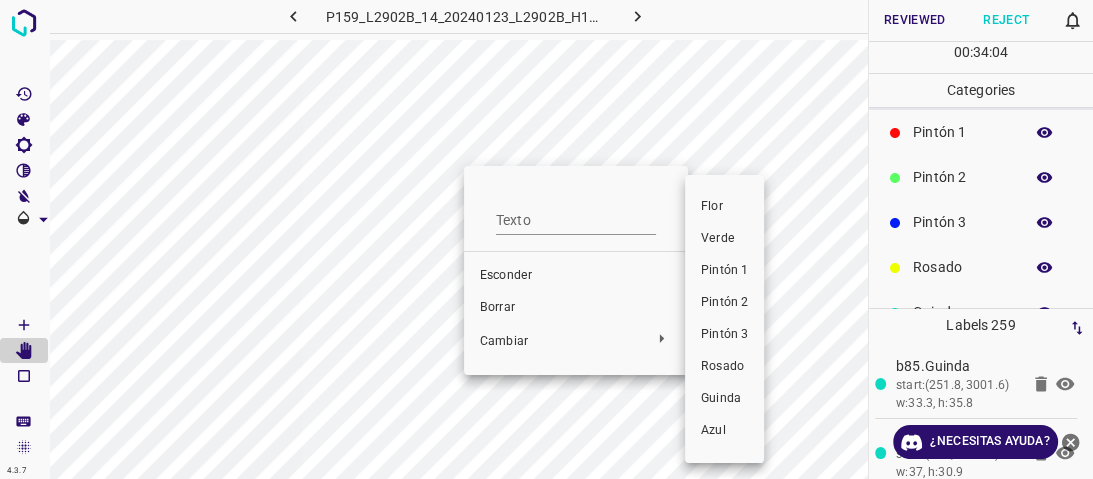 click on "Verde" at bounding box center (718, 238) 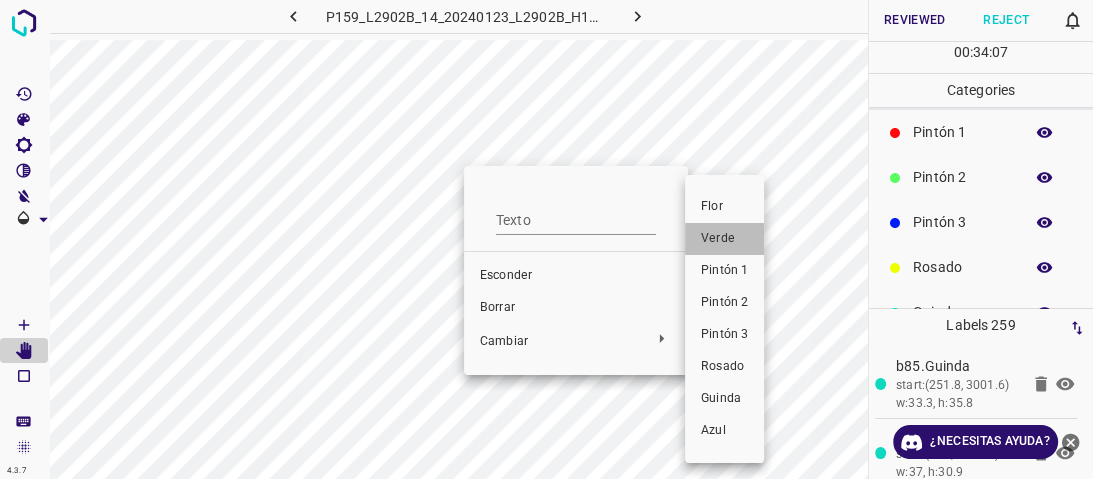click on "Verde" at bounding box center (718, 238) 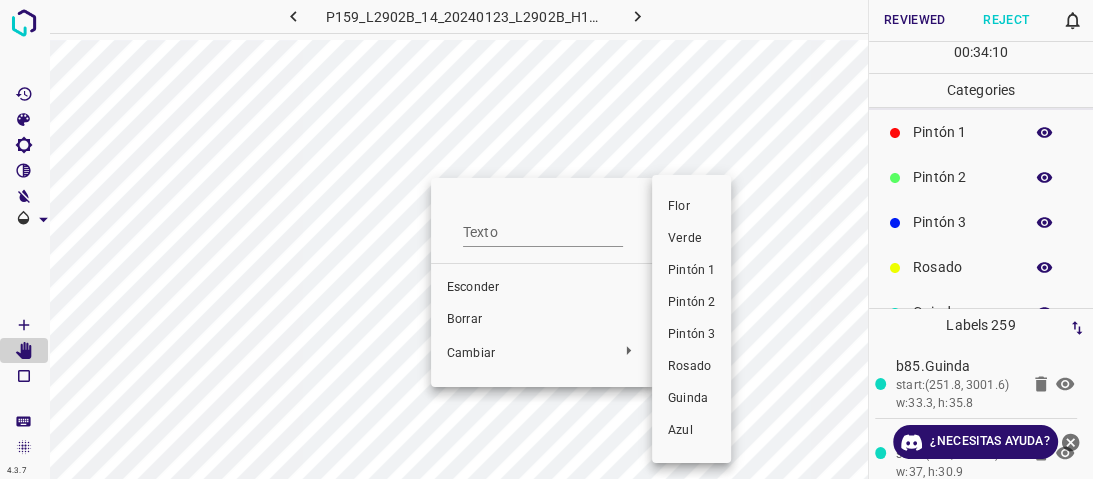 click on "Verde" at bounding box center [685, 238] 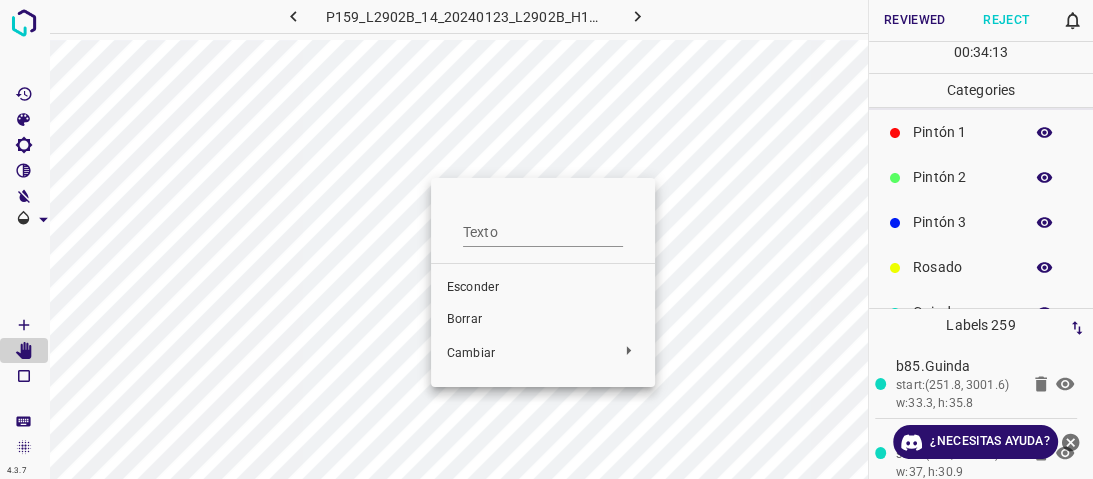 click at bounding box center (546, 239) 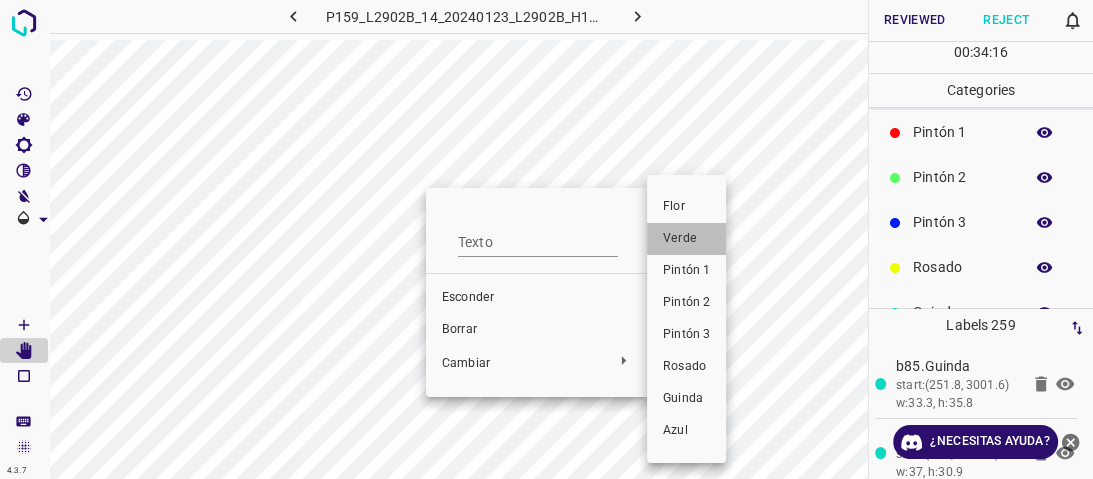 click on "Verde" at bounding box center (680, 238) 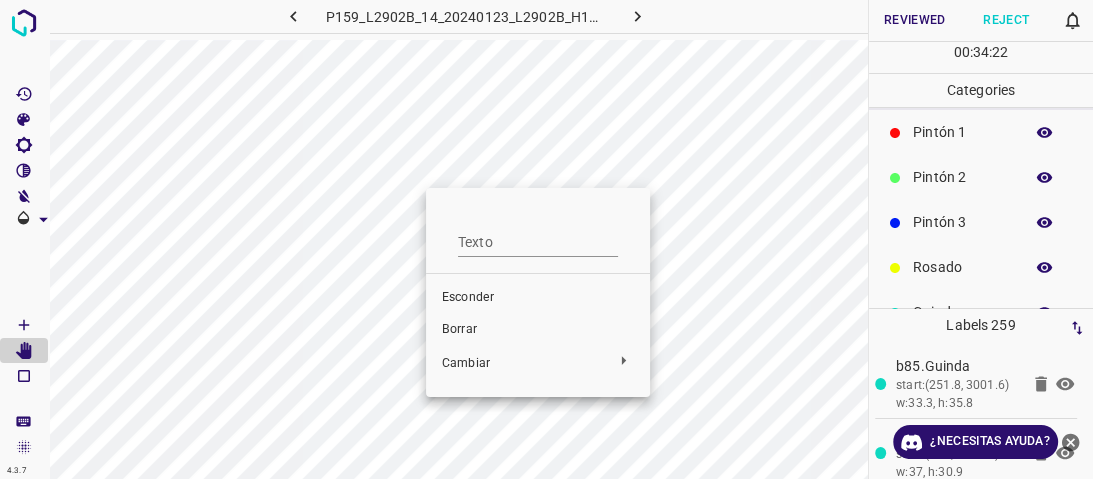 click at bounding box center [546, 239] 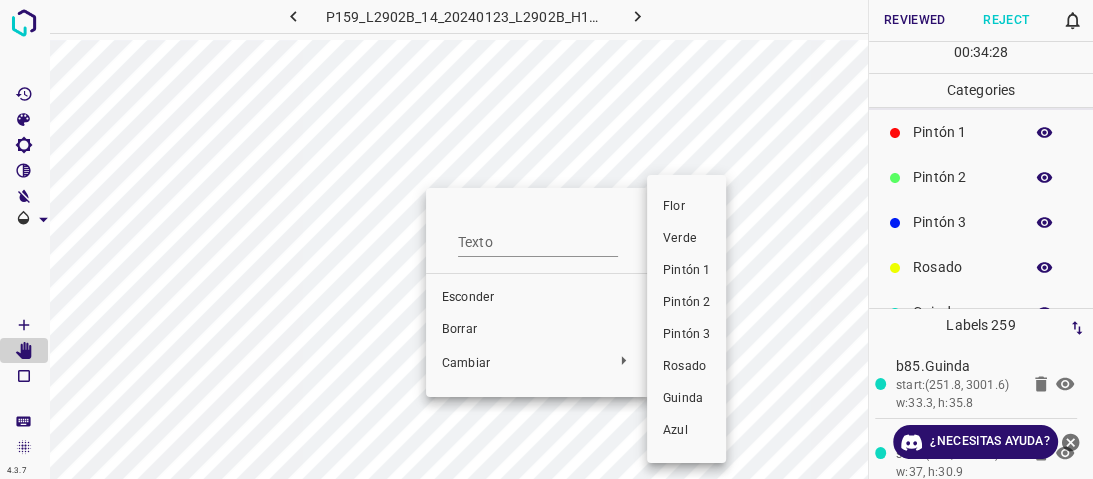 click on "Verde" at bounding box center (686, 239) 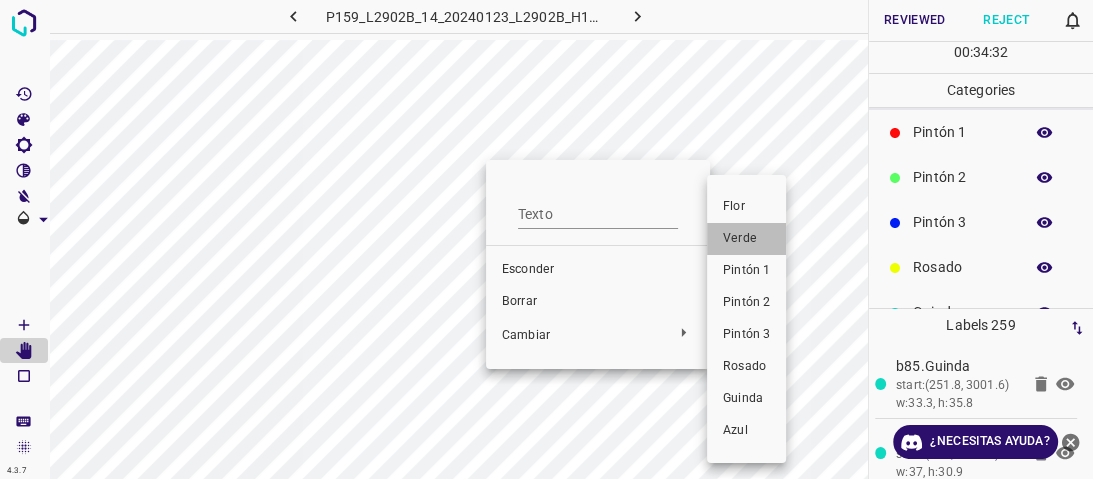 click on "Verde" at bounding box center [740, 238] 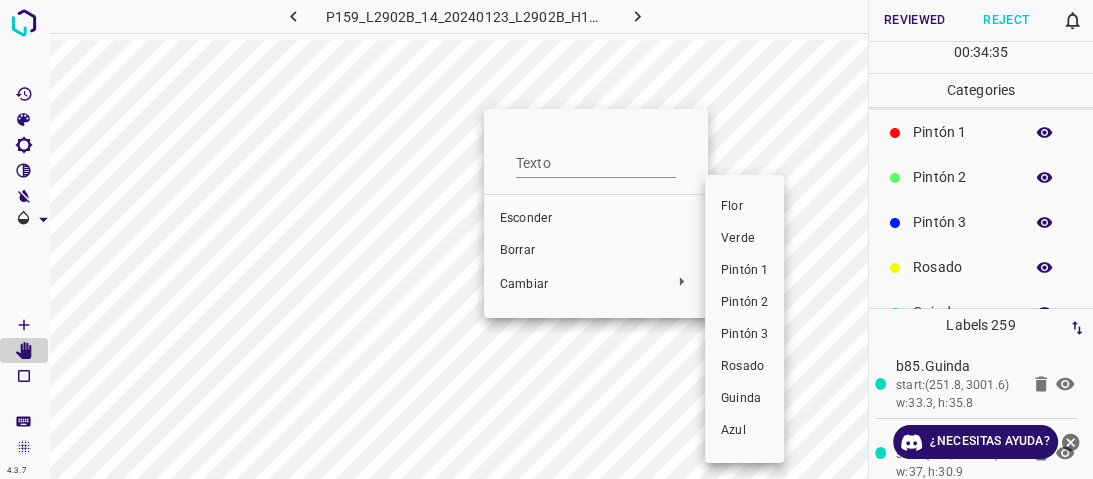 click on "Verde" at bounding box center (738, 238) 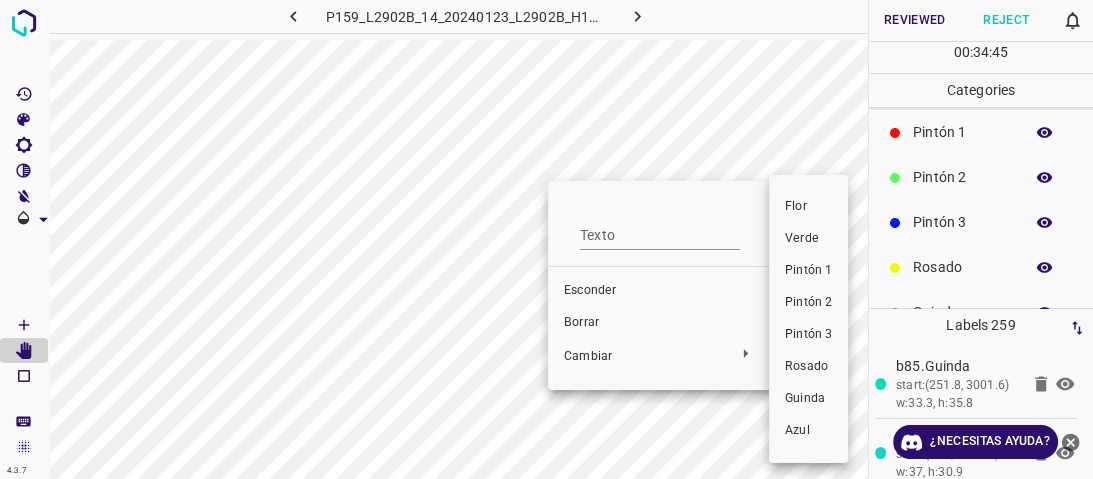click on "Verde" at bounding box center [808, 239] 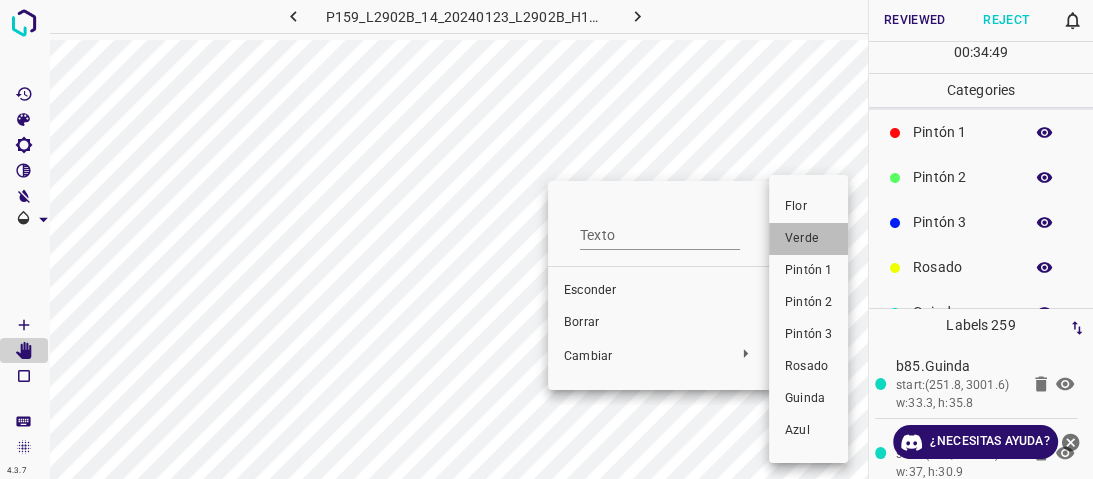 click on "Verde" at bounding box center (808, 239) 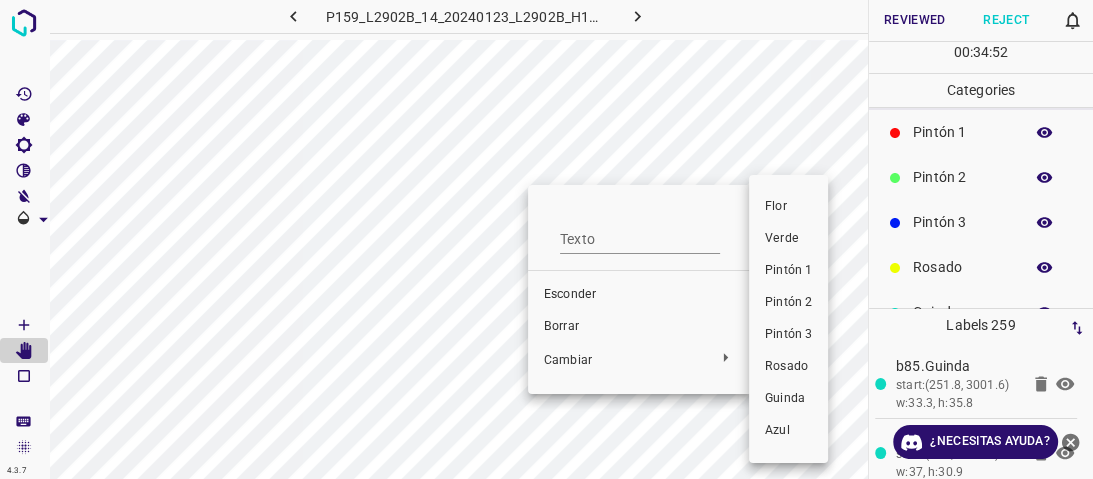 click on "Verde" at bounding box center (788, 239) 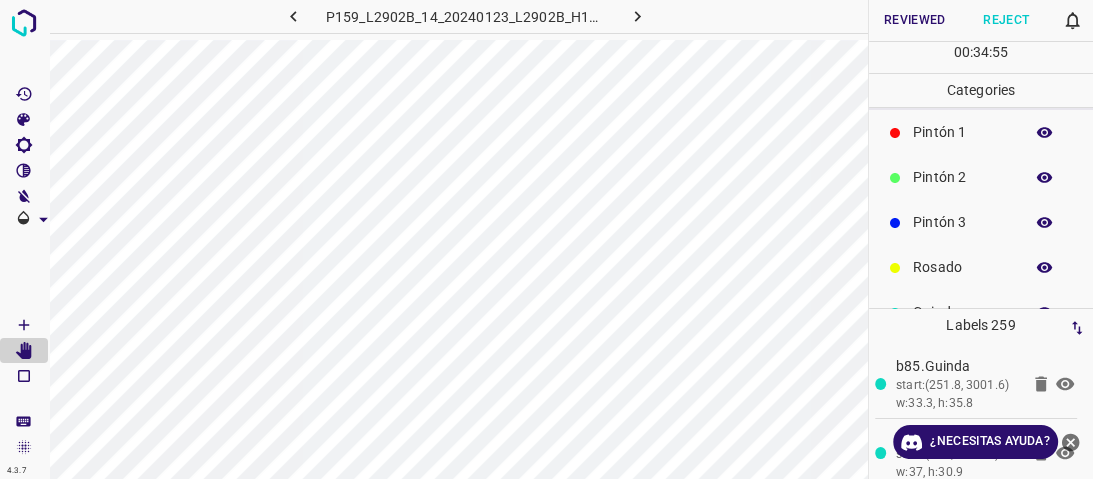 click 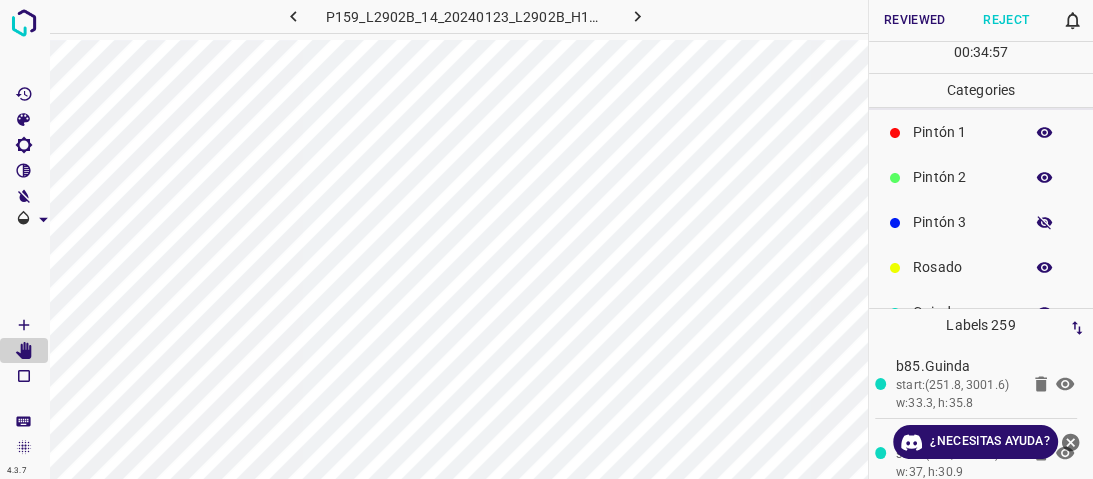 click 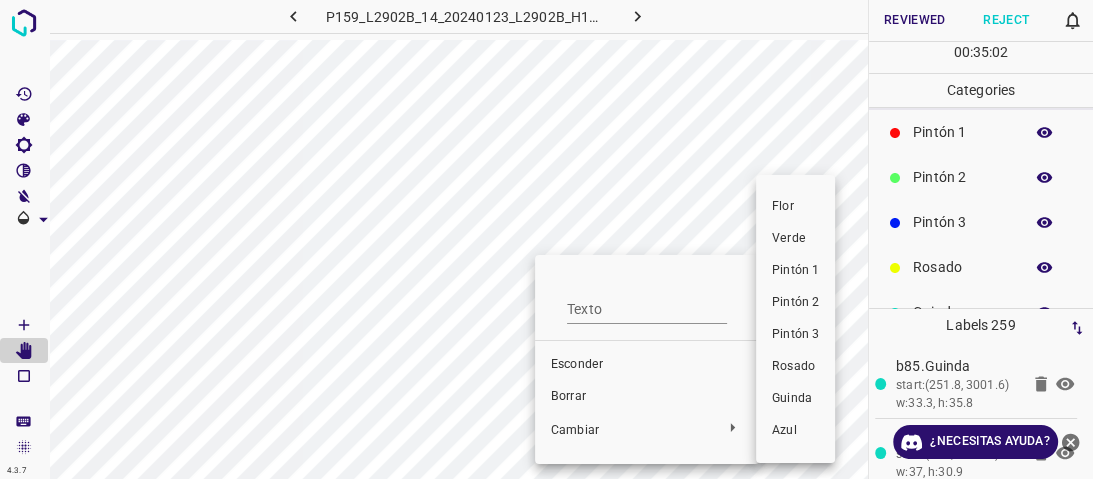 click on "Pintón 1" at bounding box center (795, 270) 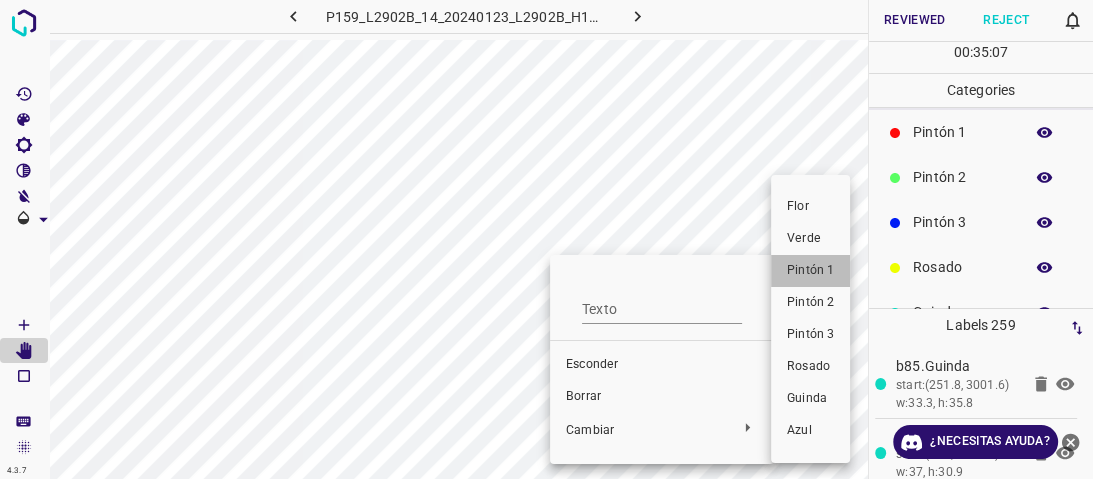 click on "Pintón 1" at bounding box center (810, 270) 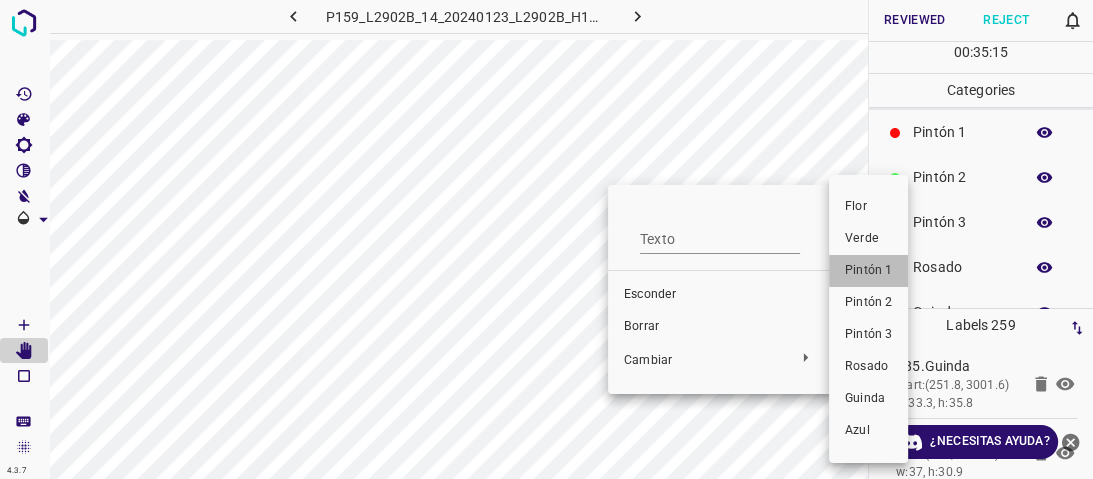 click on "Pintón 1" at bounding box center [868, 270] 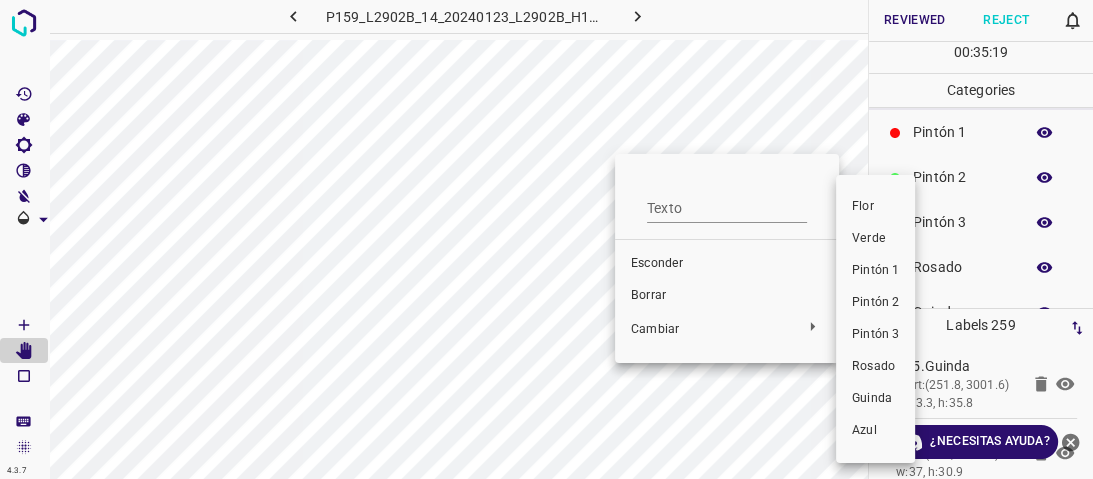 drag, startPoint x: 874, startPoint y: 263, endPoint x: 644, endPoint y: 212, distance: 235.5865 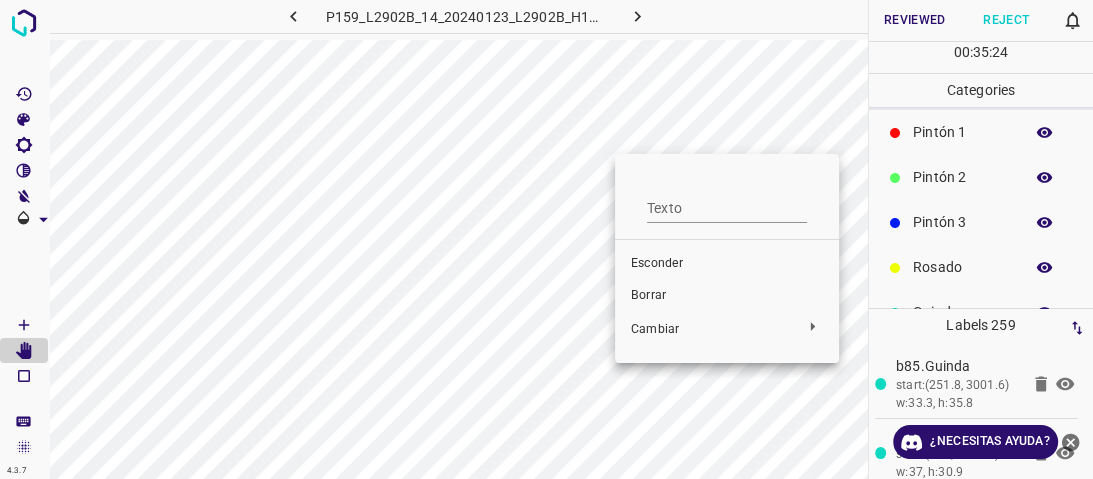 click at bounding box center (546, 239) 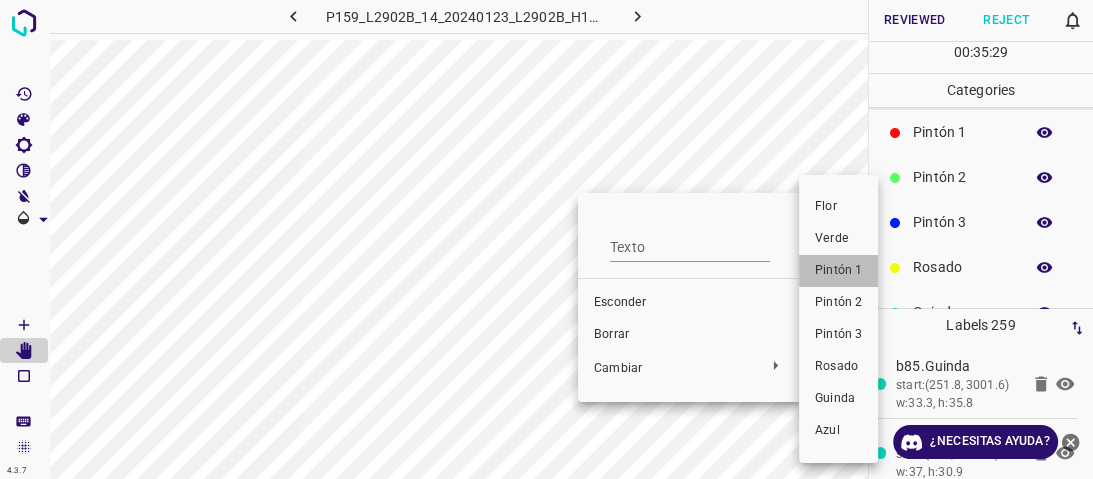 click on "Pintón 1" at bounding box center (838, 270) 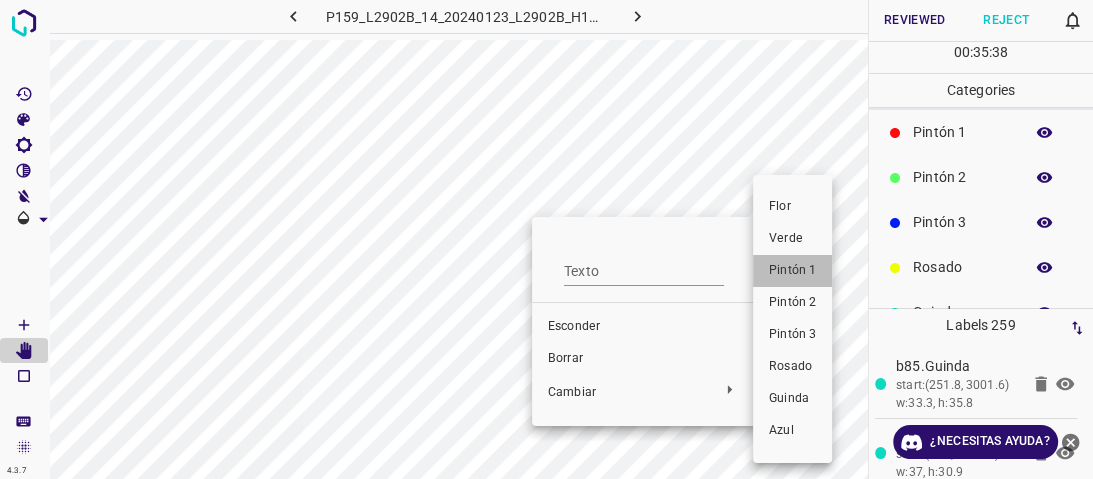 click on "Pintón 1" at bounding box center (792, 271) 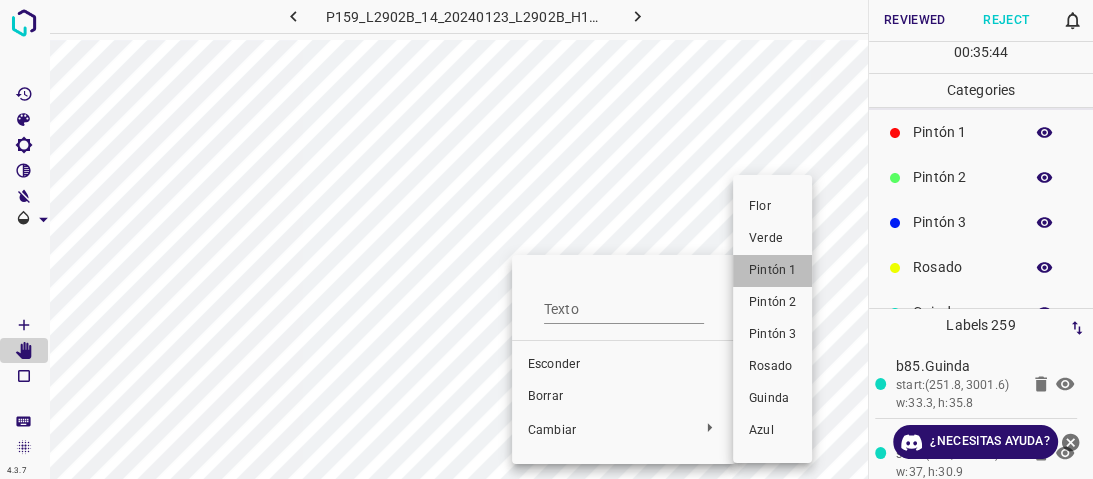 click on "Pintón 1" at bounding box center [772, 271] 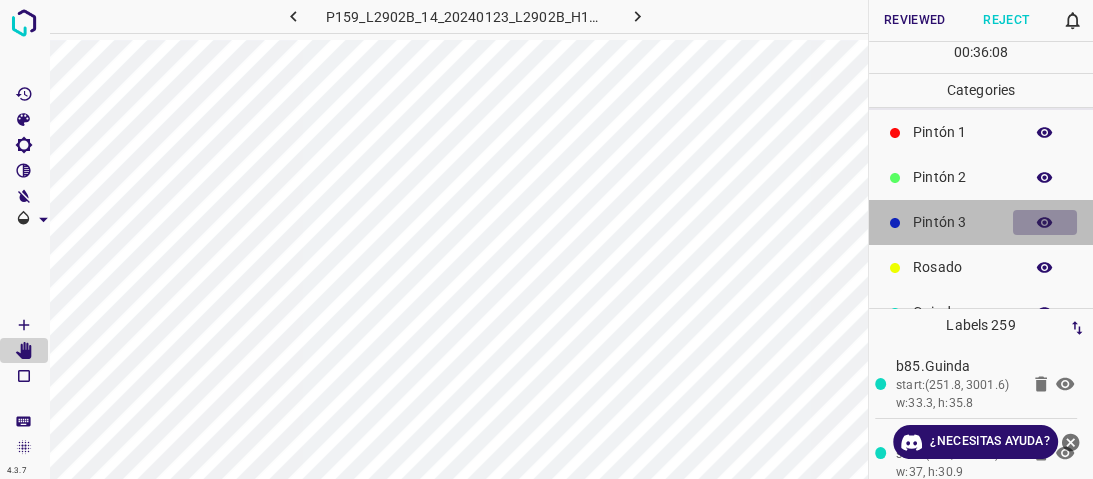 click 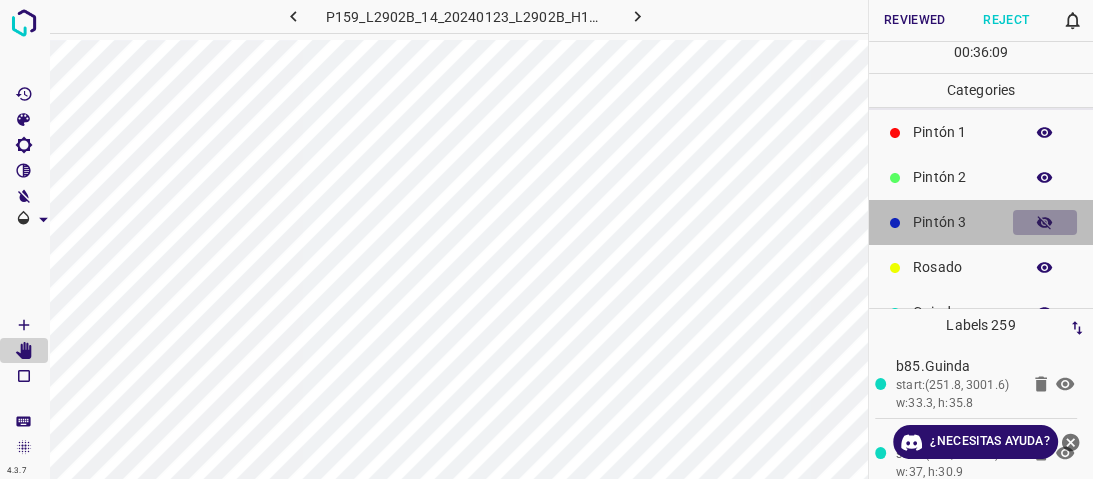 click 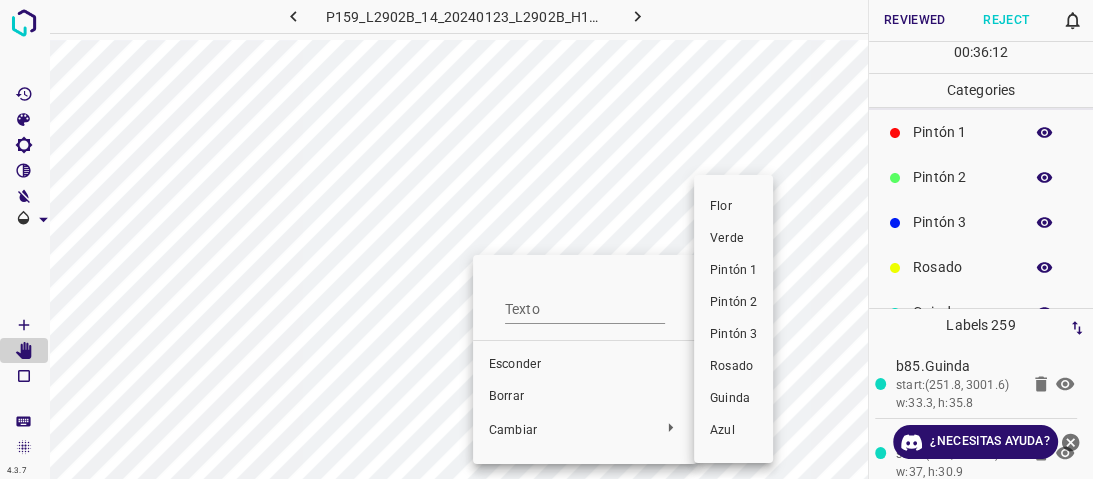 click on "Pintón 1" at bounding box center (733, 270) 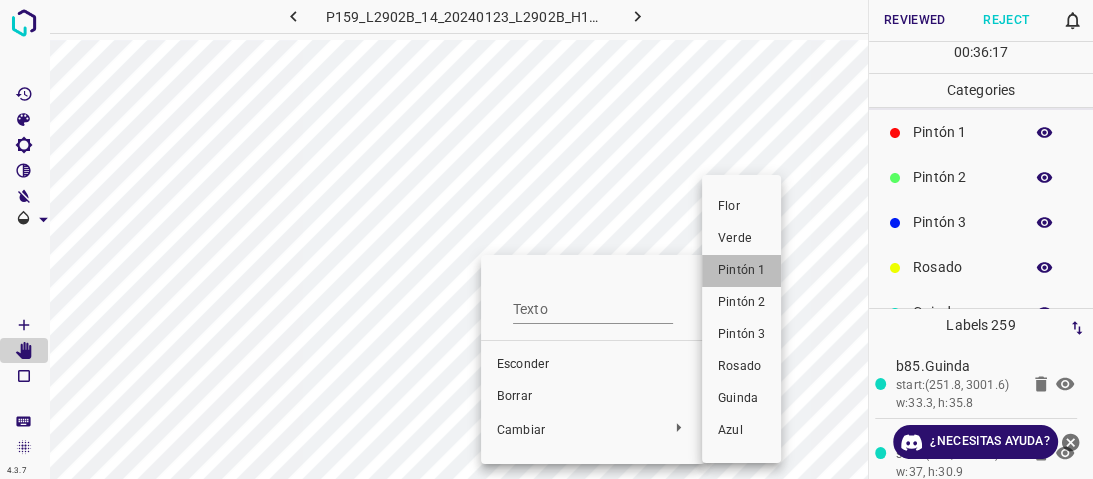 click on "Pintón 1" at bounding box center [741, 270] 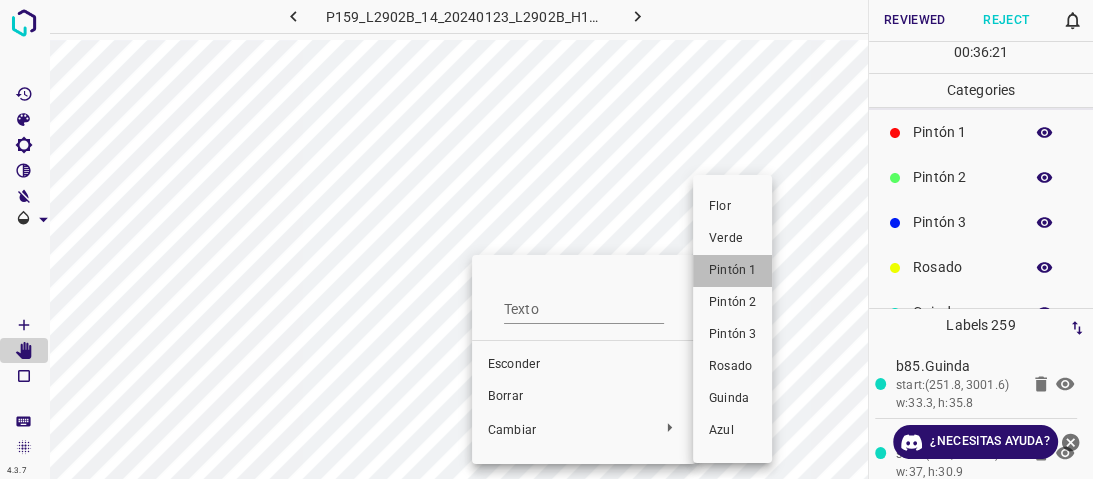 click on "Pintón 1" at bounding box center (732, 270) 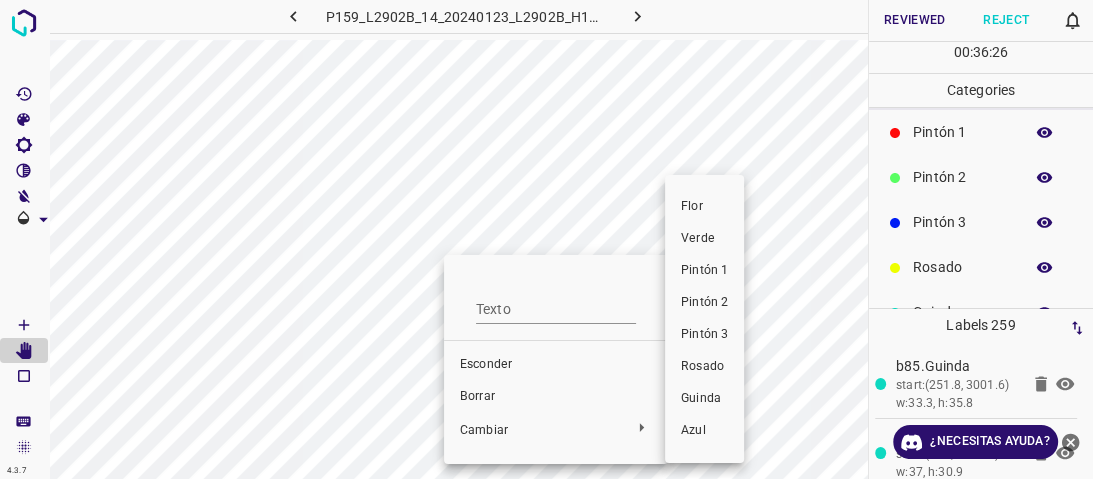 click on "Pintón 1" at bounding box center (704, 270) 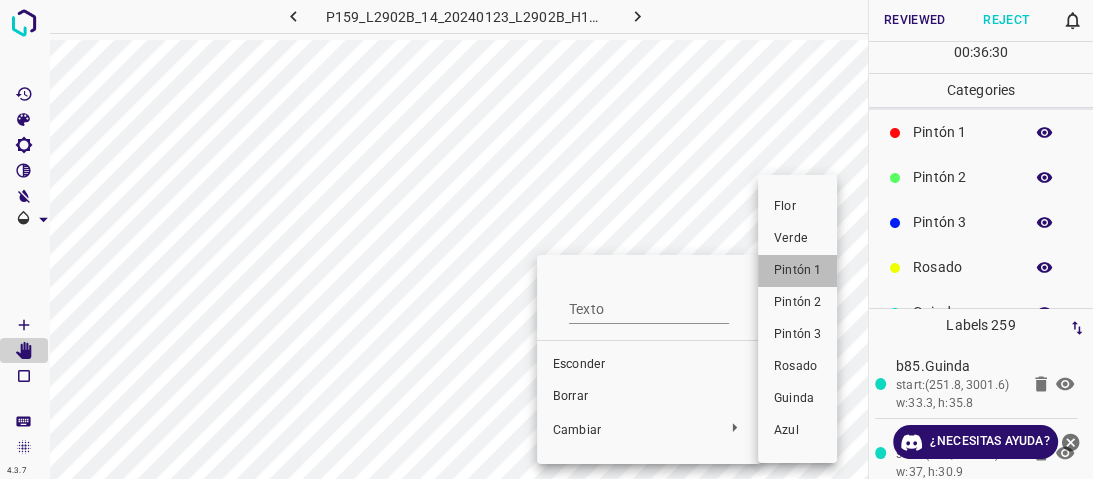 click on "Pintón 1" at bounding box center (797, 270) 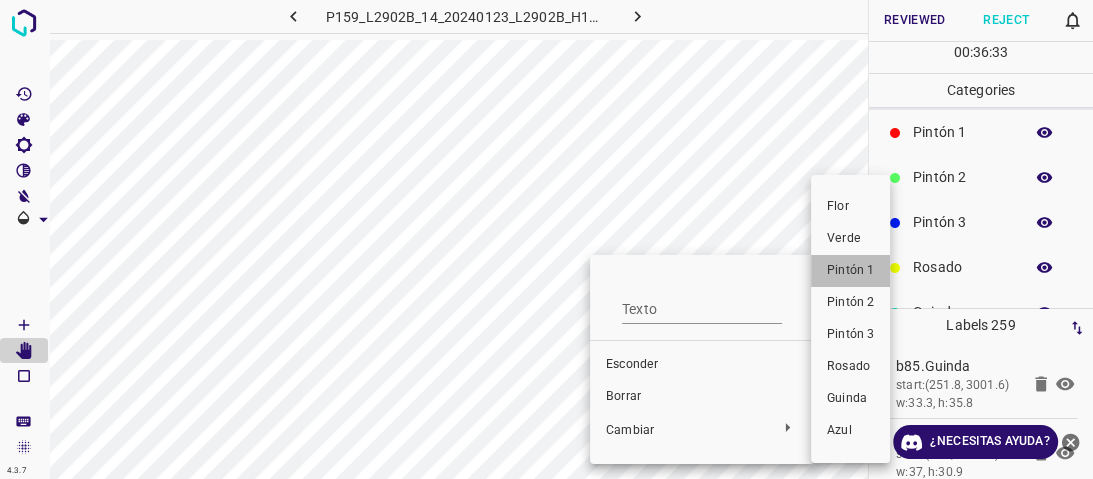 click on "Pintón 1" at bounding box center (850, 270) 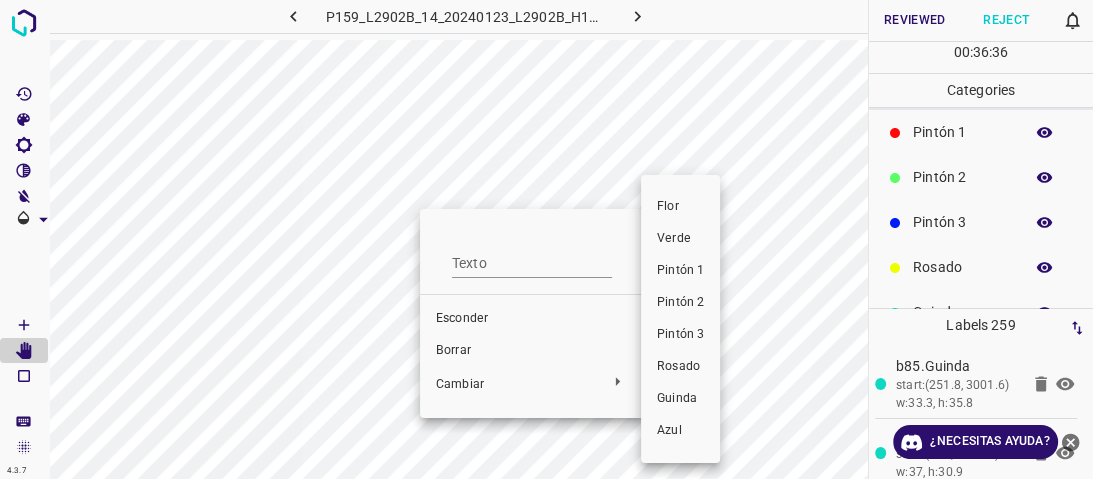 click on "Pintón 1" at bounding box center (680, 270) 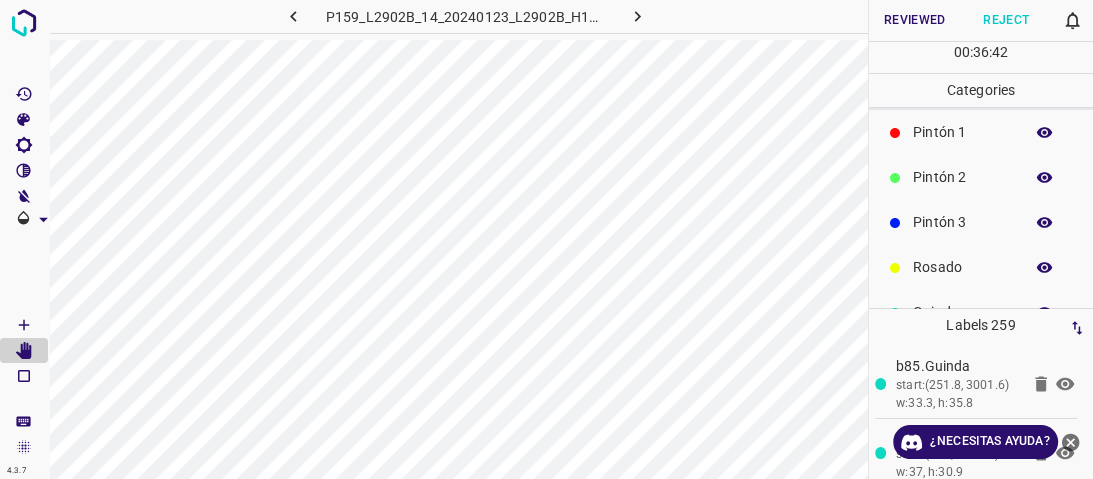 click 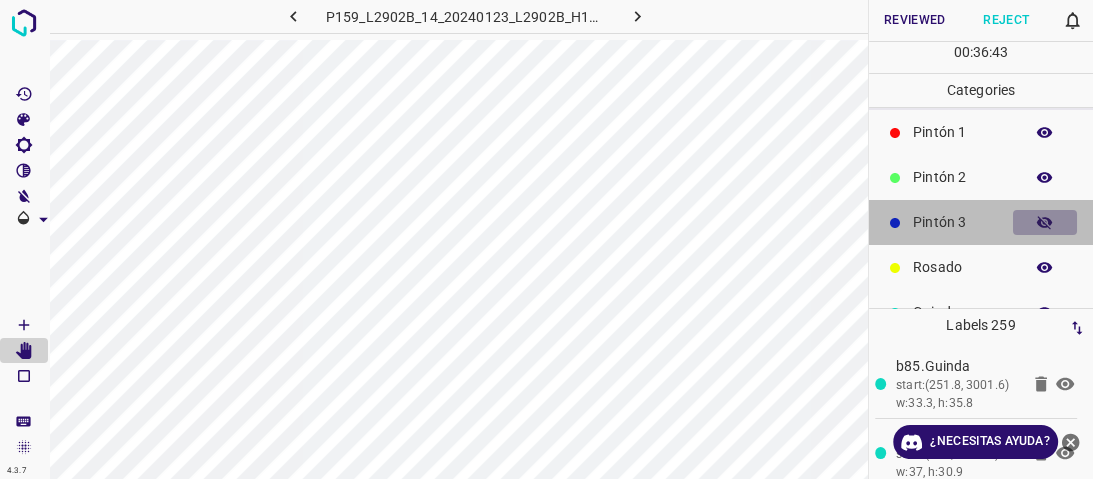 click 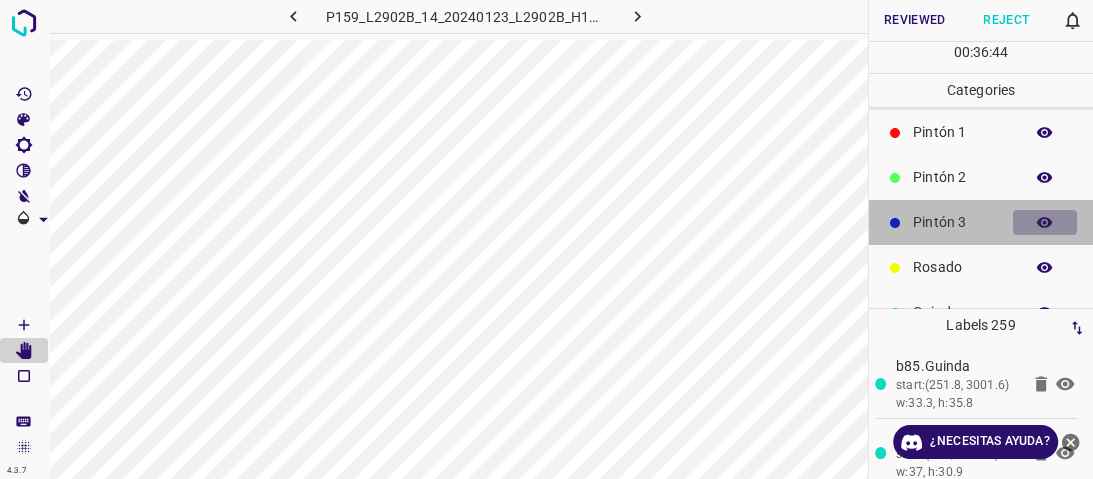 click 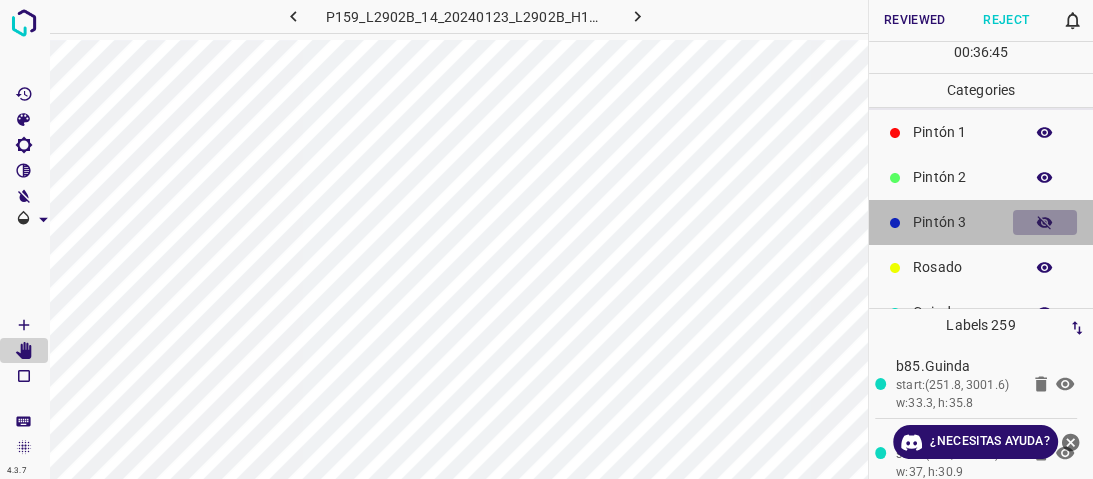 click 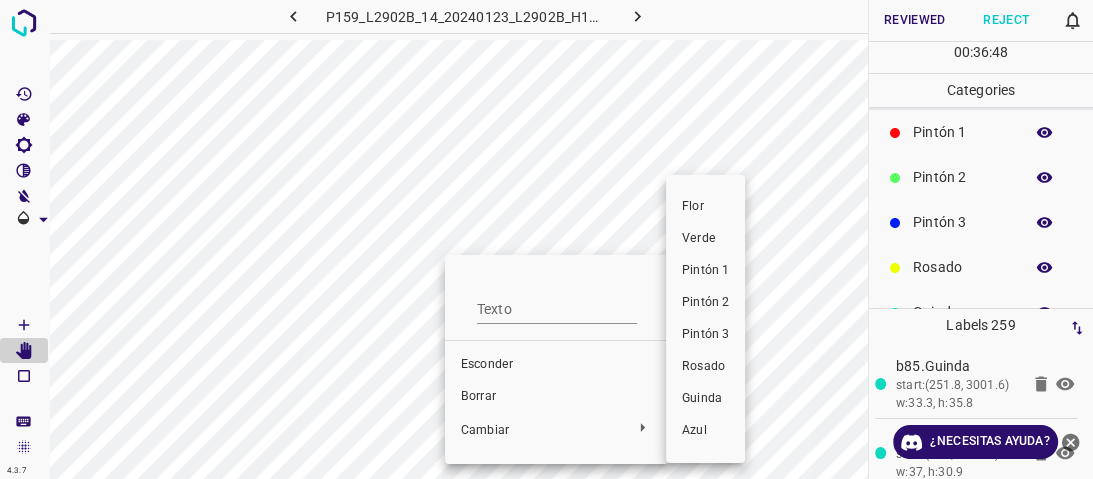 drag, startPoint x: 686, startPoint y: 272, endPoint x: 646, endPoint y: 274, distance: 40.04997 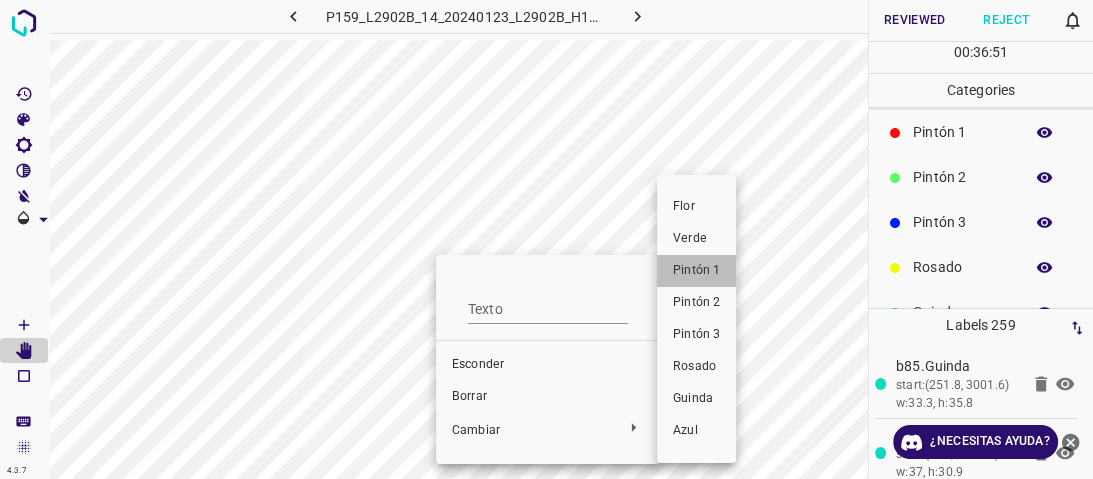 drag, startPoint x: 683, startPoint y: 276, endPoint x: 458, endPoint y: 224, distance: 230.93073 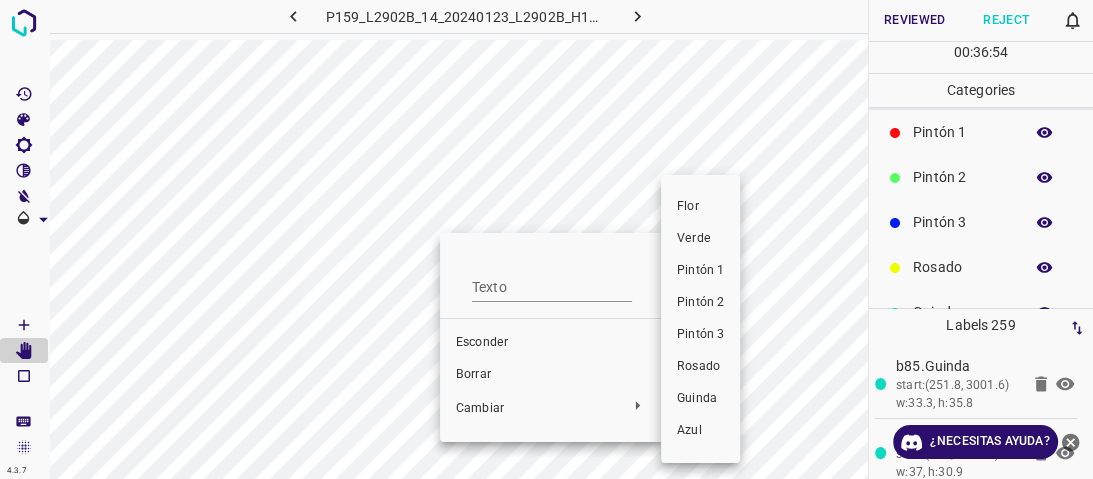 click on "Pintón 1" at bounding box center (700, 270) 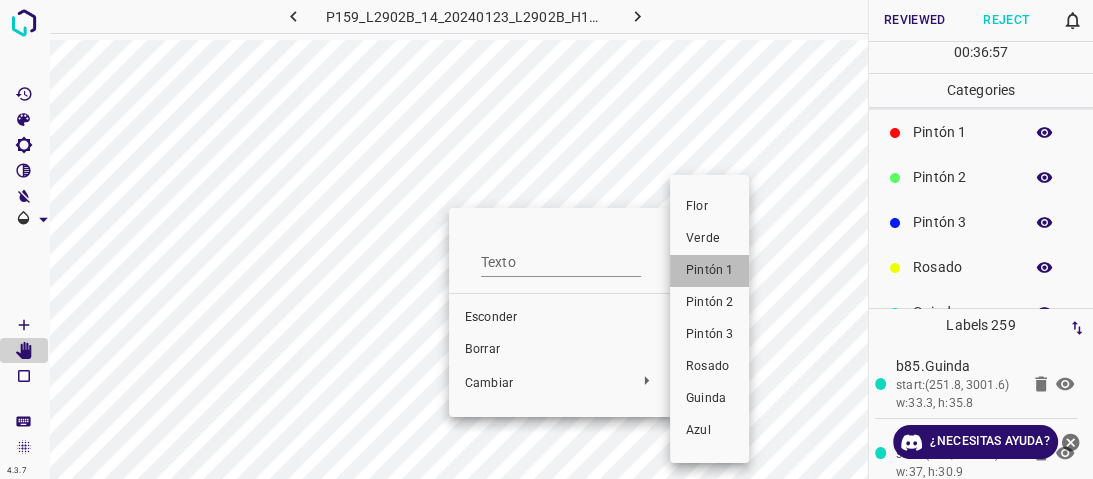 click on "Pintón 1" at bounding box center (709, 270) 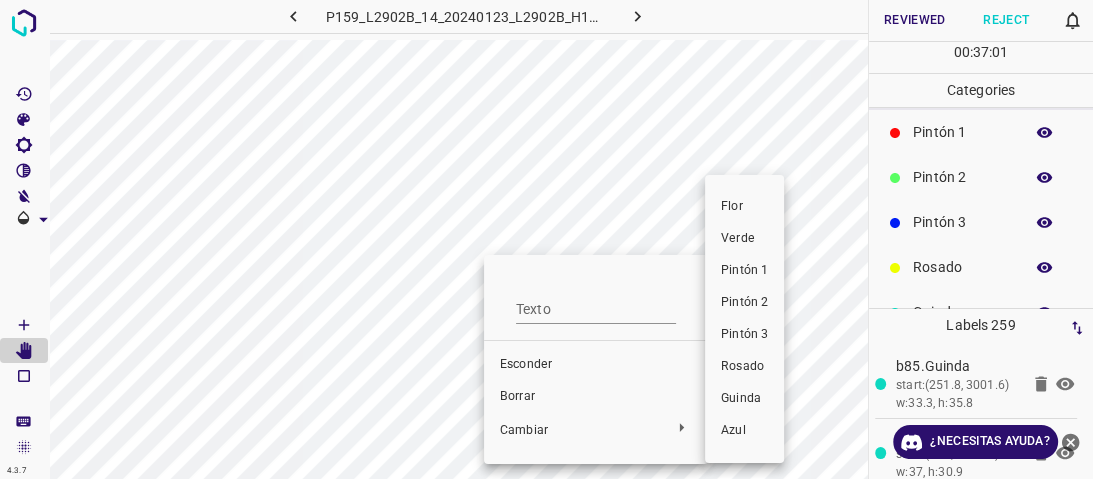 click on "Pintón 1" at bounding box center (744, 271) 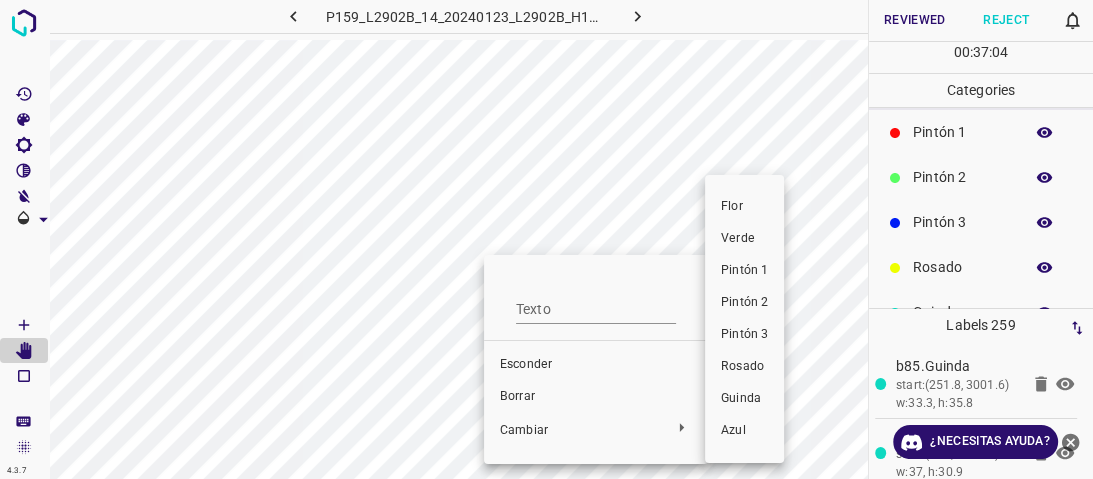 click at bounding box center (546, 239) 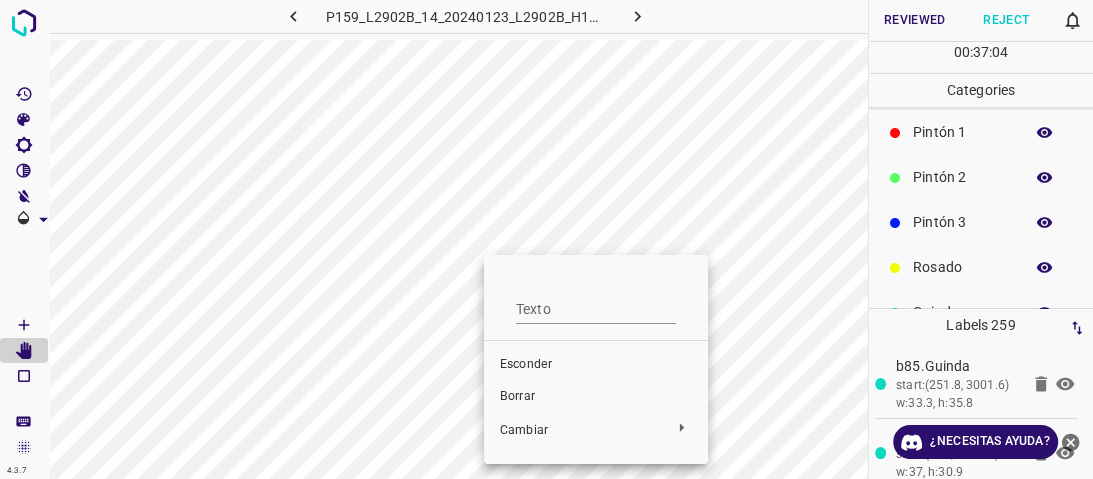 click on "Flor Verde Pintón 1 Pintón 2 Pintón 3 Rosado Guinda Azul" at bounding box center (546, 239) 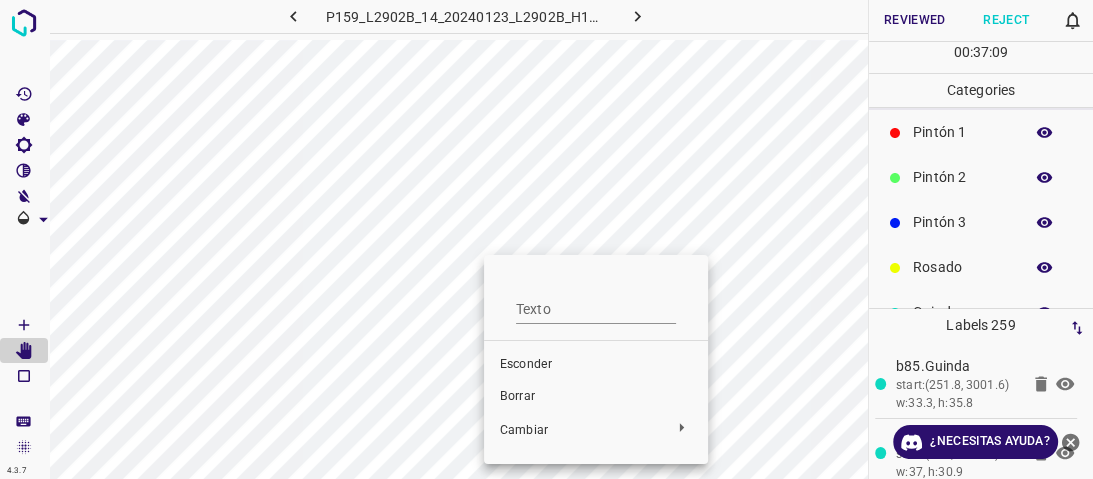 click at bounding box center [546, 239] 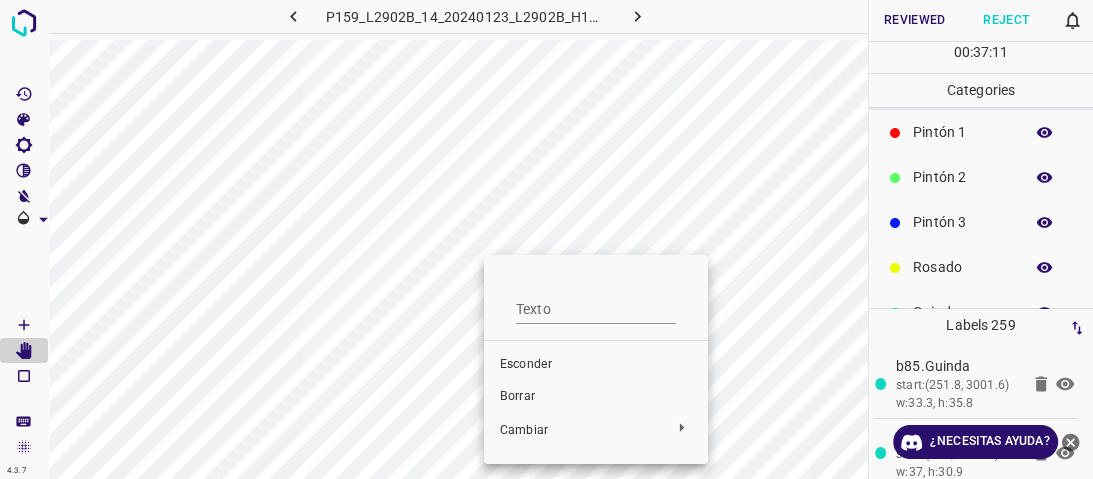 click at bounding box center [546, 239] 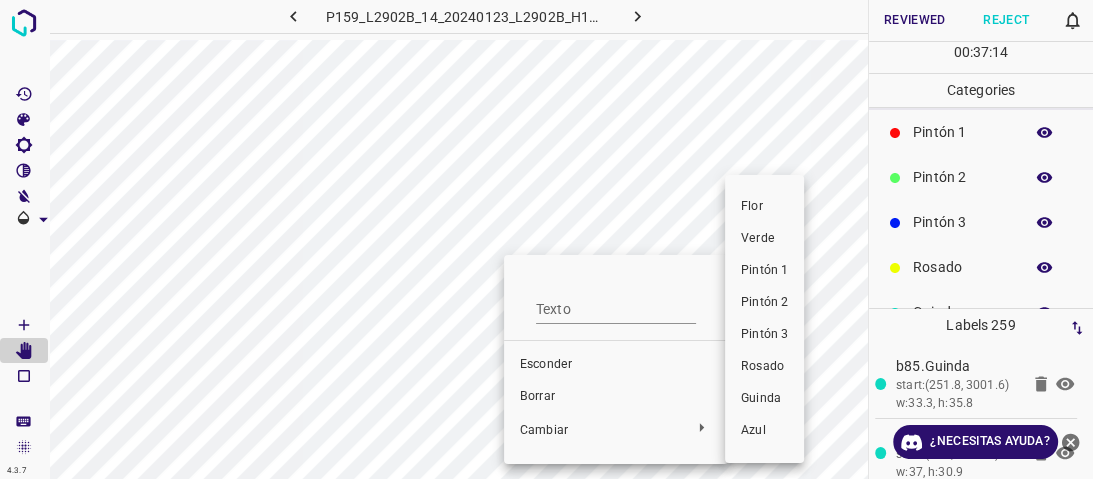click on "Pintón 1" at bounding box center (764, 270) 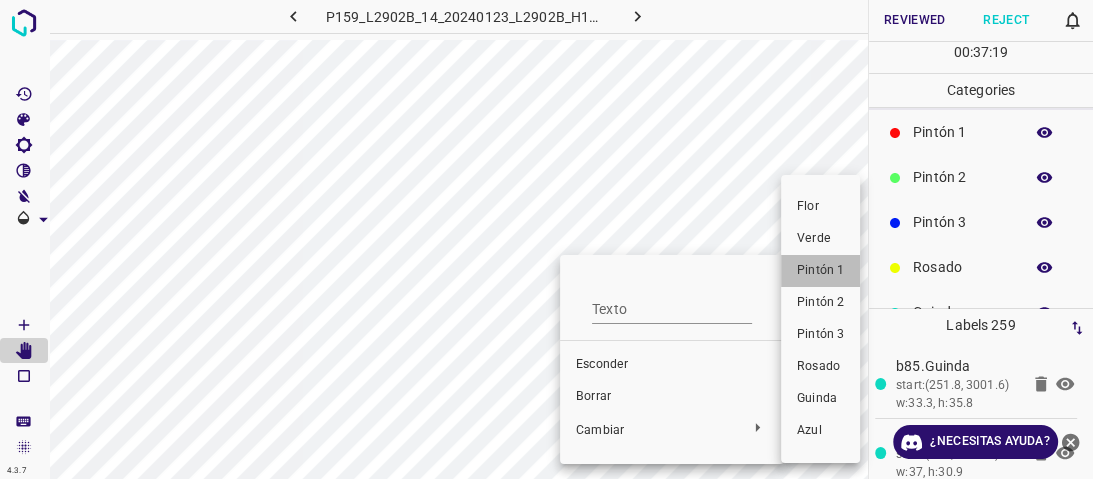 click on "Pintón 1" at bounding box center [820, 270] 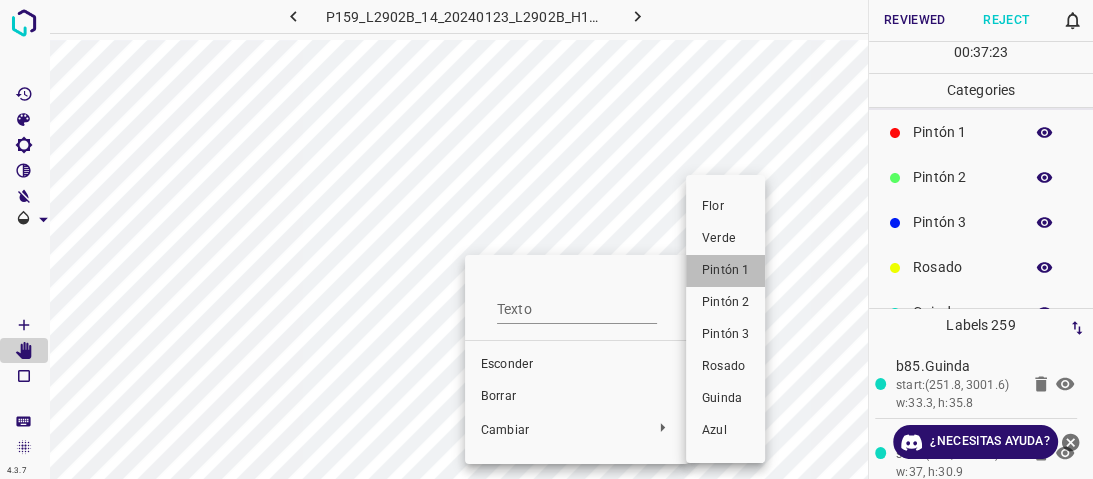 click on "Pintón 1" at bounding box center [725, 270] 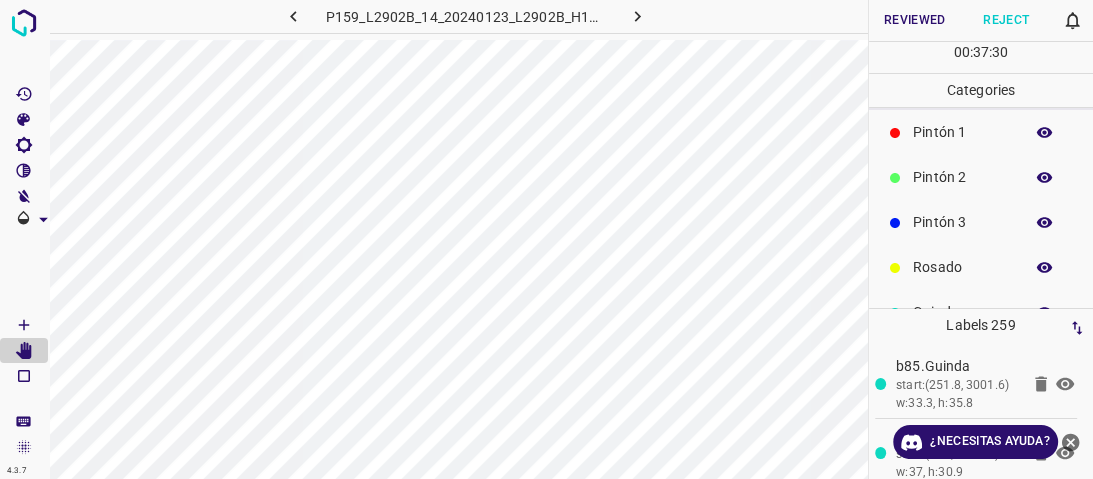 click at bounding box center [1045, 223] 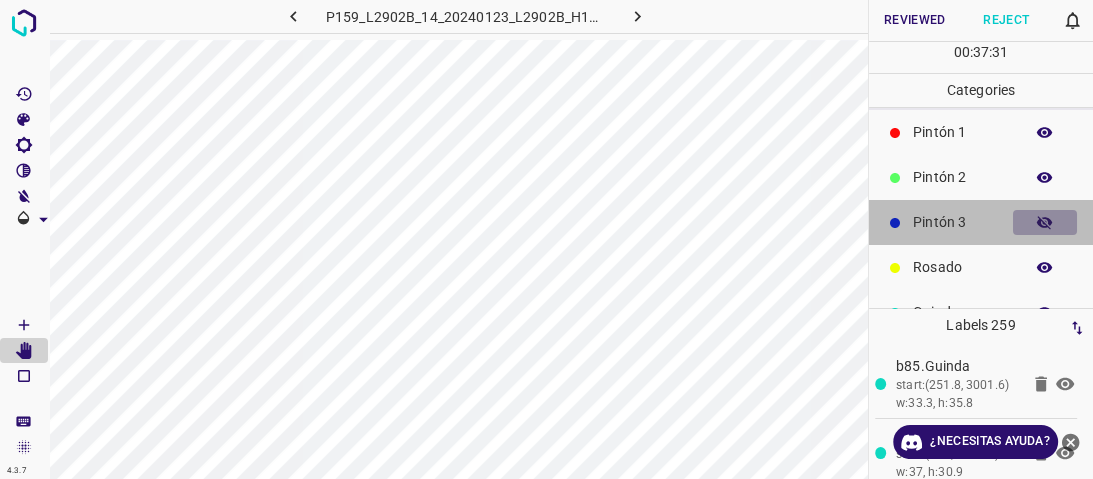 drag, startPoint x: 1051, startPoint y: 220, endPoint x: 992, endPoint y: 229, distance: 59.682495 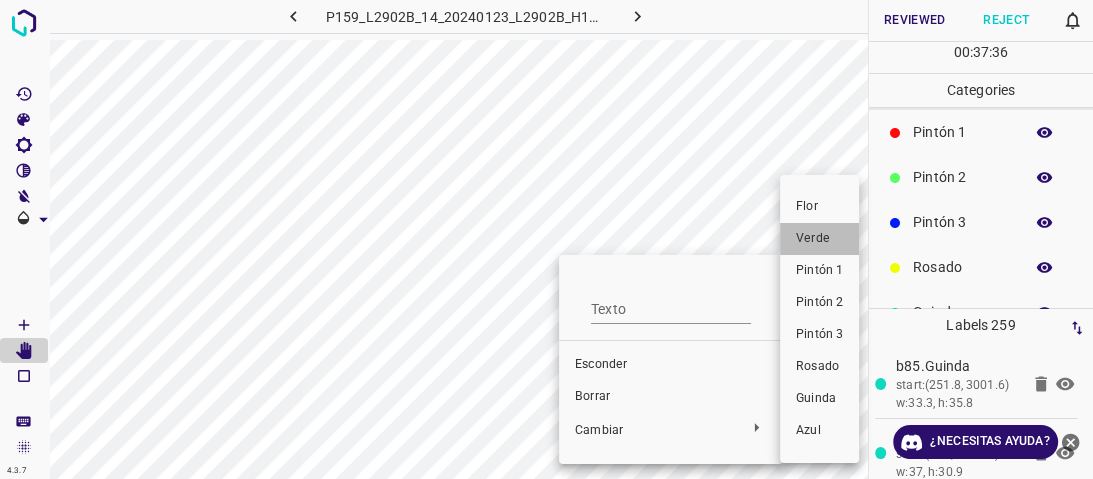 click on "Verde" at bounding box center [813, 238] 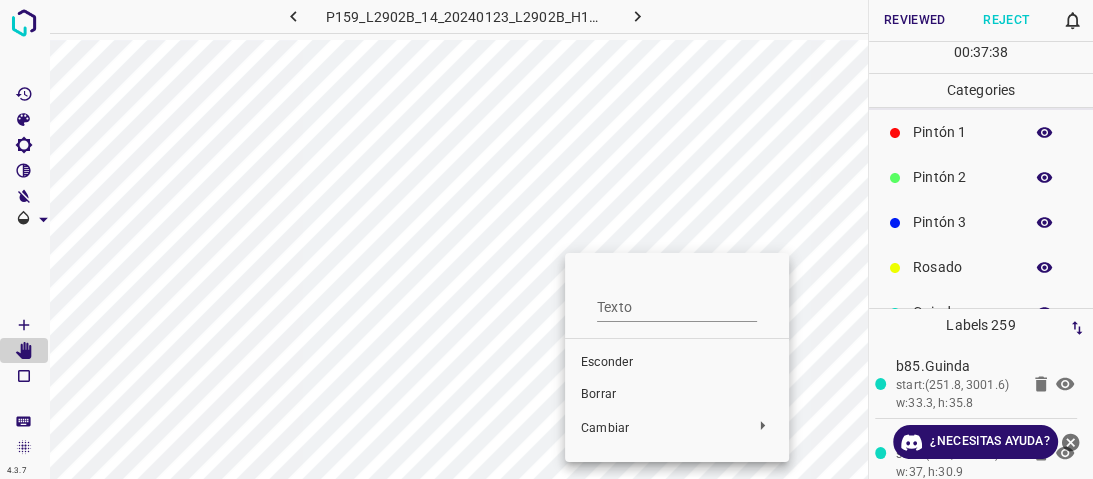 click at bounding box center [546, 239] 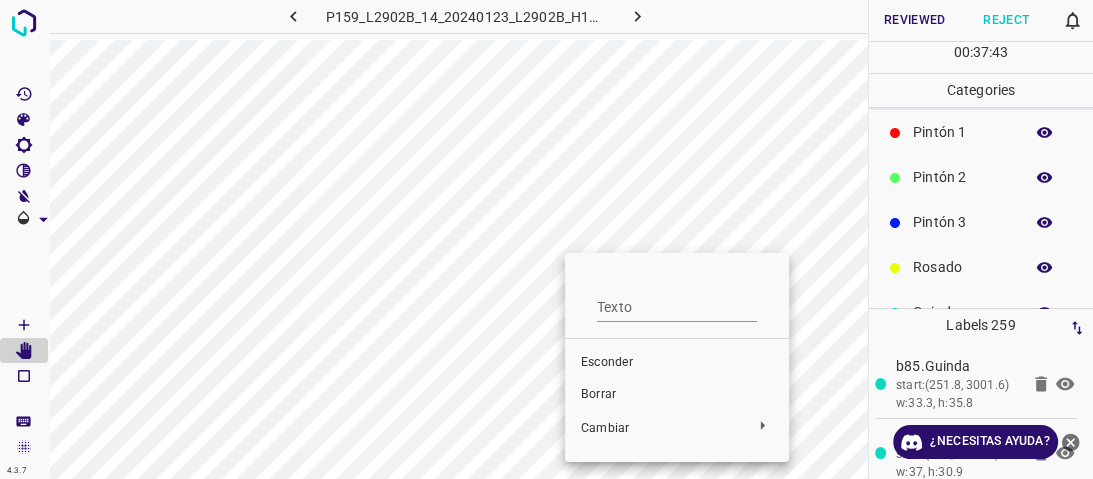 click at bounding box center [546, 239] 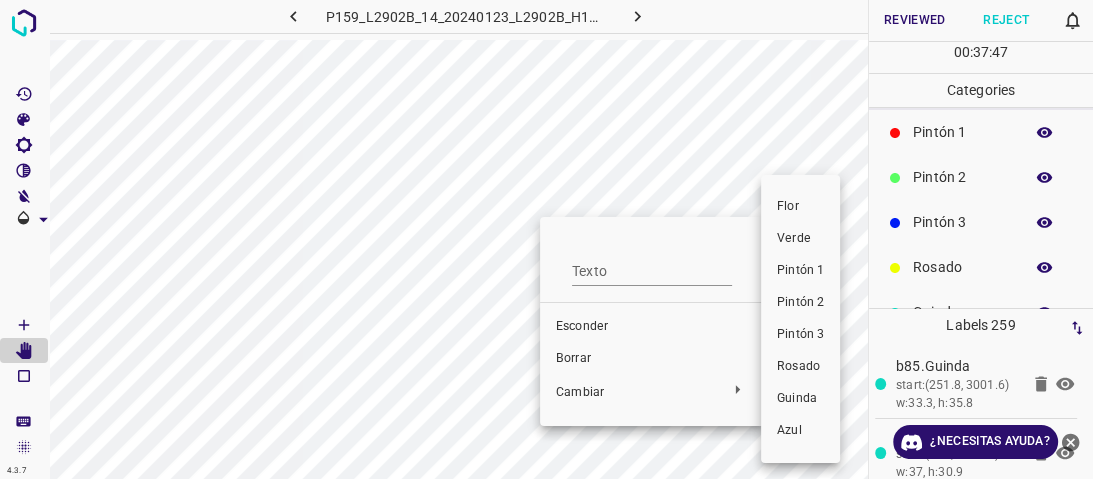 click on "Verde" at bounding box center [794, 238] 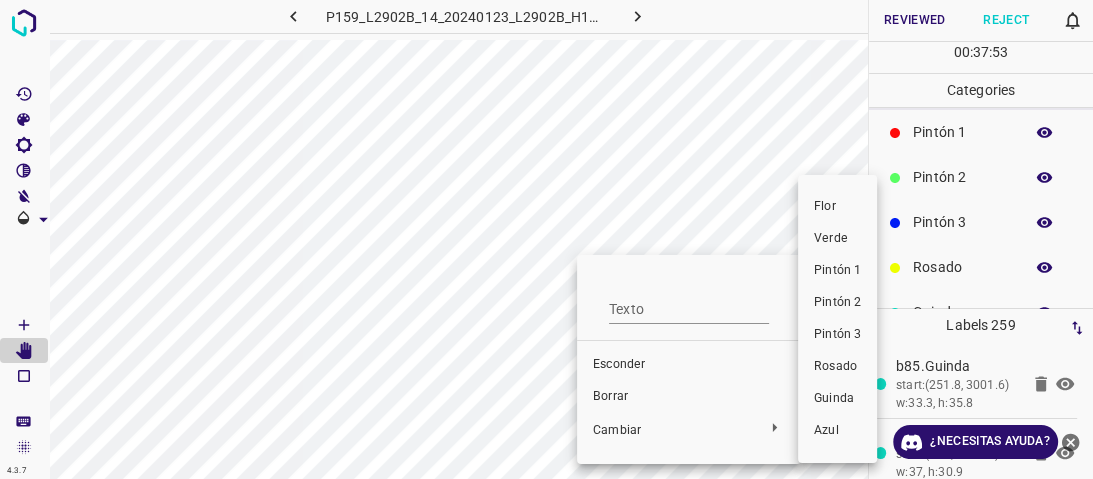 click on "Verde" at bounding box center [831, 238] 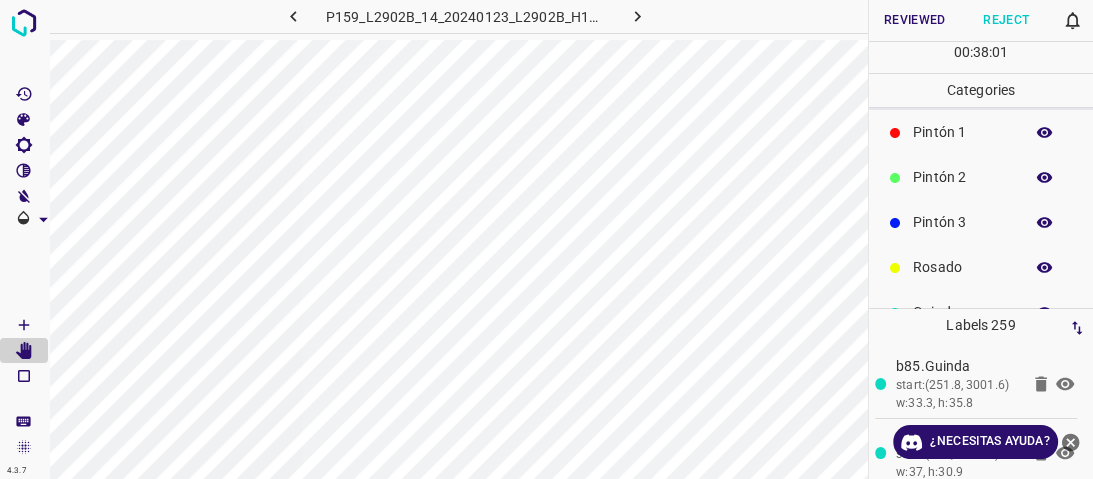 click 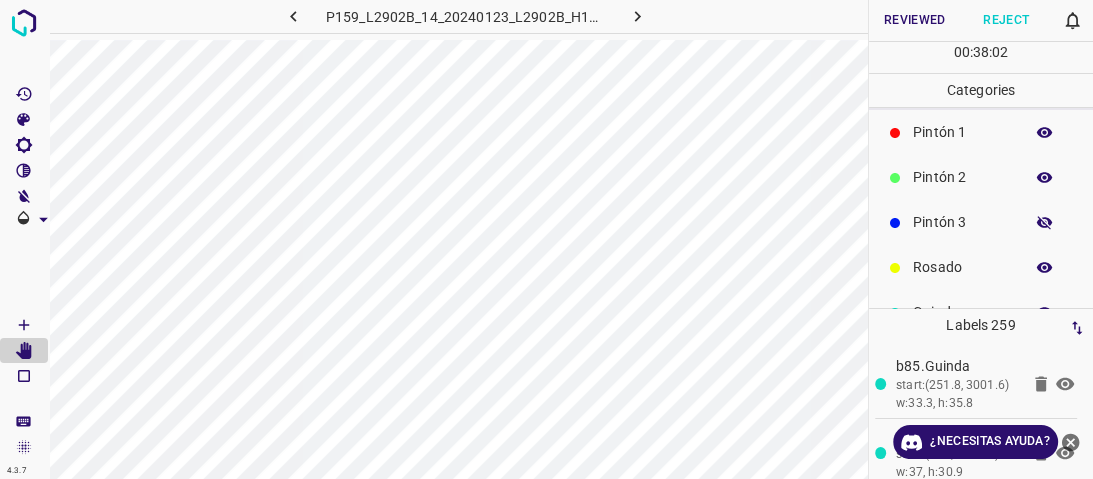 click 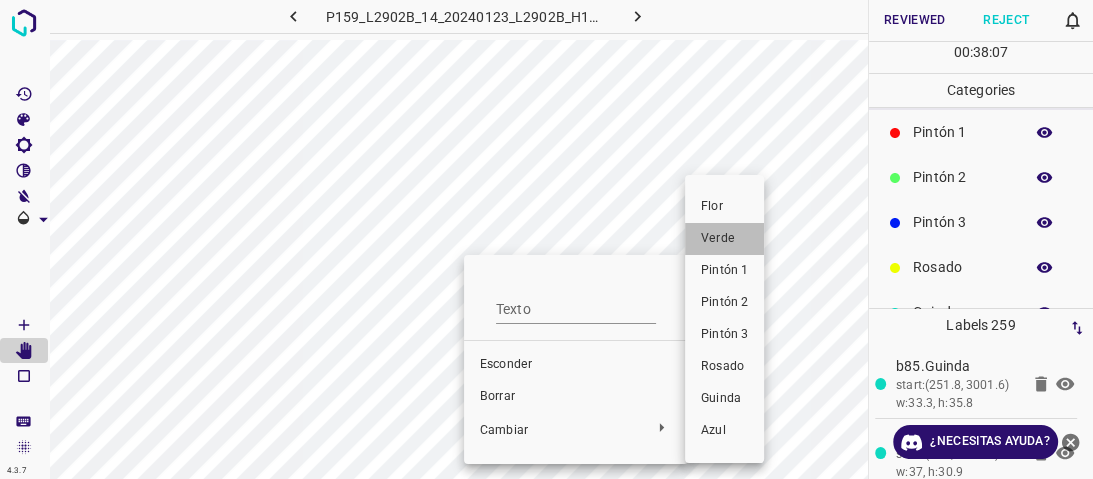 click on "Verde" at bounding box center [718, 238] 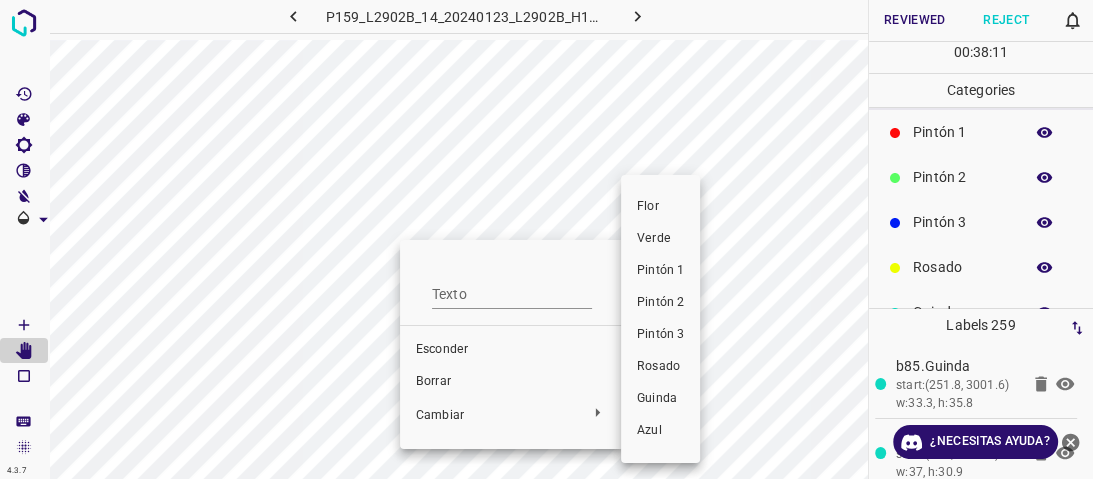 click on "Verde" at bounding box center [654, 238] 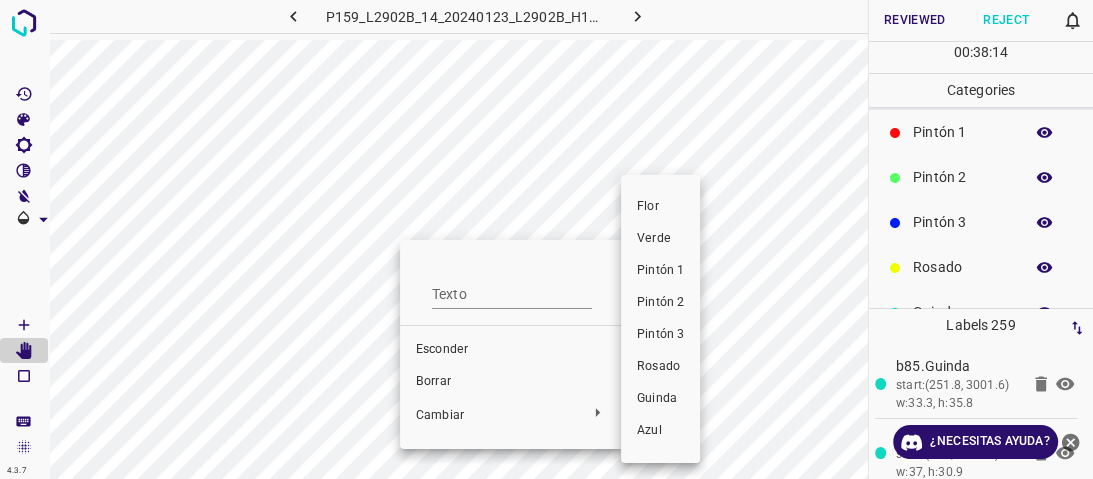 click on "Verde" at bounding box center [654, 238] 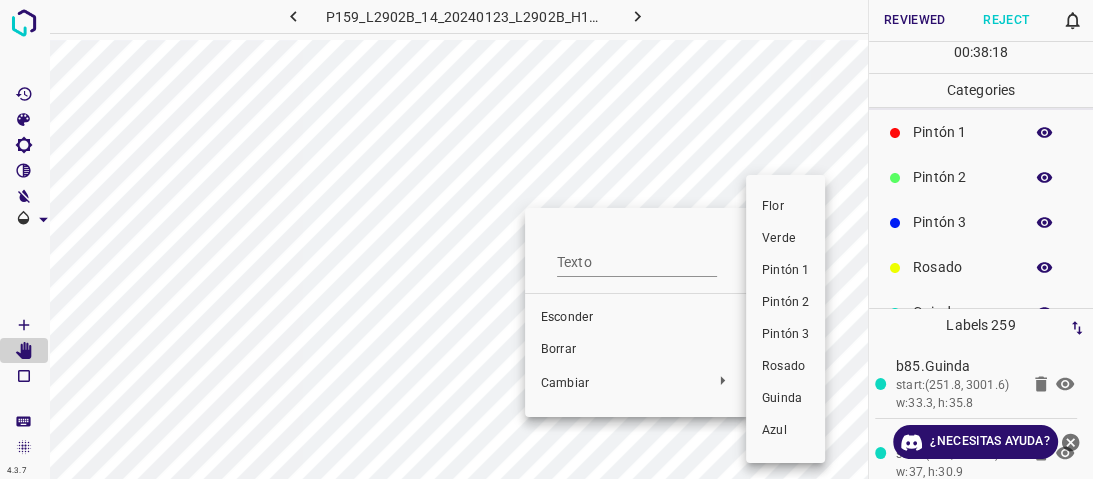 click on "Verde" at bounding box center (785, 239) 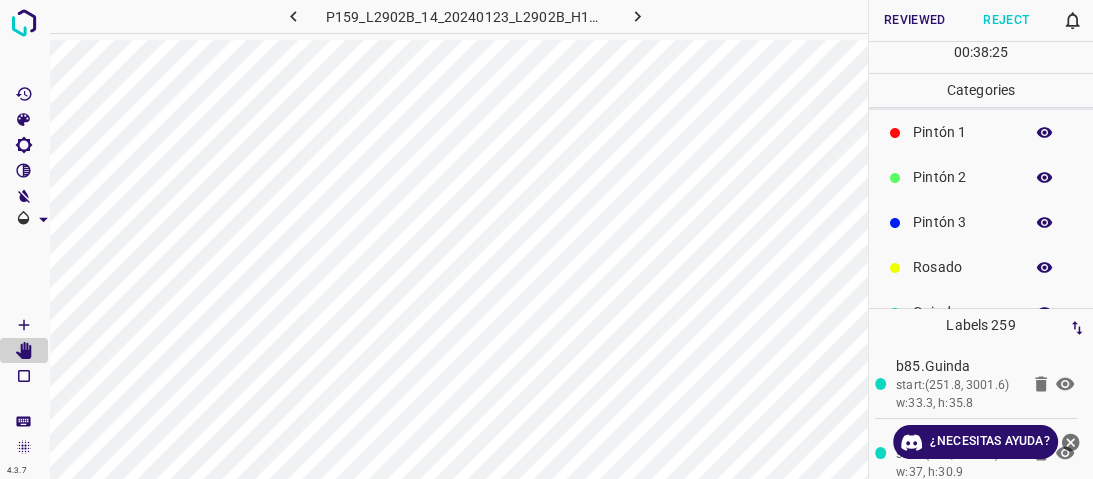 click at bounding box center (1045, 223) 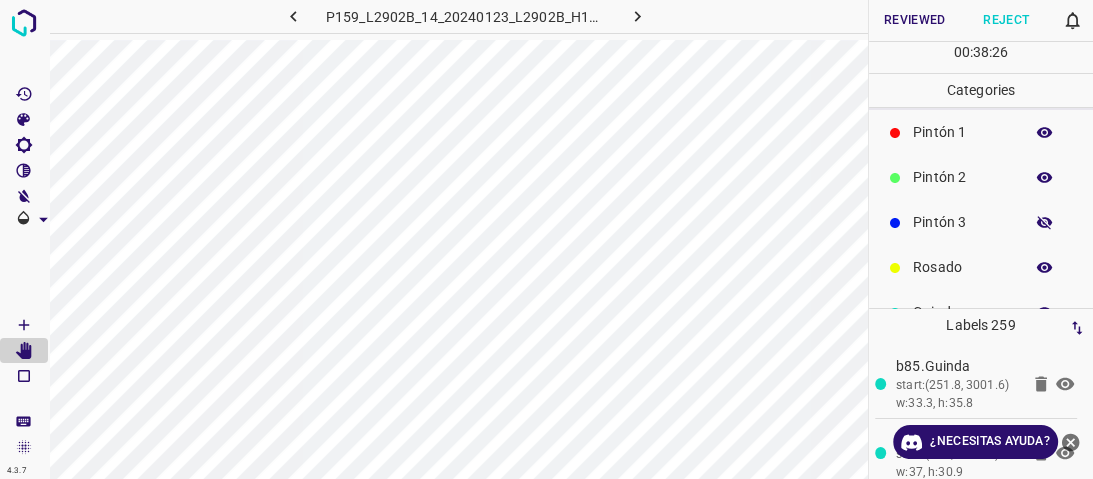 click at bounding box center [1045, 223] 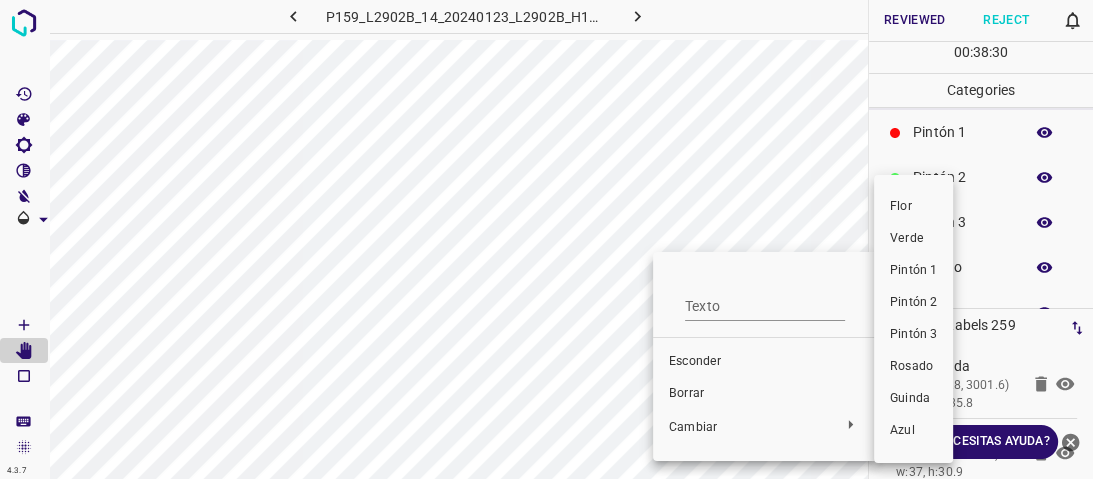 click on "Verde" at bounding box center (907, 238) 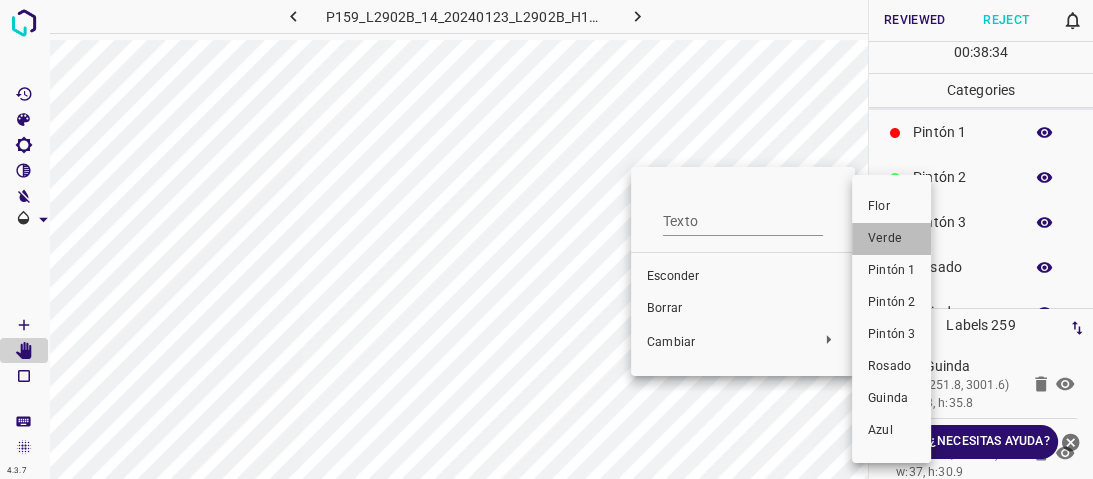 click on "Verde" at bounding box center (885, 238) 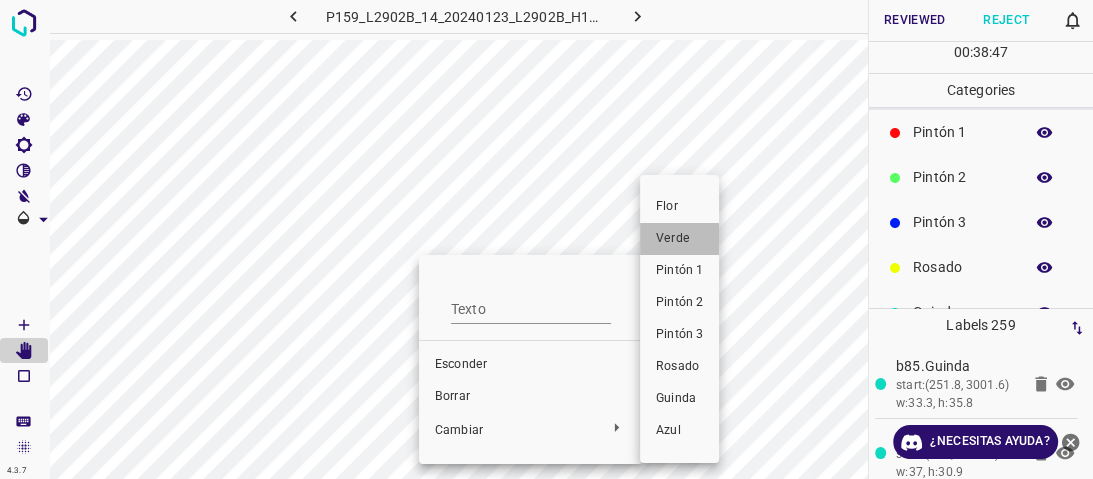 click on "Verde" at bounding box center [679, 239] 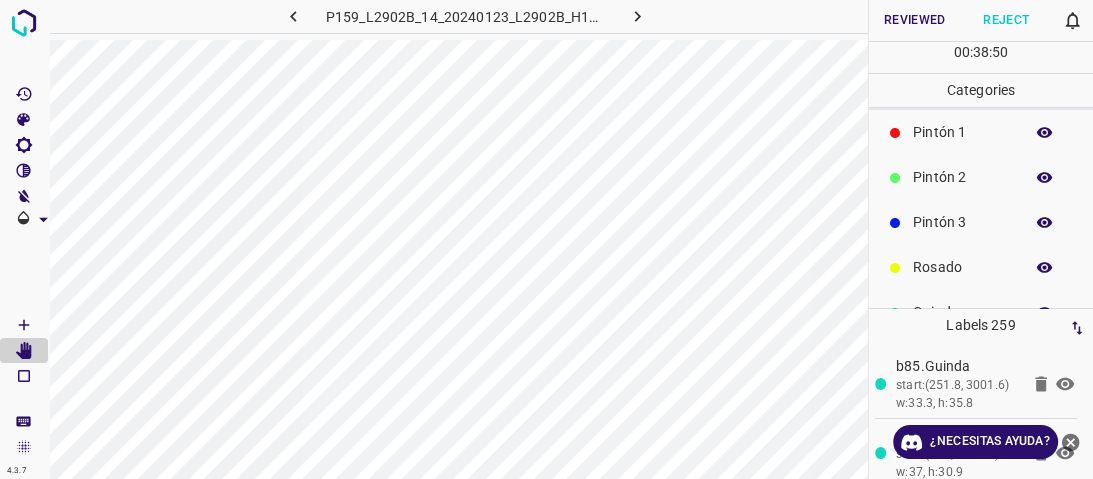 click 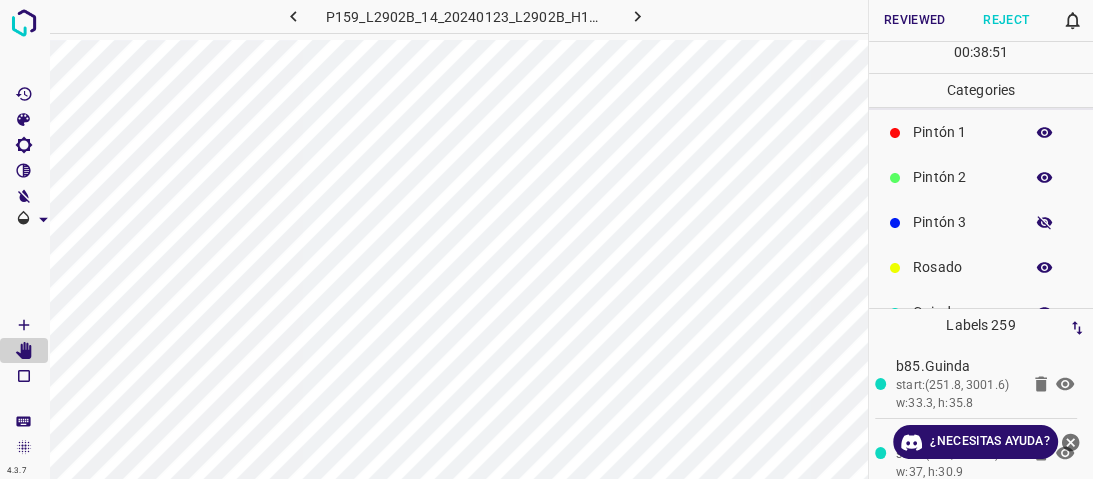 click 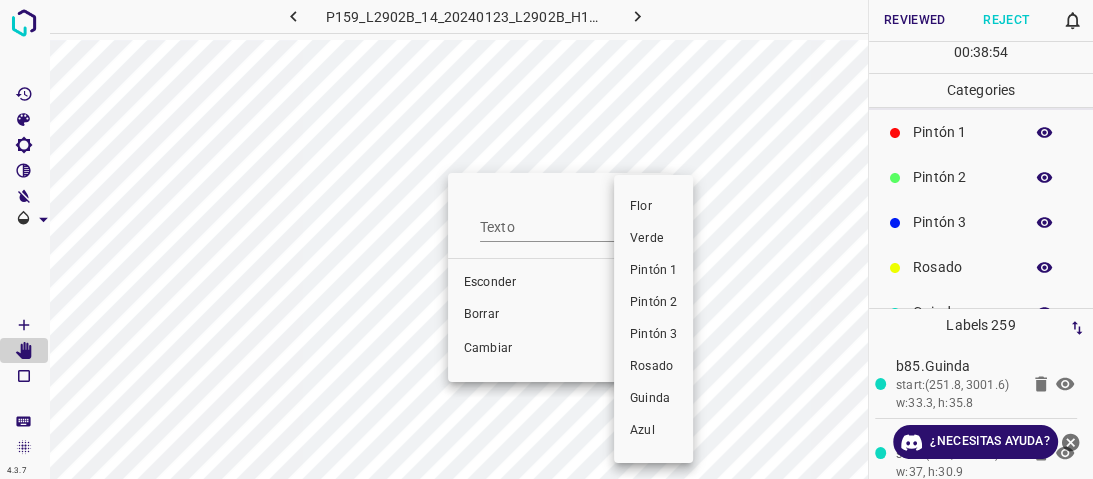 click on "Verde" at bounding box center (647, 238) 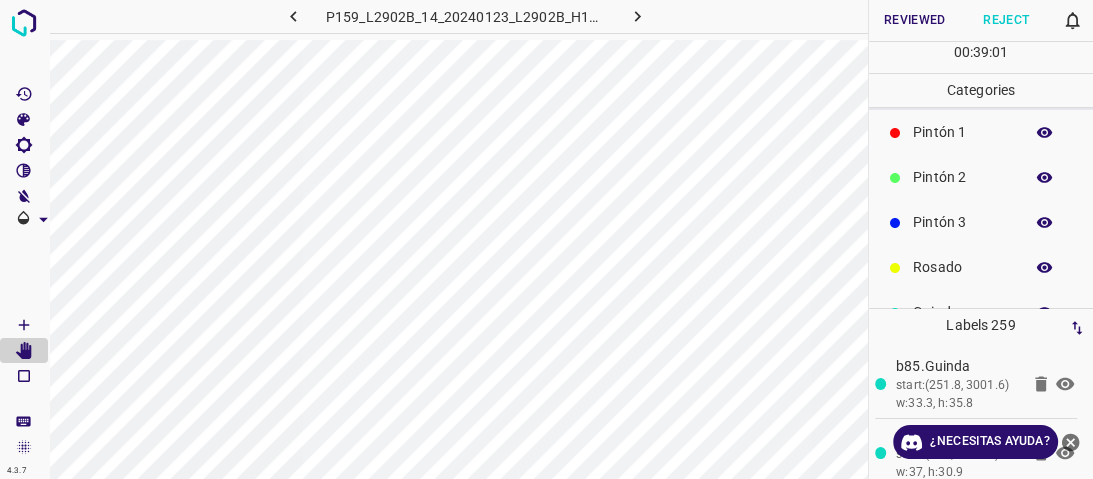 click at bounding box center [1045, 223] 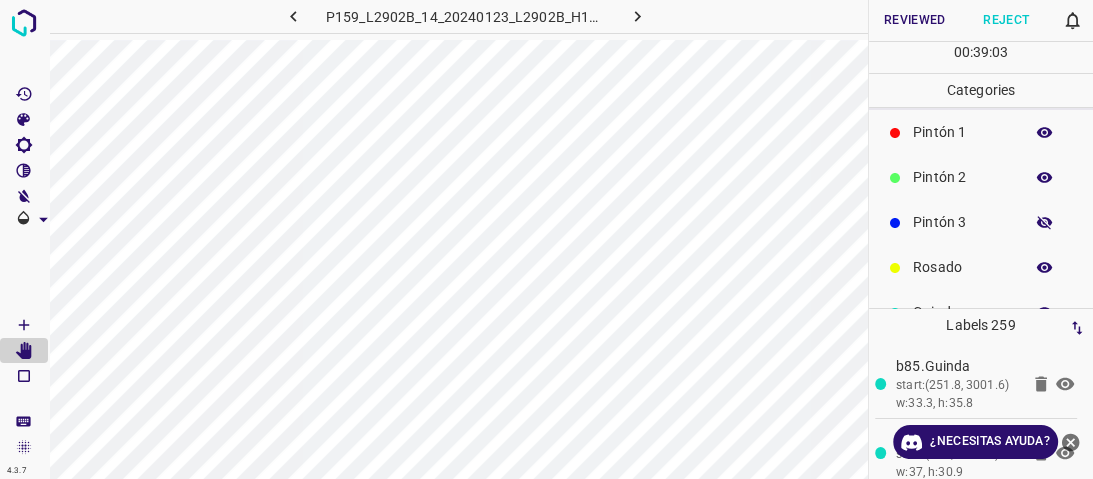 click at bounding box center [1045, 223] 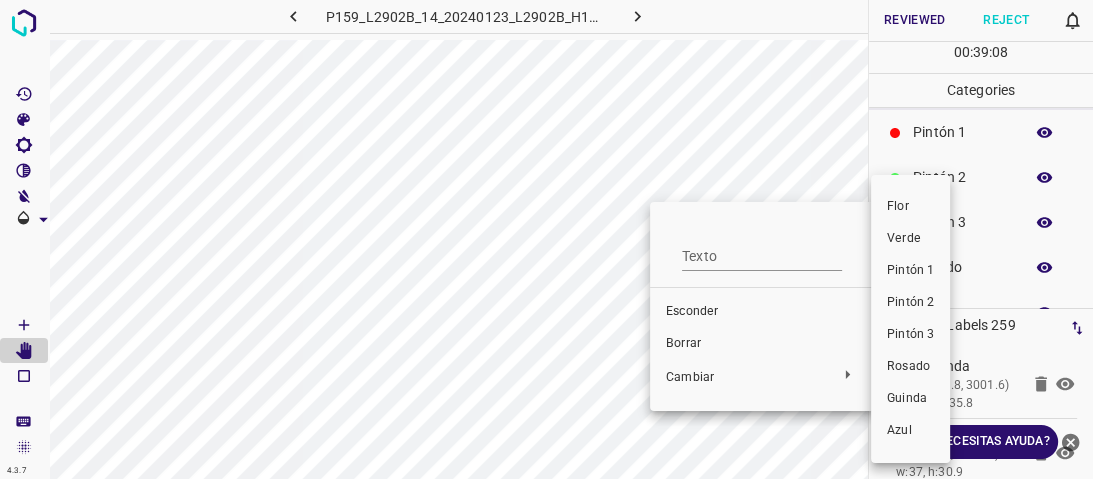 click on "Verde" at bounding box center (904, 238) 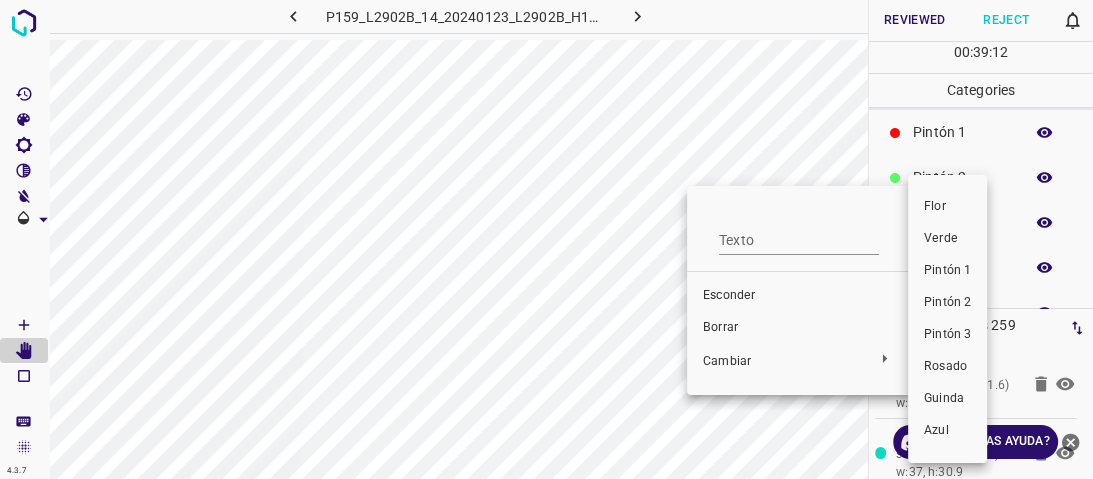 click on "Verde" at bounding box center [941, 238] 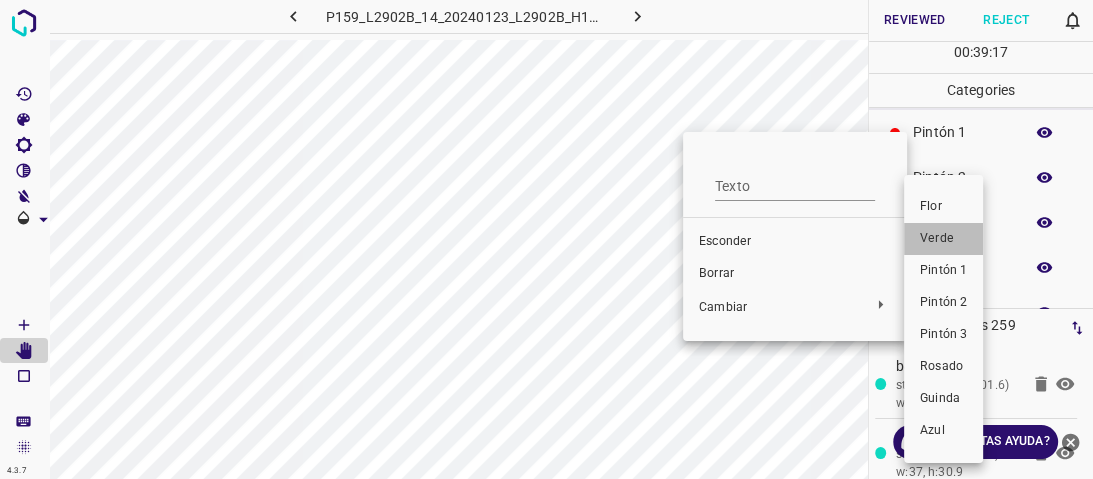 click on "Verde" at bounding box center [937, 238] 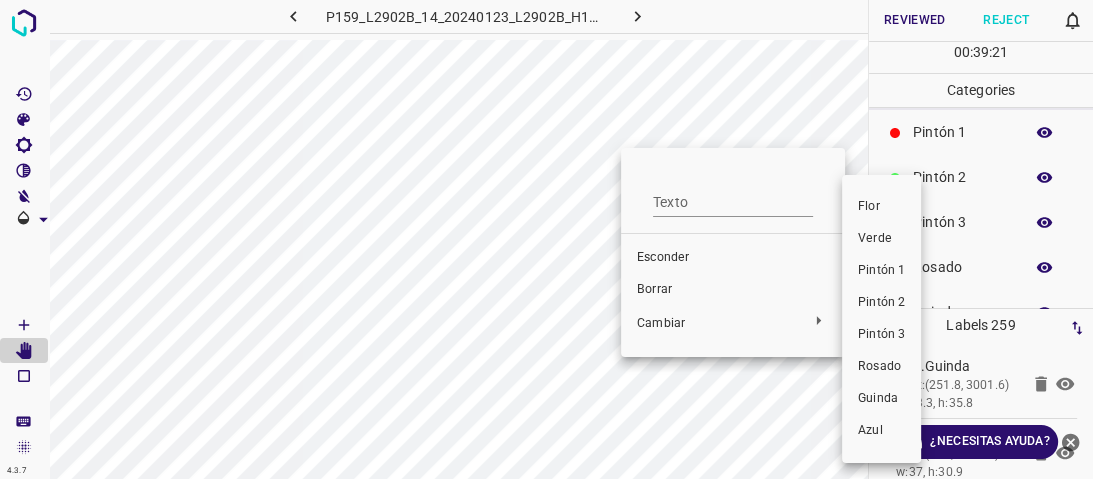 click on "Verde" at bounding box center (881, 239) 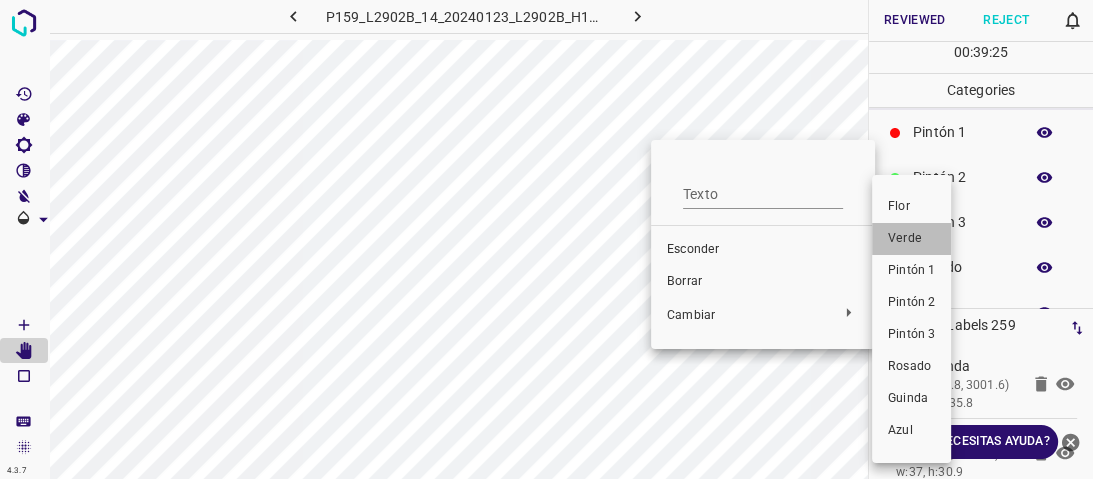 click on "Verde" at bounding box center (911, 239) 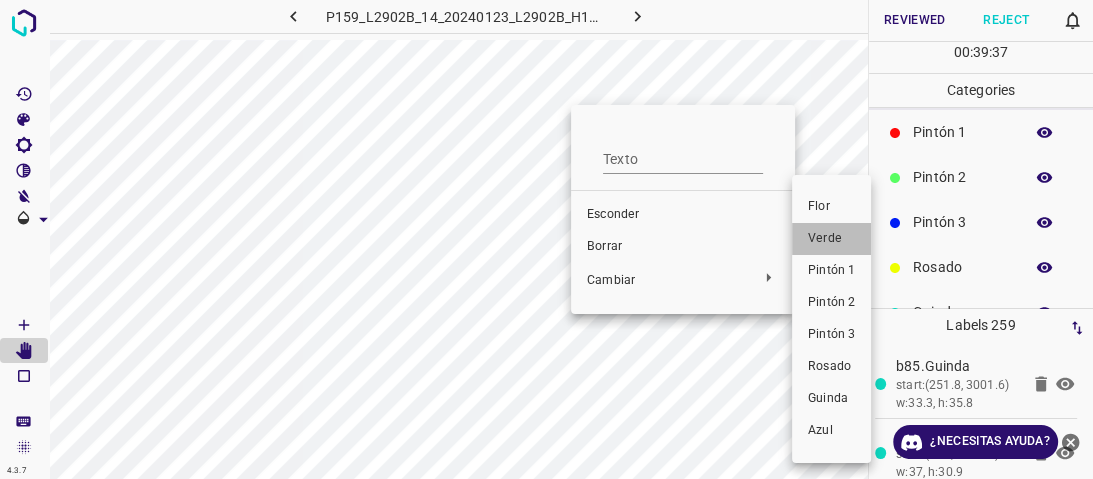 click on "Verde" at bounding box center [825, 238] 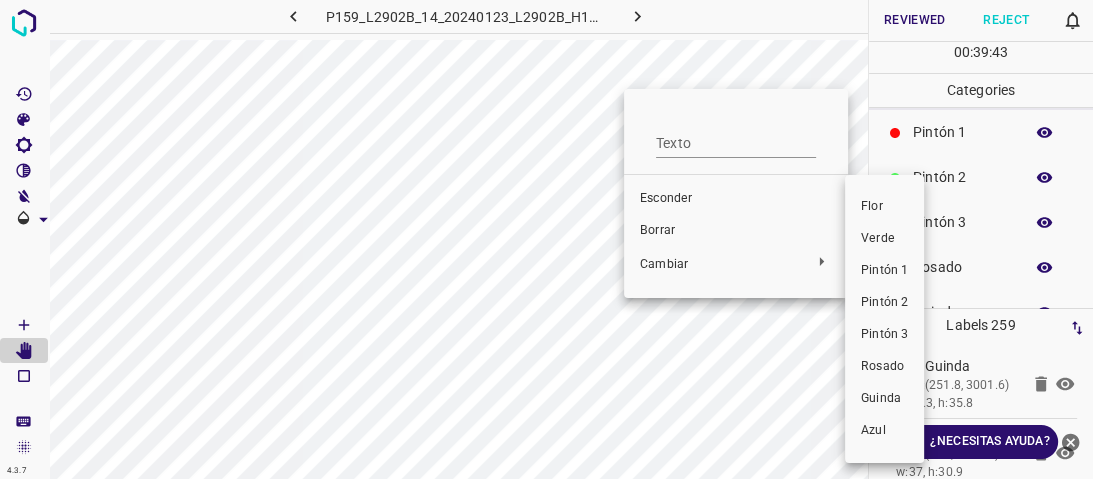 click on "Verde" at bounding box center [878, 238] 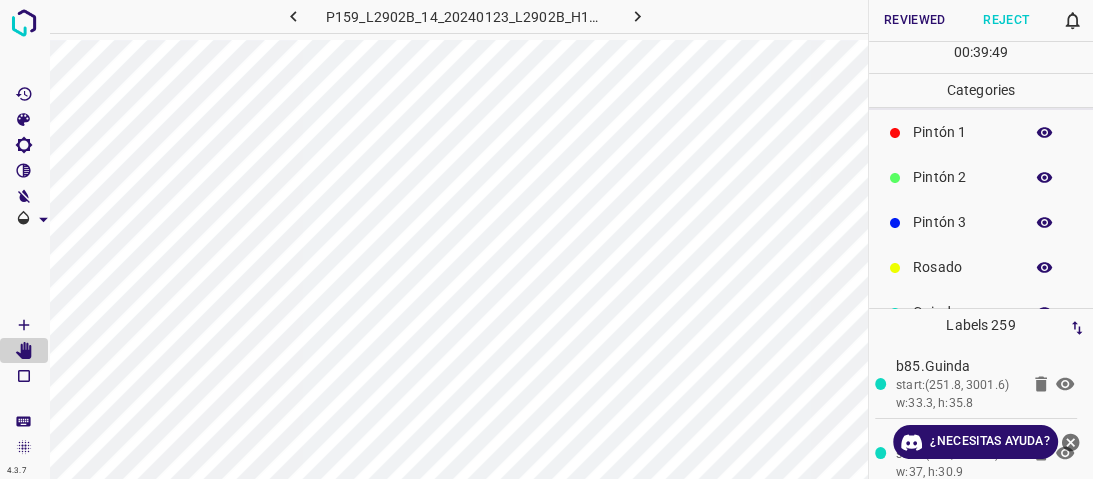 click at bounding box center (1045, 223) 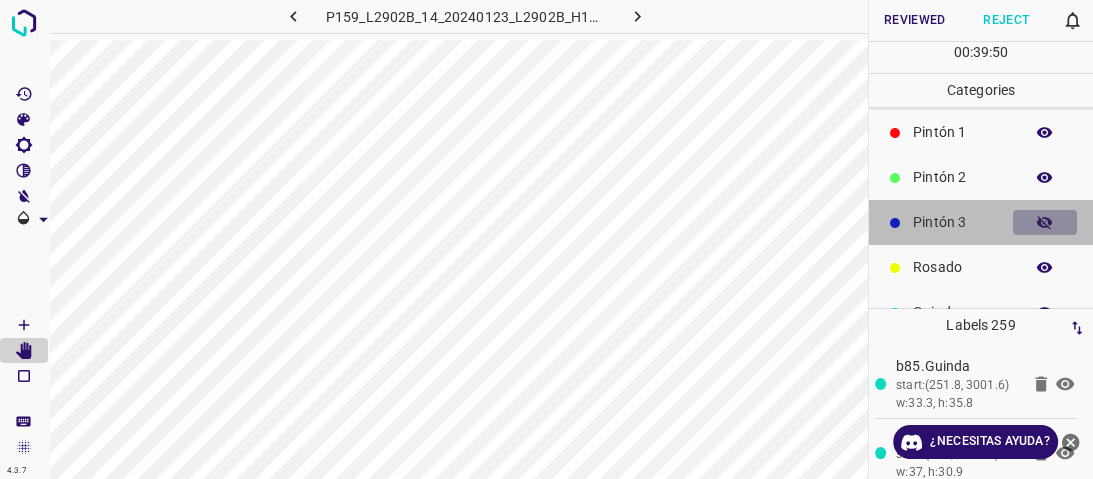 click at bounding box center [1045, 223] 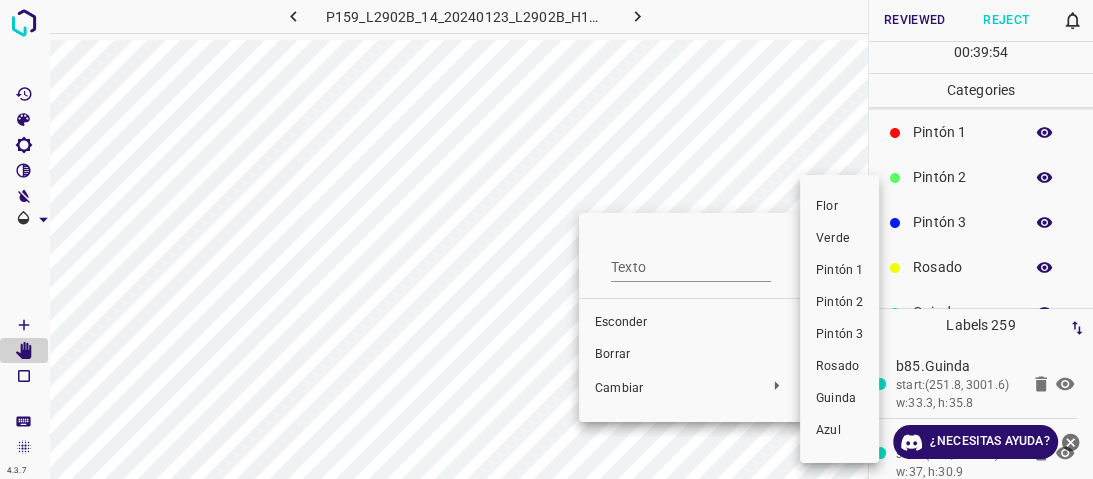 click on "Verde" at bounding box center [833, 238] 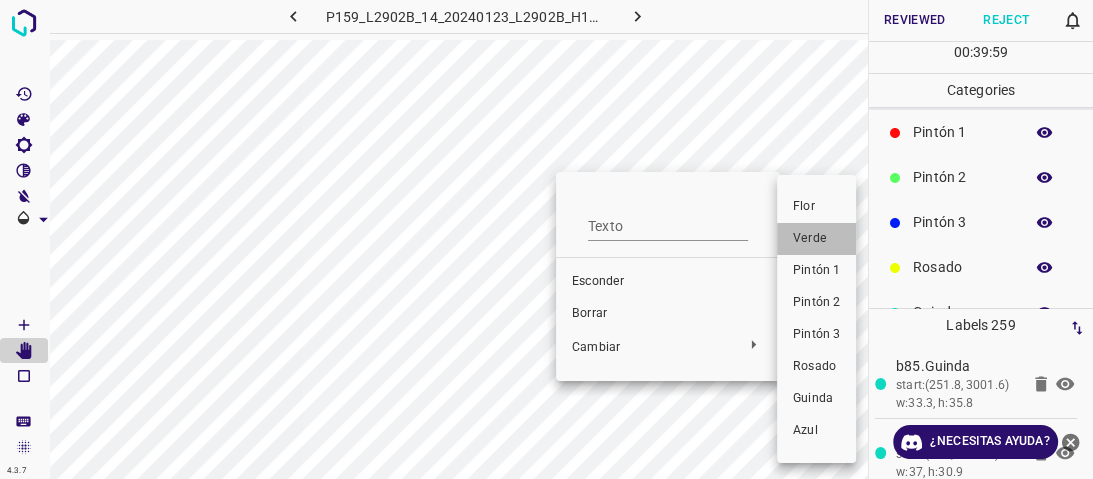click on "Verde" at bounding box center (816, 239) 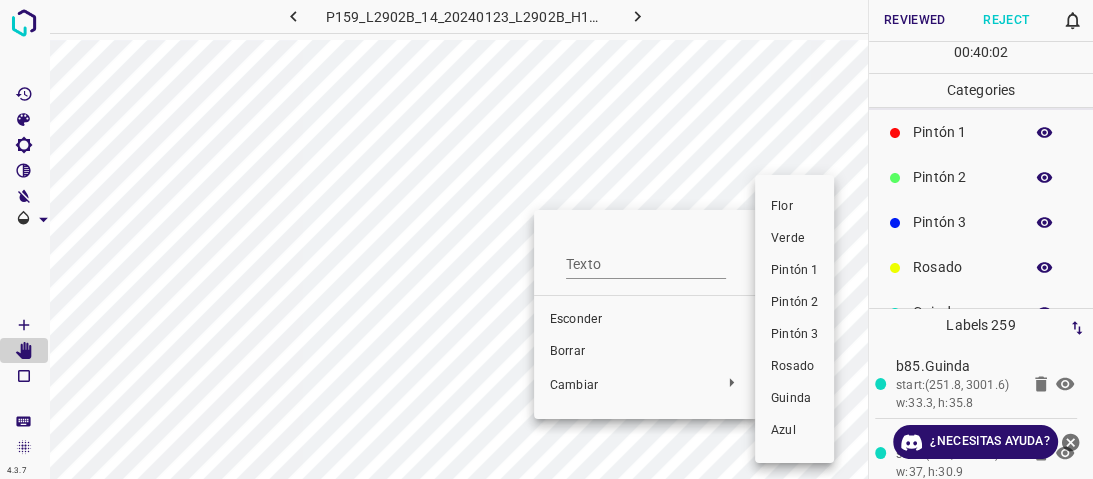 click on "Verde" at bounding box center [788, 238] 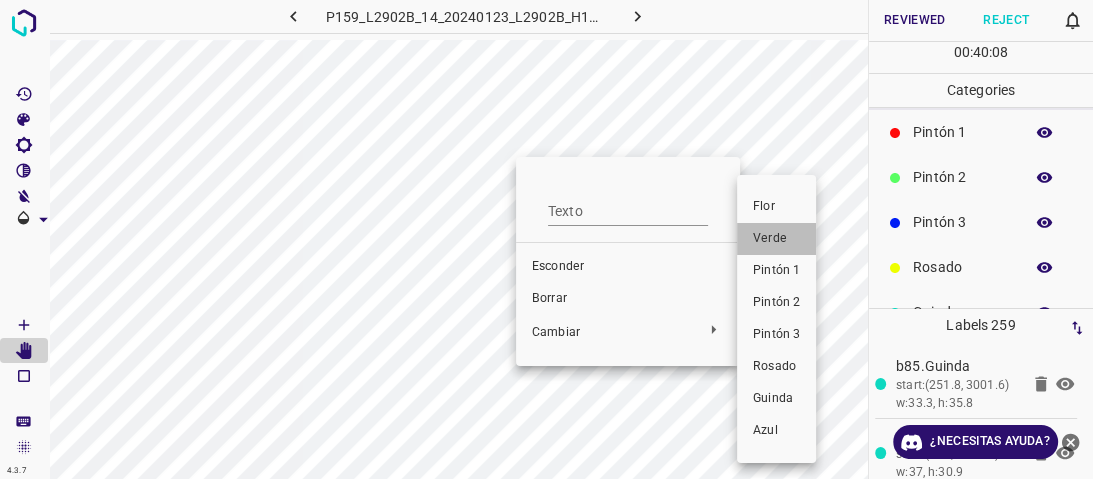 click on "Verde" at bounding box center [776, 239] 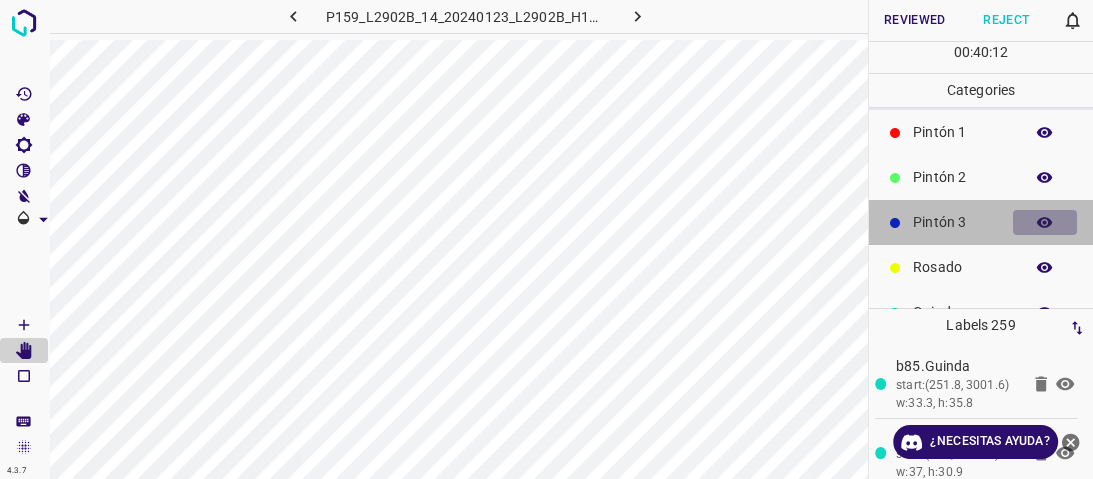 click at bounding box center (1045, 223) 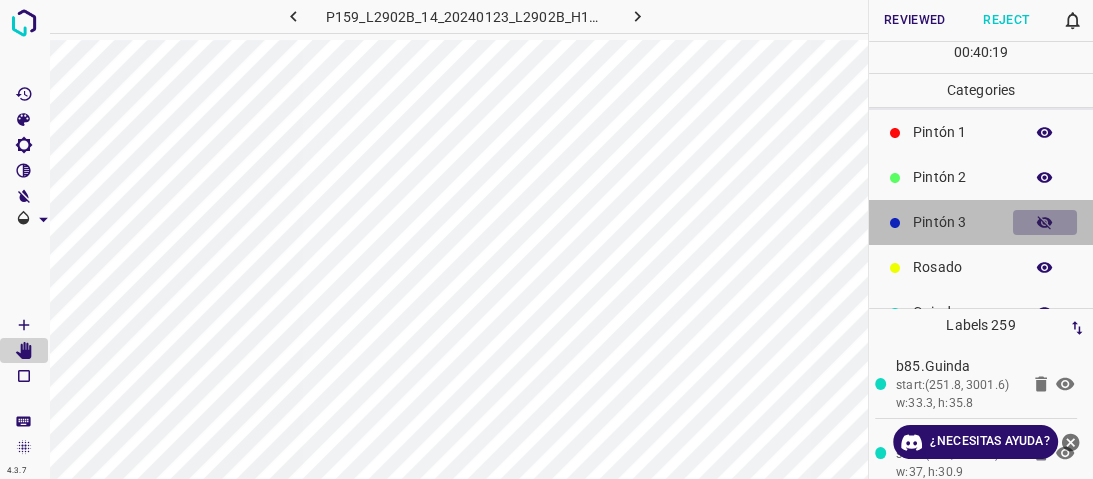click at bounding box center [1045, 223] 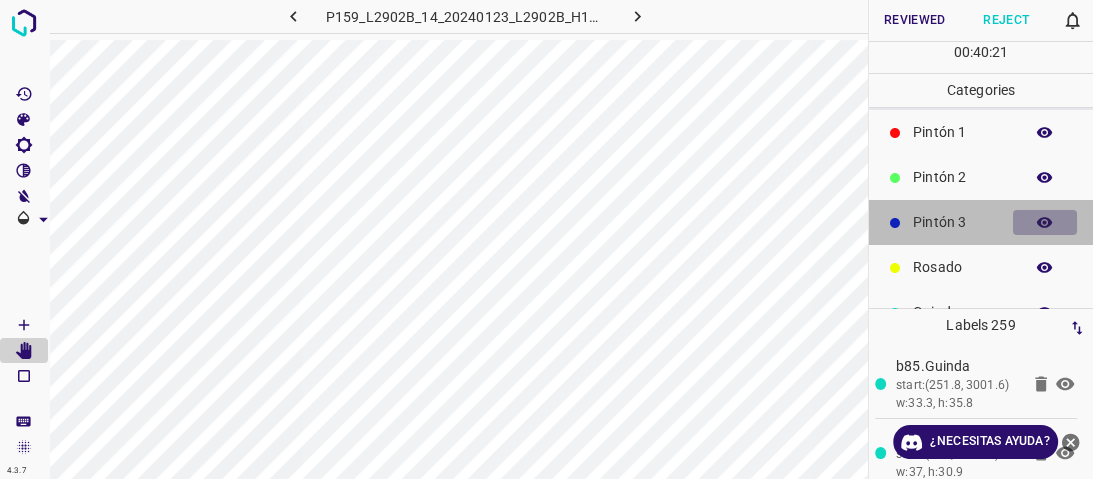 click at bounding box center [1045, 223] 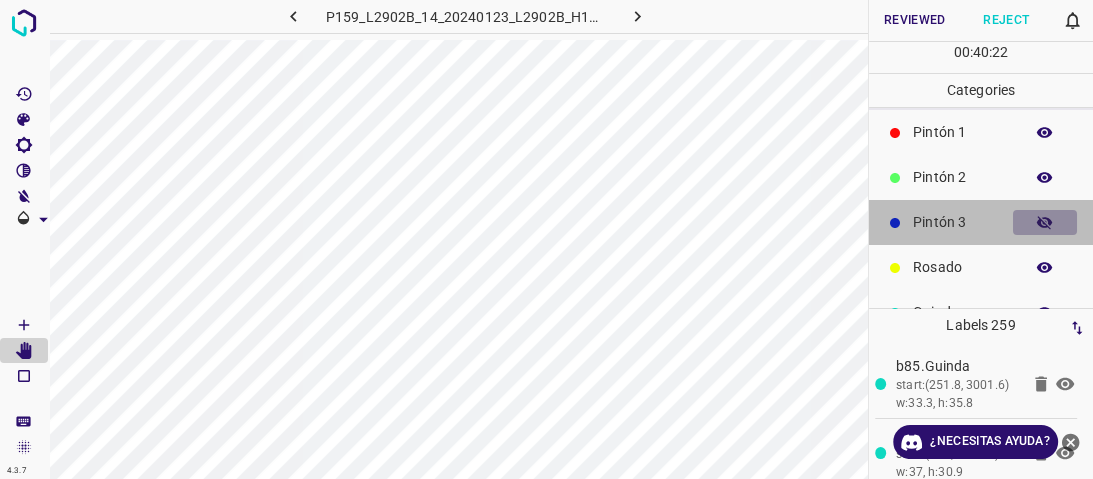 click at bounding box center (1045, 223) 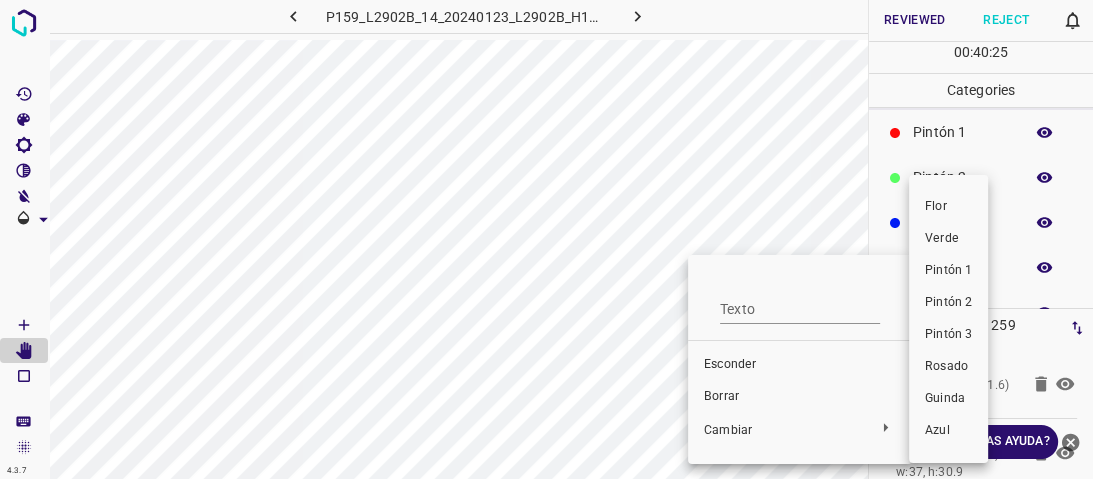 click on "Verde" at bounding box center (942, 238) 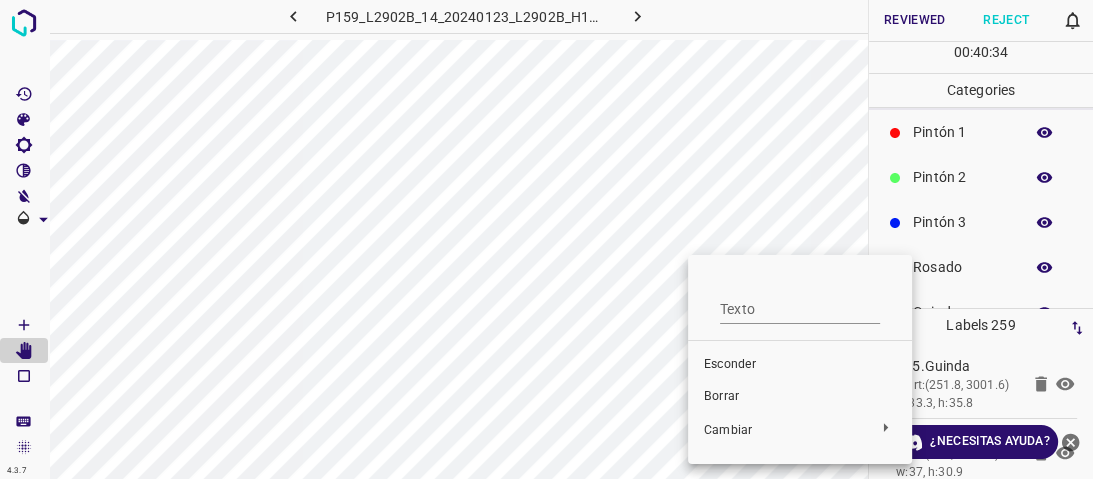 click at bounding box center [546, 239] 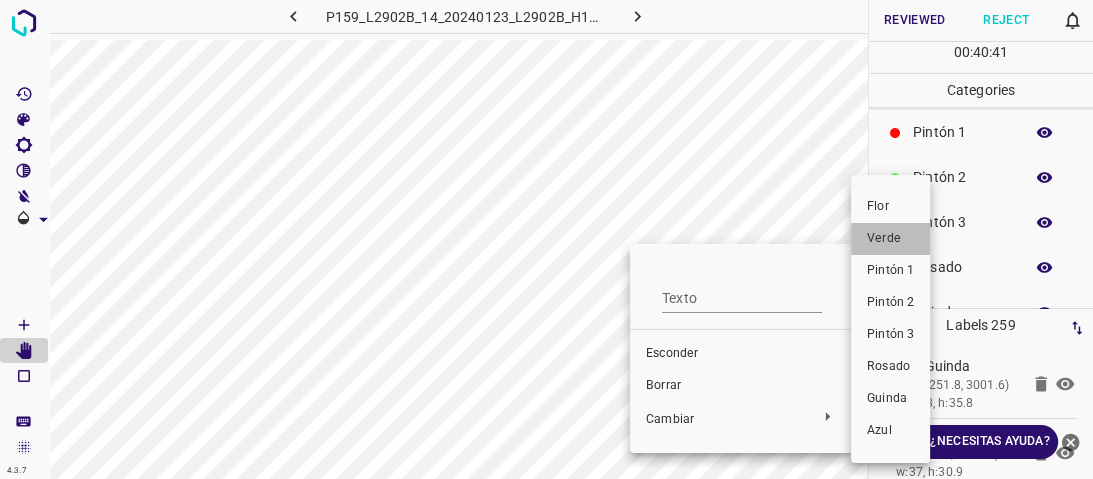 click on "Verde" at bounding box center [884, 238] 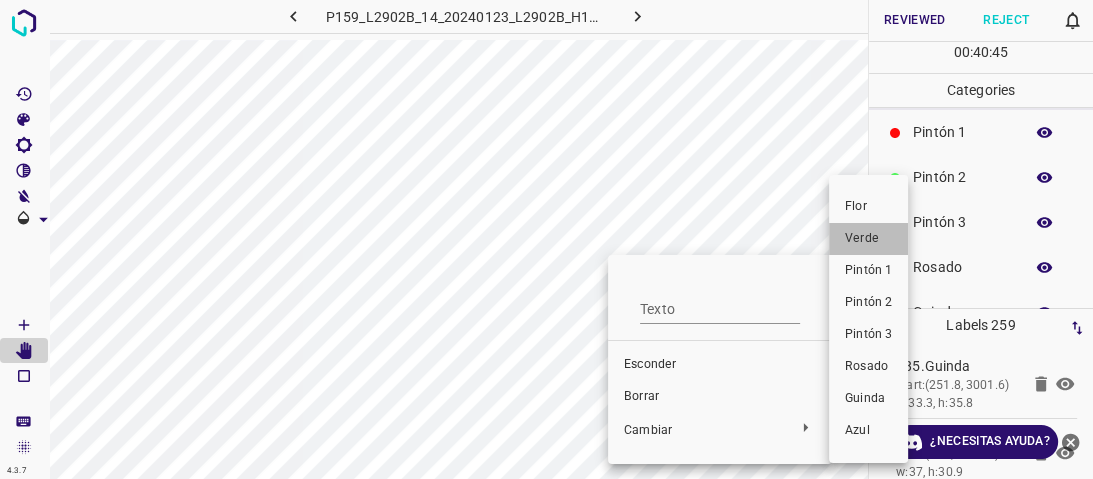 click on "Verde" at bounding box center [862, 238] 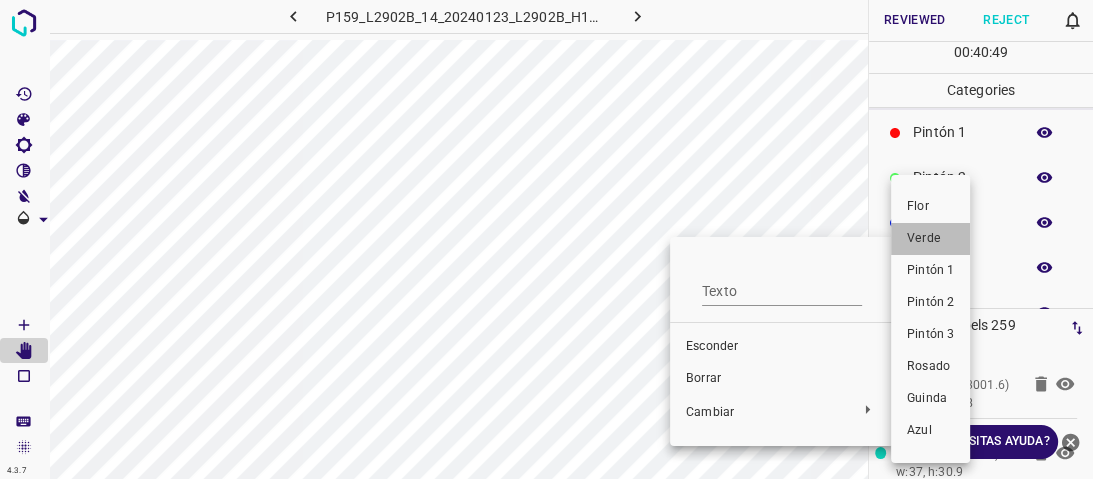 click on "Verde" at bounding box center [924, 238] 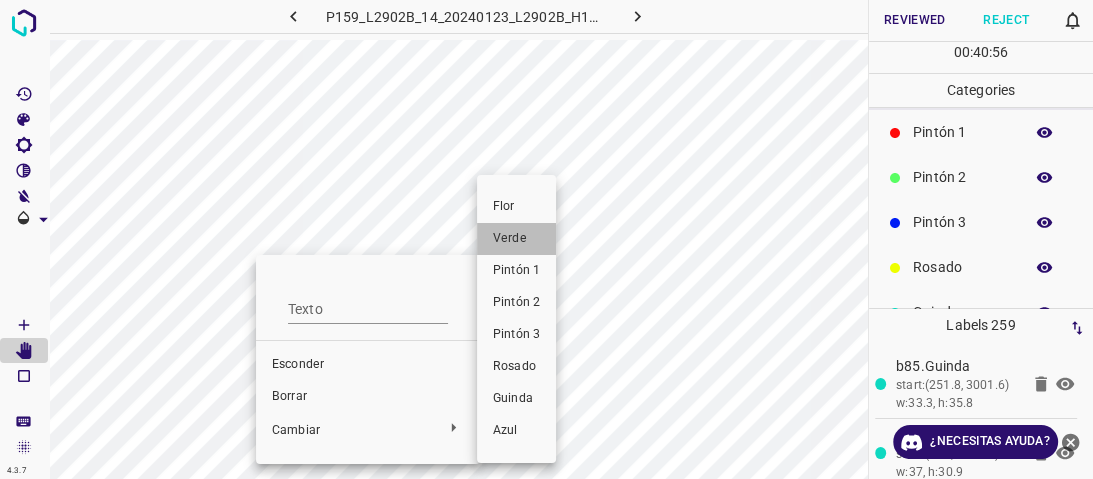 click on "Verde" at bounding box center (516, 239) 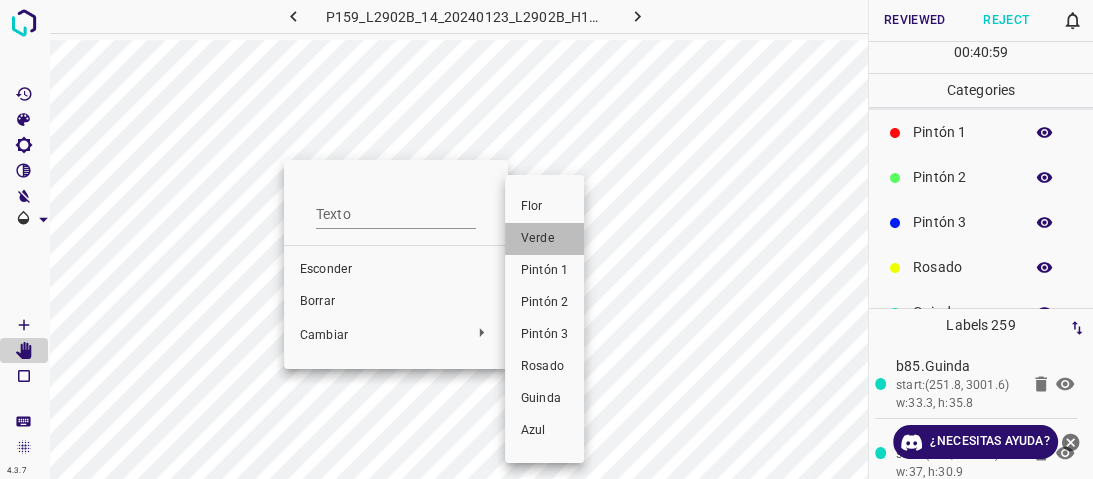 click on "Verde" at bounding box center (538, 238) 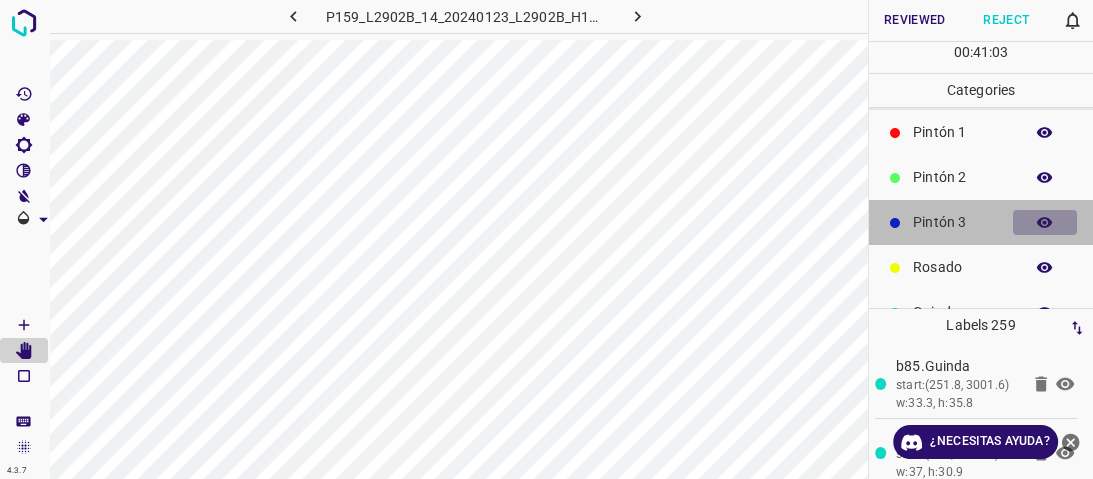 click 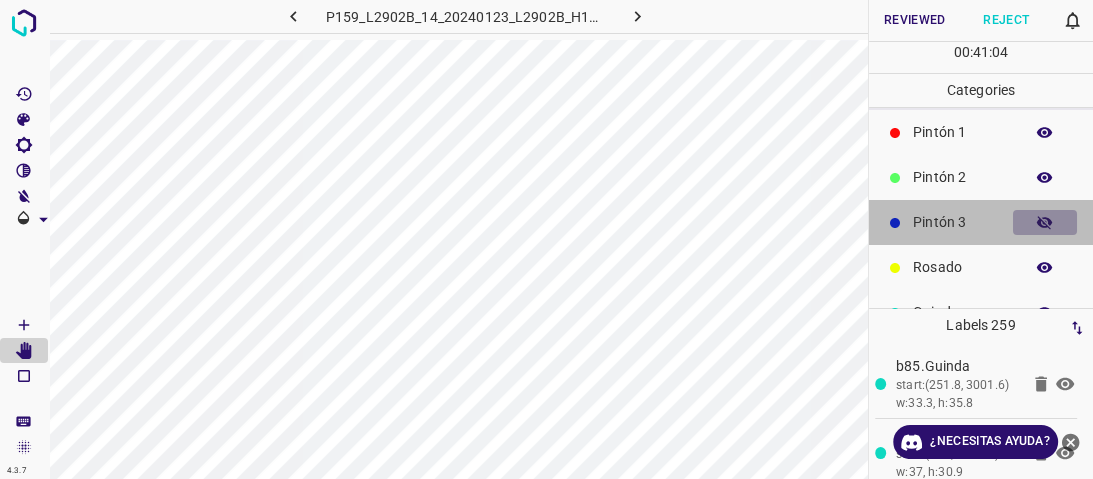 click 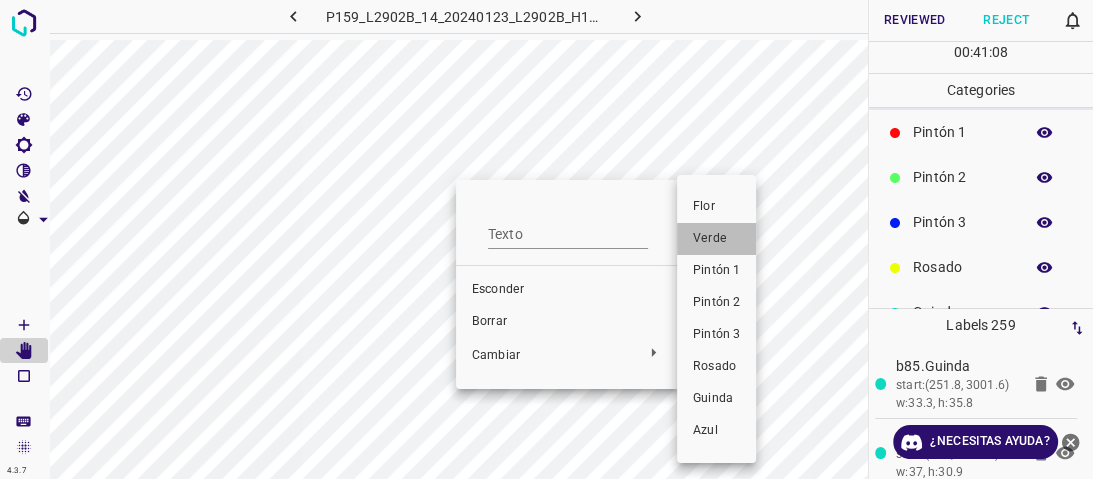 click on "Verde" at bounding box center [716, 239] 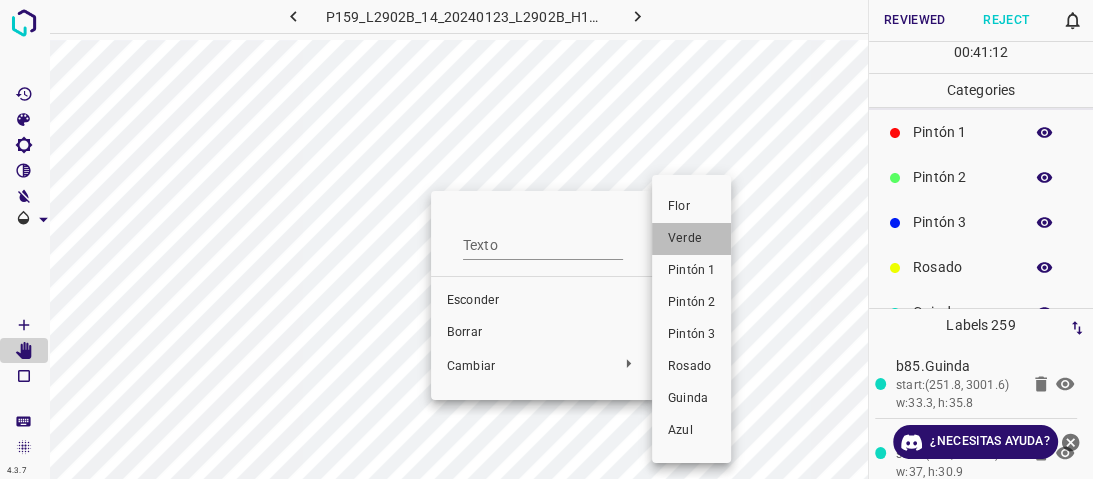click on "Verde" at bounding box center (691, 239) 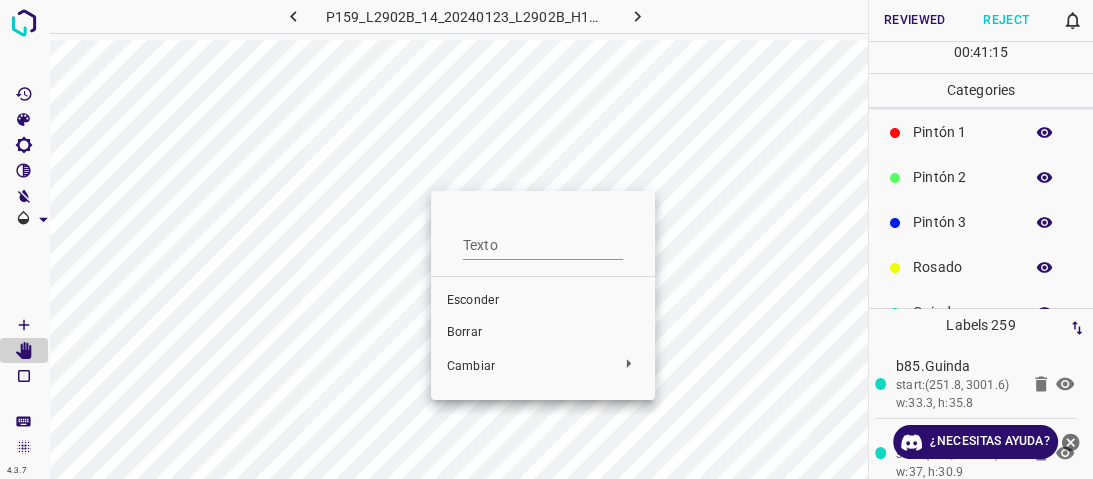 click at bounding box center (546, 239) 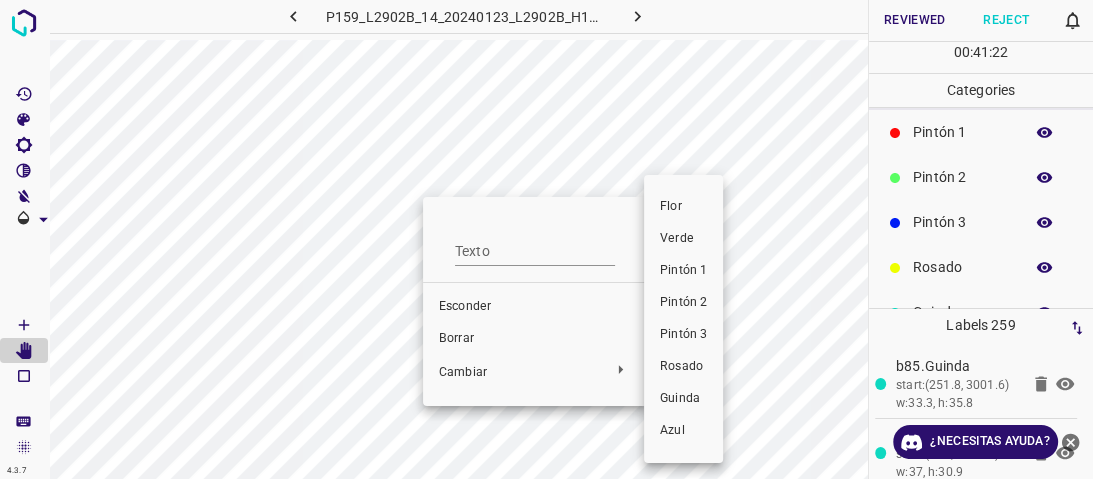 click on "Verde" at bounding box center (683, 239) 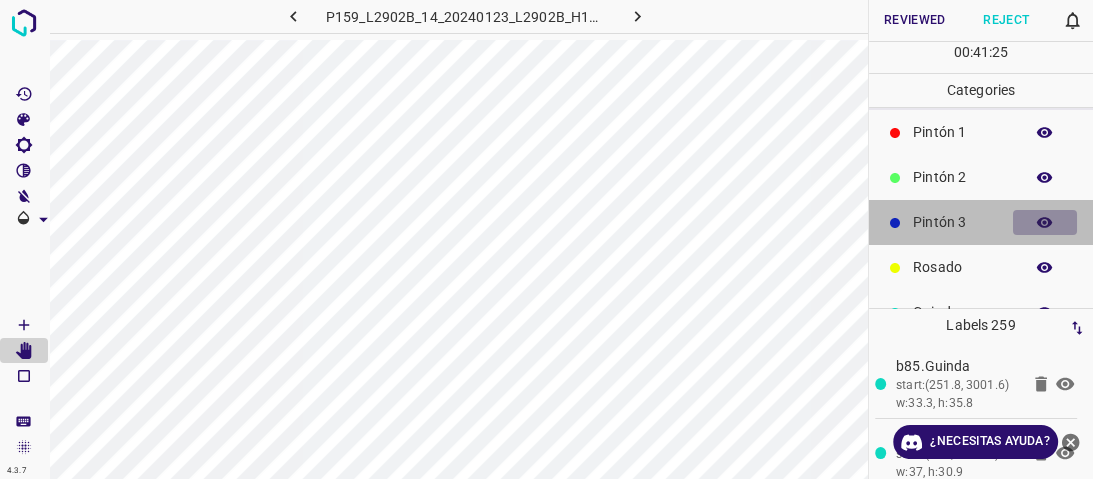 click 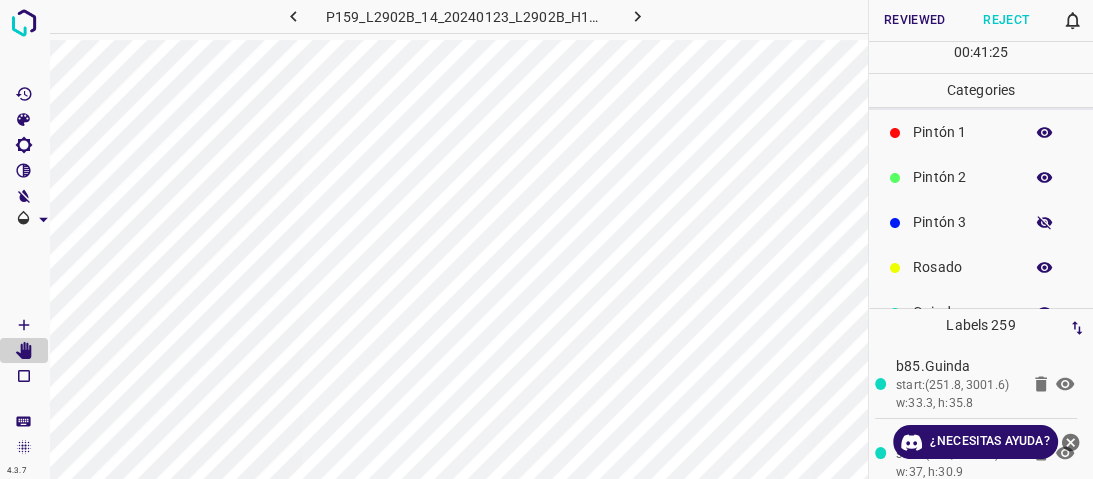 click 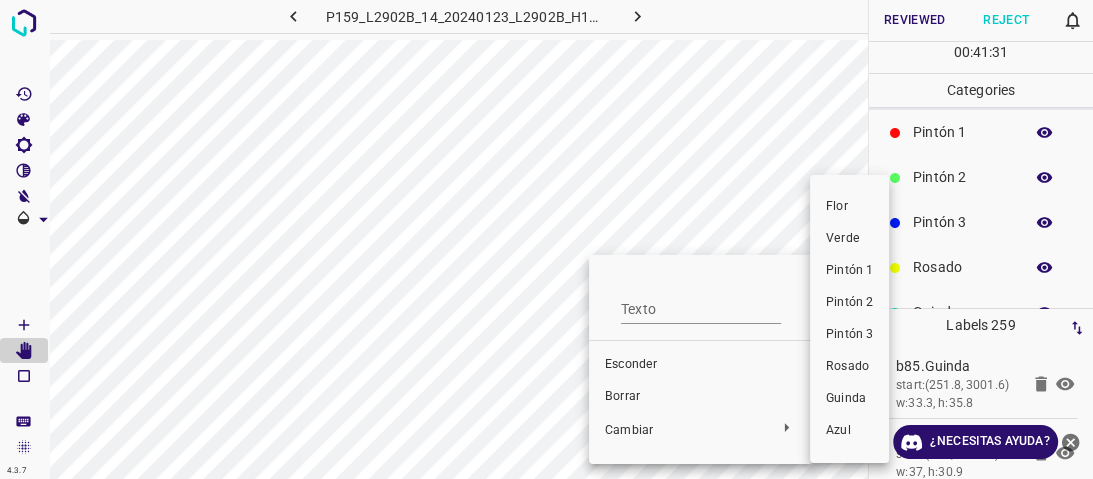 click at bounding box center [546, 239] 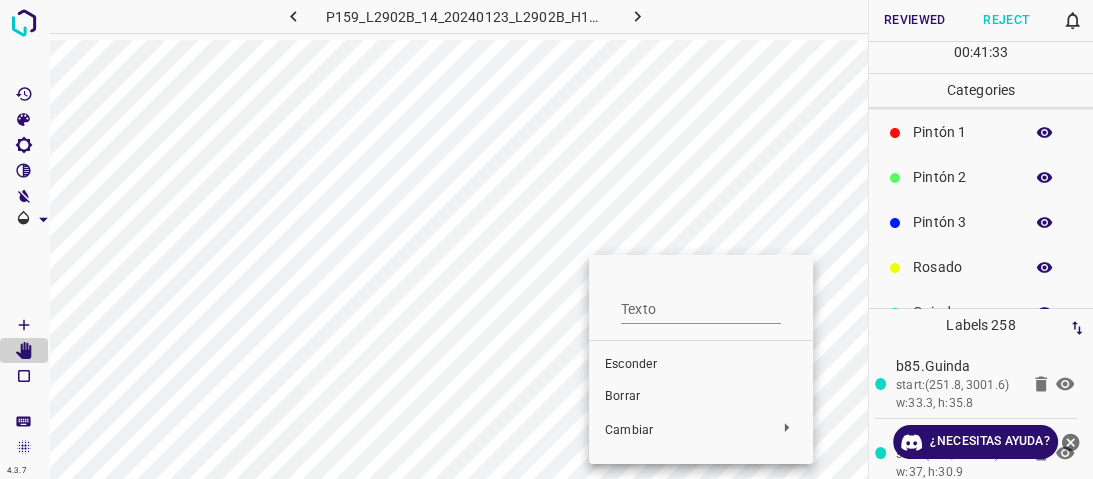 click on "Borrar" at bounding box center [622, 396] 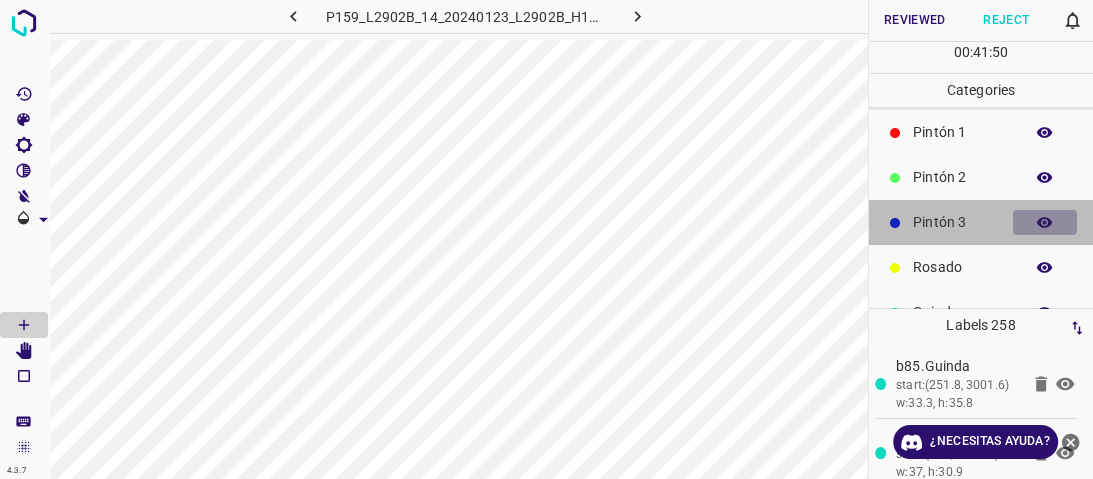 click 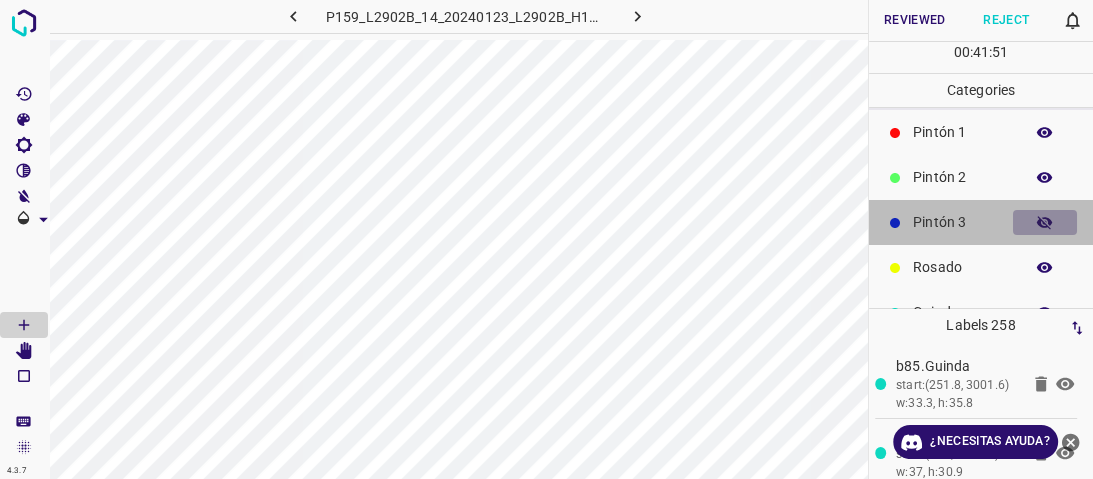 click 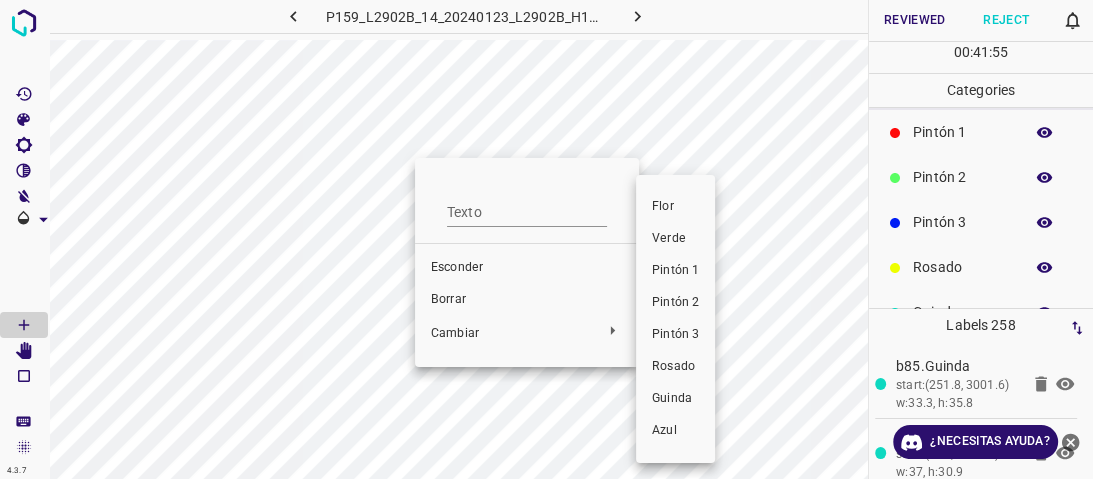 click on "Verde" at bounding box center (675, 239) 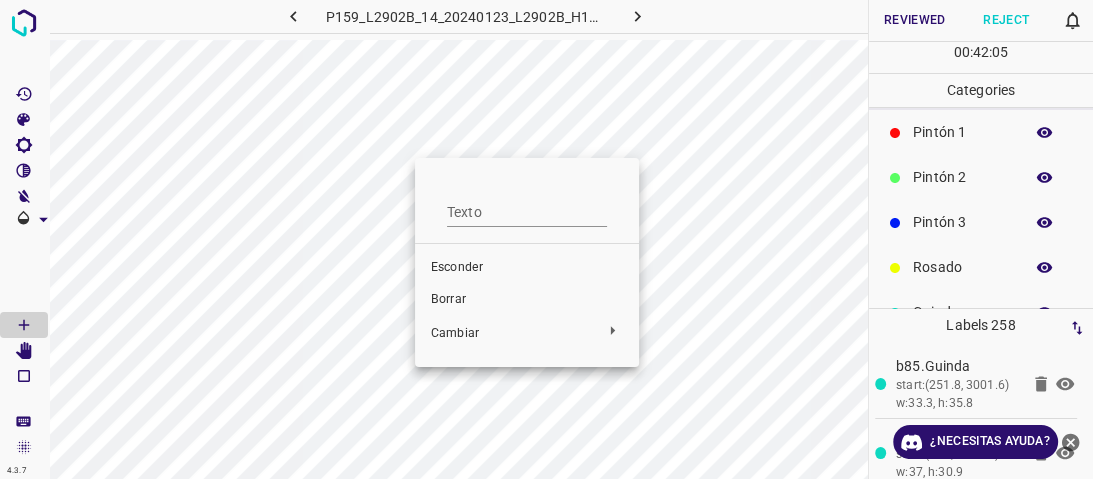 click at bounding box center (546, 239) 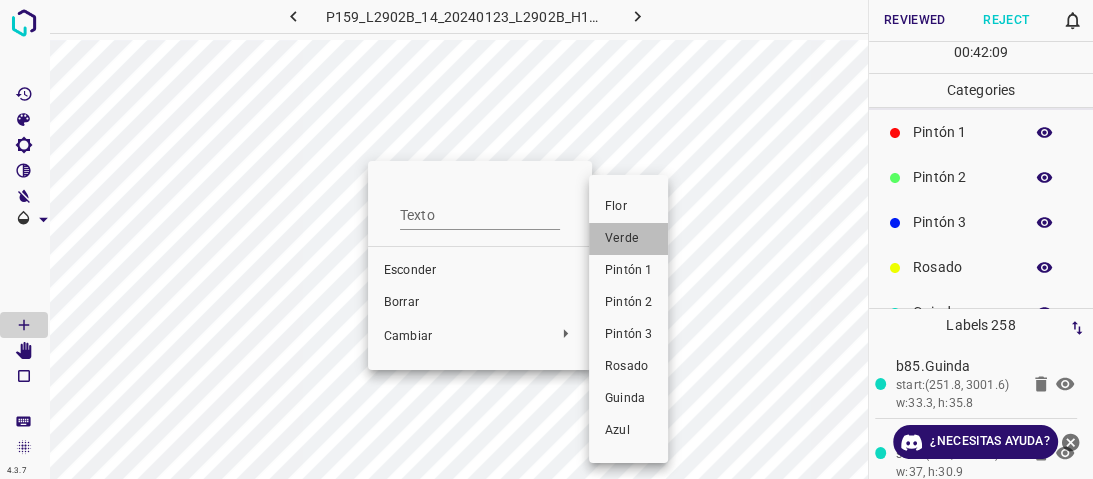 click on "Verde" at bounding box center (622, 238) 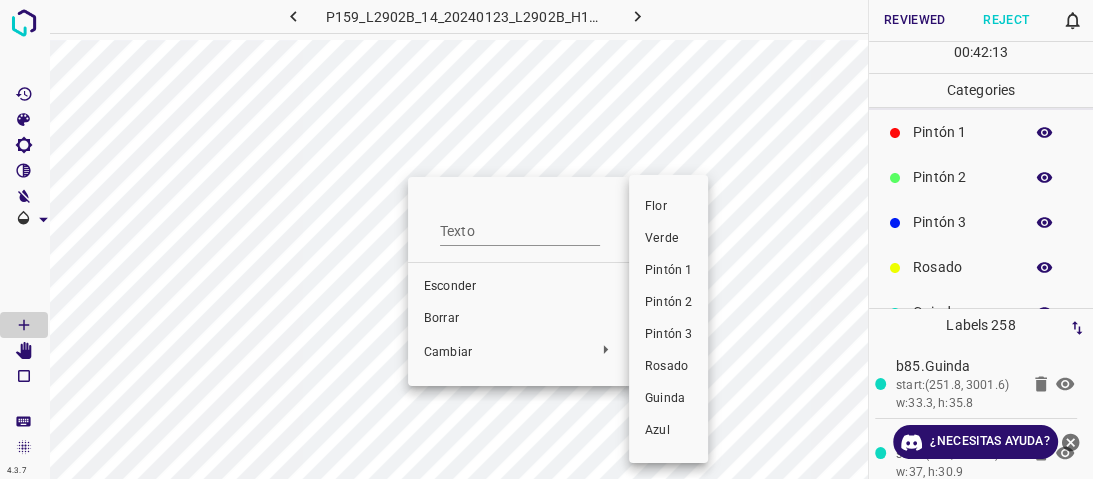 click on "Verde" at bounding box center (662, 238) 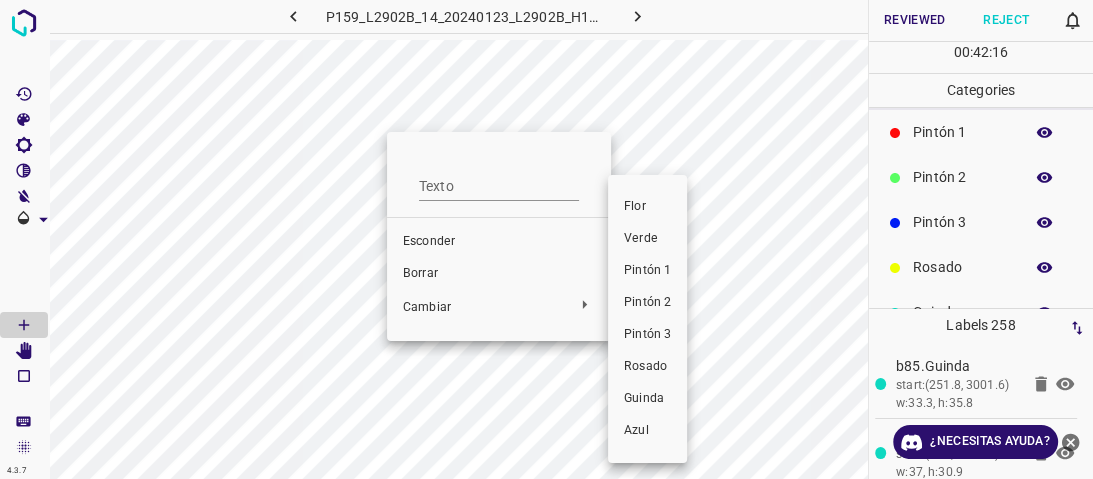 click on "Verde" at bounding box center [647, 239] 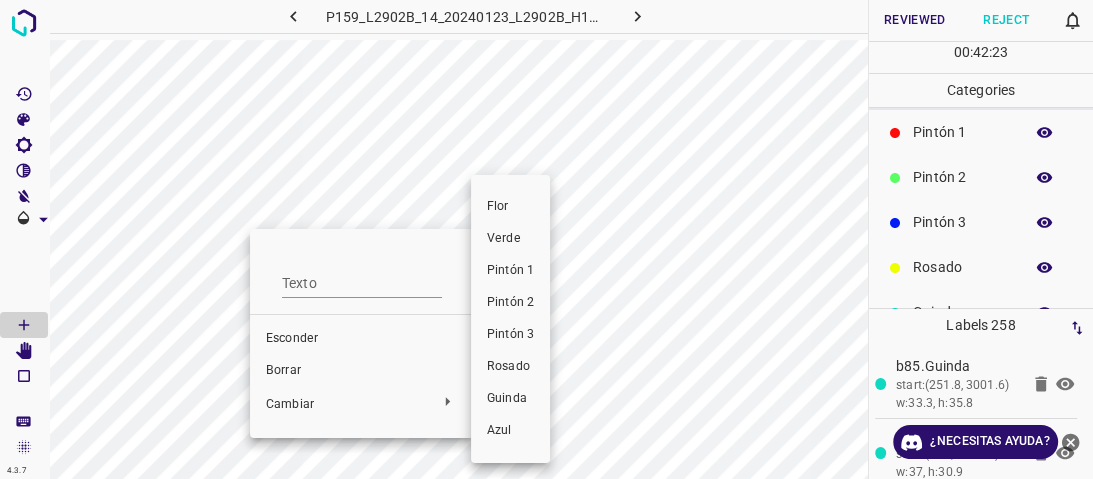 click on "Verde" at bounding box center (504, 238) 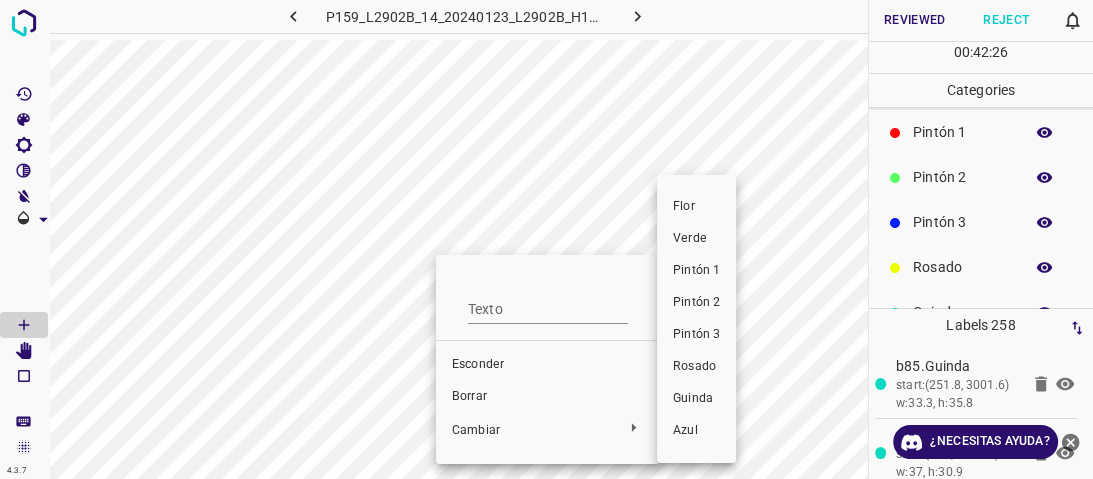 click on "Verde" at bounding box center (696, 239) 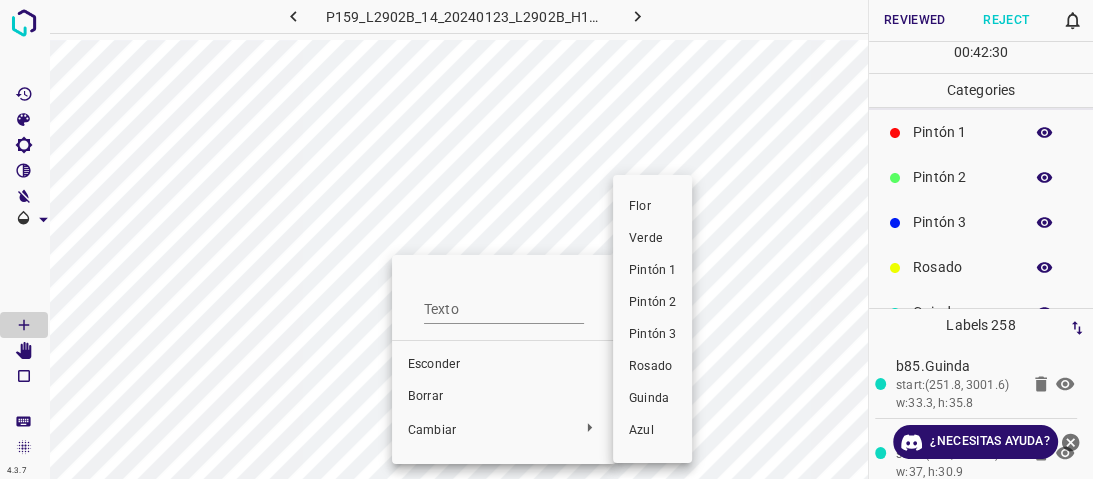 click on "Verde" at bounding box center [652, 239] 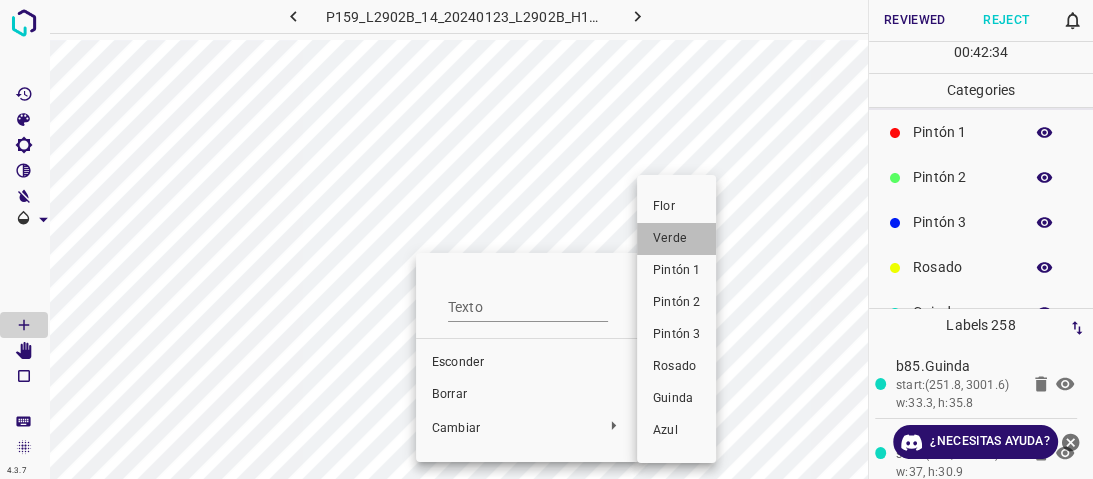 click on "Verde" at bounding box center [676, 239] 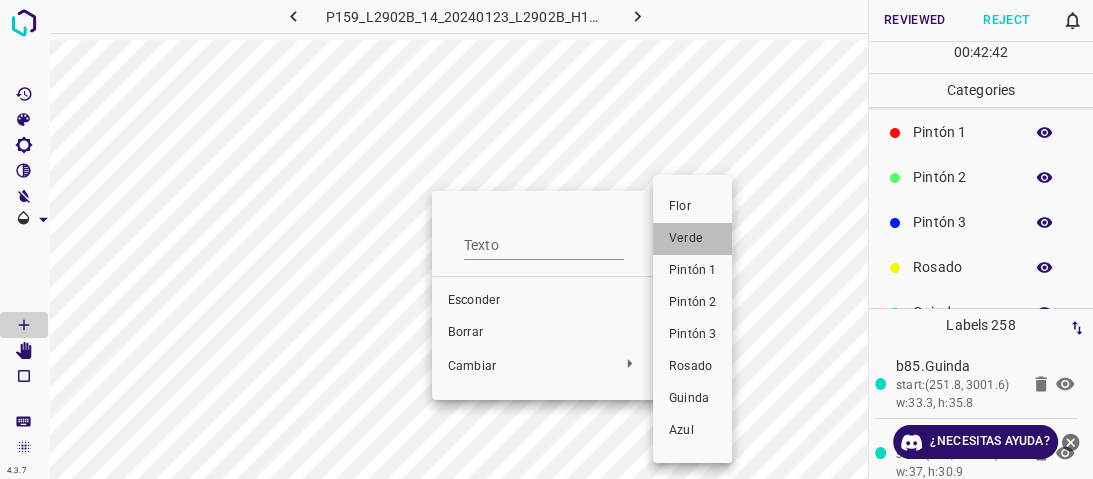 click on "Verde" at bounding box center [686, 238] 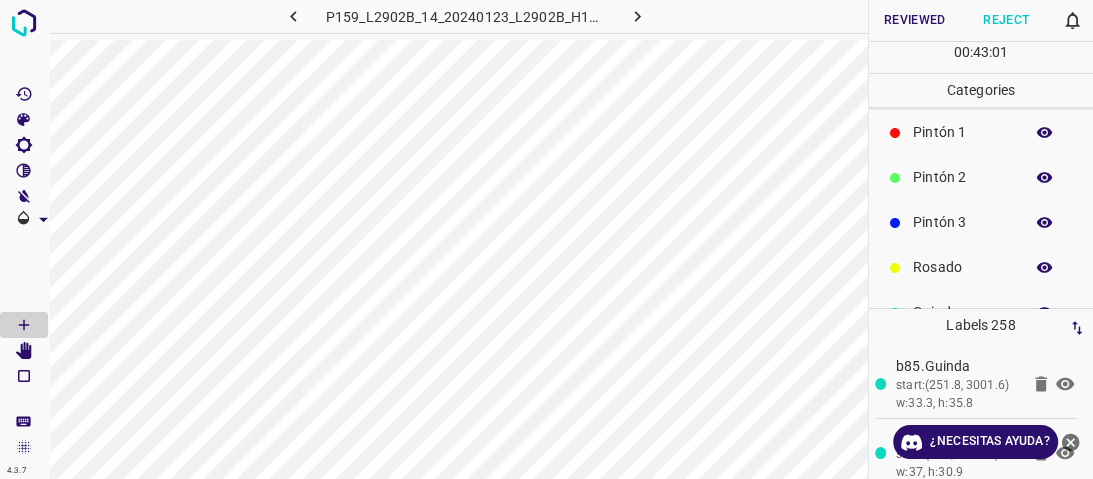 click 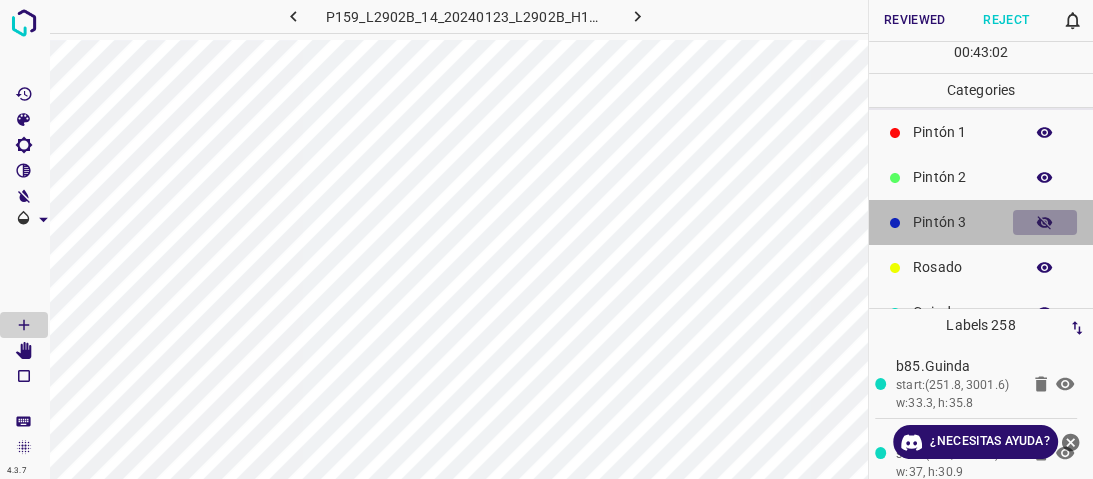 click 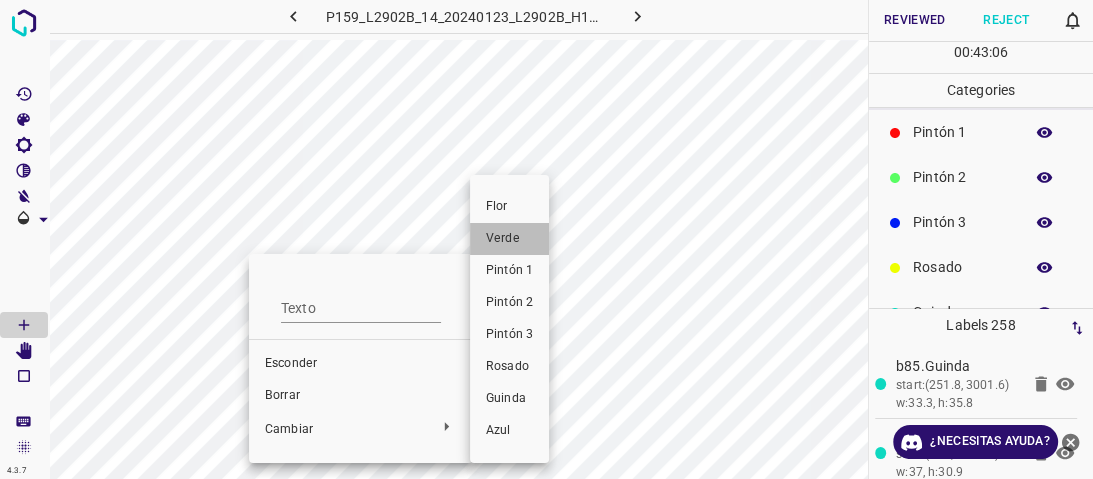 click on "Verde" at bounding box center (503, 238) 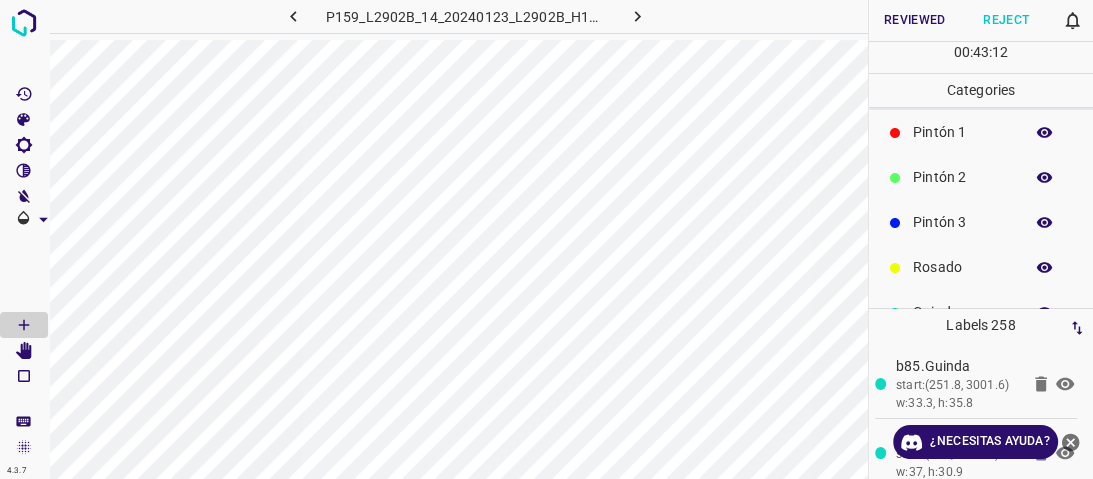 click 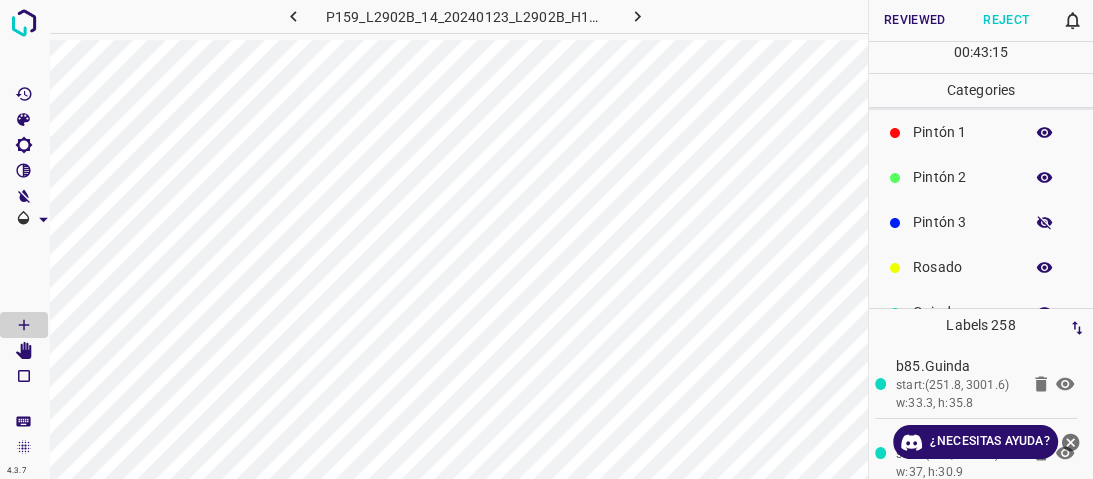 click 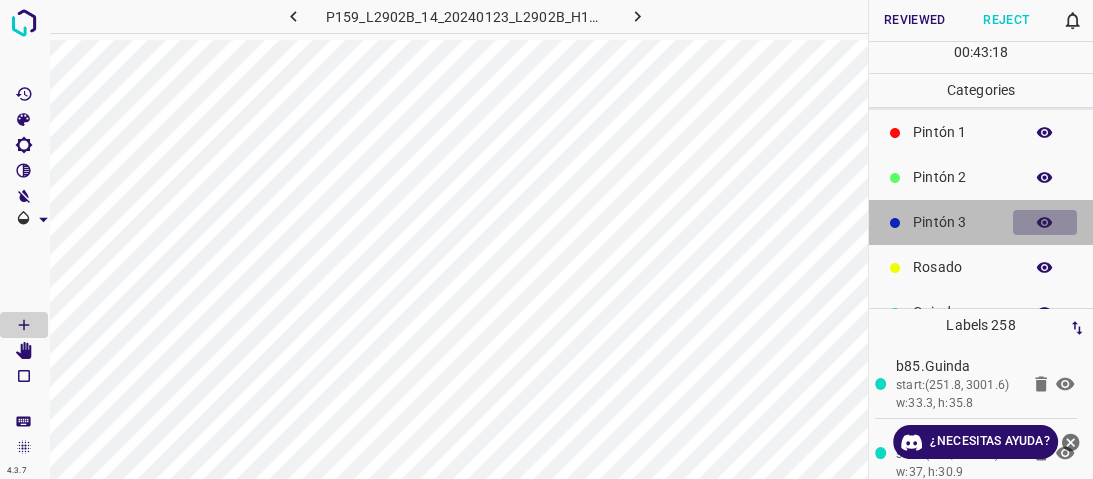 click 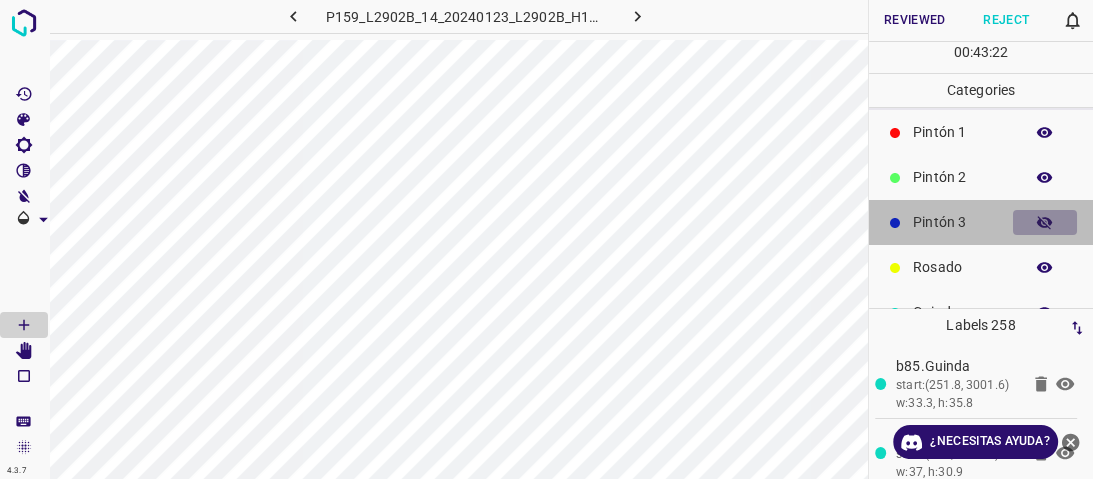 click 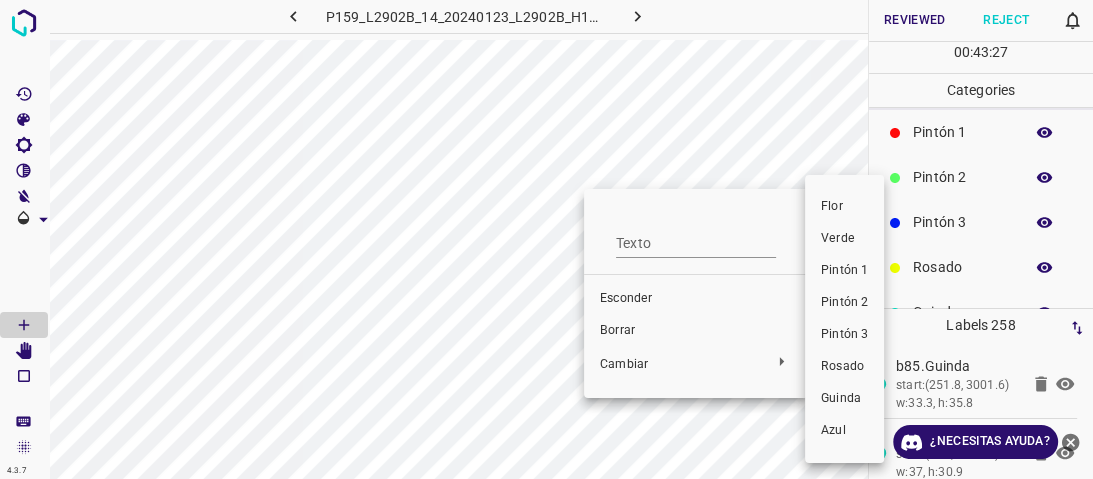 click on "Pintón 2" at bounding box center (844, 302) 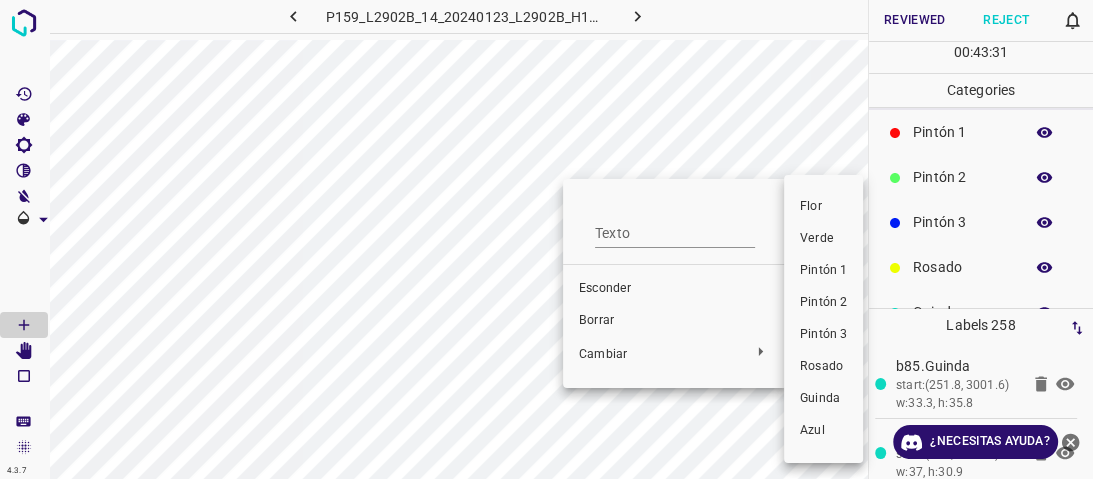 click on "Pintón 2" at bounding box center (823, 302) 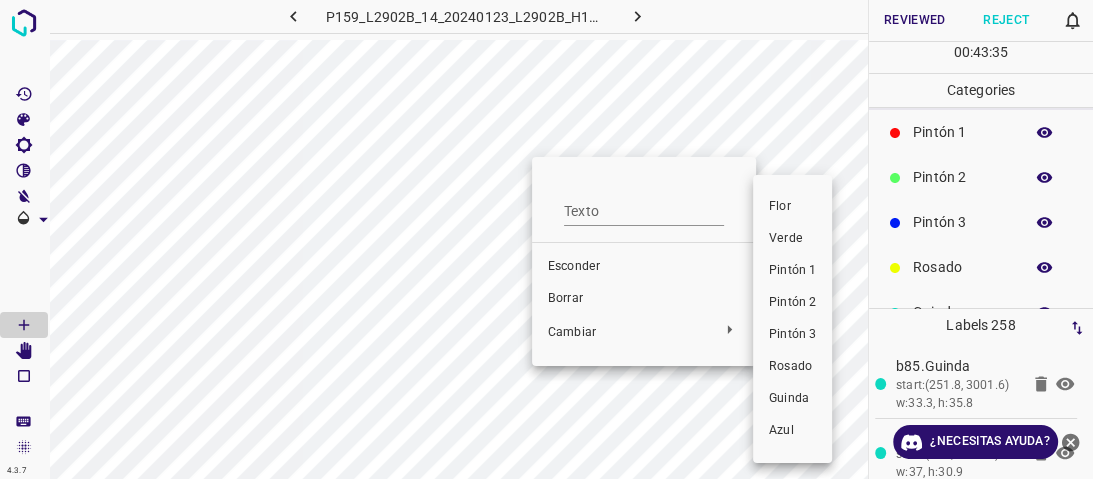 click on "Pintón 2" at bounding box center [792, 303] 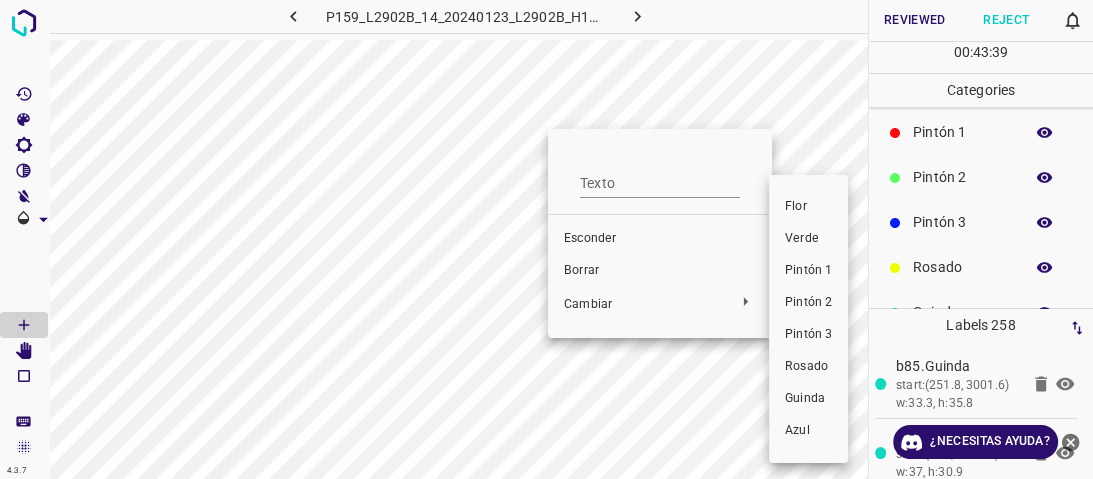 click on "Pintón 2" at bounding box center (808, 303) 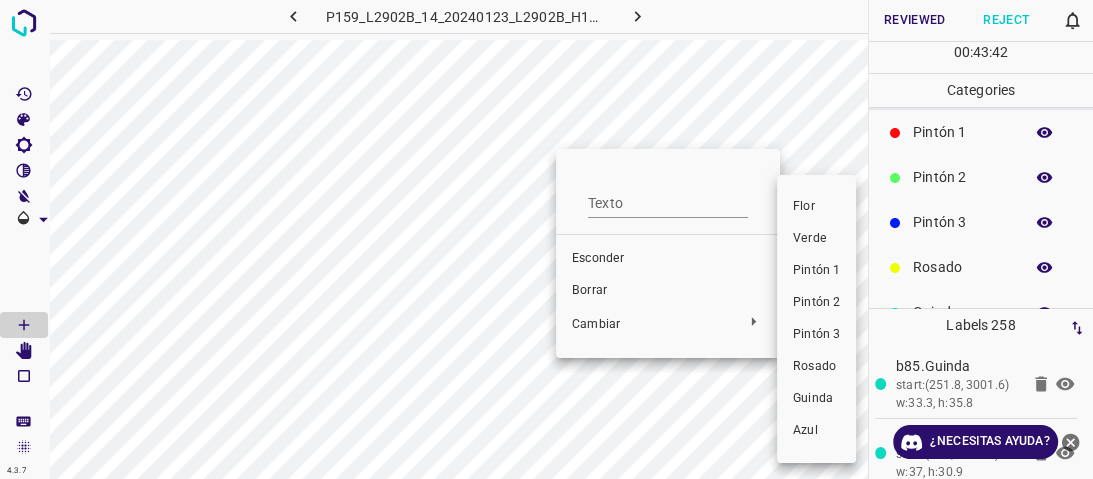 click on "Pintón 2" at bounding box center (816, 302) 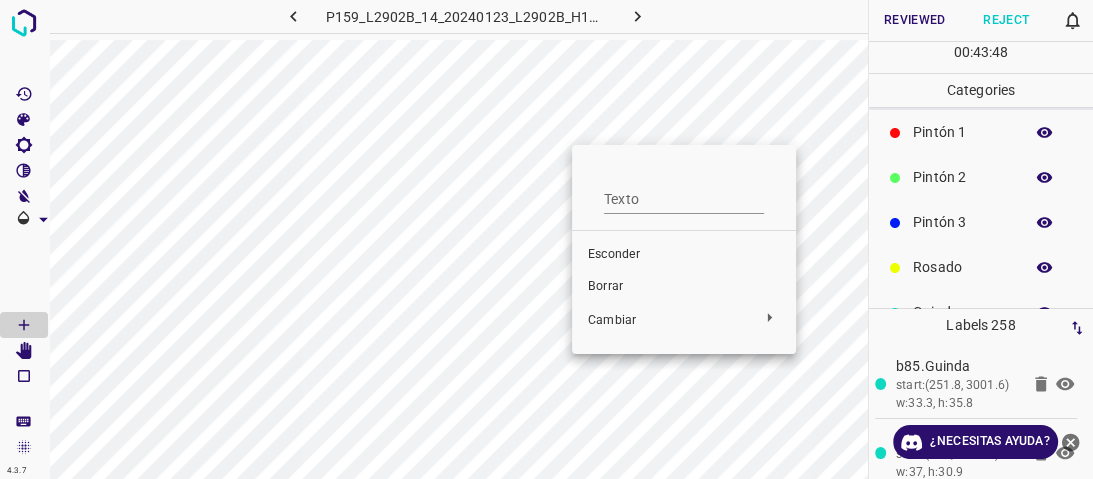 click at bounding box center [546, 239] 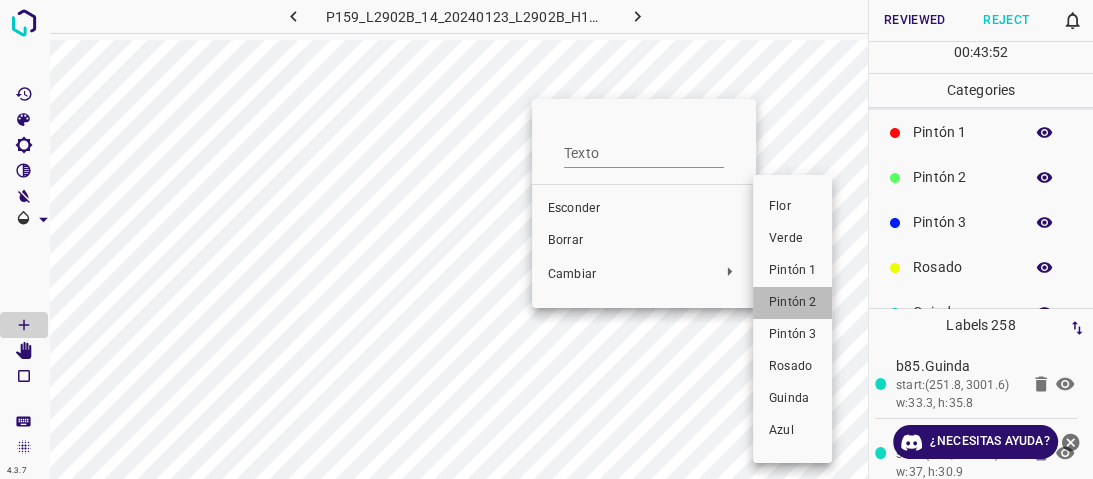click on "Pintón 2" at bounding box center [792, 302] 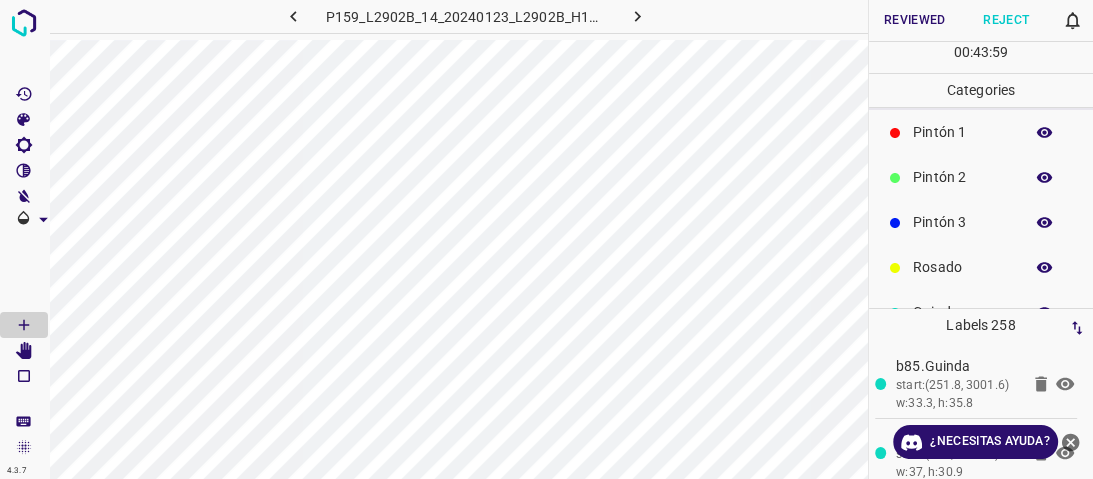 click on "Pintón 3" at bounding box center [963, 222] 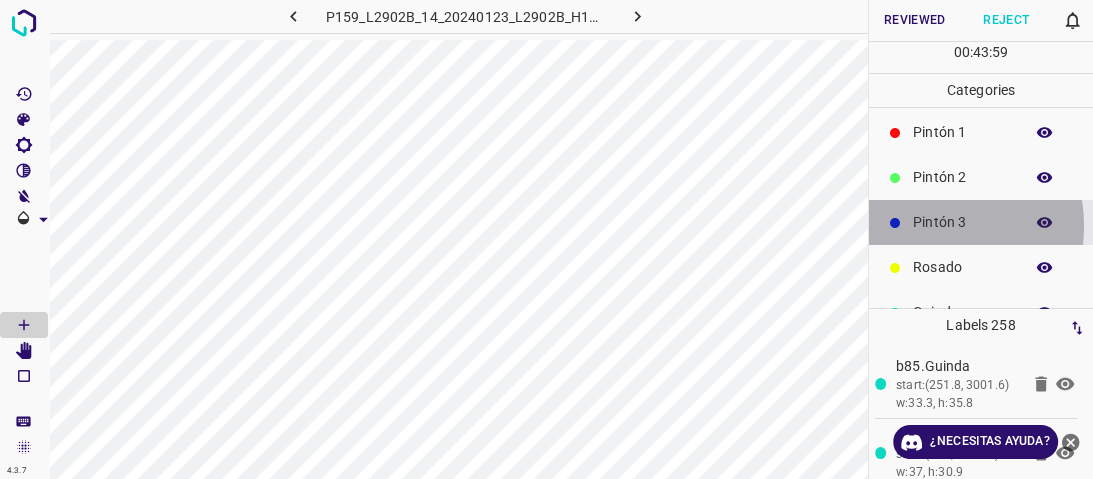 click on "Pintón 3" at bounding box center (963, 222) 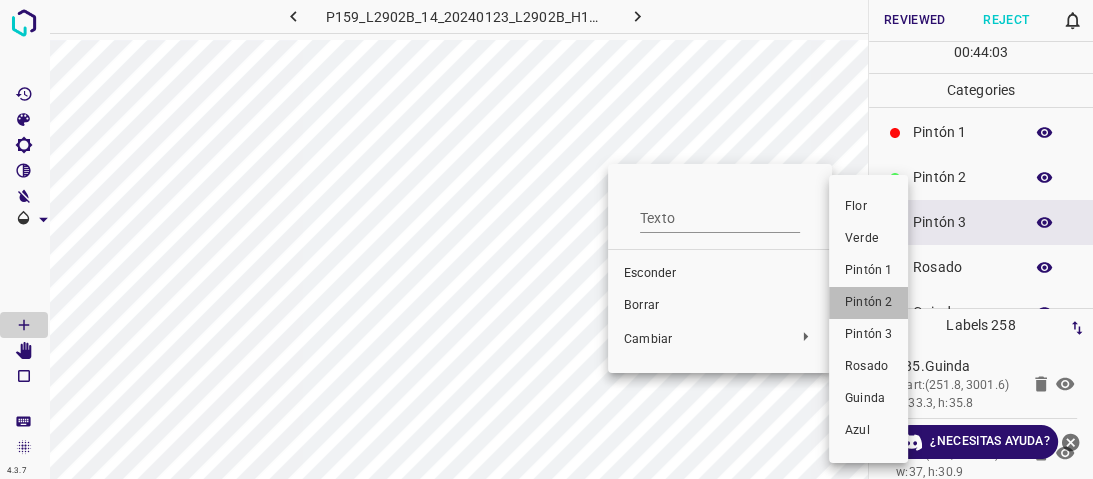 click on "Pintón 2" at bounding box center (868, 302) 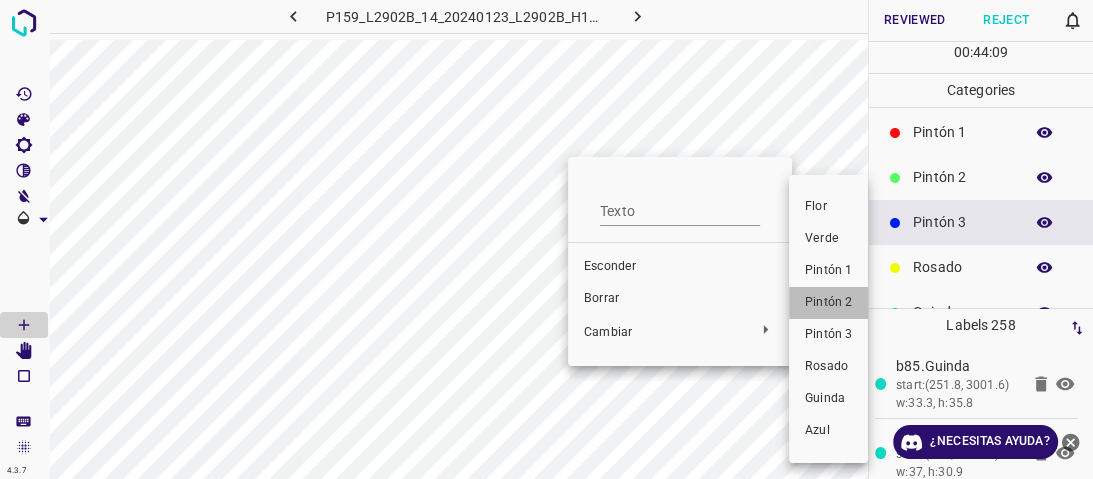 click on "Pintón 2" at bounding box center (828, 302) 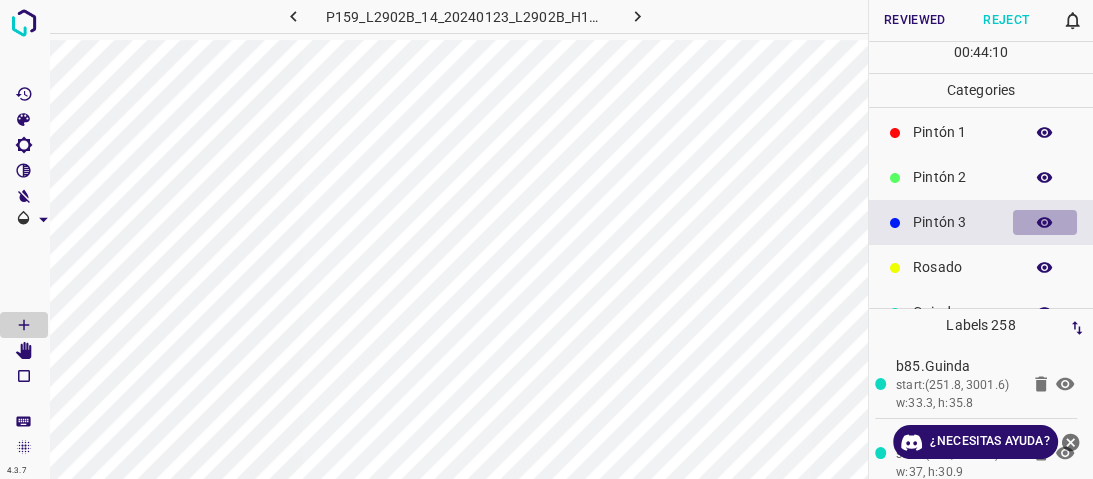click 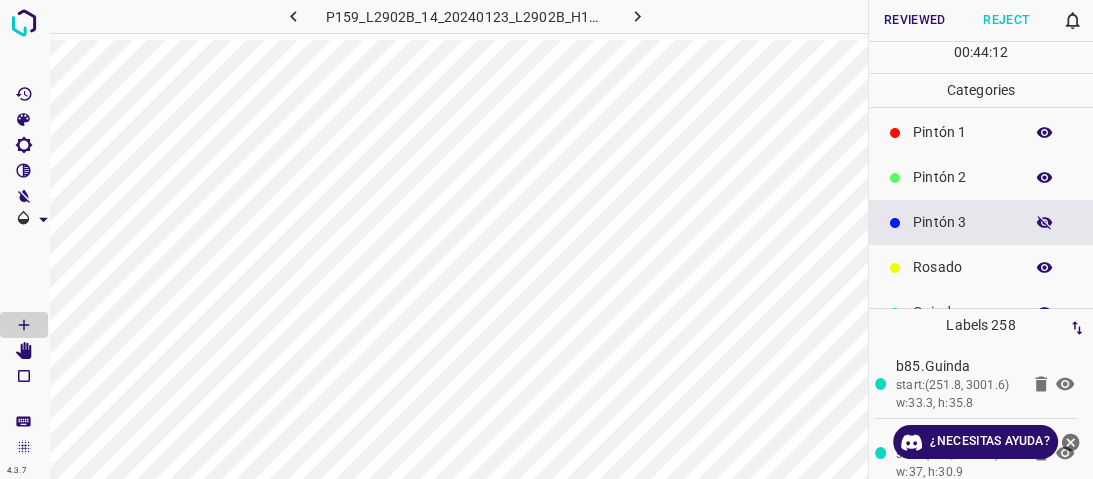 click 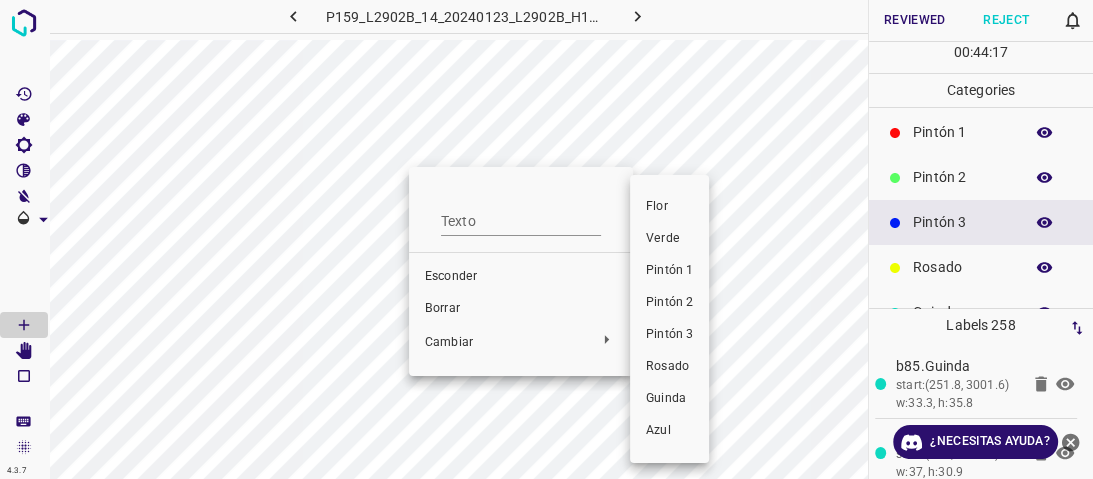 click on "Verde" at bounding box center [669, 239] 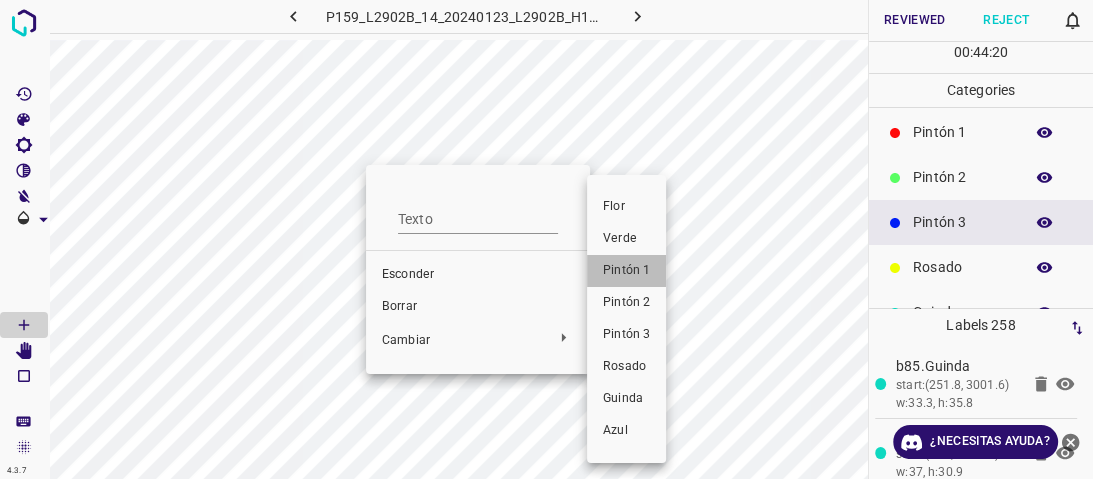 click on "Pintón 1" at bounding box center (626, 270) 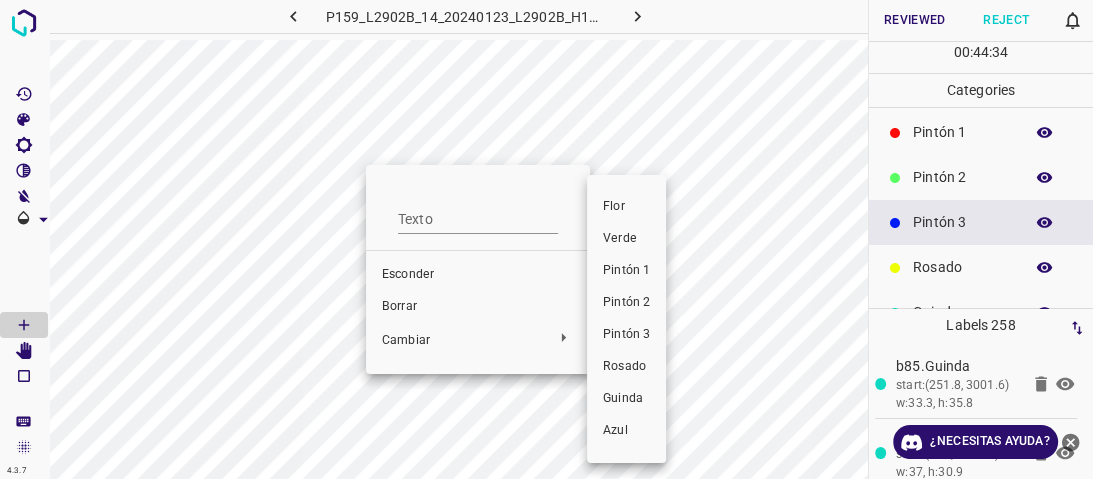 click at bounding box center [546, 239] 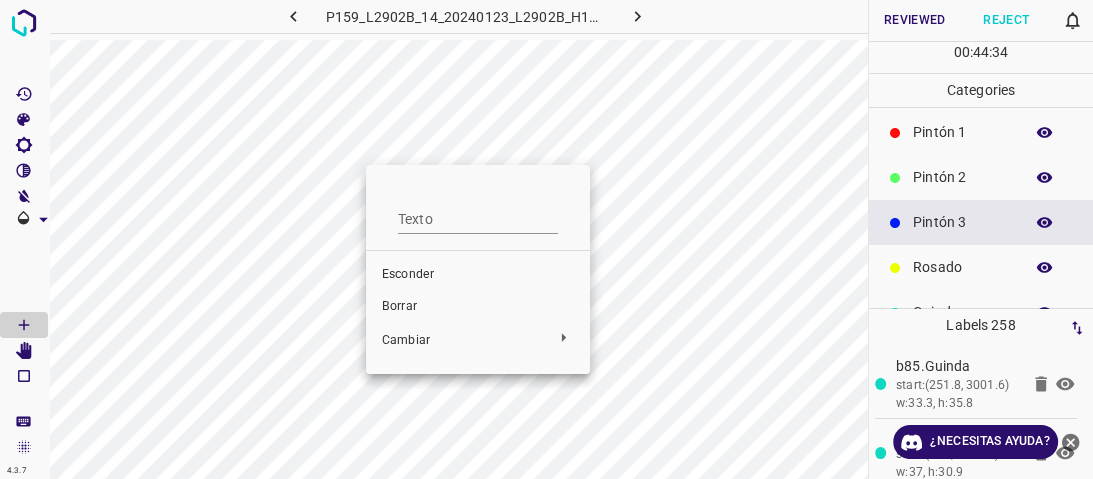 click at bounding box center [546, 239] 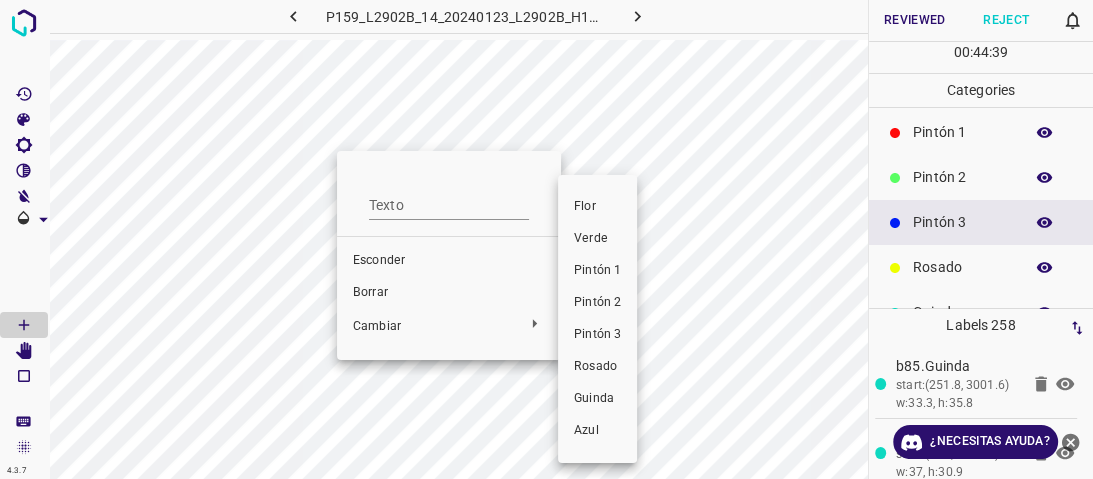 click on "Pintón 1" at bounding box center [597, 270] 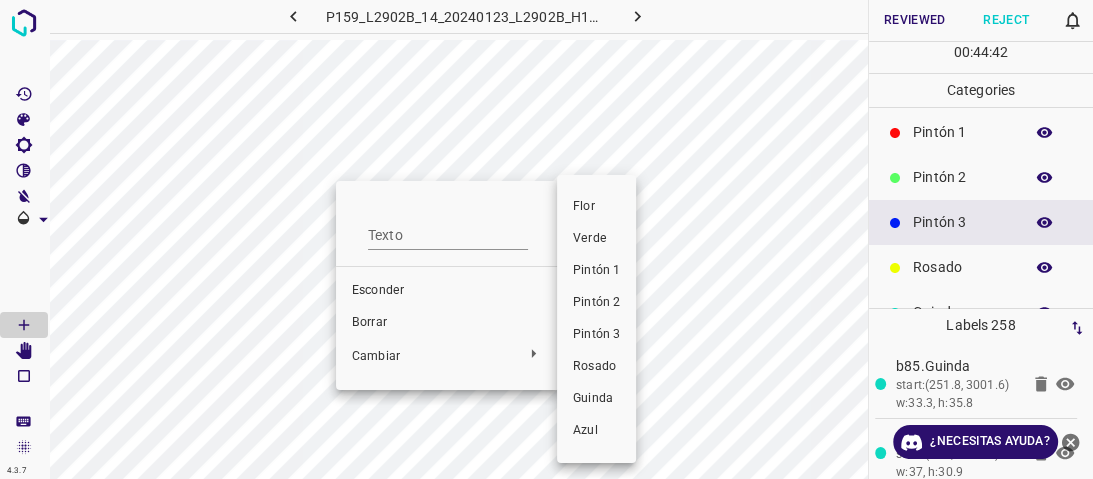 click on "Pintón 1" at bounding box center (596, 271) 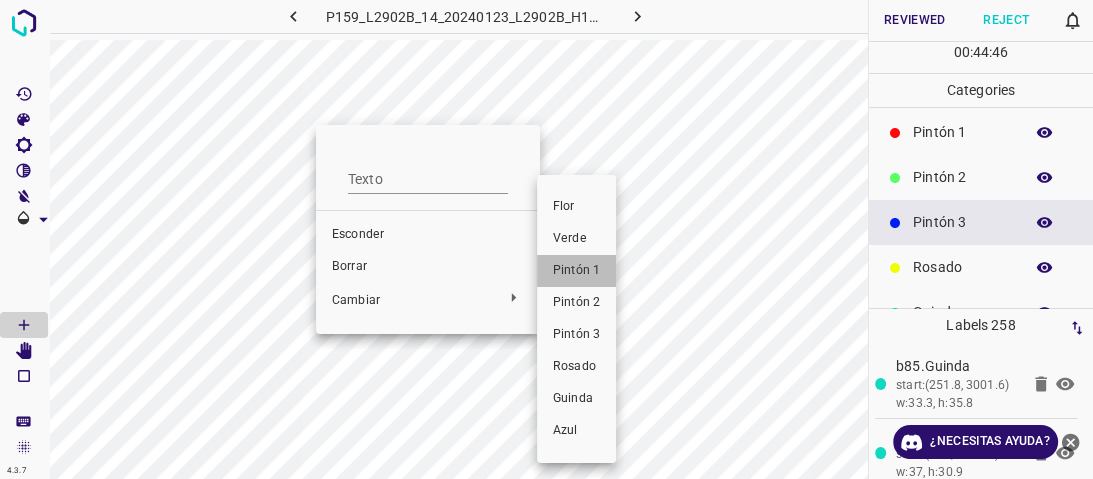 click on "Pintón 1" at bounding box center (576, 270) 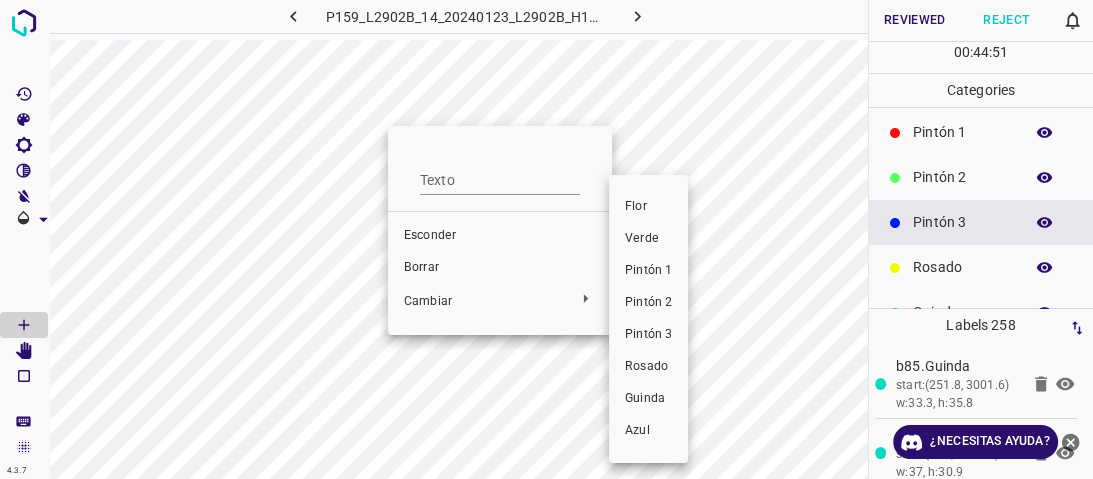 click on "Pintón 1" at bounding box center [648, 270] 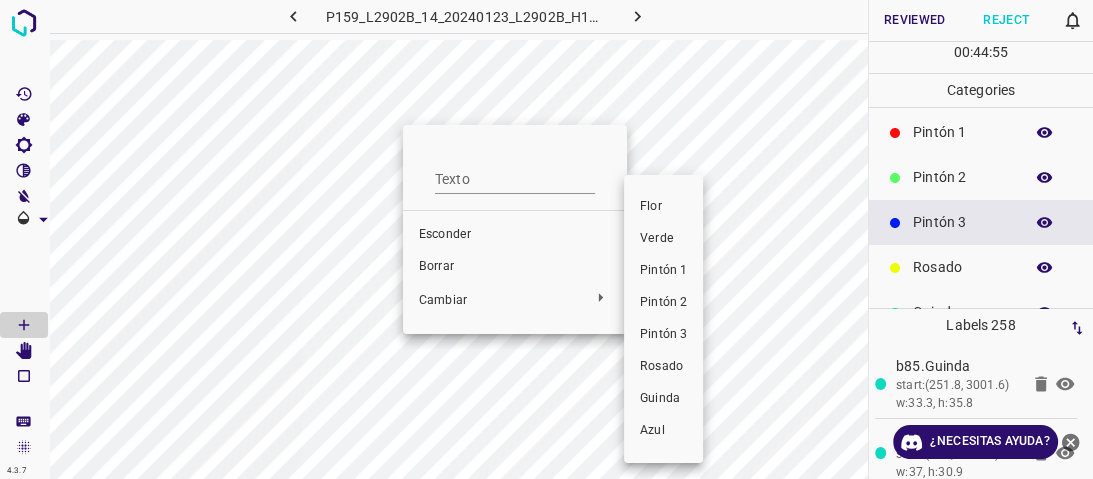 click on "Pintón 1" at bounding box center [663, 270] 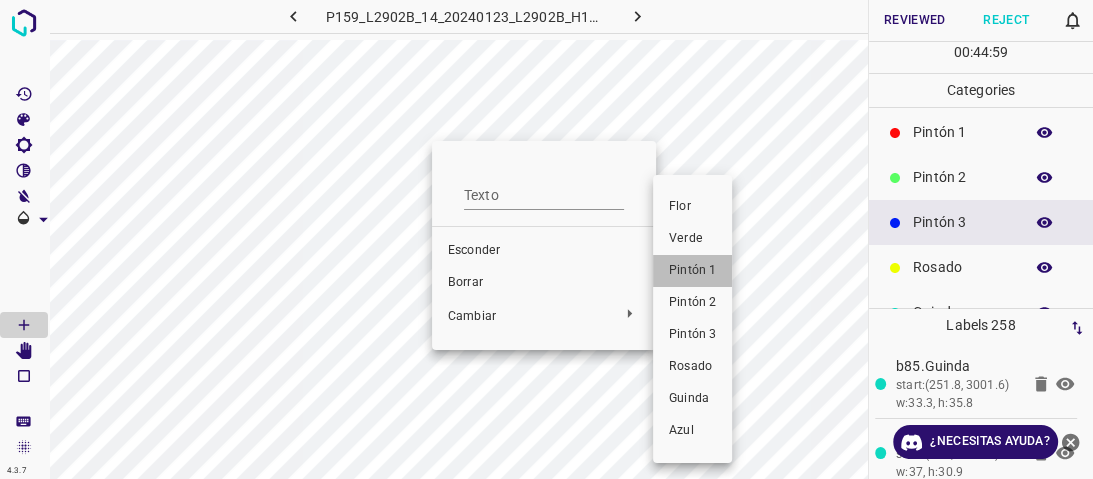click on "Pintón 1" at bounding box center [692, 271] 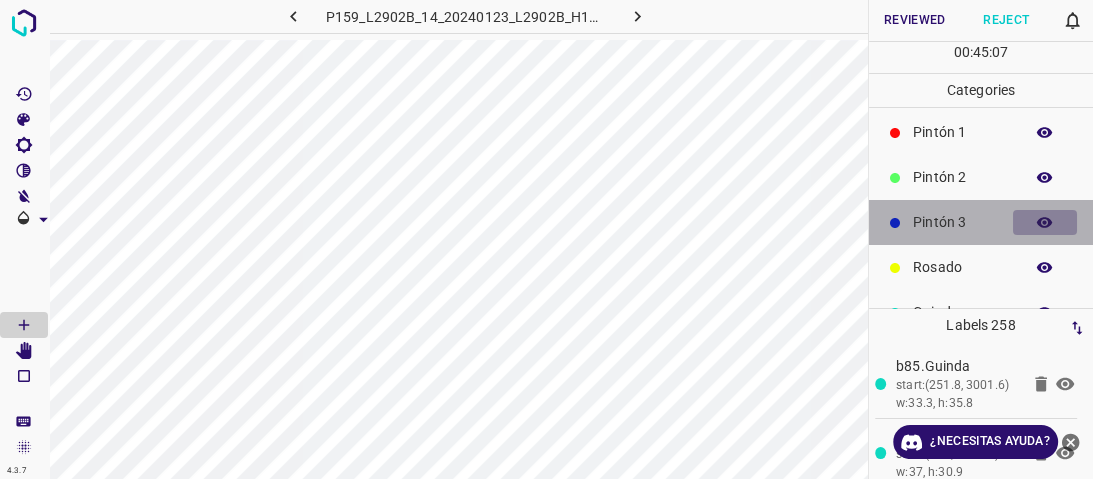 click 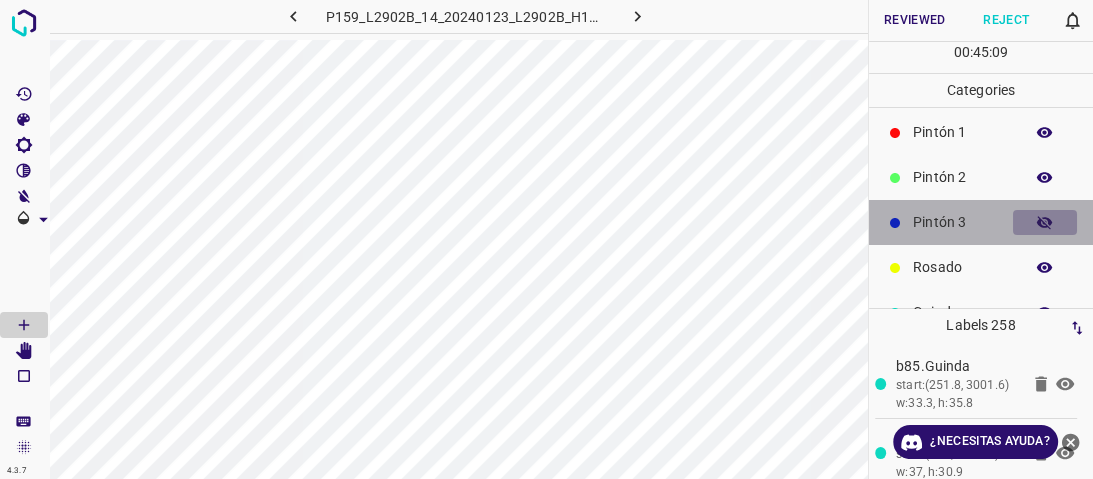 click at bounding box center [1045, 223] 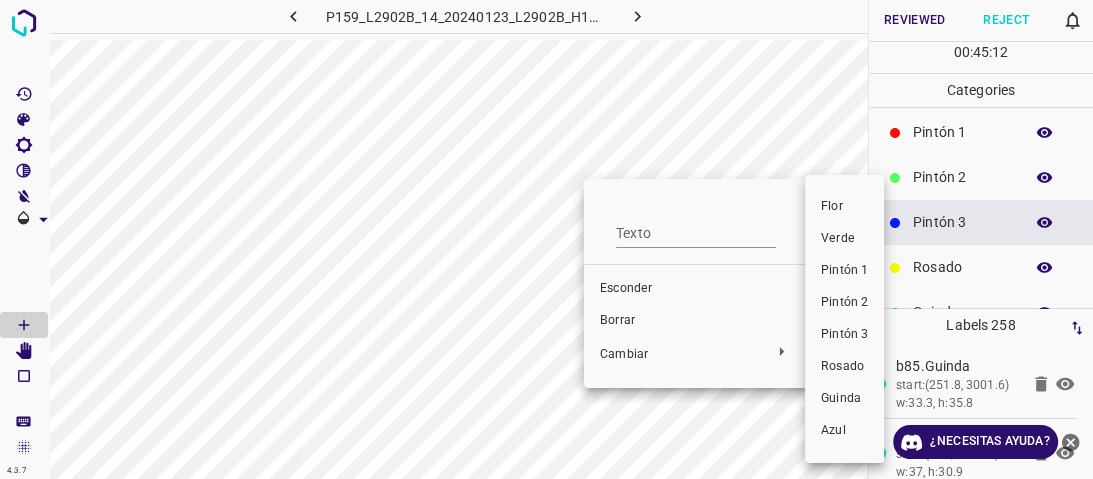 click on "Pintón 1" at bounding box center [844, 270] 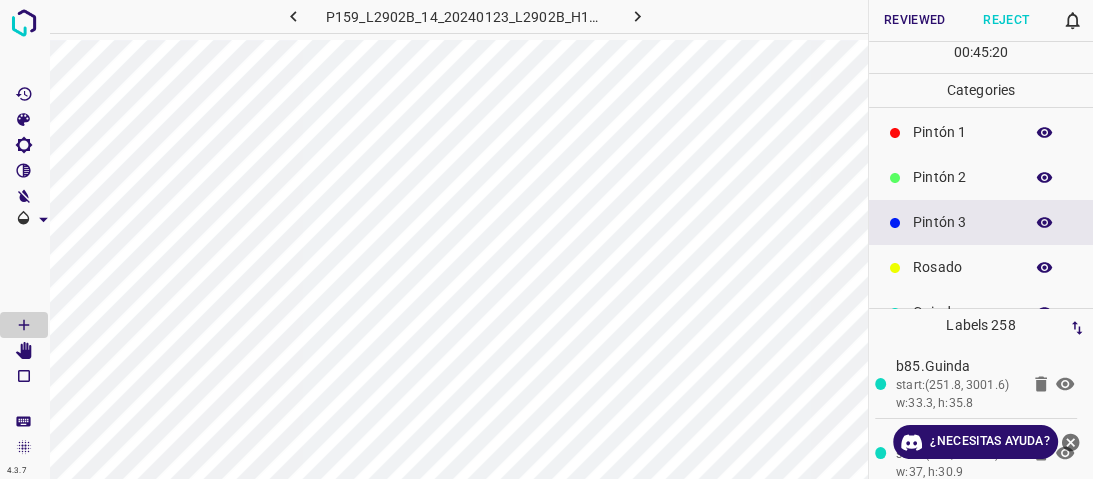click 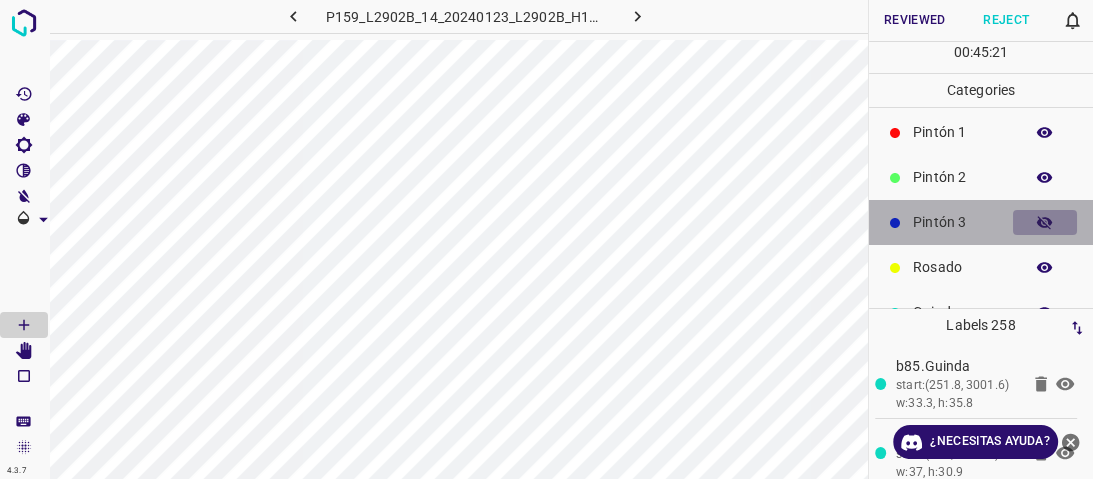 click 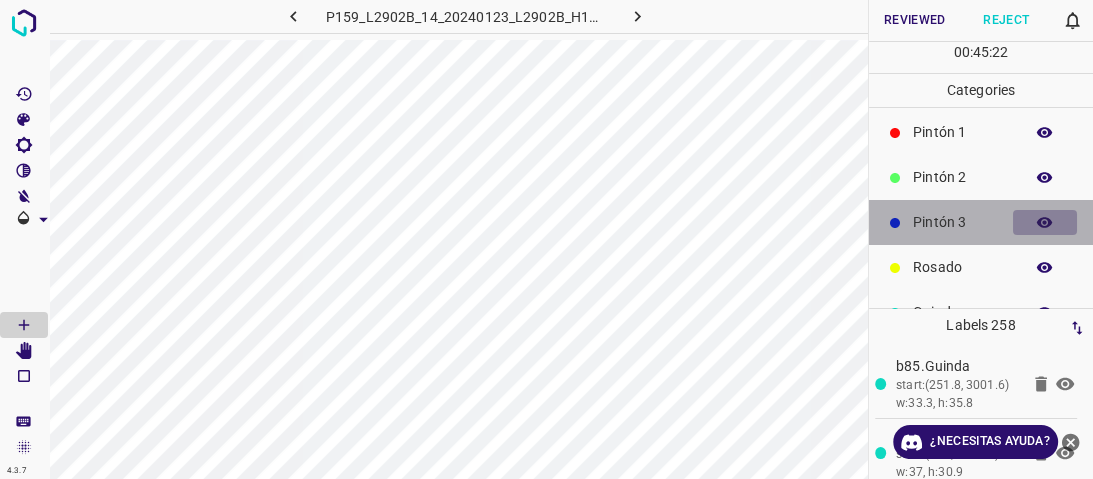 click 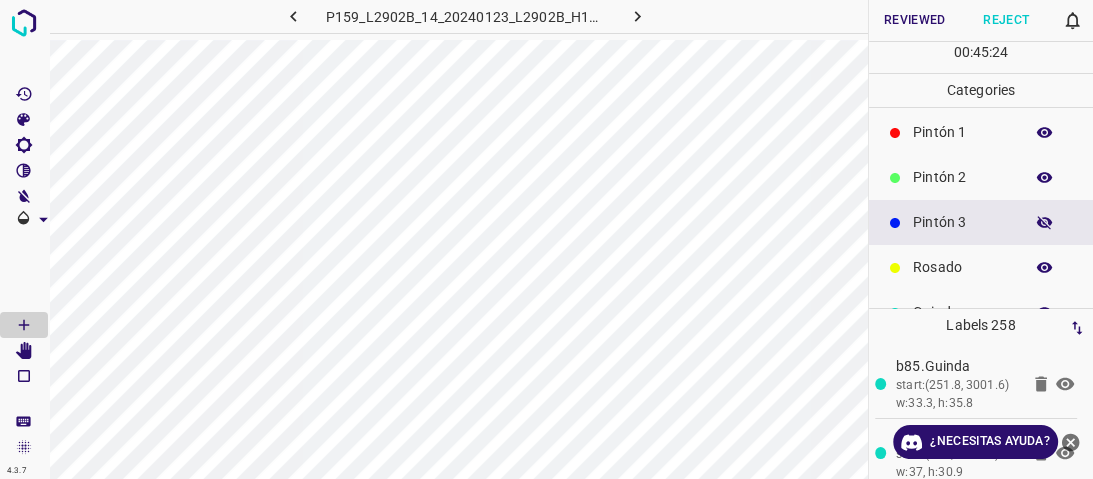 click 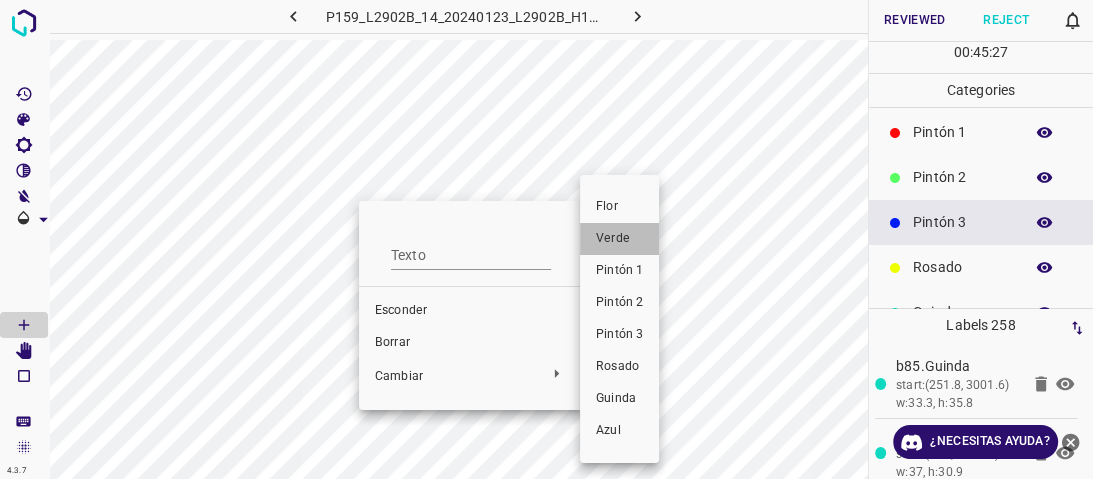 click on "Verde" at bounding box center [619, 239] 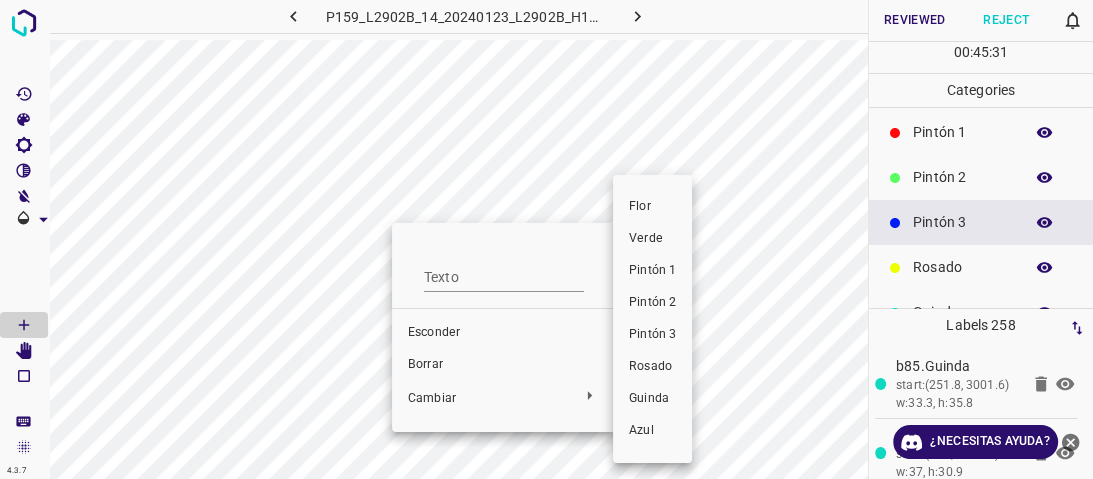 click on "Verde" at bounding box center (652, 239) 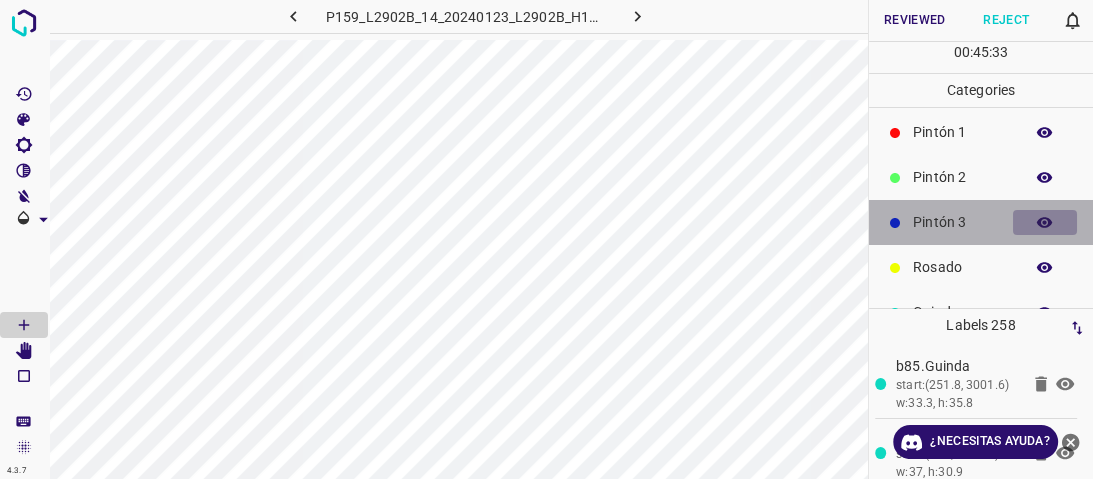 click 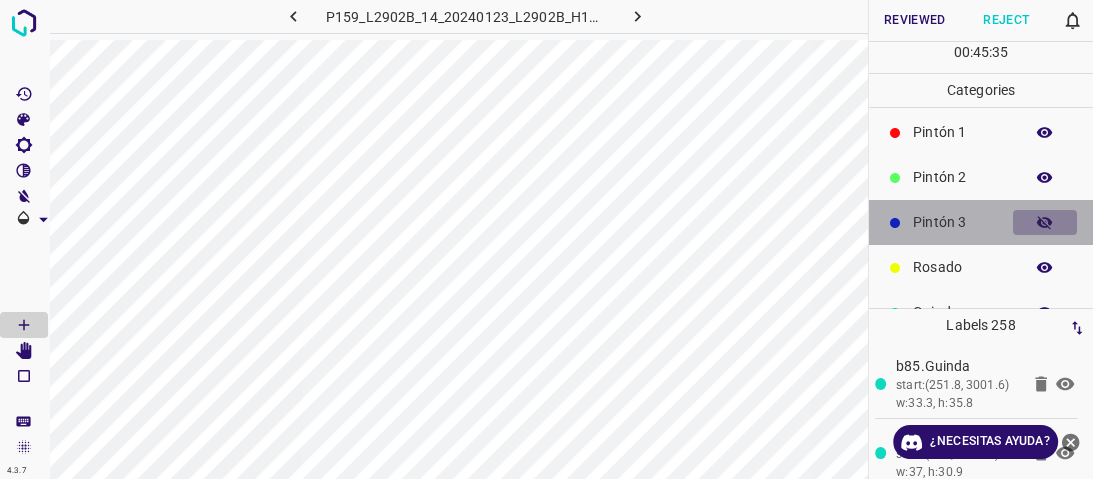 click 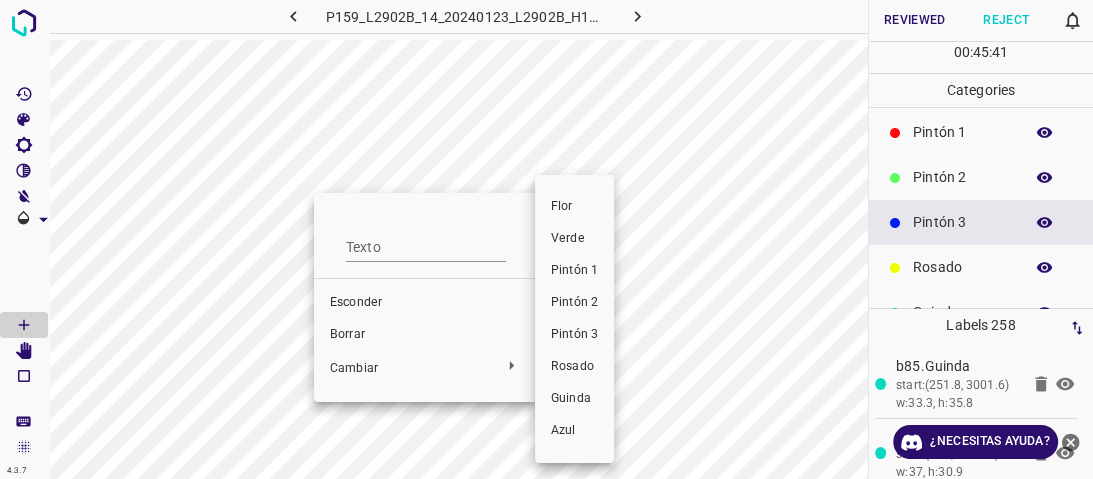click on "Pintón 1" at bounding box center [574, 270] 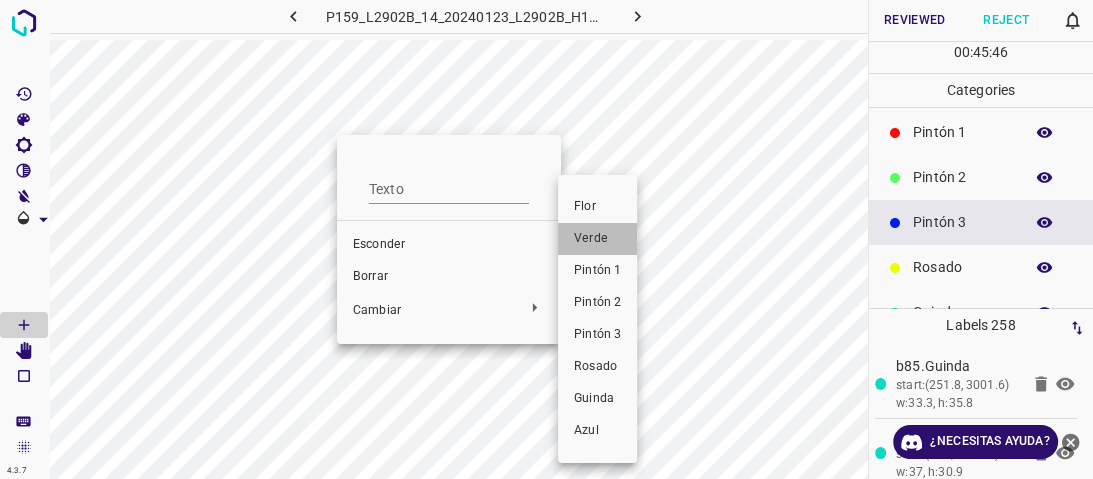 click on "Verde" at bounding box center (591, 238) 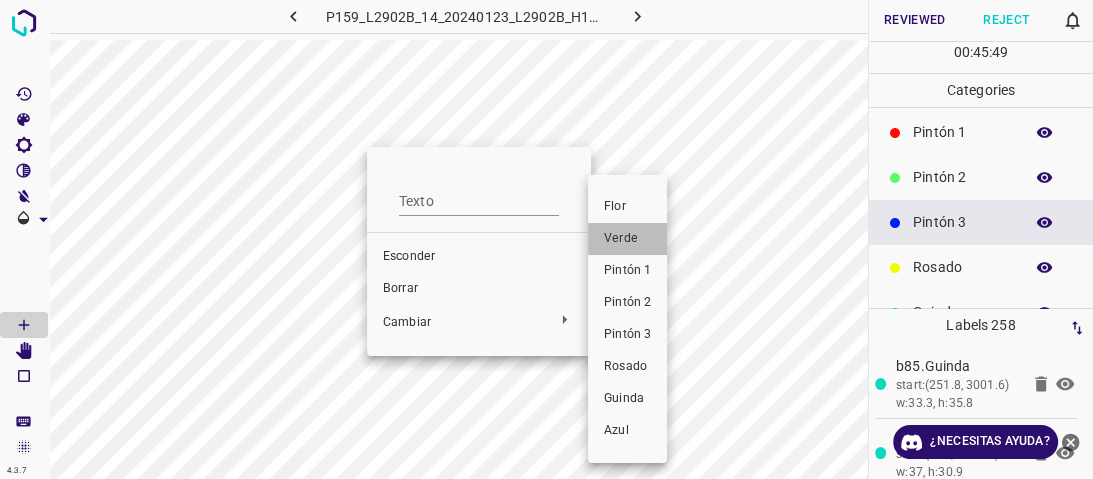 click on "Verde" at bounding box center [621, 238] 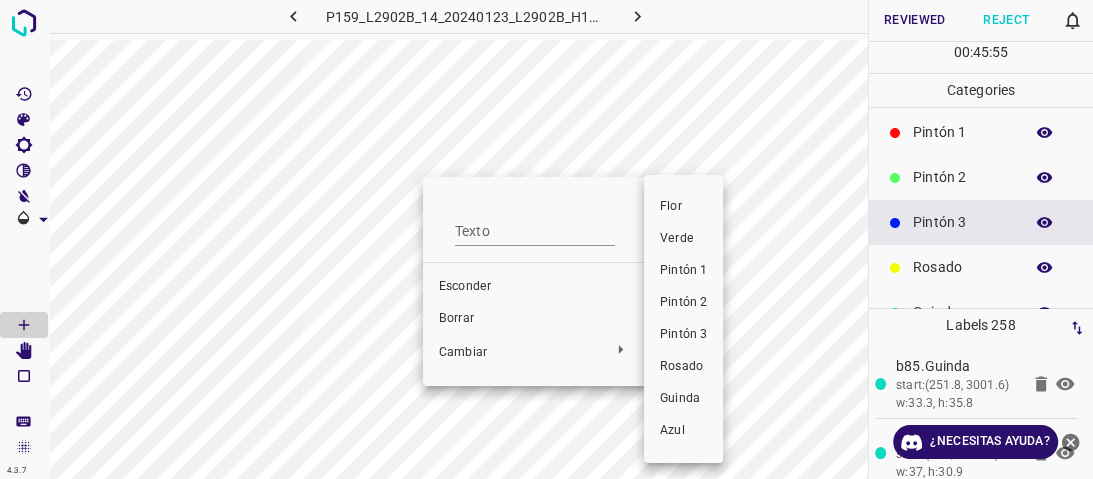 drag, startPoint x: 671, startPoint y: 223, endPoint x: 656, endPoint y: 287, distance: 65.734314 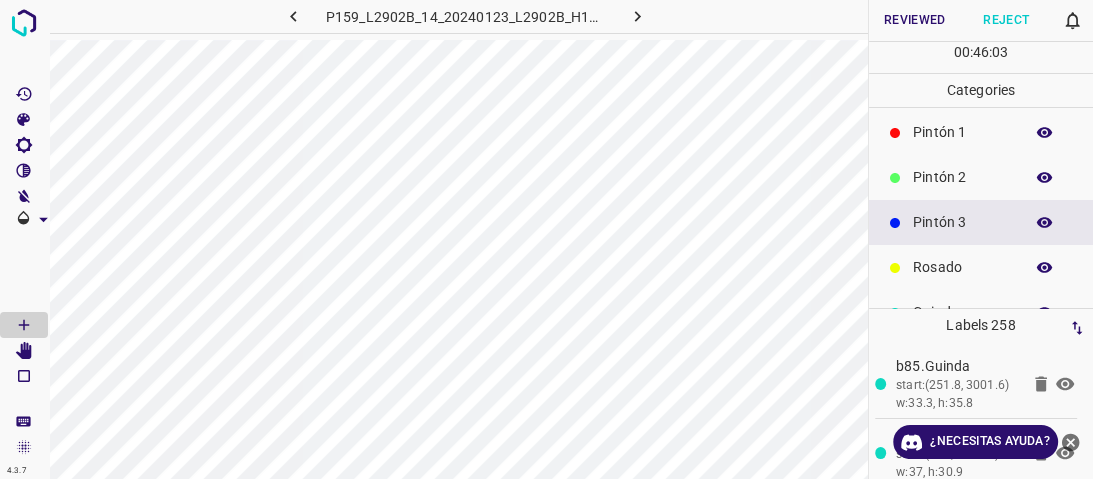 click on "Reviewed" at bounding box center [915, 20] 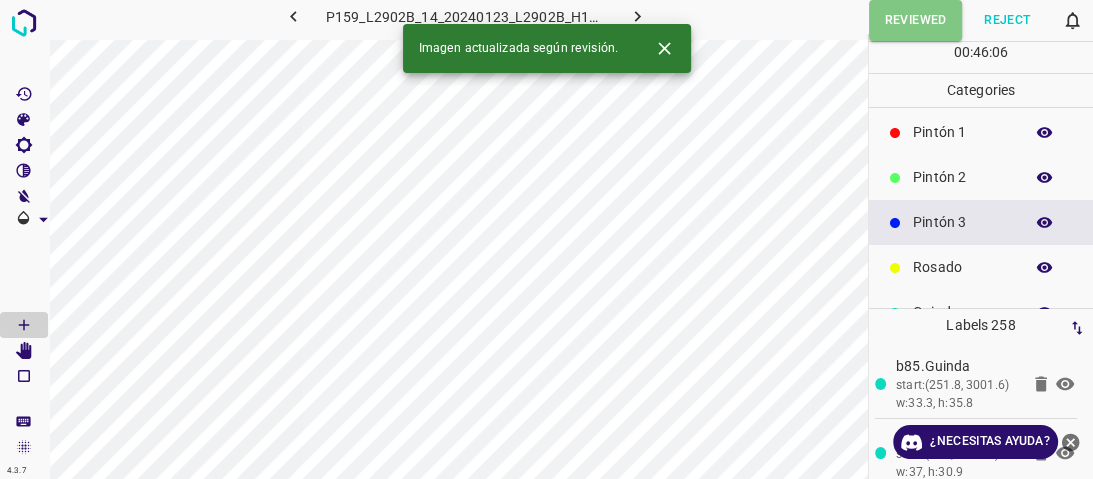 click 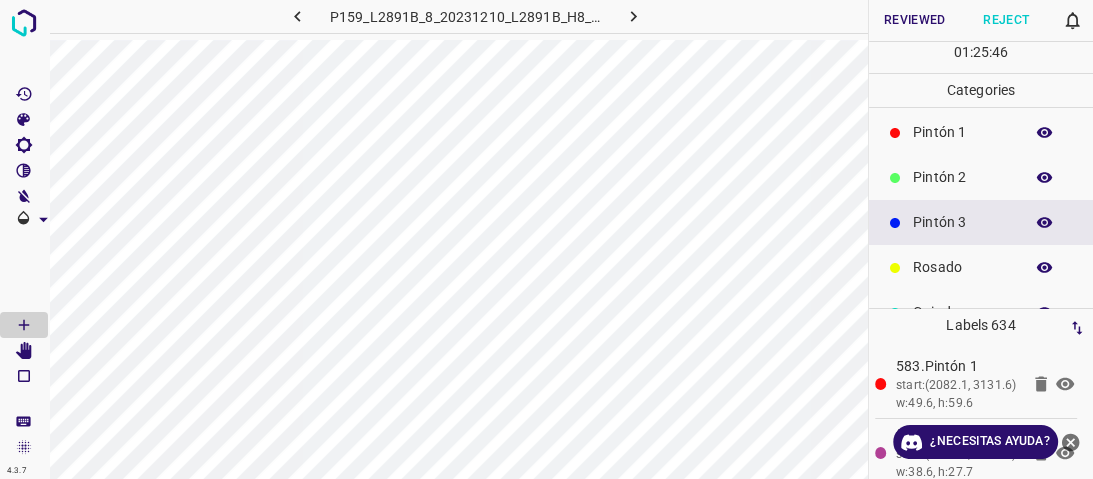 scroll, scrollTop: 31, scrollLeft: 0, axis: vertical 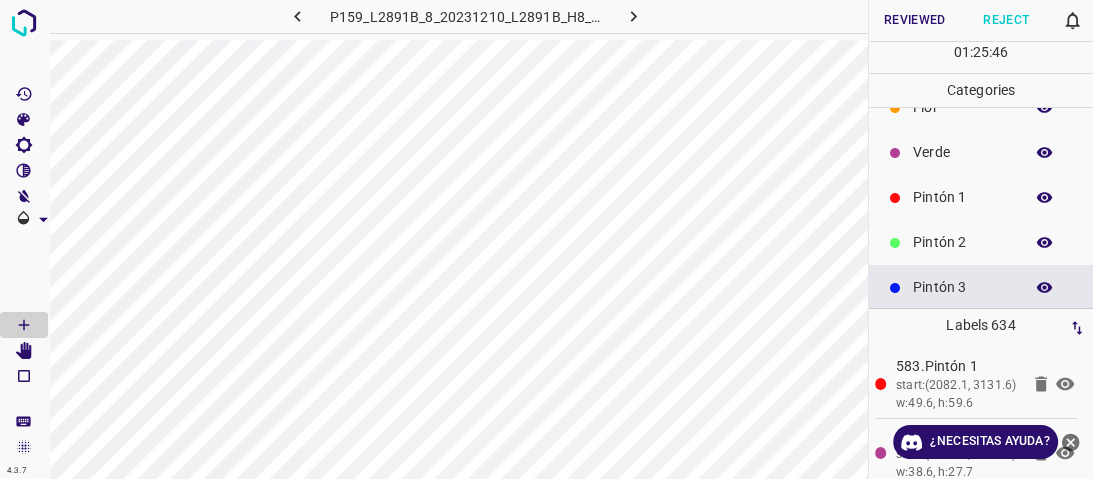 click 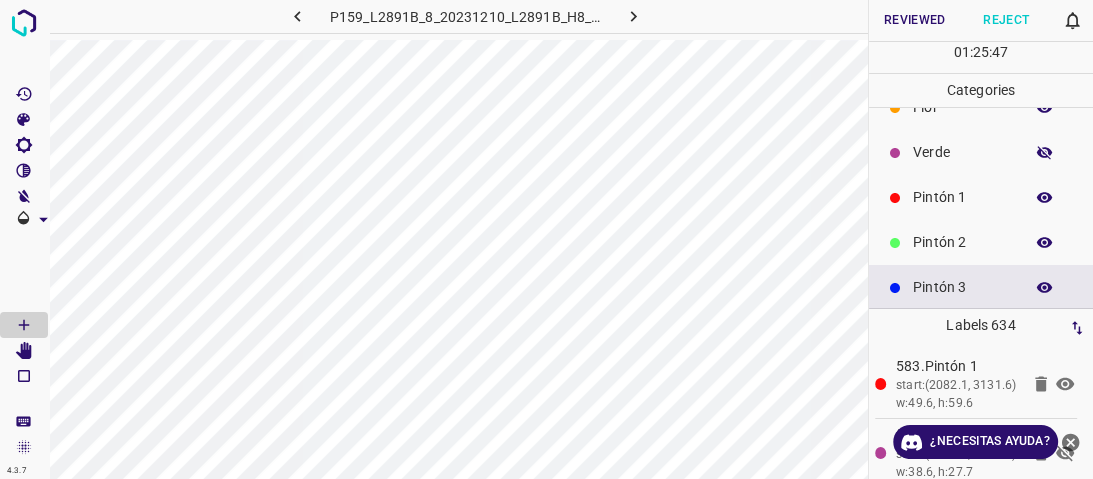 scroll, scrollTop: 0, scrollLeft: 0, axis: both 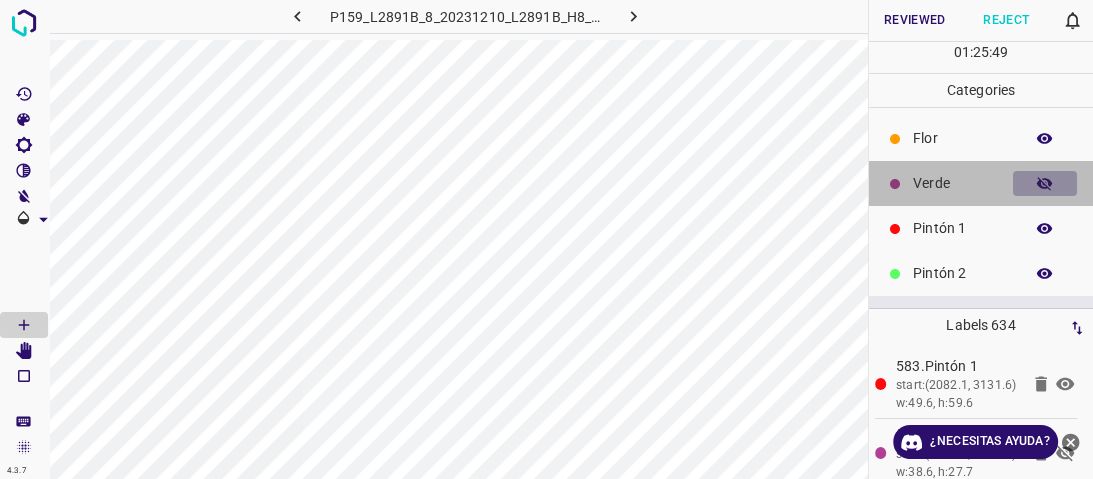 click 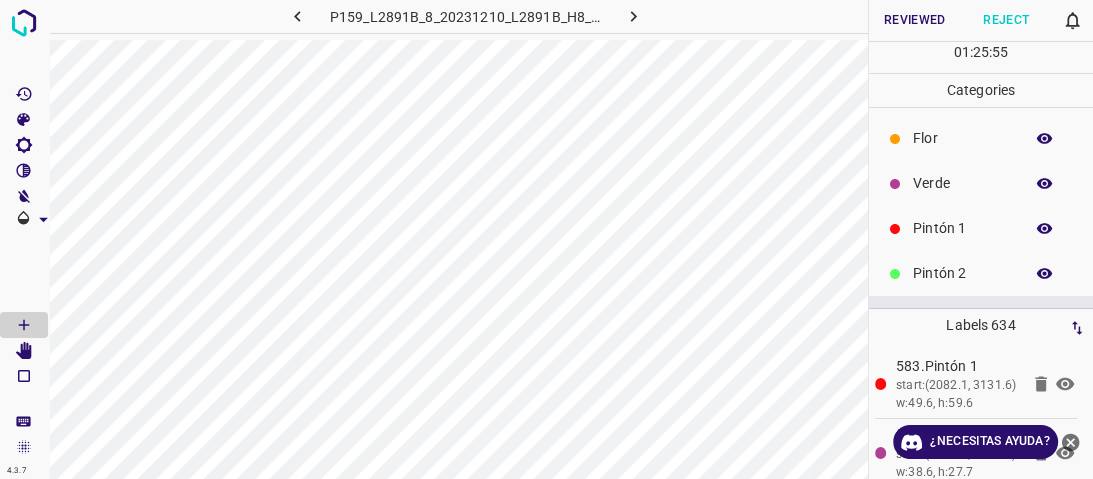 click on "Reviewed" at bounding box center (915, 20) 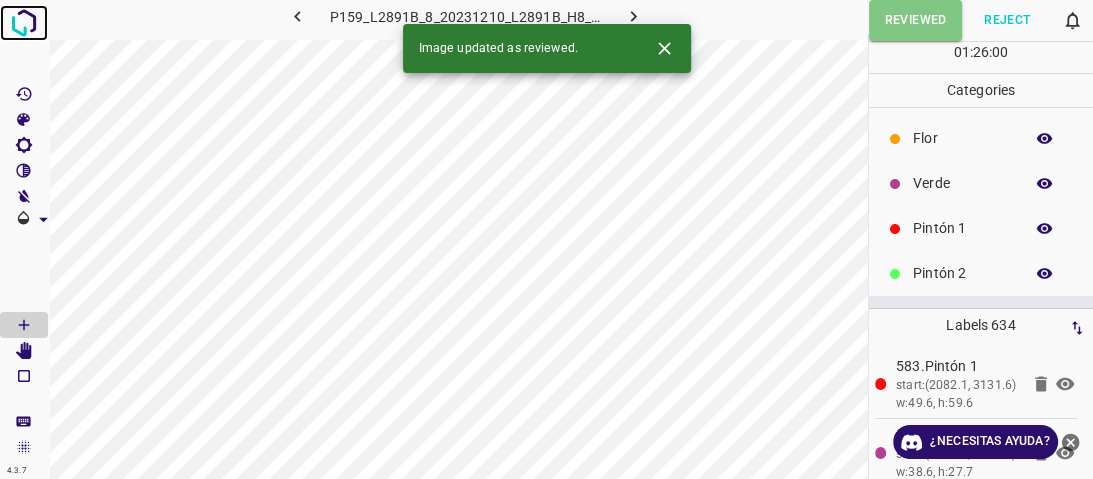 click at bounding box center [24, 23] 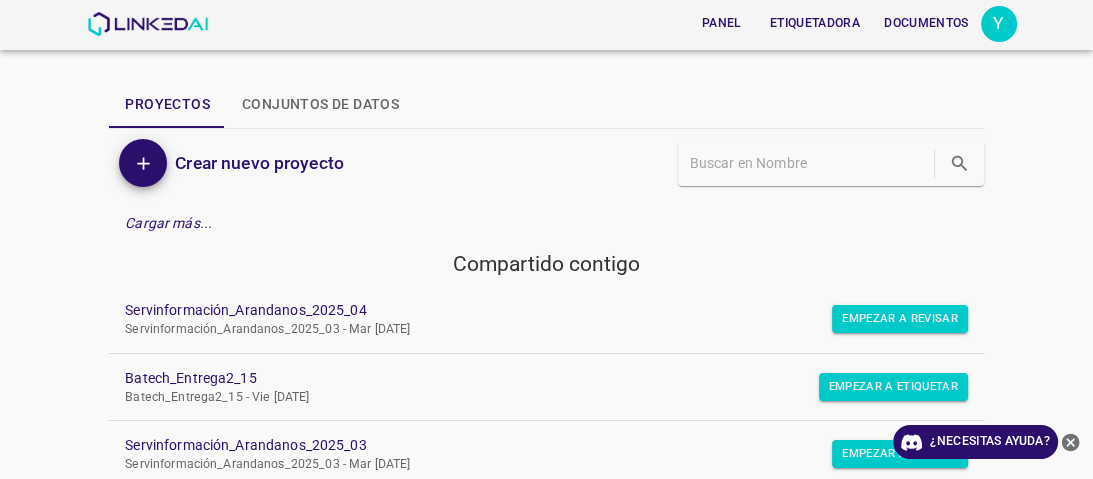 click on "Y" at bounding box center (999, 24) 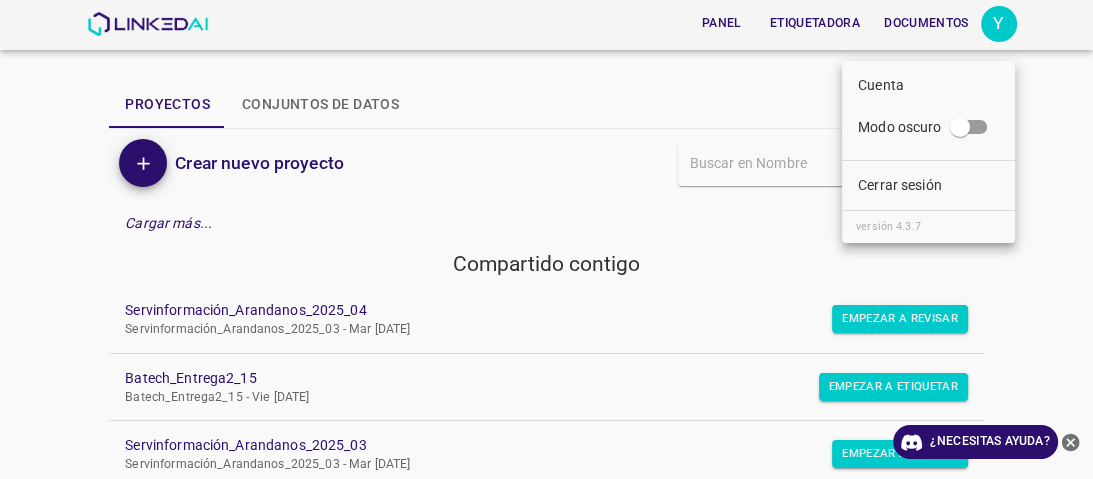 click on "Cerrar sesión" at bounding box center (900, 185) 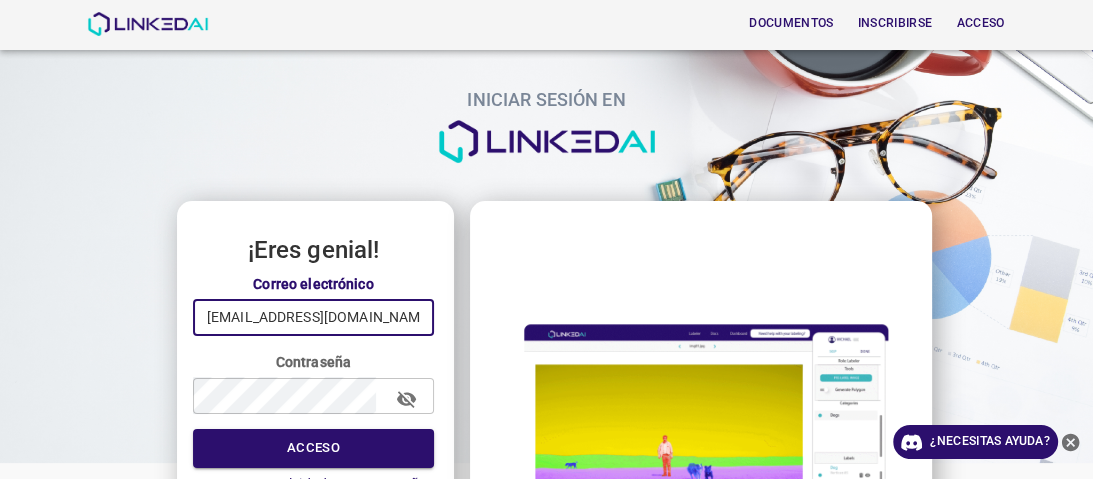 click on "[EMAIL_ADDRESS][DOMAIN_NAME]" at bounding box center (313, 317) 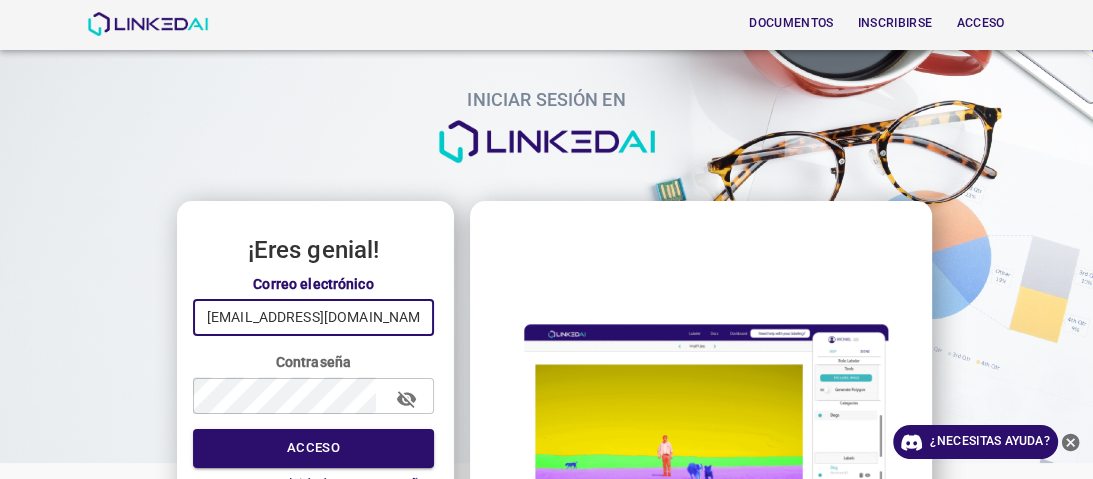 type on "riveracindy382@gmail.com" 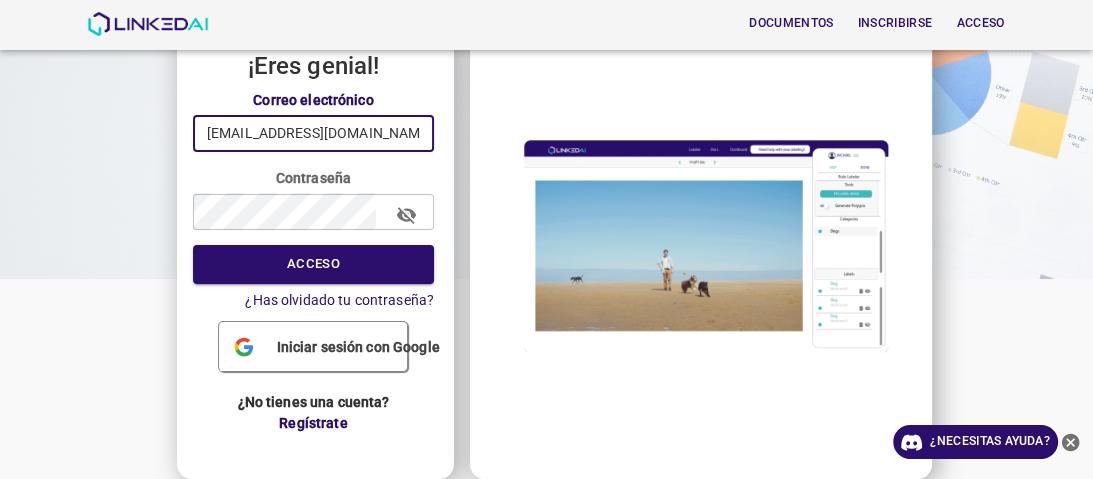 scroll, scrollTop: 192, scrollLeft: 0, axis: vertical 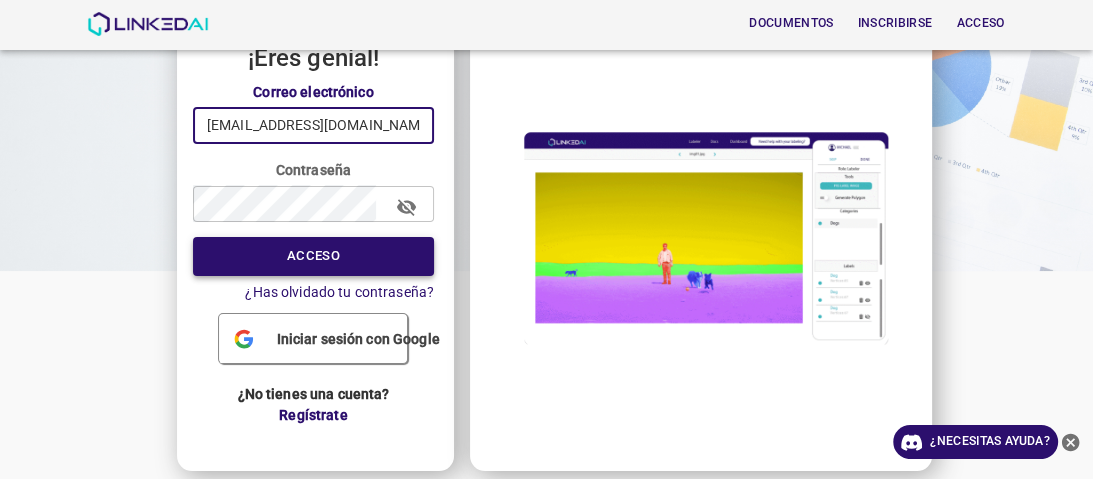 click on "Acceso" at bounding box center (313, 256) 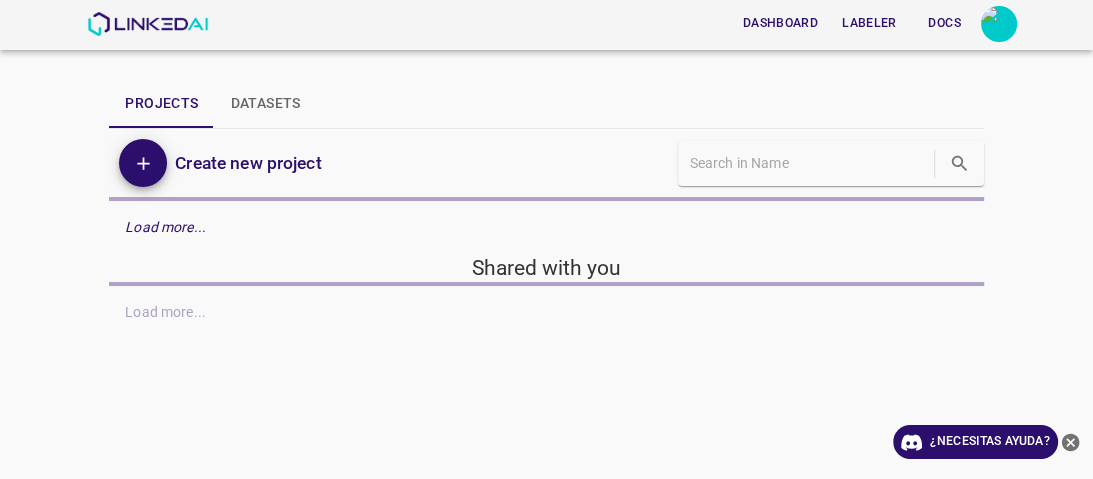 scroll, scrollTop: 0, scrollLeft: 0, axis: both 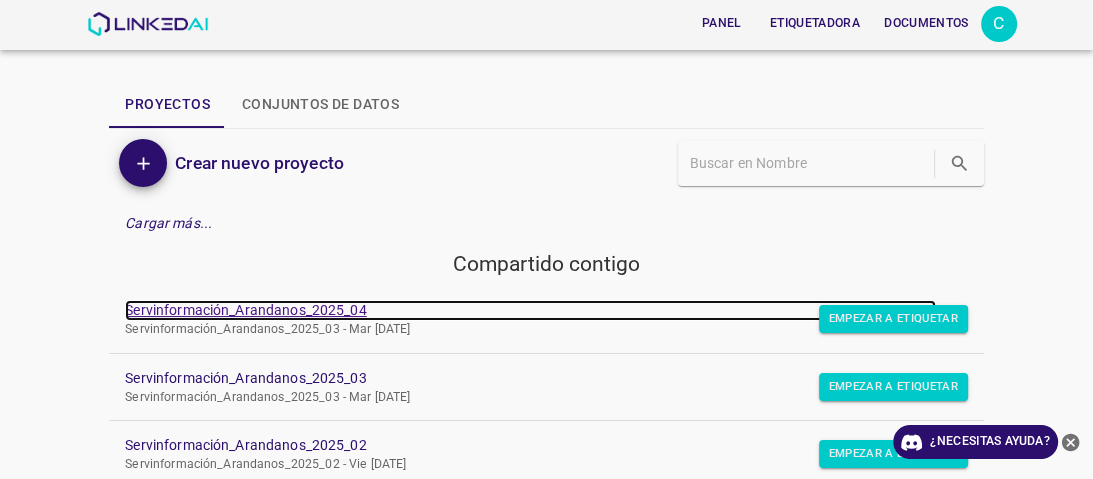 click on "Servinformación_Arandanos_2025_04" at bounding box center [245, 310] 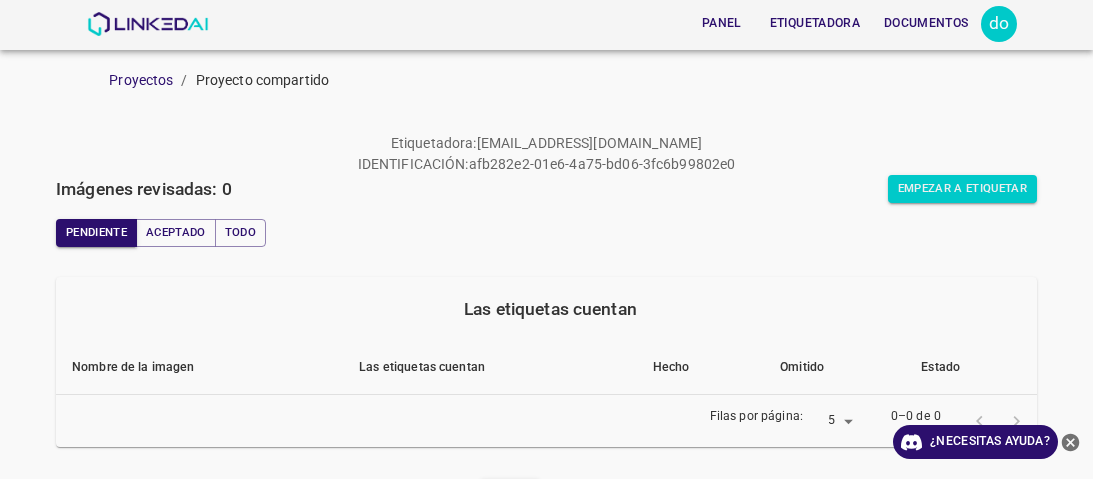 scroll, scrollTop: 0, scrollLeft: 0, axis: both 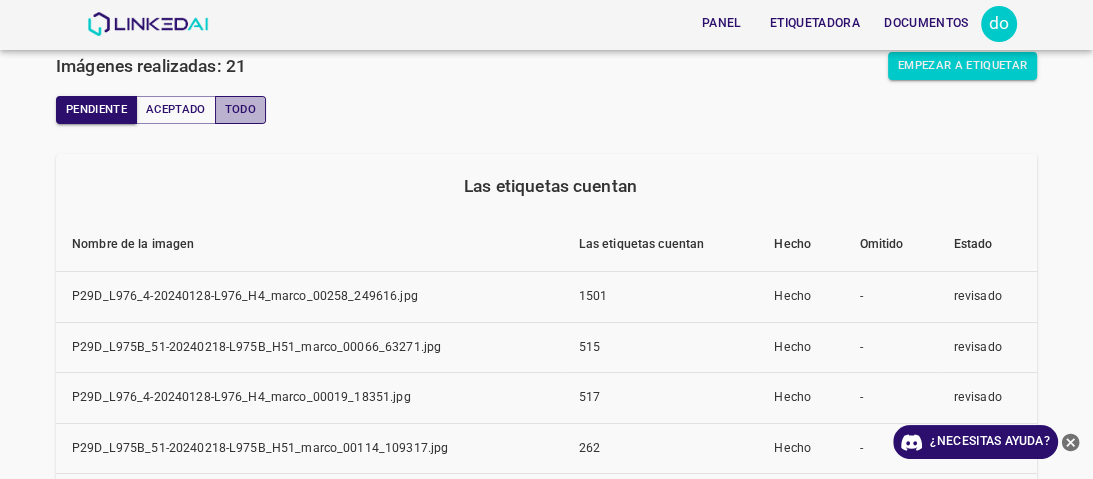 click on "Todo" at bounding box center (240, 109) 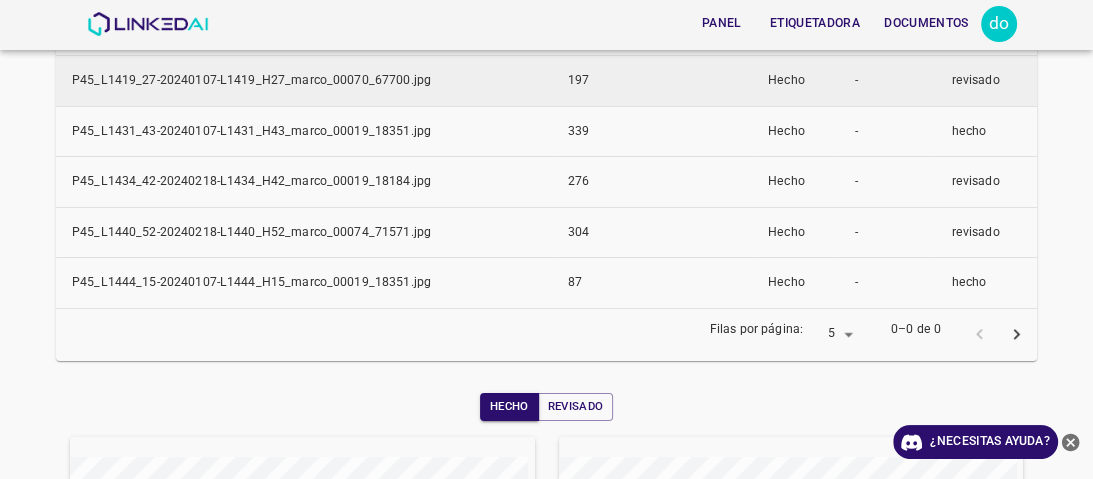 scroll, scrollTop: 400, scrollLeft: 0, axis: vertical 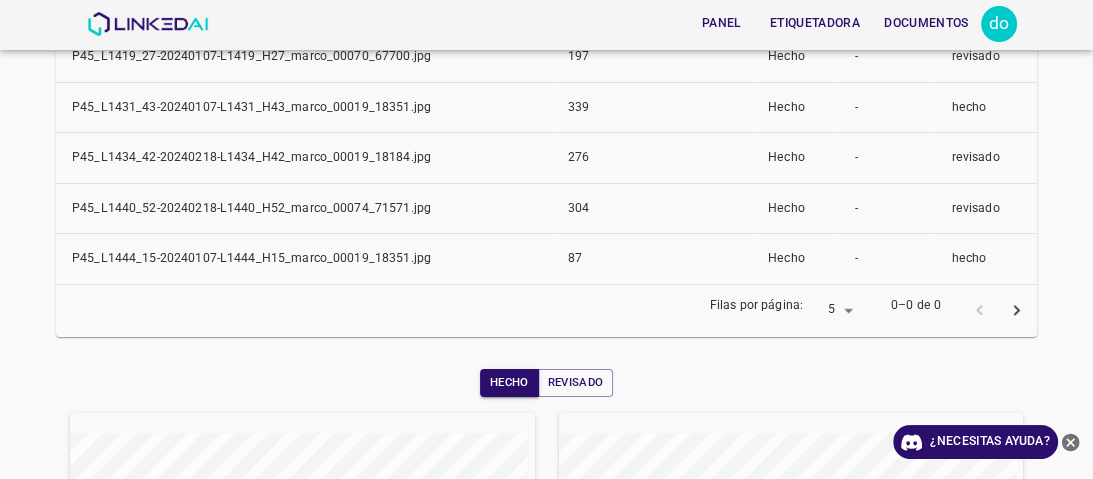 click on "Panel Etiquetadora Documentos do Proyectos / Proyecto compartido Servinformación_Arandanos_2025_04 Etiquetadora  :  riveracindy382@gmail.com IDENTIFICACIÓN  :  afb282e2-01e6-4a75-bd06-3fc6b99802e0 Imágenes realizadas: 21 Empezar a etiquetar Pendiente Aceptado Todo Las etiquetas cuentan Nombre de la imagen Las etiquetas cuentan Hecho Omitido Estado P45_L1419_27-20240107-L1419_H27_marco_00070_67700.jpg 197 Hecho - revisado P45_L1431_43-20240107-L1431_H43_marco_00019_18351.jpg 339 Hecho - hecho P45_L1434_42-20240218-L1434_H42_marco_00019_18184.jpg 276 Hecho - revisado P45_L1440_52-20240218-L1440_H52_marco_00074_71571.jpg 304 Hecho - revisado P45_L1444_15-20240107-L1444_H15_marco_00019_18351.jpg 87 Hecho - hecho Filas por página: 5 5 0–0 de 0 Hecho Revisado Semana Mes Todo ¿Necesitas ayuda? Panel Etiquetadora Documentos Texto original Valora esta traducción Tu opinión servirá para ayudar a mejorar el Traductor de Google Cuenta Modo oscuro Cerrar sesión versión 4.3.7" at bounding box center (546, 239) 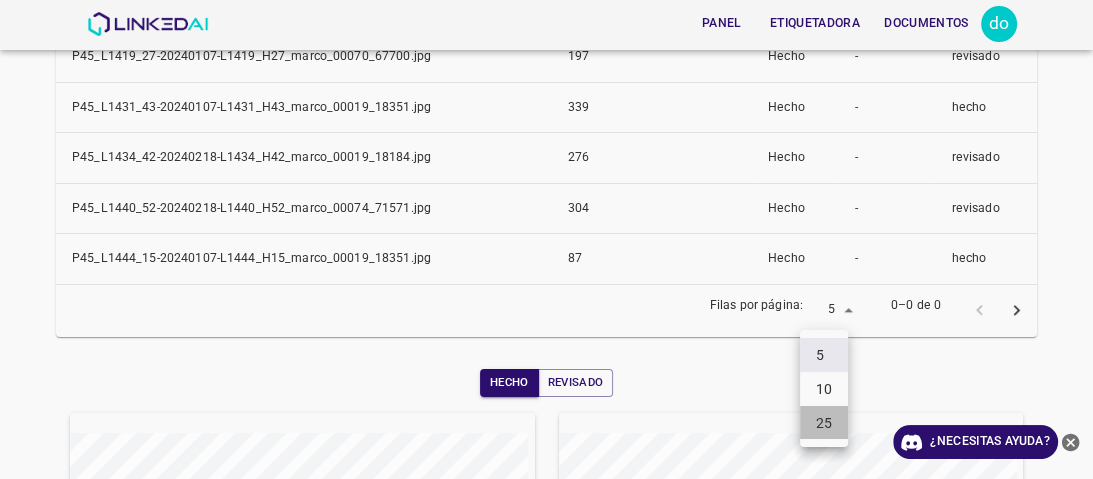 click on "25" at bounding box center [824, 423] 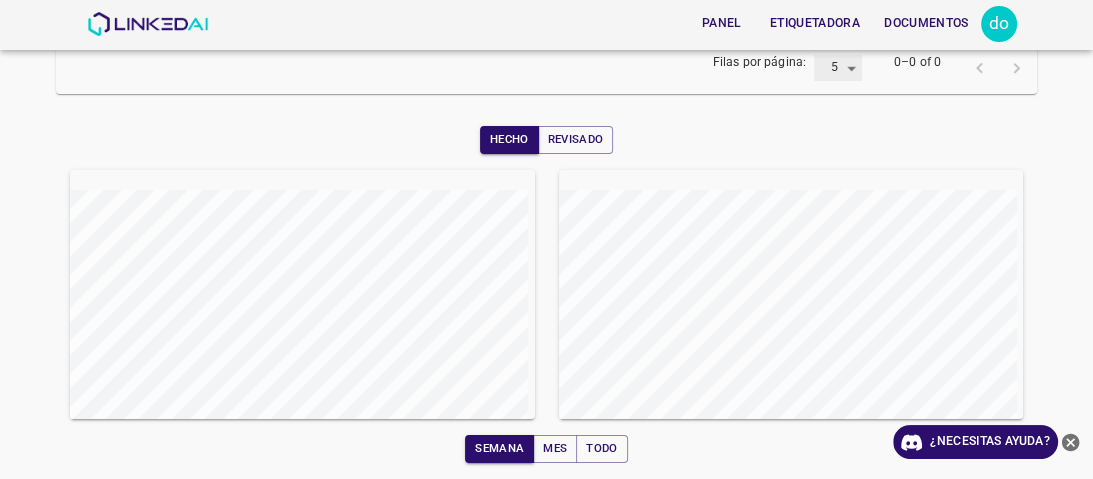 type on "25" 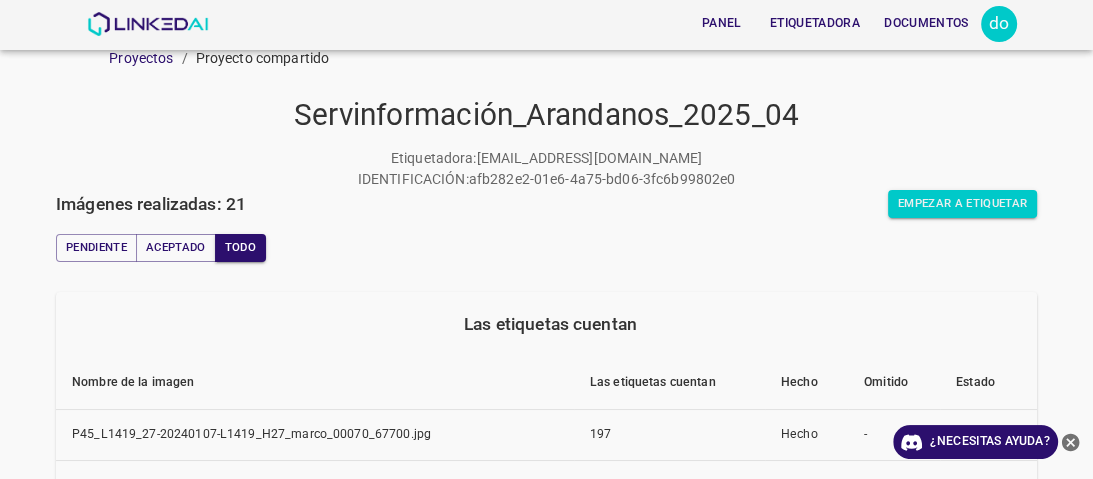 scroll, scrollTop: 0, scrollLeft: 0, axis: both 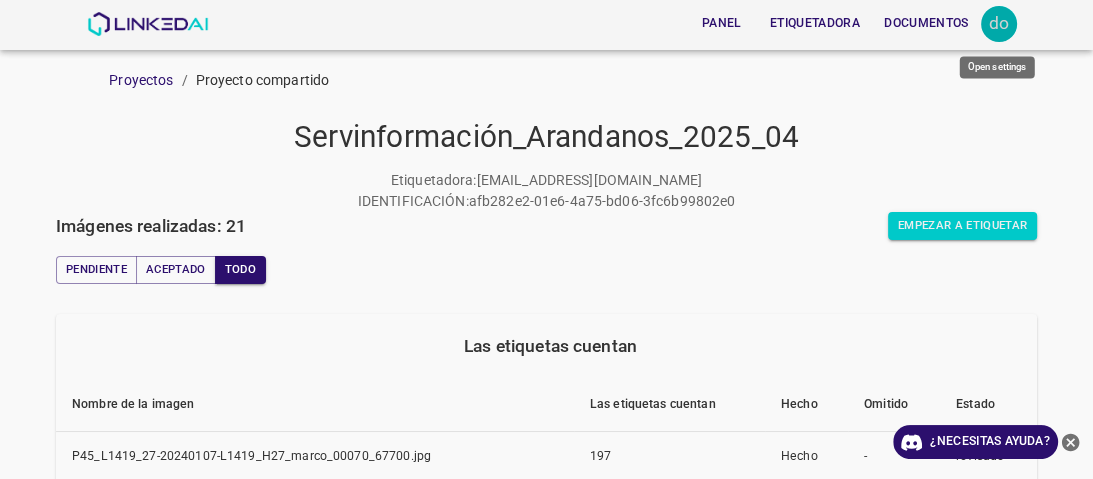 click on "do" at bounding box center (999, 23) 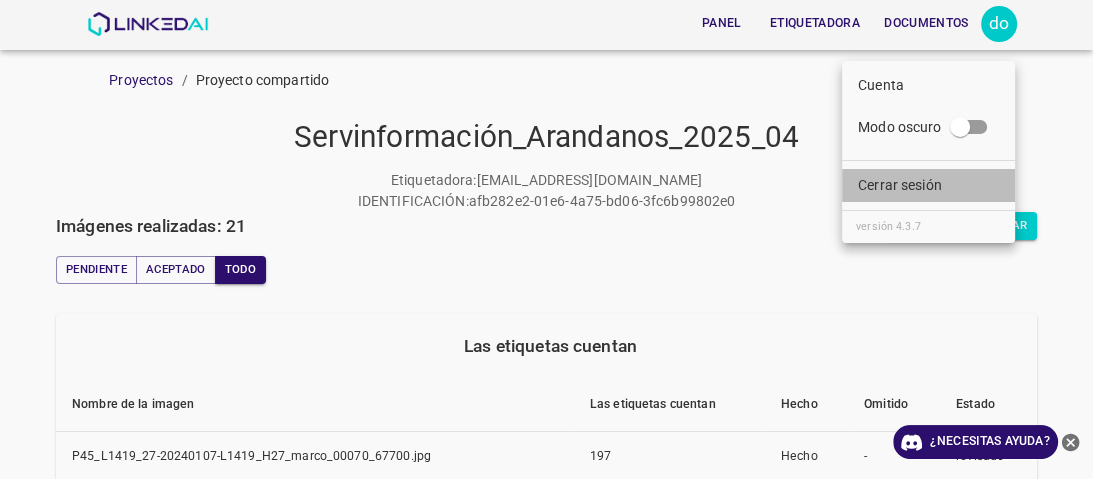 click on "Cerrar sesión" at bounding box center (900, 185) 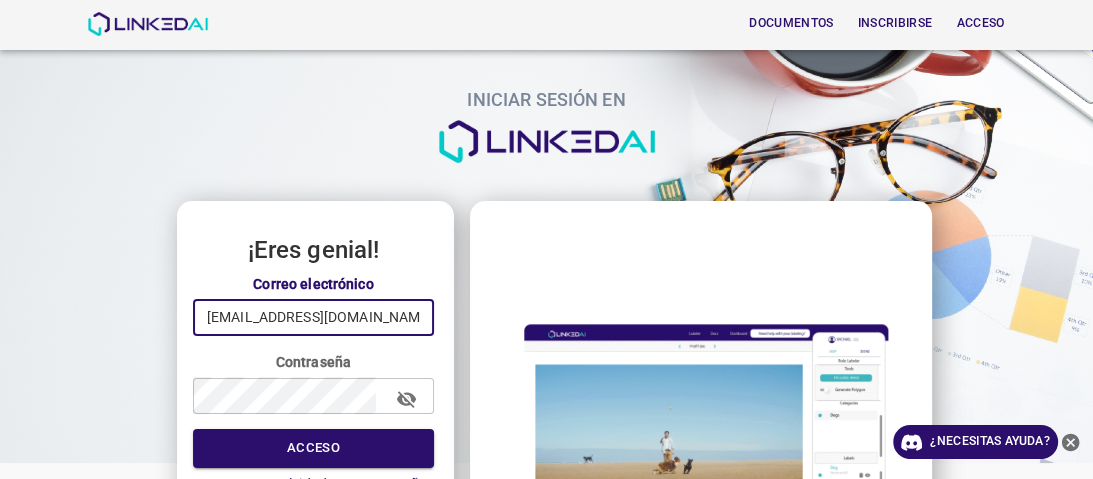 click on "riveracindy382@gmail.com" at bounding box center (313, 317) 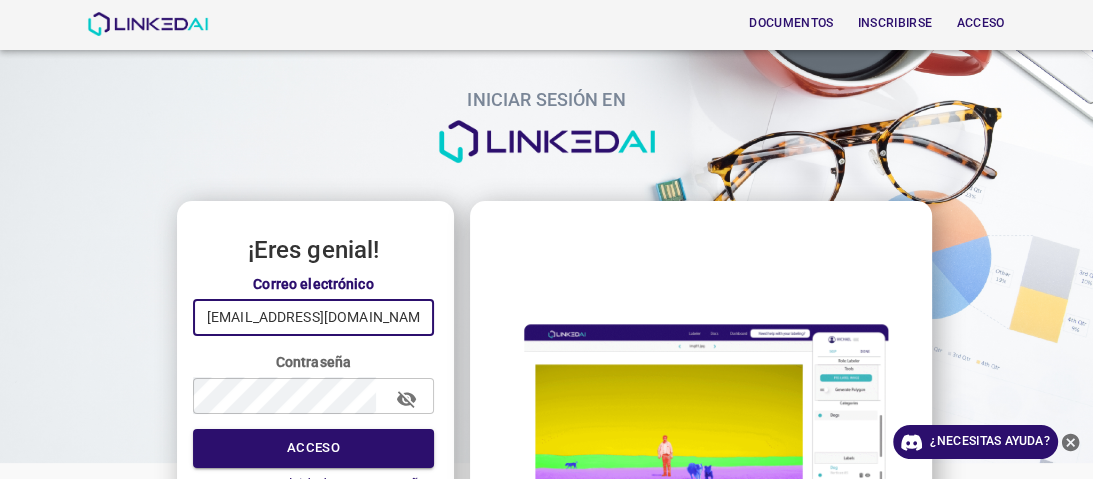 type on "[EMAIL_ADDRESS][DOMAIN_NAME]" 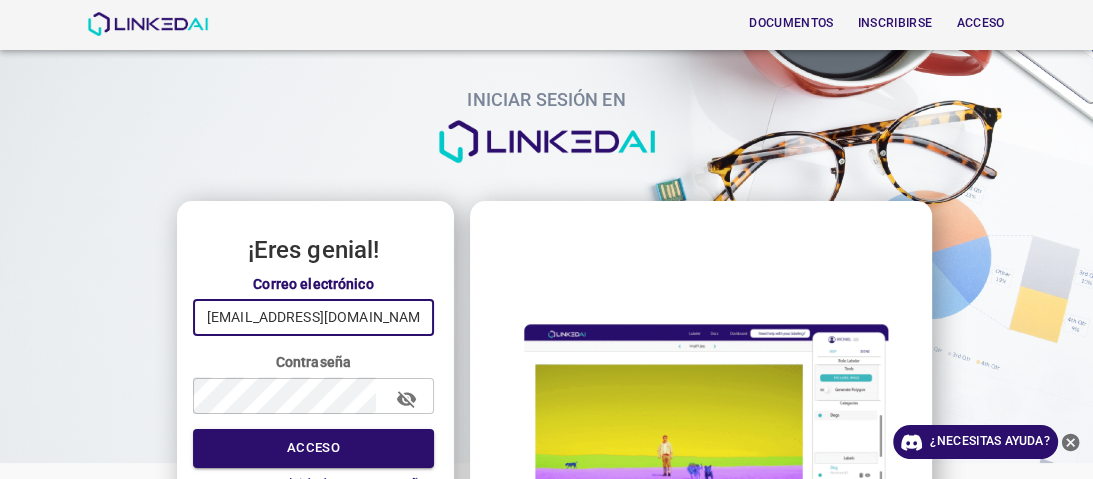 scroll, scrollTop: 192, scrollLeft: 0, axis: vertical 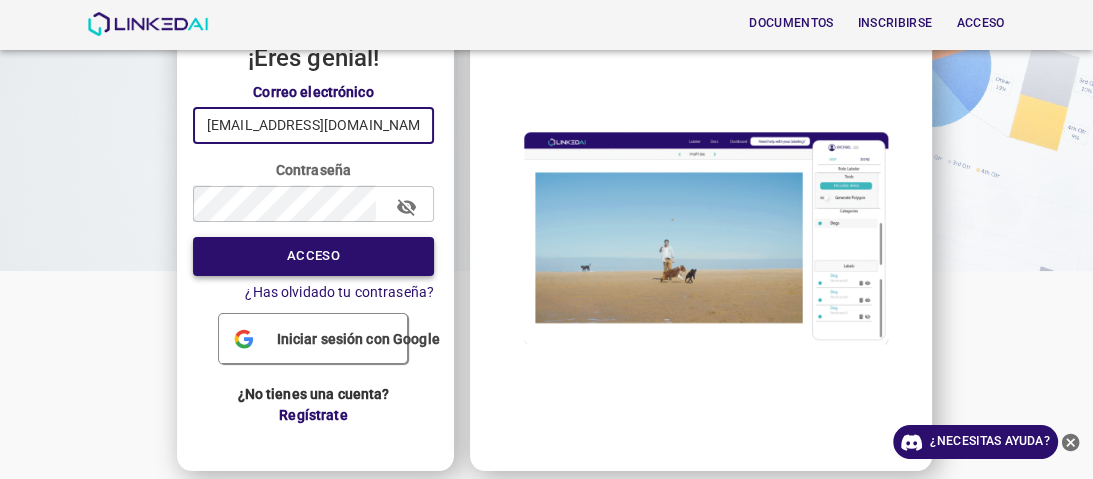 click on "Acceso" at bounding box center (313, 256) 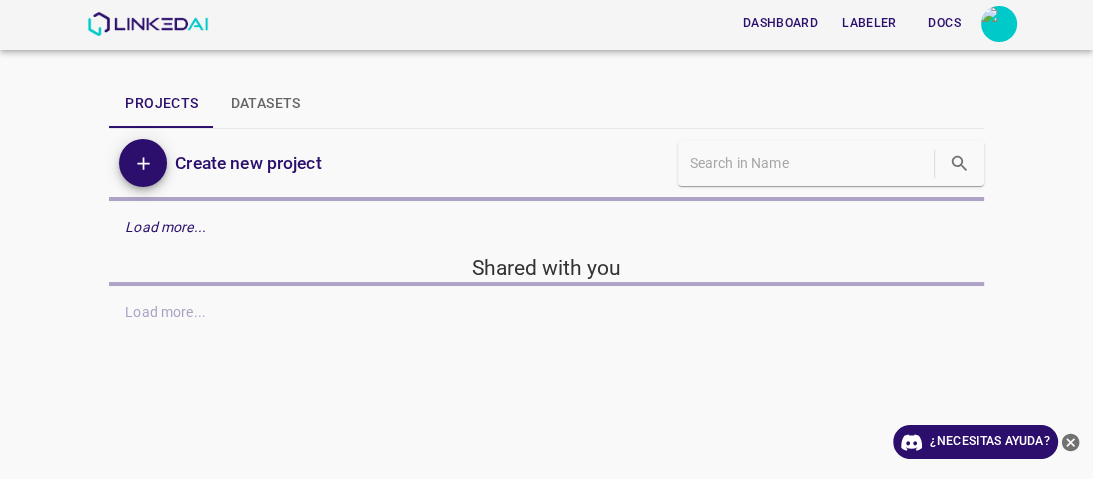 scroll, scrollTop: 0, scrollLeft: 0, axis: both 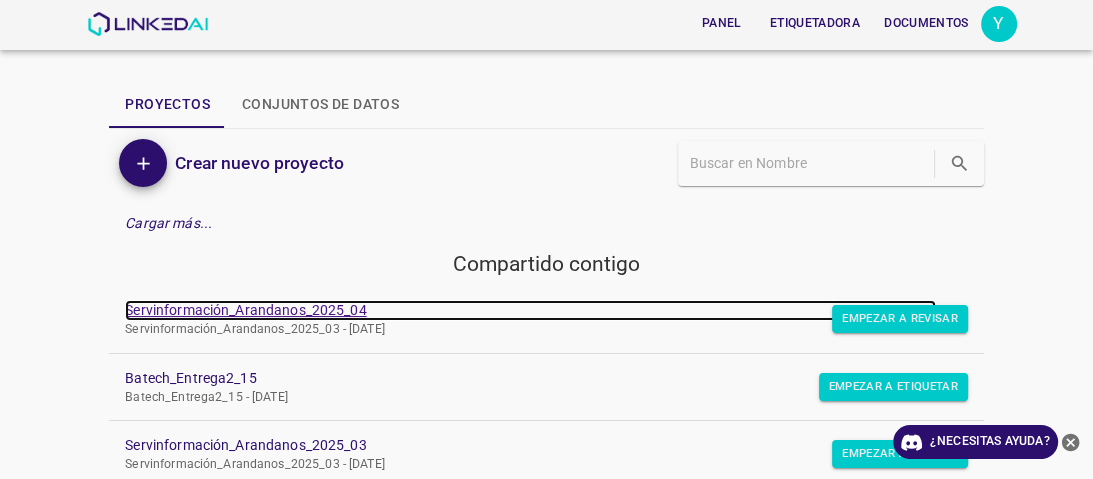 click on "Servinformación_Arandanos_2025_04" at bounding box center (245, 310) 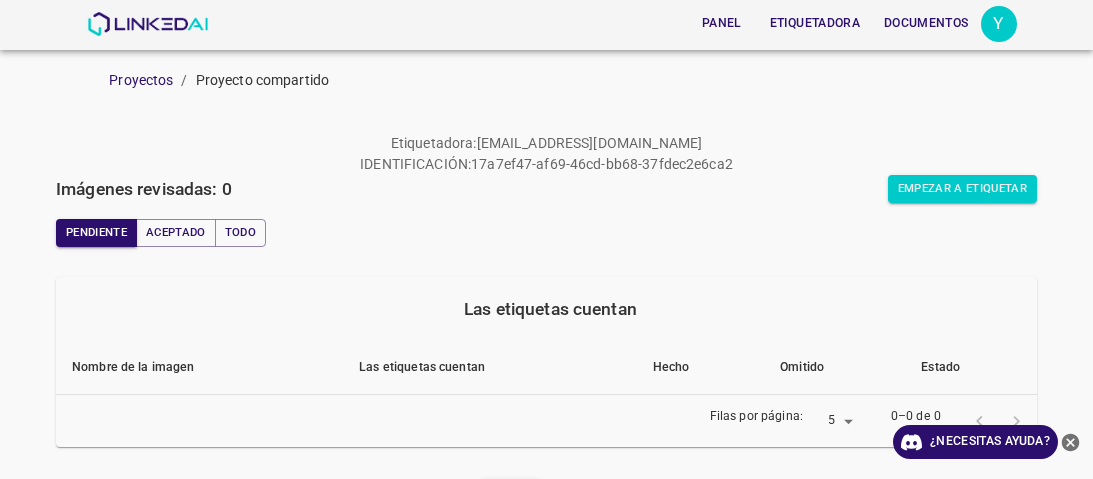 scroll, scrollTop: 0, scrollLeft: 0, axis: both 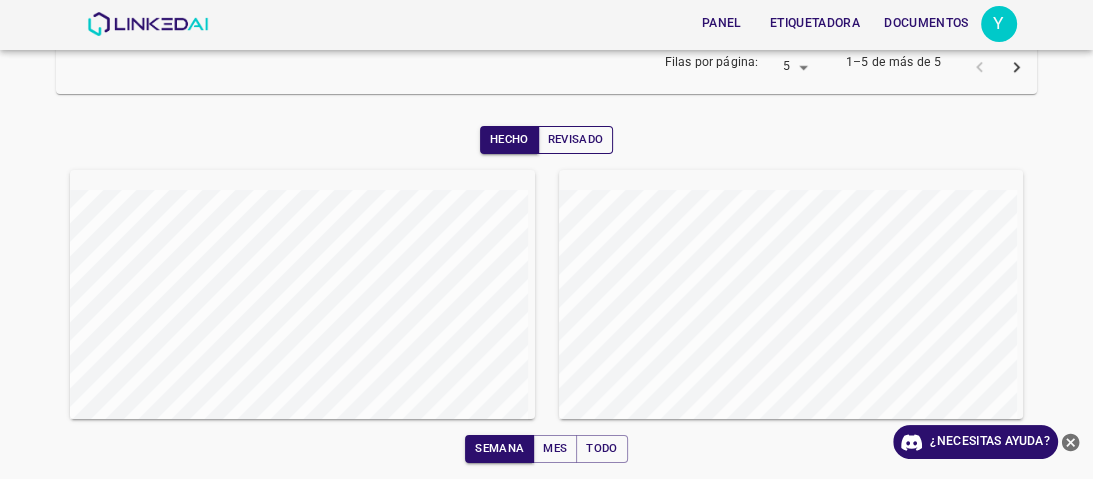 click on "Revisado" at bounding box center [576, 140] 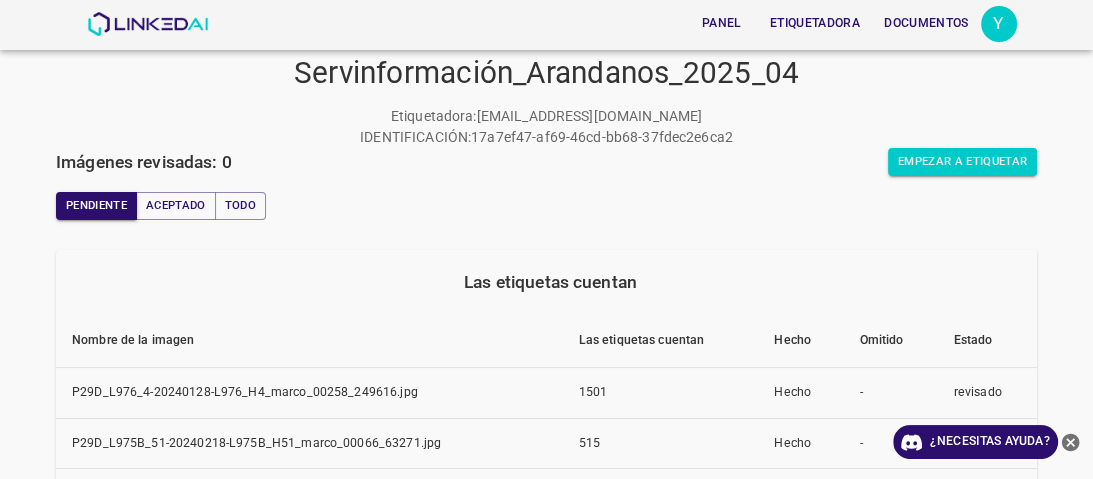 scroll, scrollTop: 0, scrollLeft: 0, axis: both 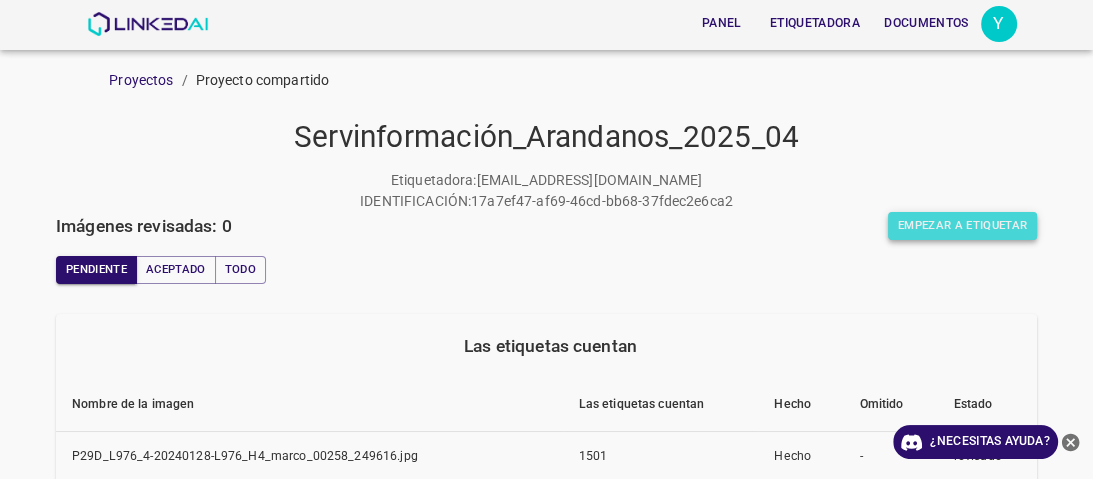 click on "Empezar a etiquetar" at bounding box center (962, 226) 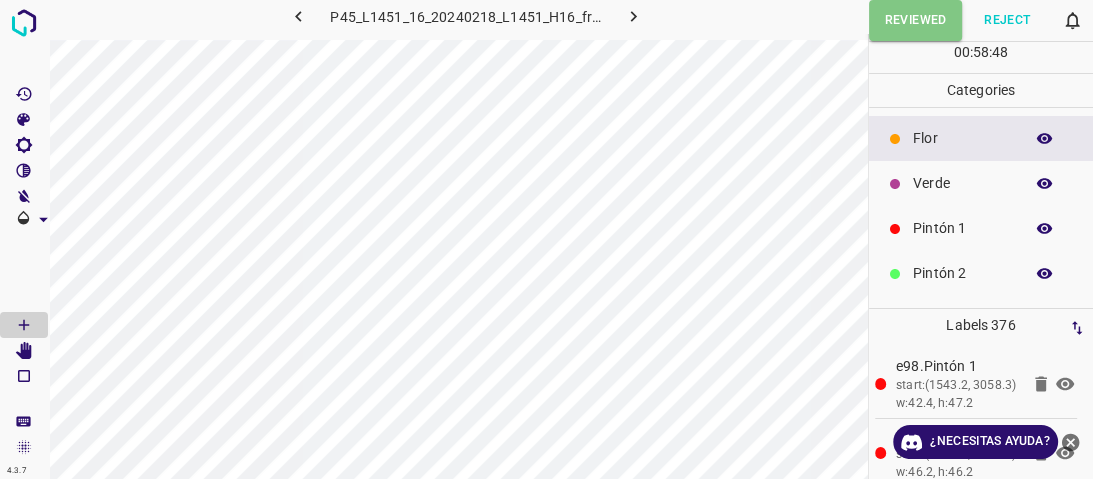 click 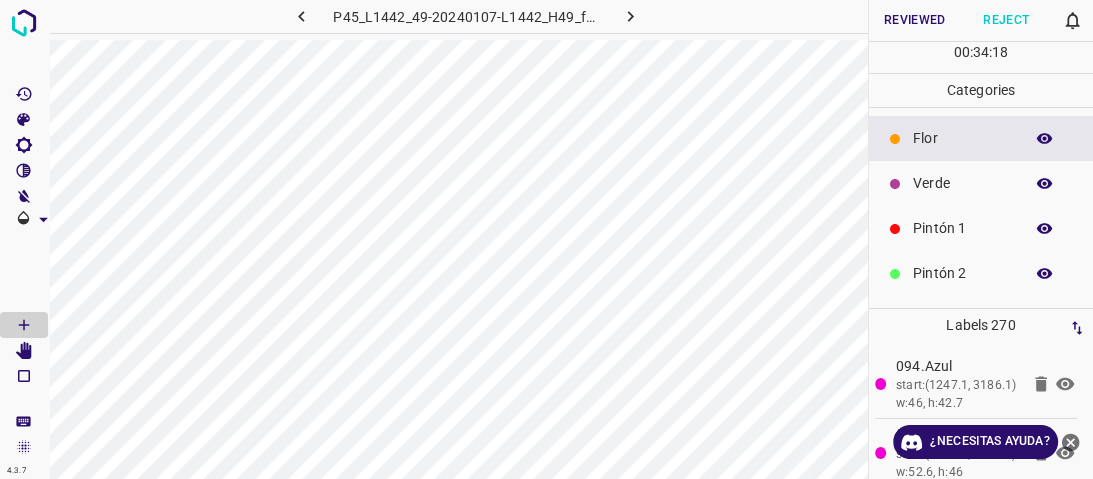 click at bounding box center [1045, 184] 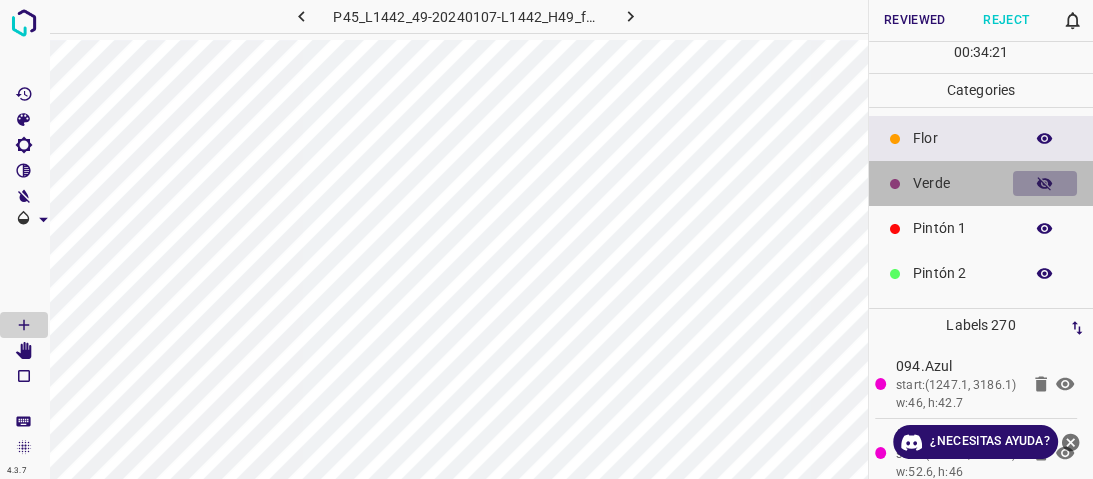click 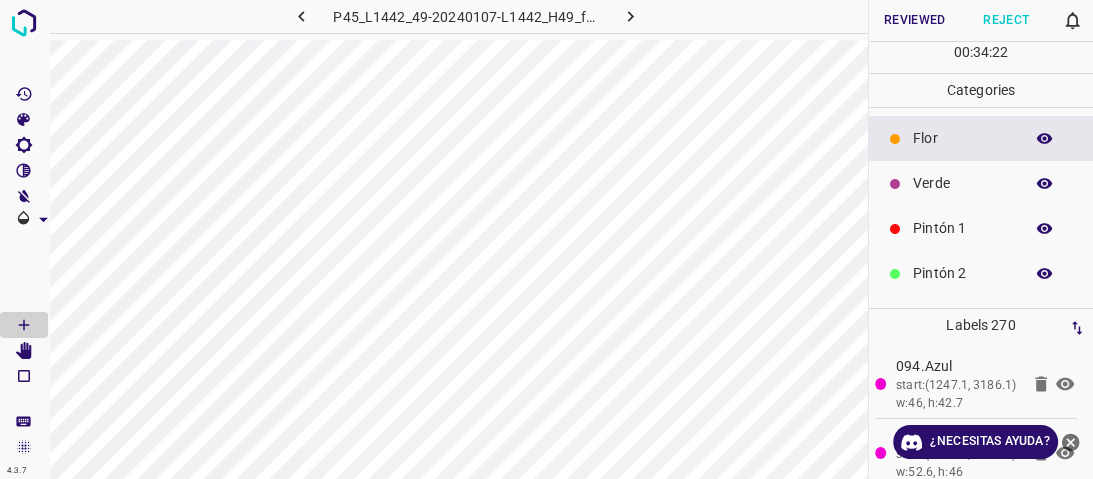 click at bounding box center (1045, 184) 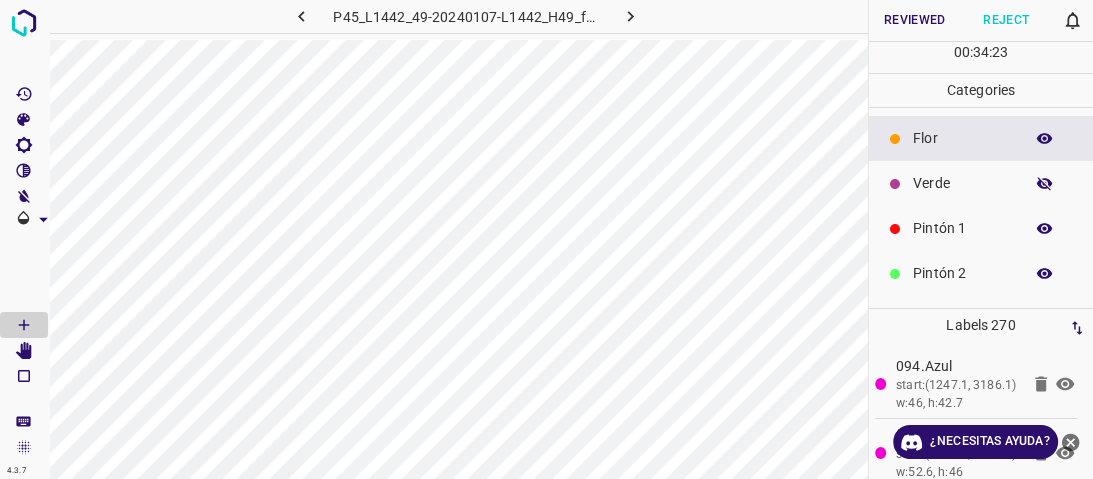 click at bounding box center (1045, 184) 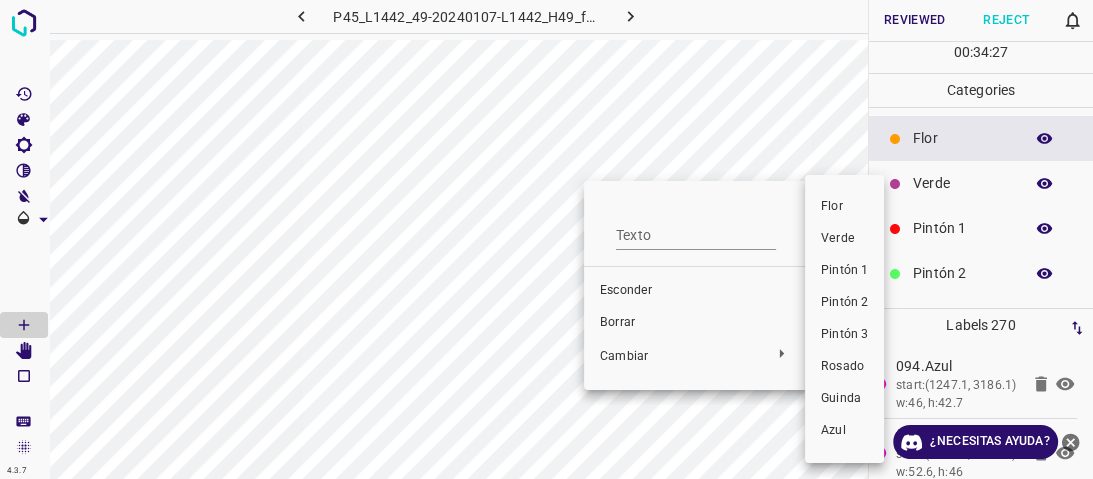 click on "Pintón 2" at bounding box center (844, 302) 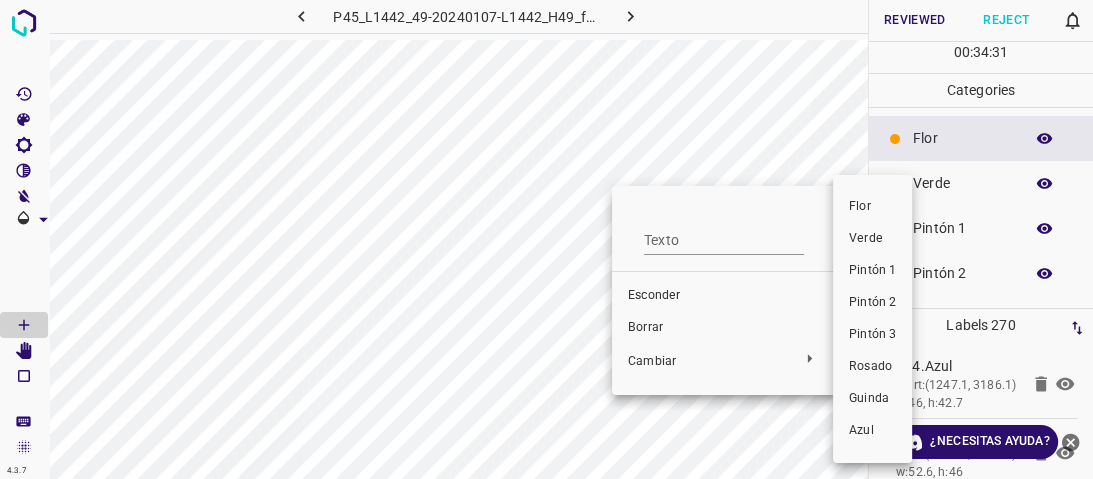 click on "Pintón 2" at bounding box center [872, 302] 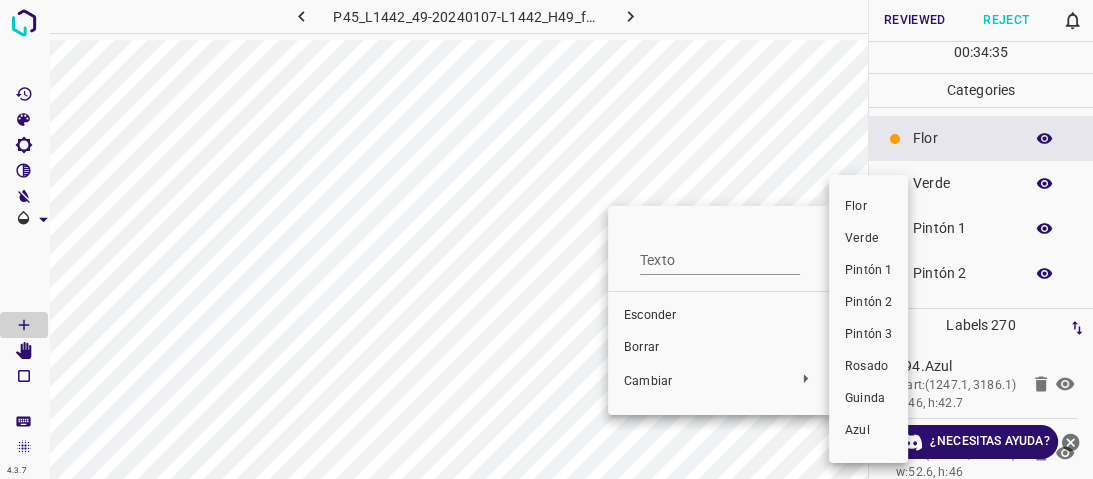 click on "Pintón 2" at bounding box center [868, 302] 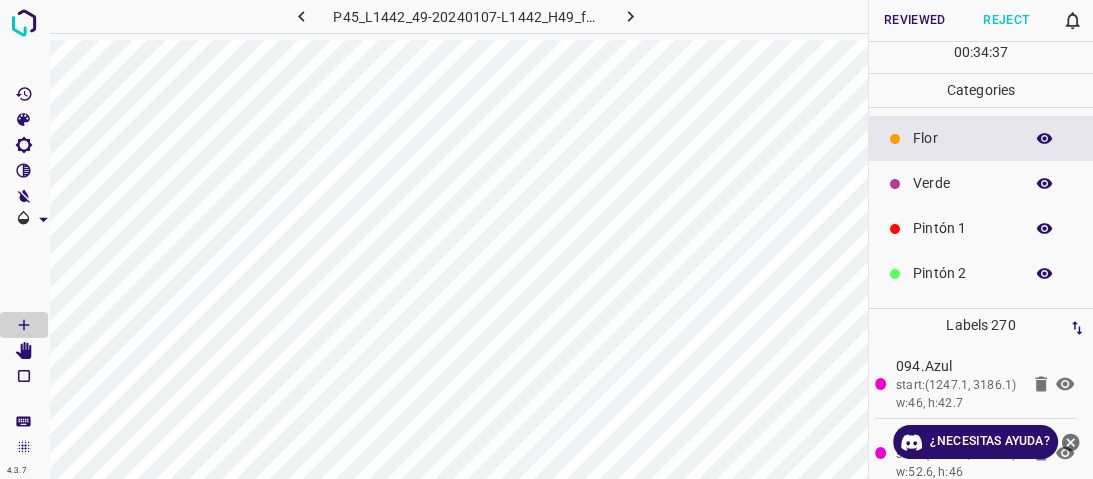 scroll, scrollTop: 176, scrollLeft: 0, axis: vertical 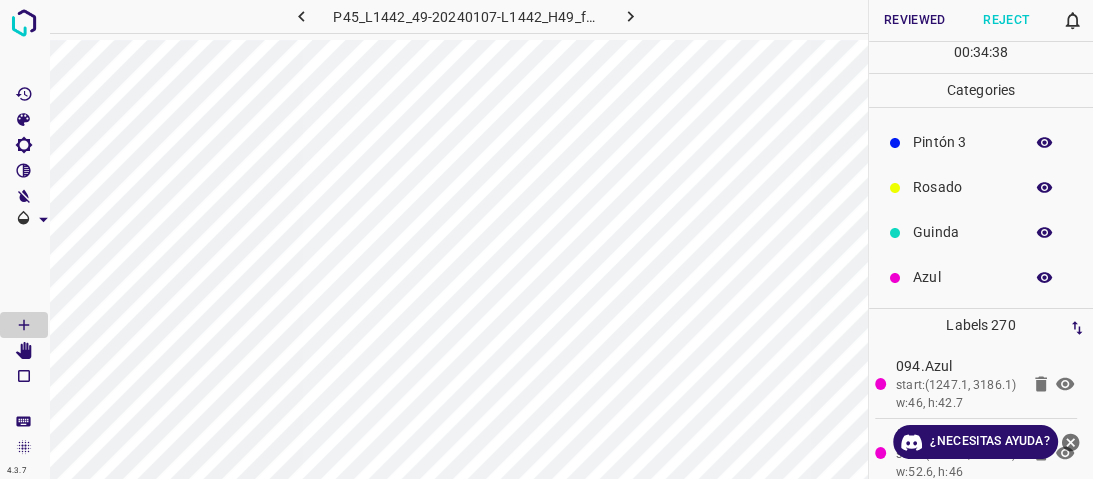 click at bounding box center [1045, 278] 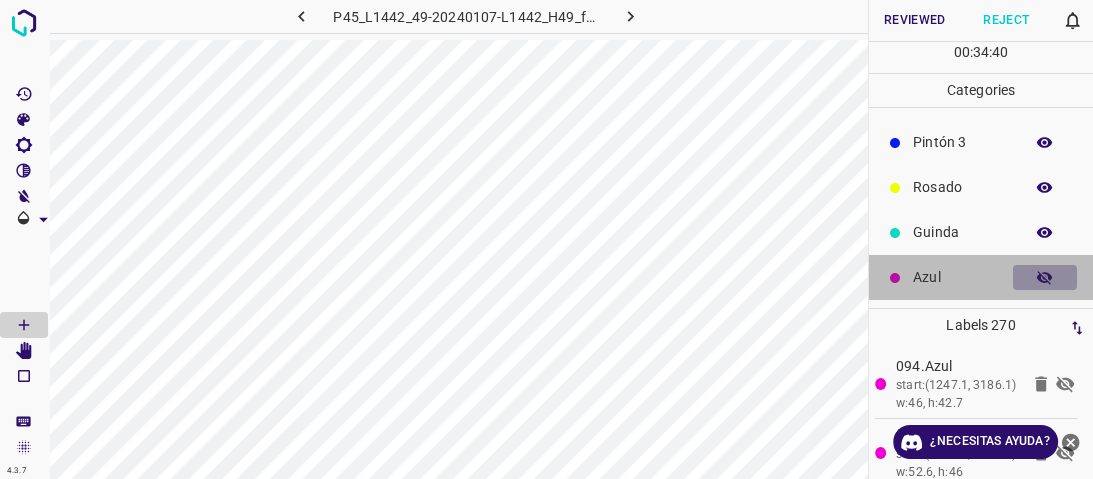 click at bounding box center [1045, 278] 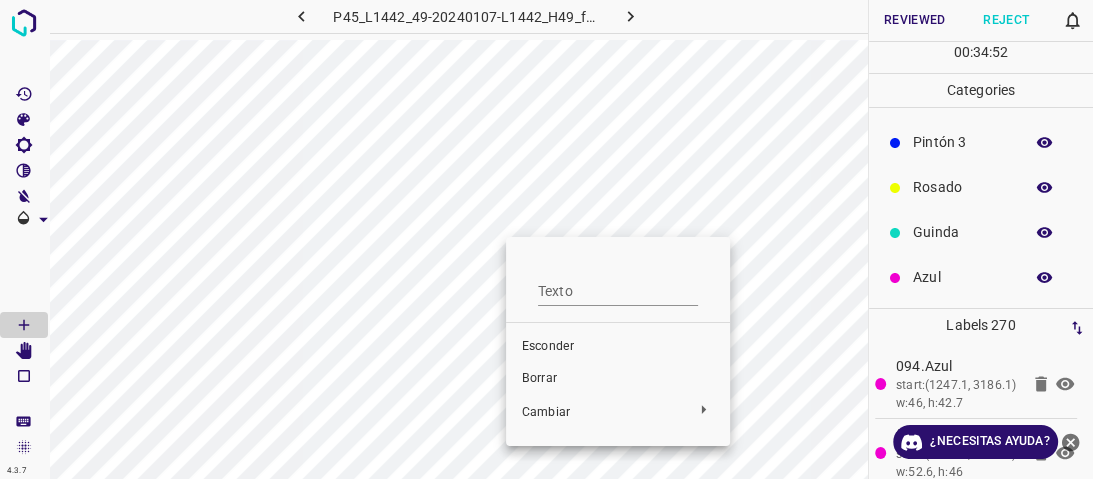 click at bounding box center [546, 239] 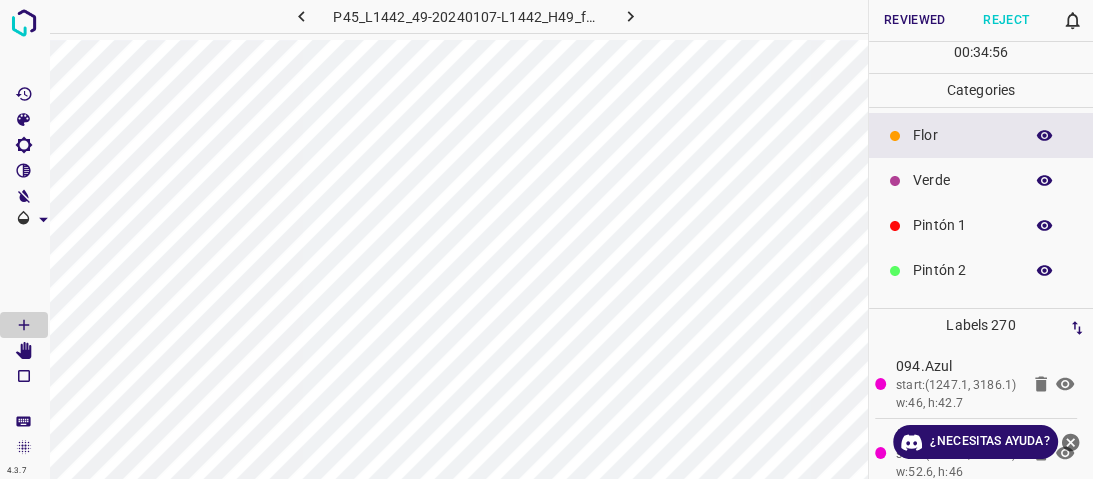 scroll, scrollTop: 0, scrollLeft: 0, axis: both 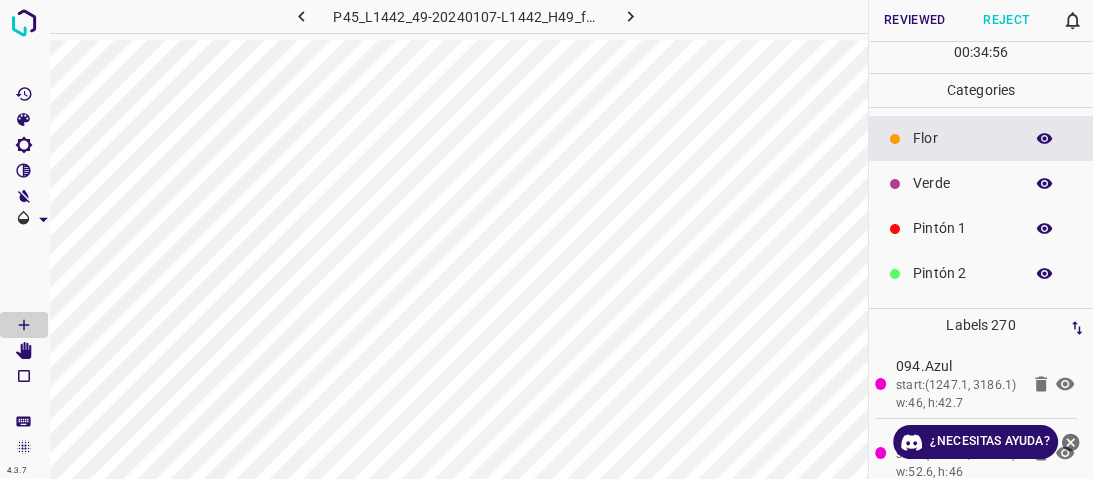 click 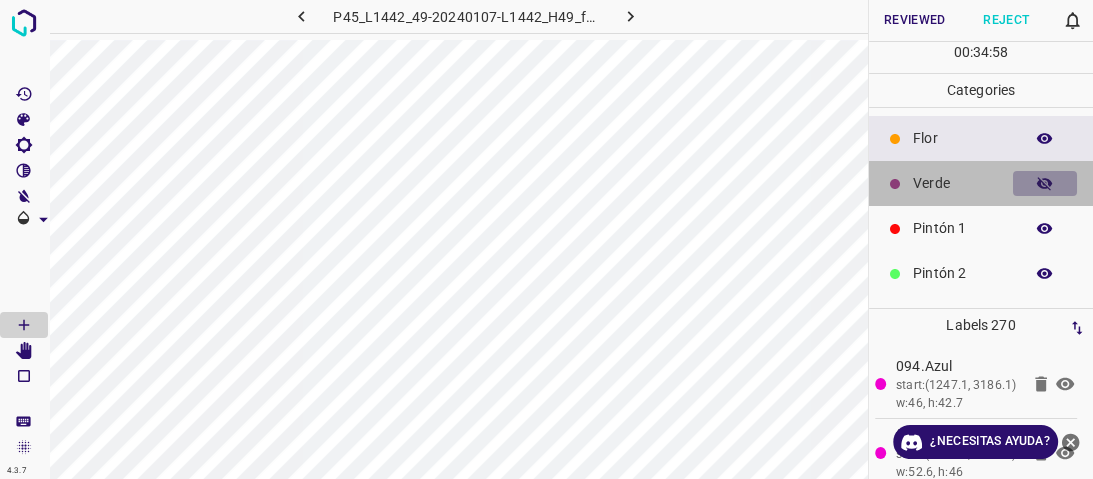 click 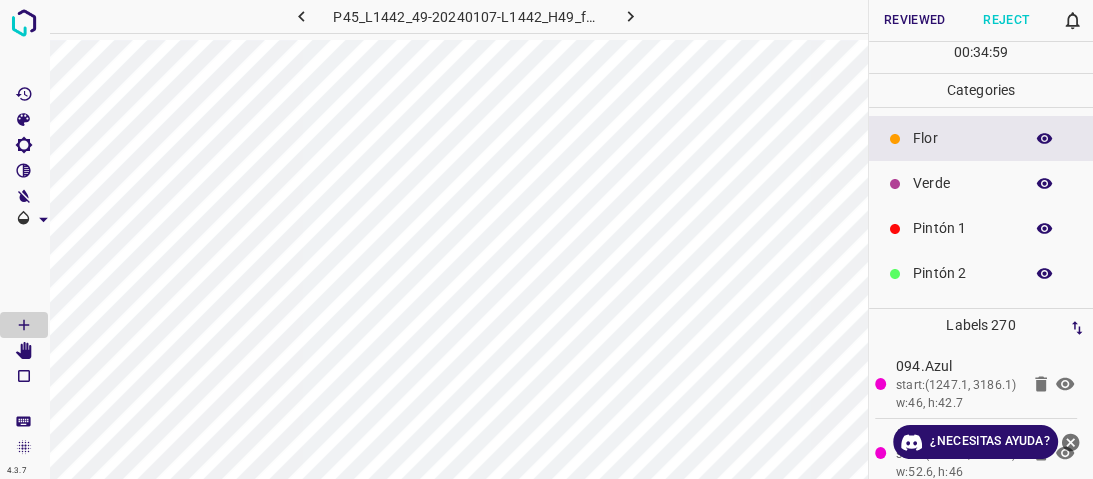 click 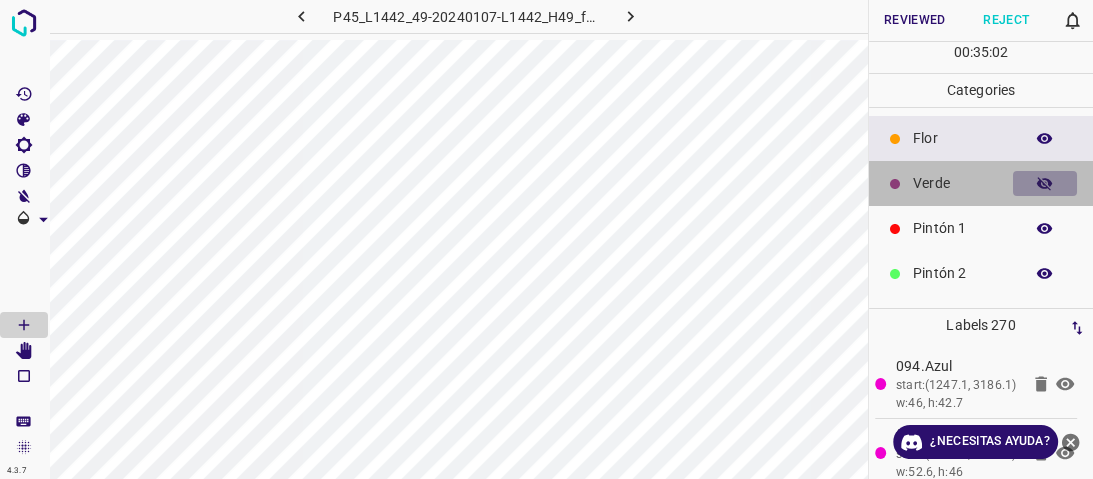 click 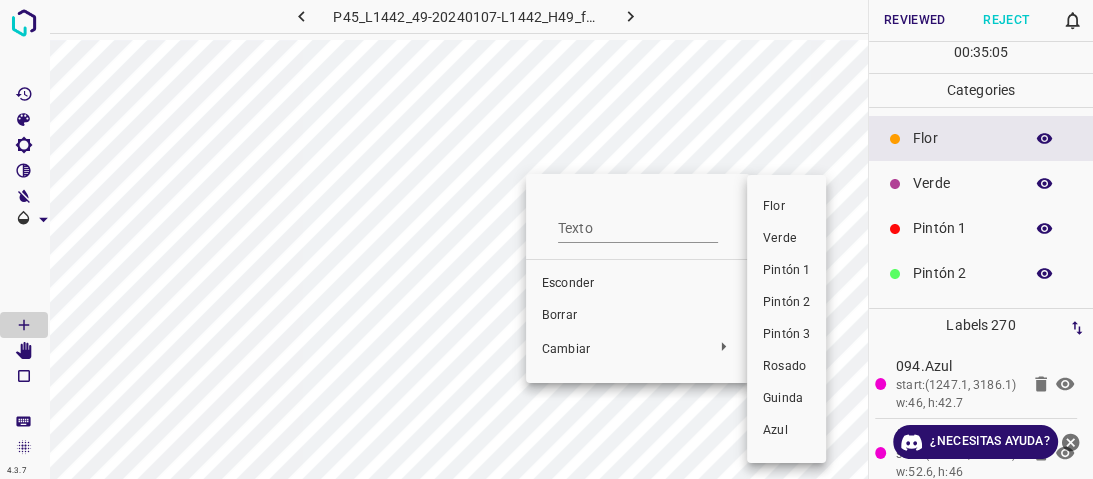 click on "Pintón 1" at bounding box center [786, 270] 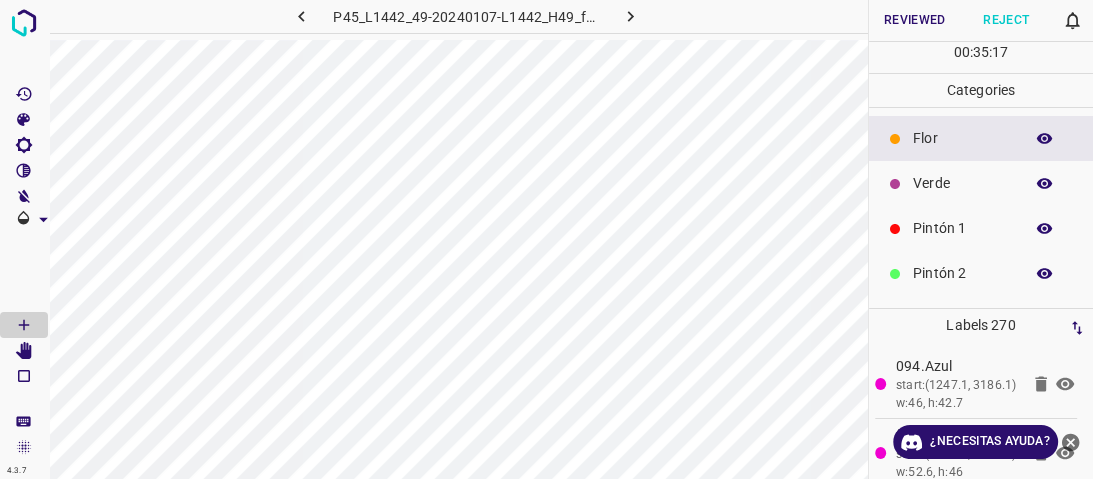 click at bounding box center (1045, 184) 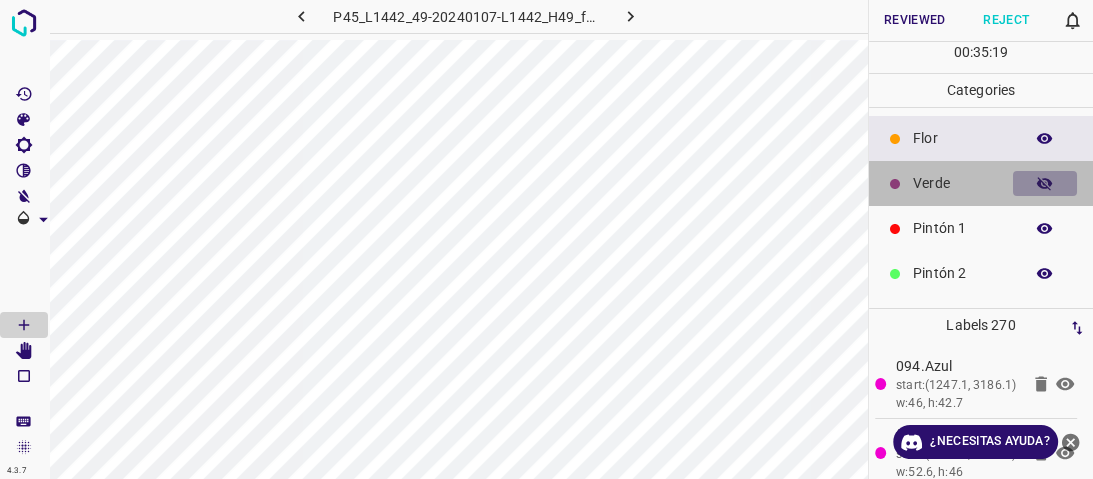 click 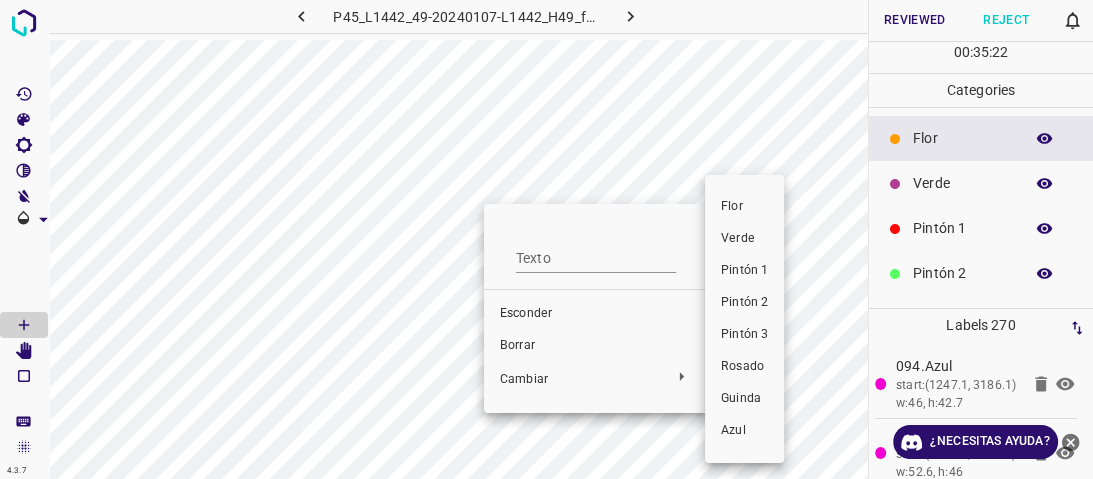 click on "Pintón 2" at bounding box center (744, 302) 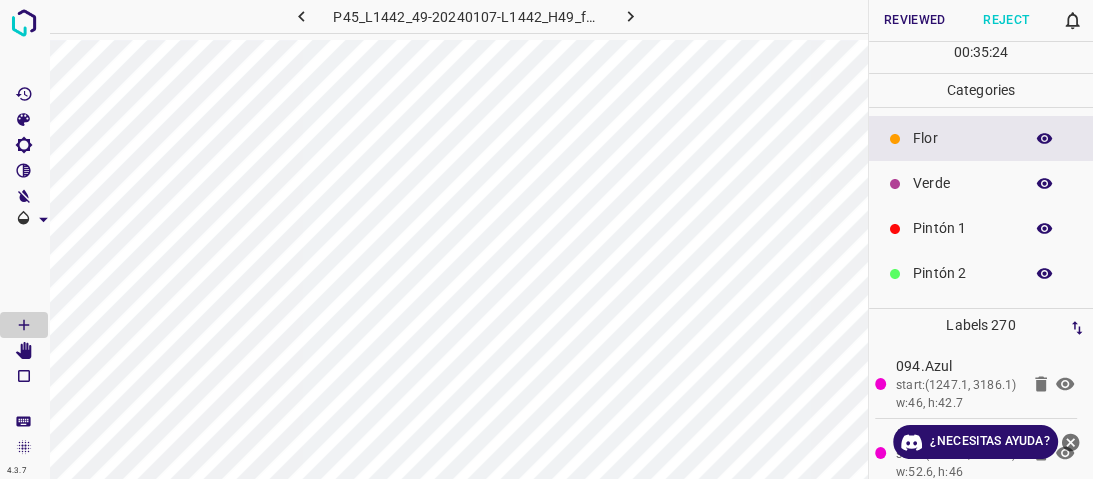 click 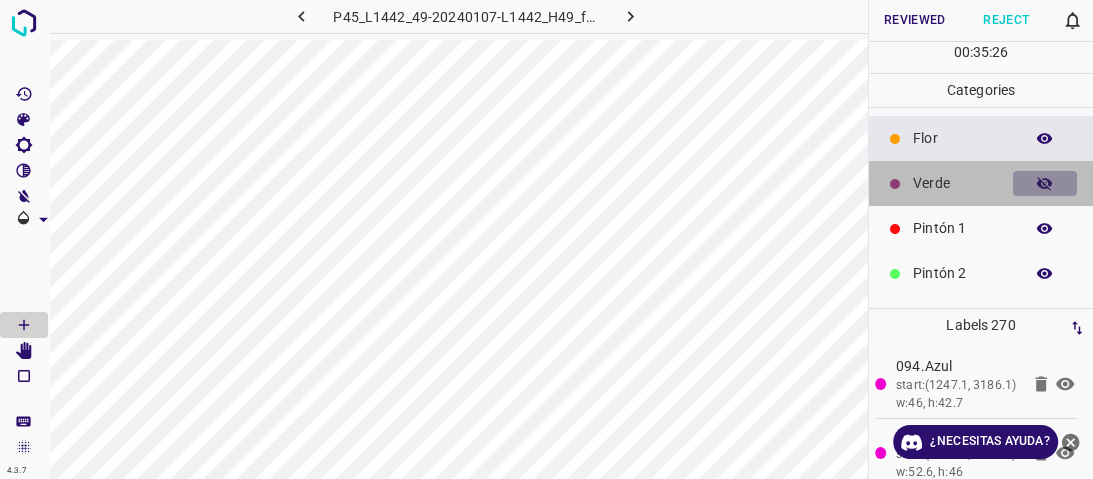 click 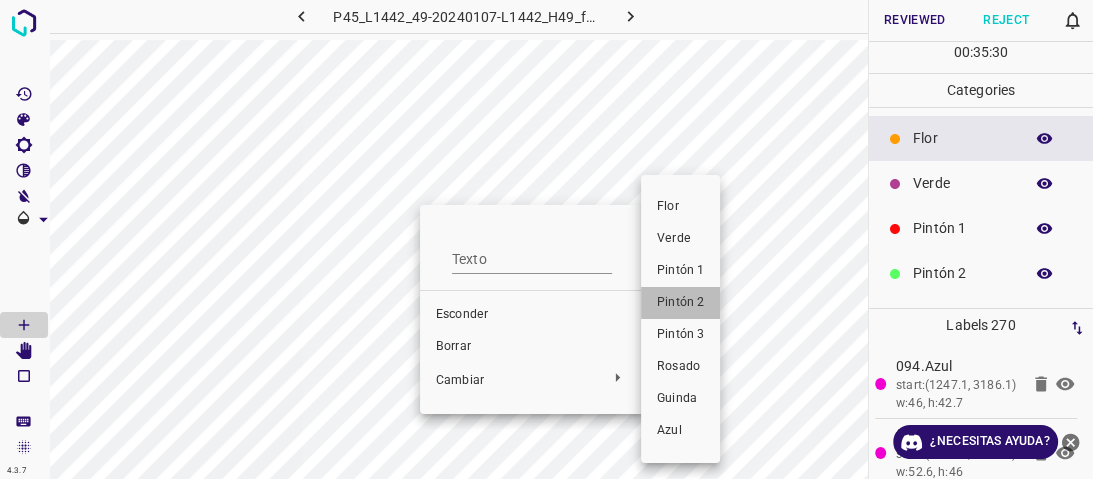 click on "Pintón 2" at bounding box center [680, 302] 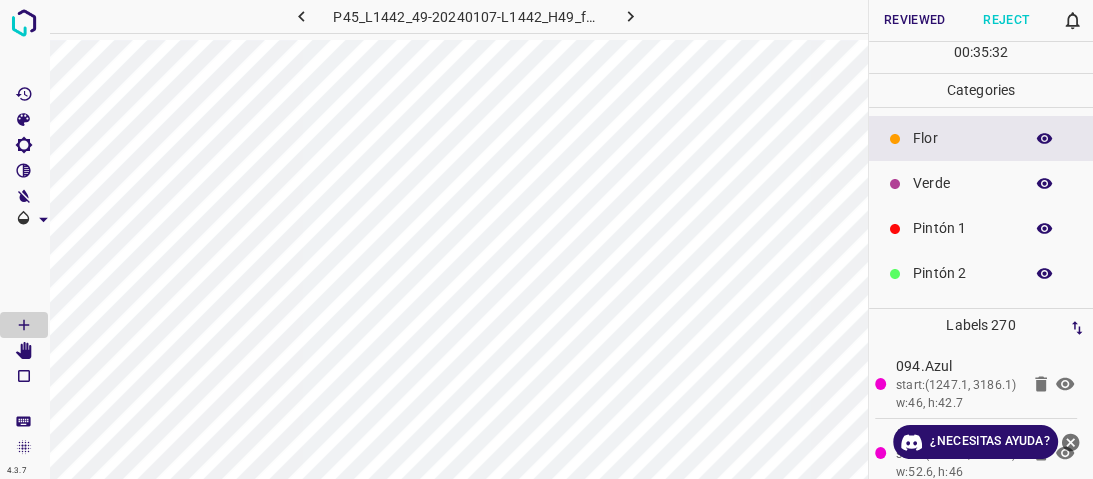 click 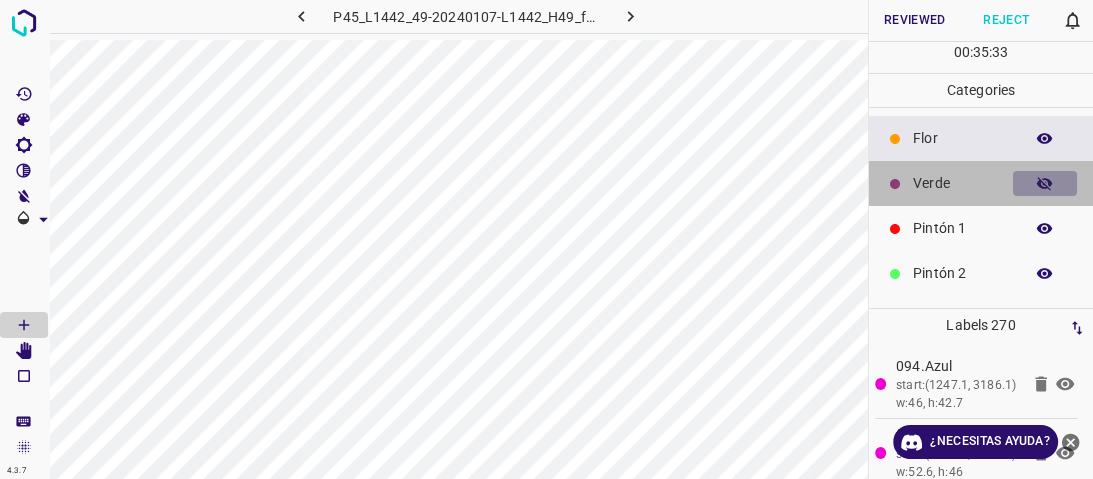 click 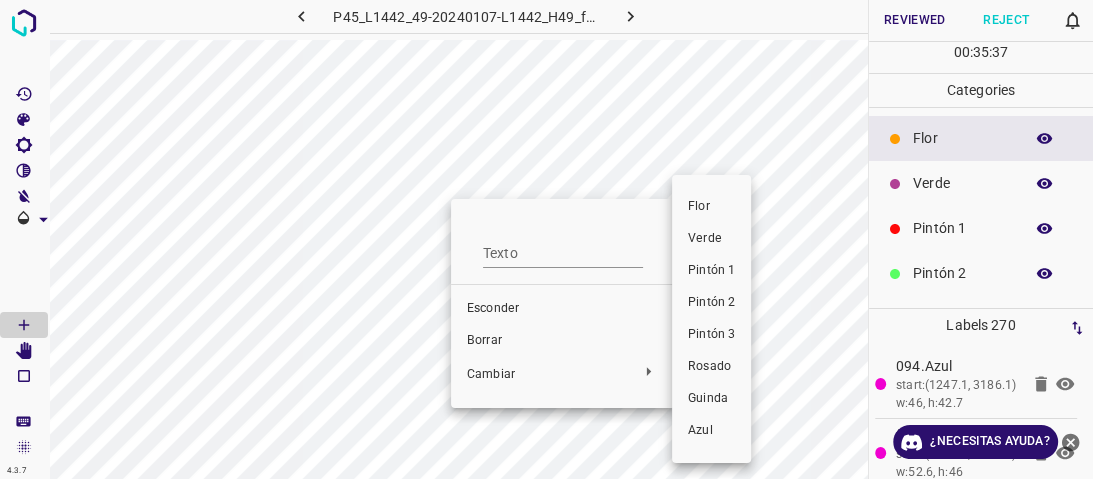 drag, startPoint x: 723, startPoint y: 272, endPoint x: 656, endPoint y: 248, distance: 71.168816 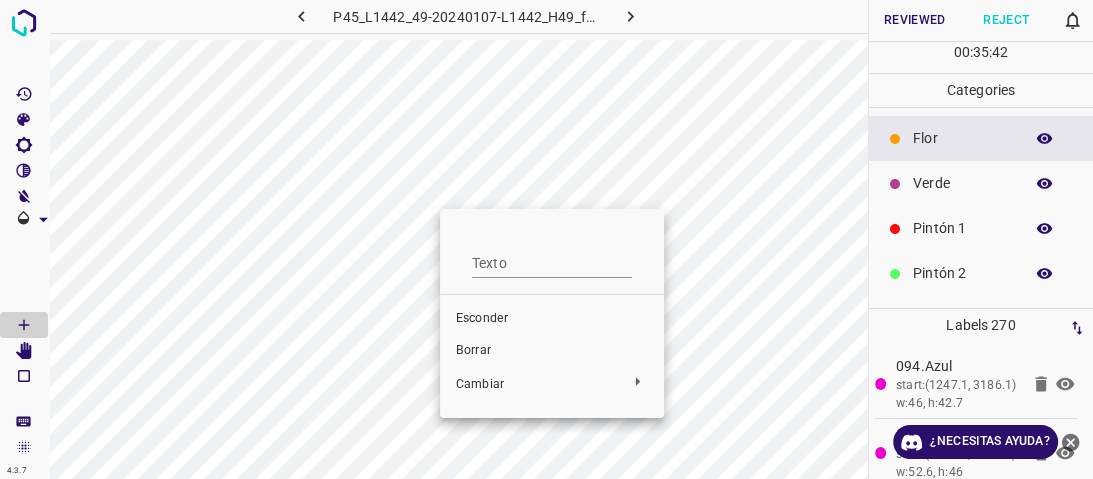 click at bounding box center (546, 239) 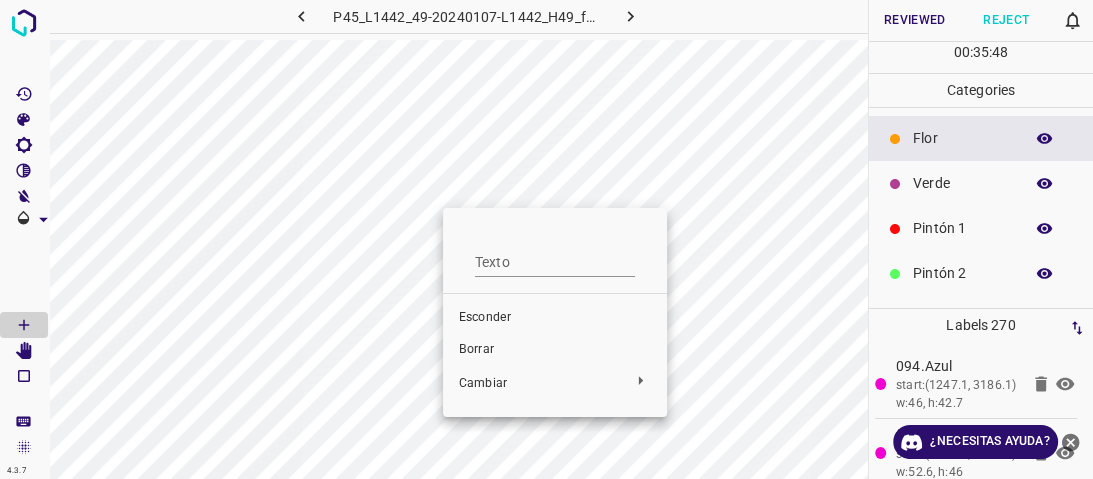 click at bounding box center [546, 239] 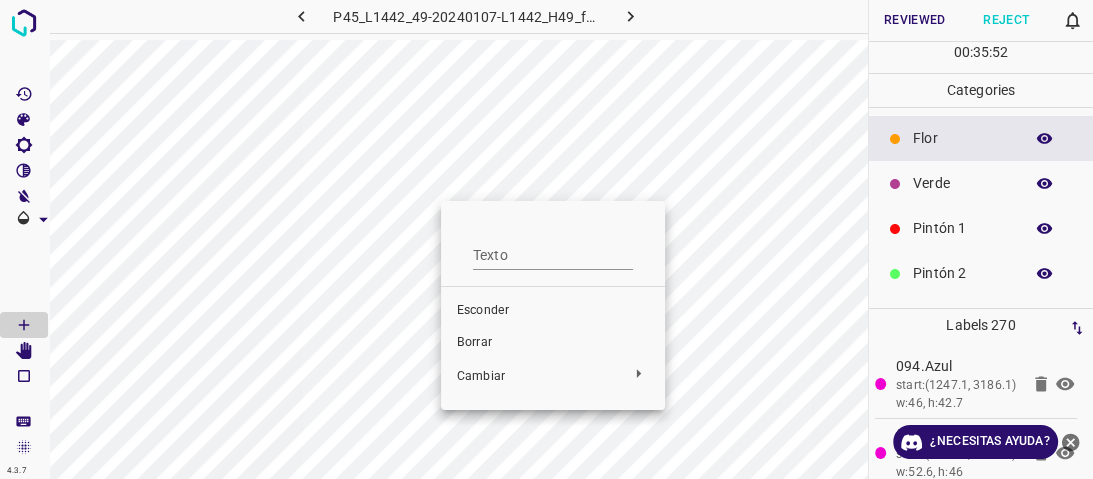 click at bounding box center [546, 239] 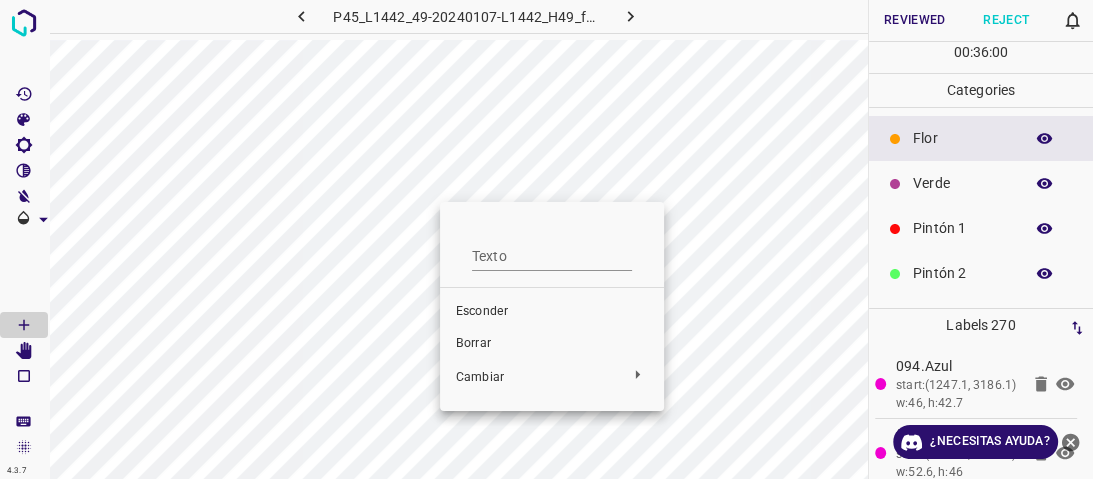 click at bounding box center (546, 239) 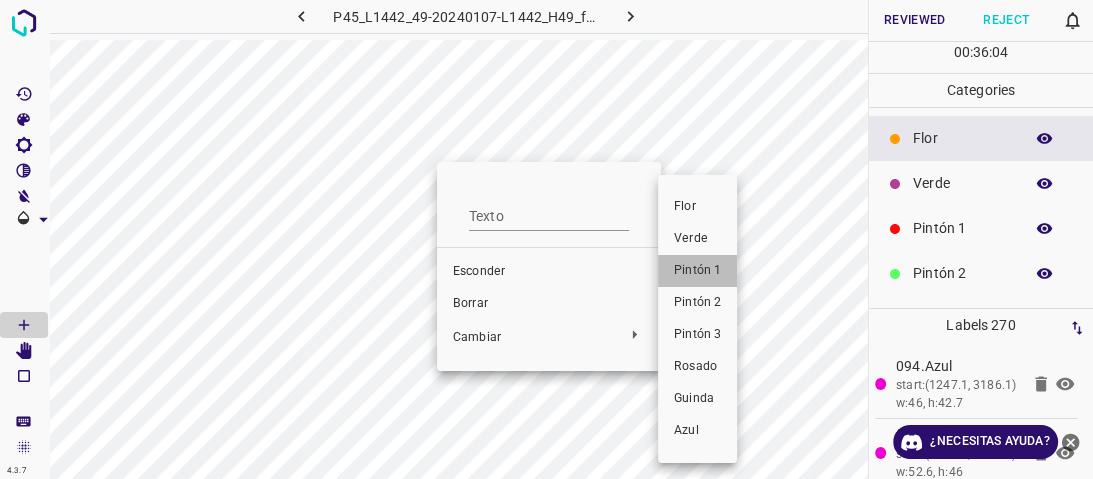 click on "Pintón 1" at bounding box center [697, 270] 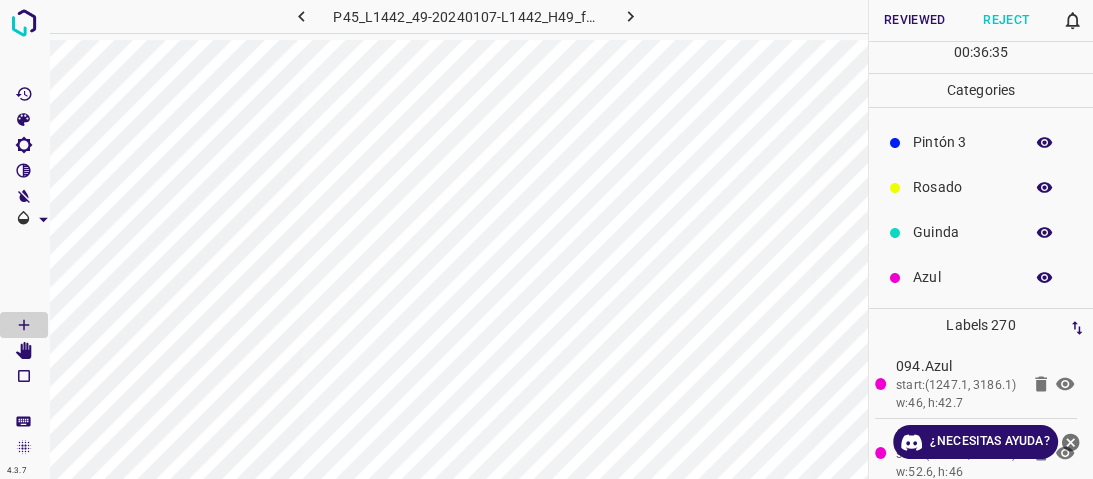 scroll, scrollTop: 0, scrollLeft: 0, axis: both 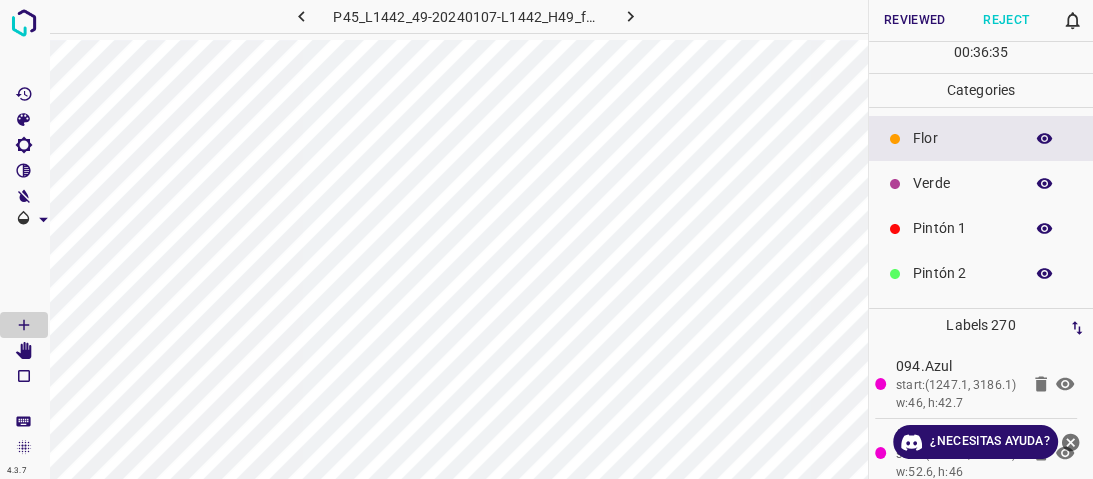 click 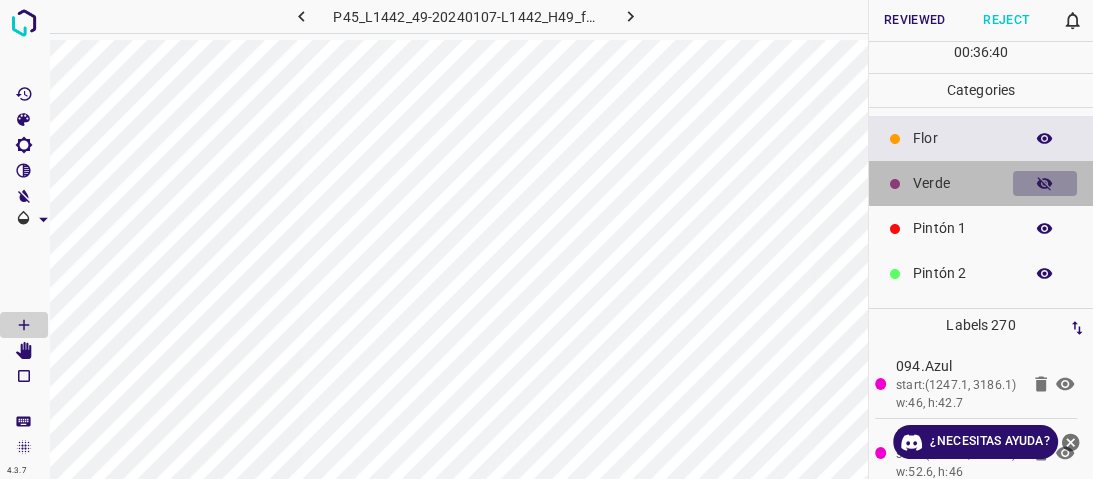 click 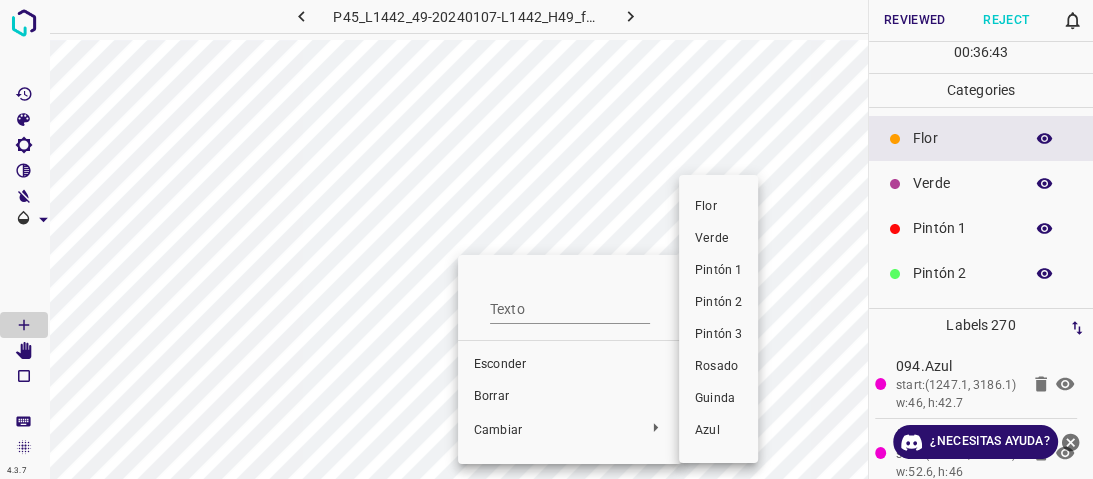 click on "Pintón 1" at bounding box center [718, 270] 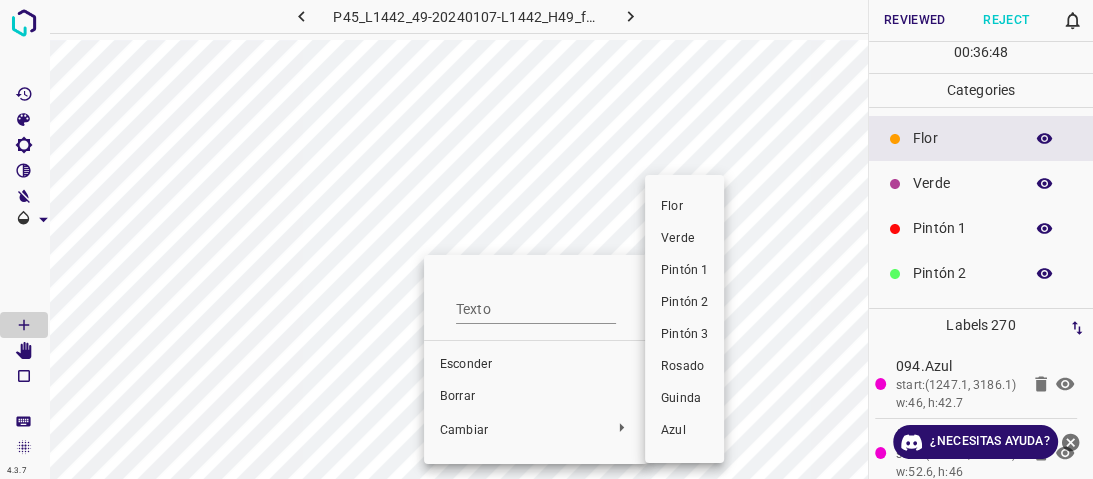 drag, startPoint x: 696, startPoint y: 273, endPoint x: 671, endPoint y: 280, distance: 25.96151 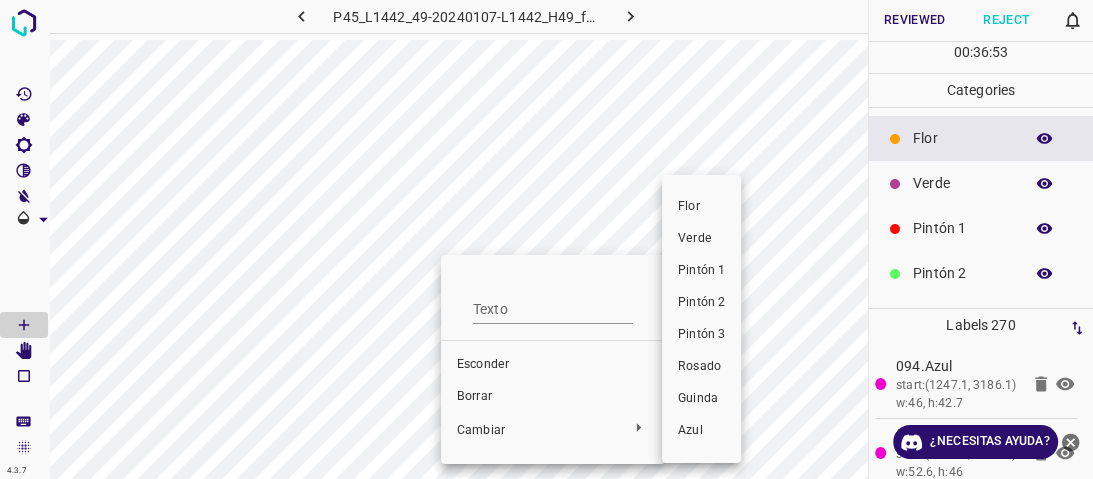 click on "Pintón 1" at bounding box center [701, 270] 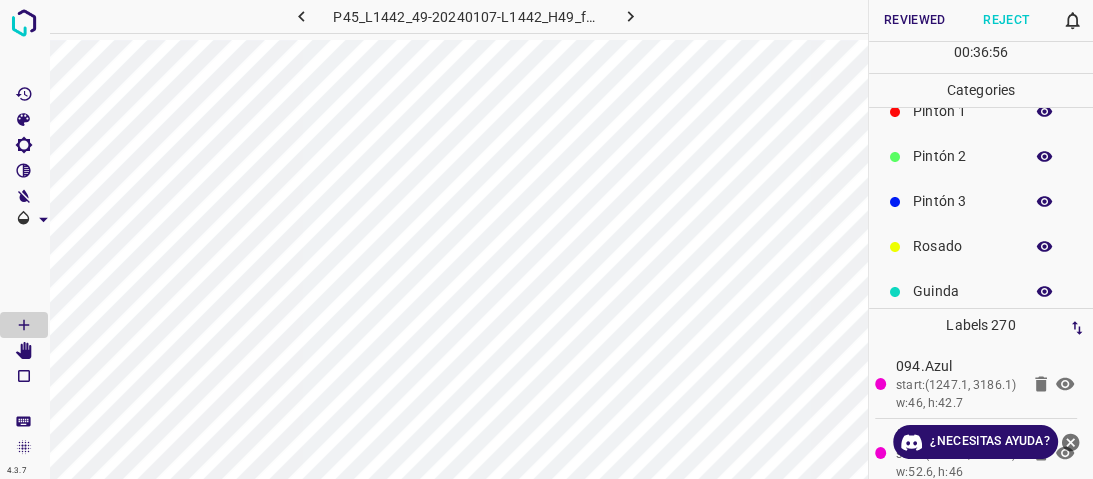 scroll, scrollTop: 176, scrollLeft: 0, axis: vertical 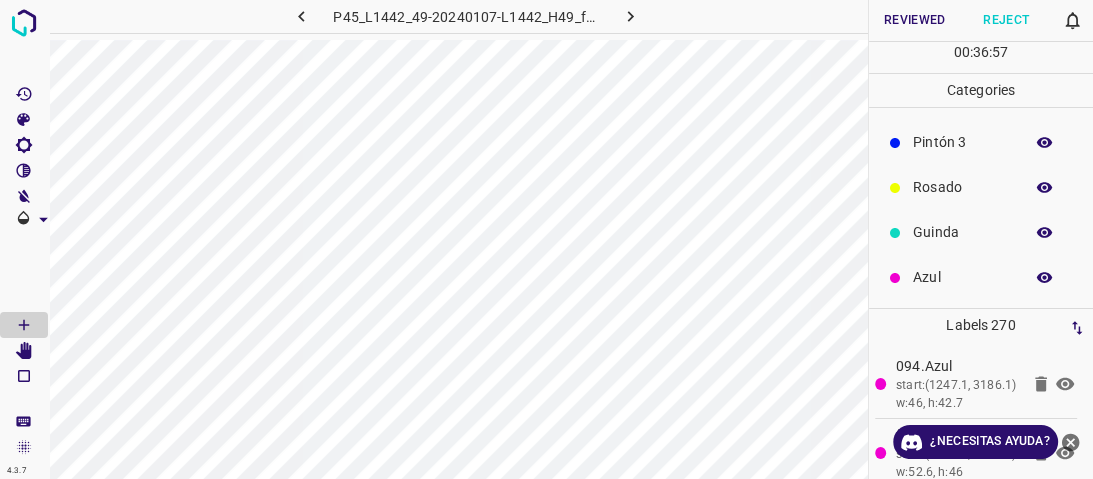 click 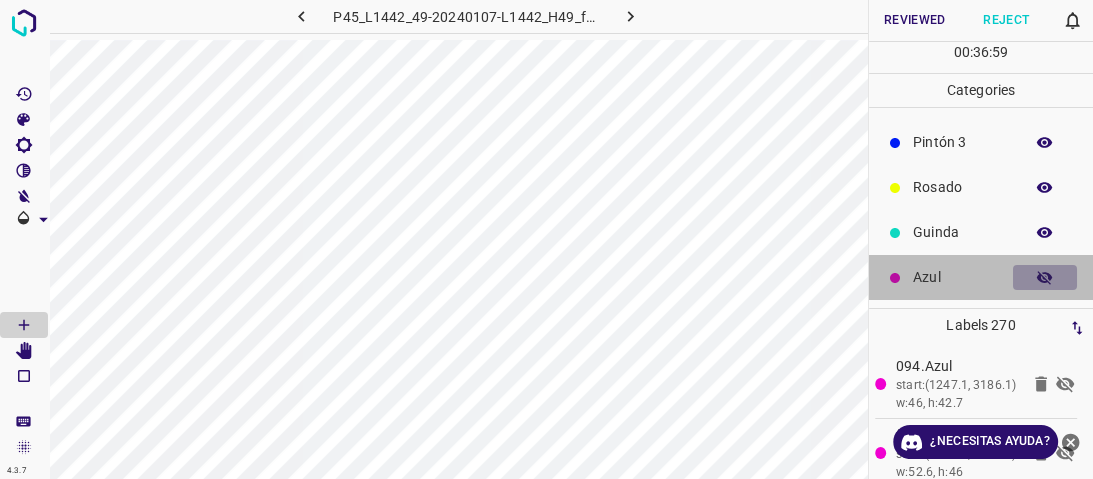 click 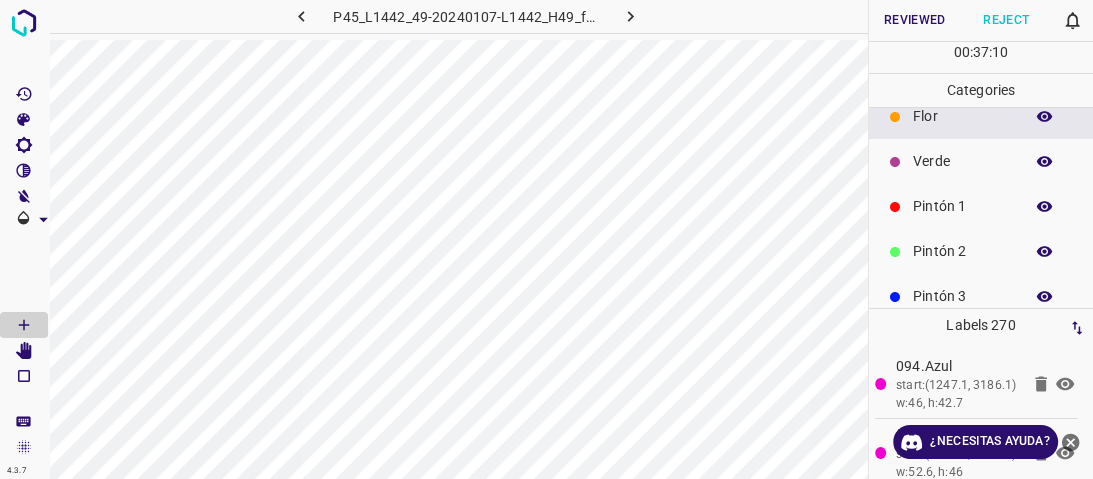 scroll, scrollTop: 0, scrollLeft: 0, axis: both 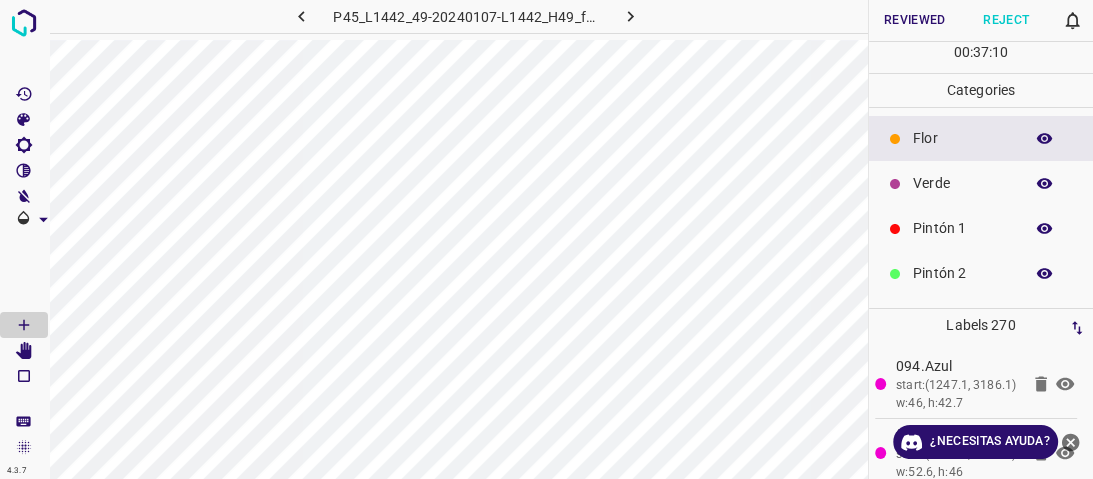 click on "Verde" at bounding box center (963, 183) 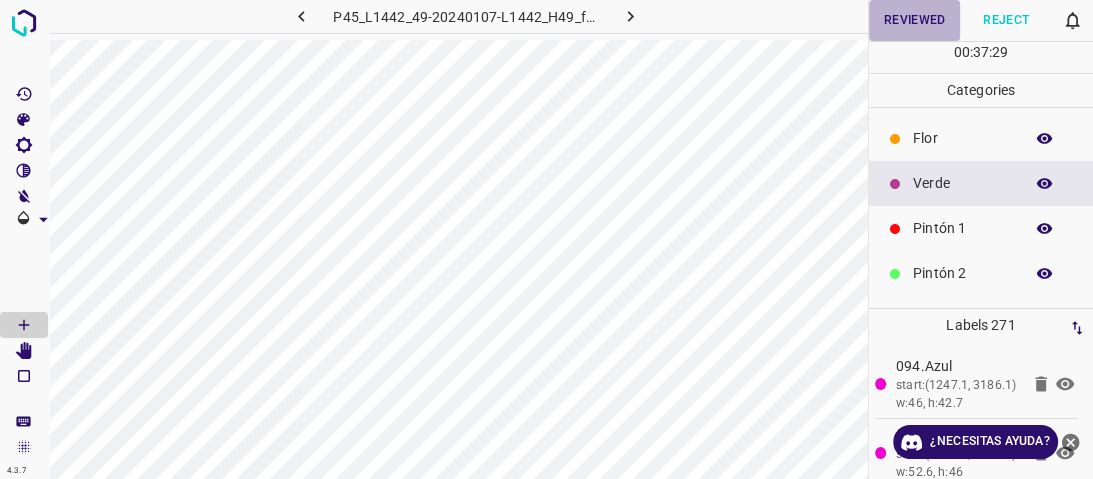 click on "Reviewed" at bounding box center [915, 20] 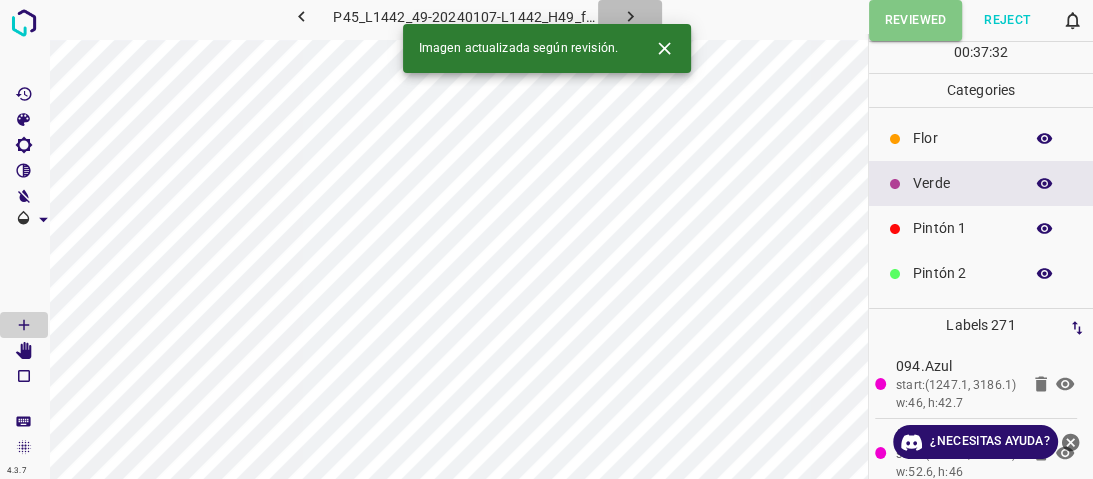 click 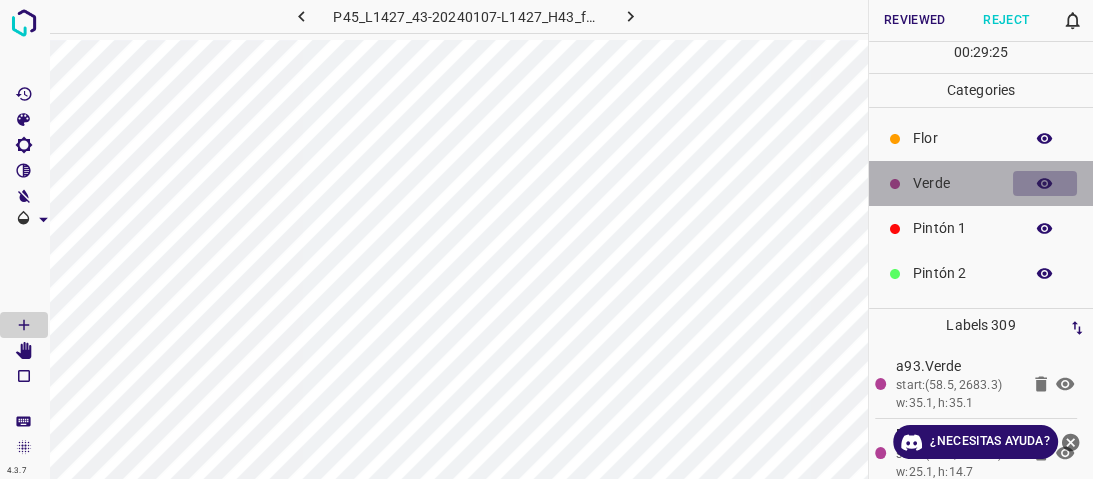 click 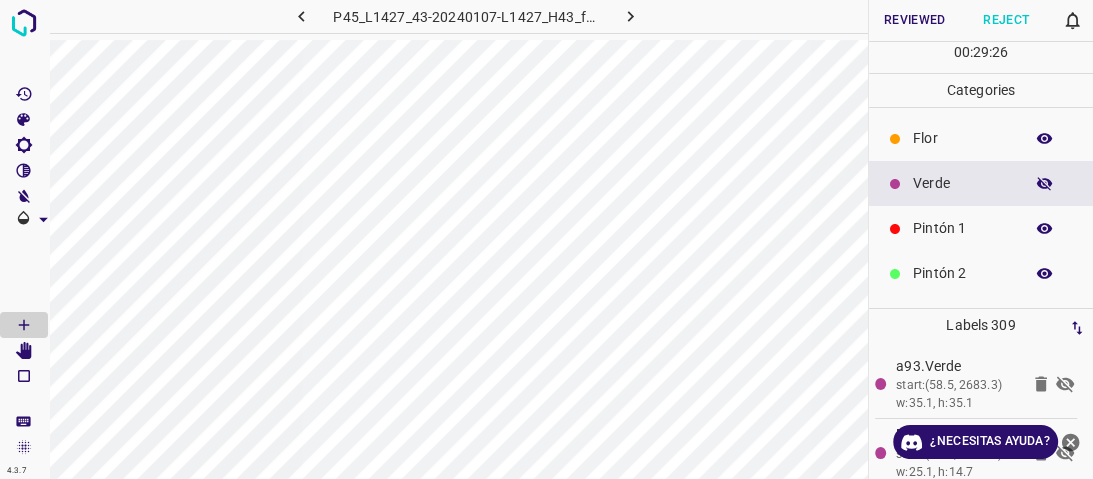 click 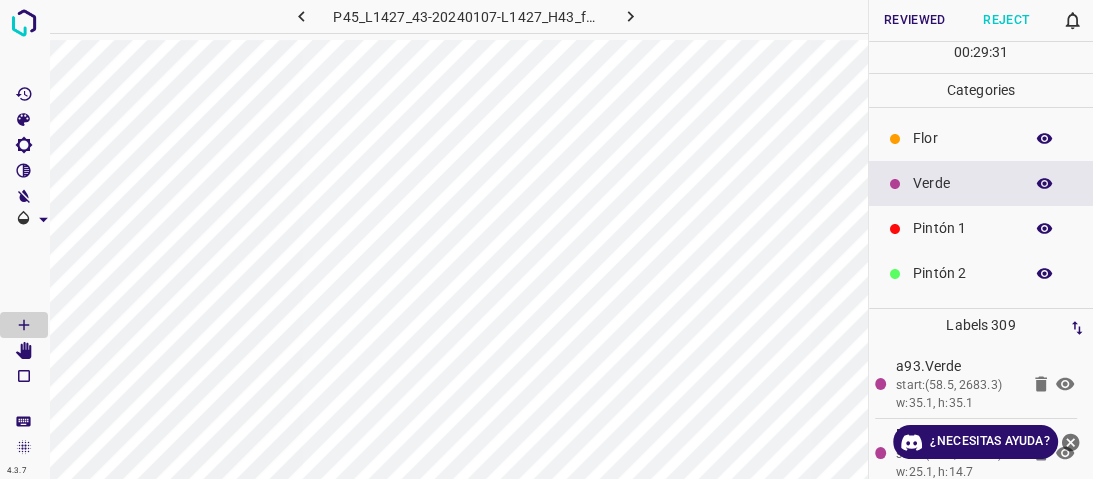 click at bounding box center [1045, 229] 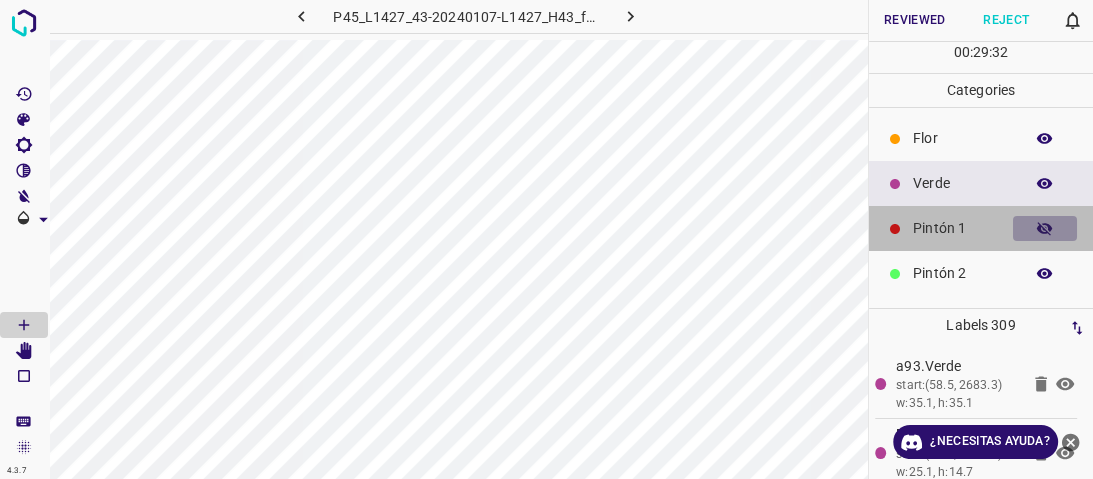 click at bounding box center (1045, 229) 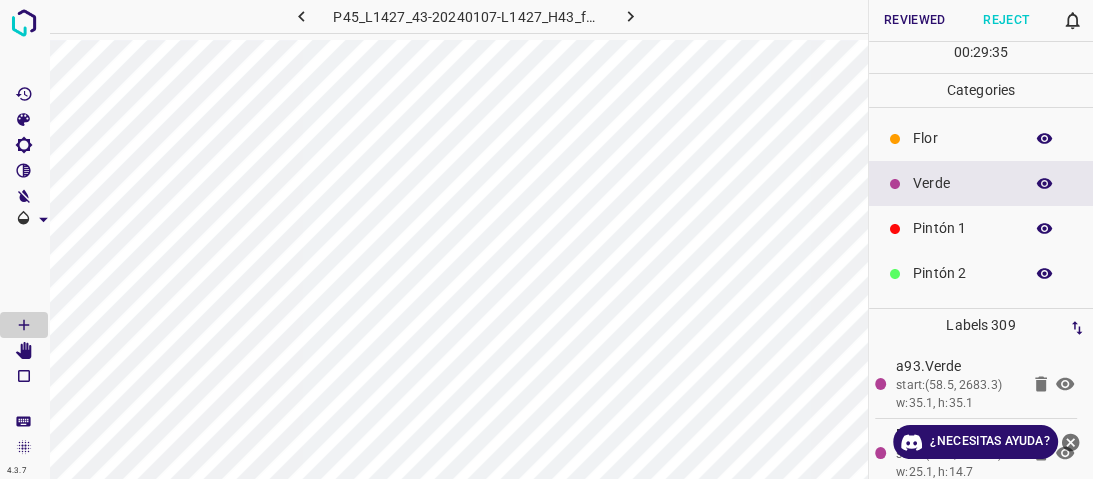 scroll, scrollTop: 160, scrollLeft: 0, axis: vertical 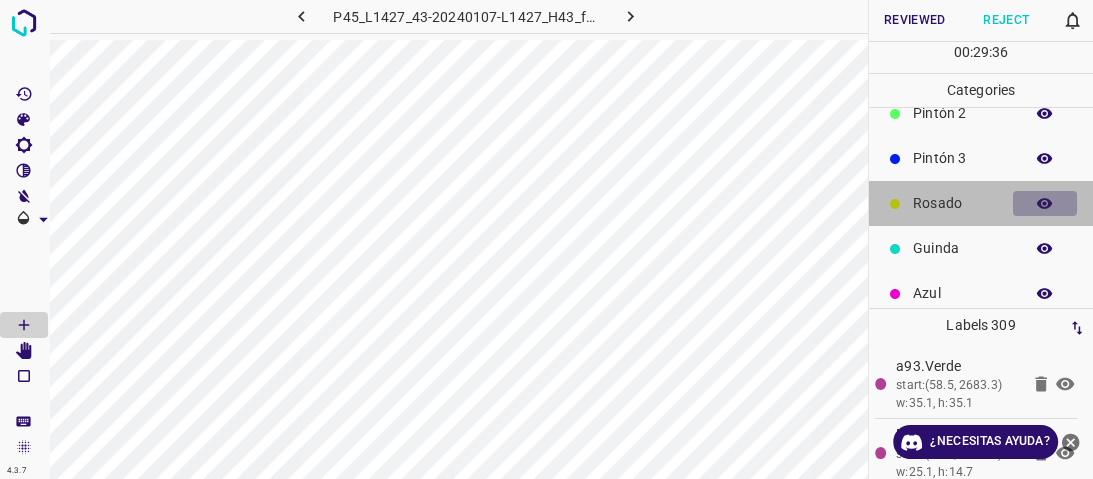 click 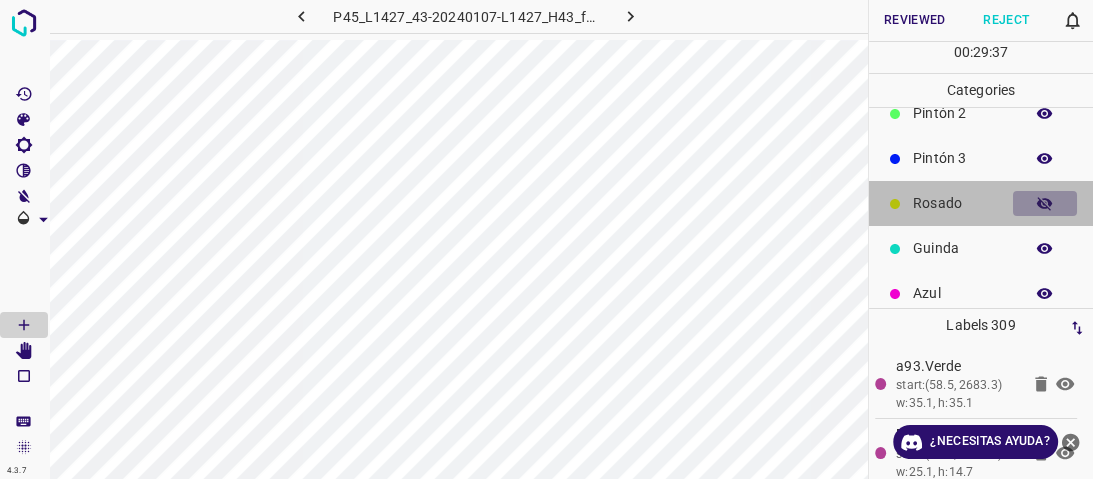 click 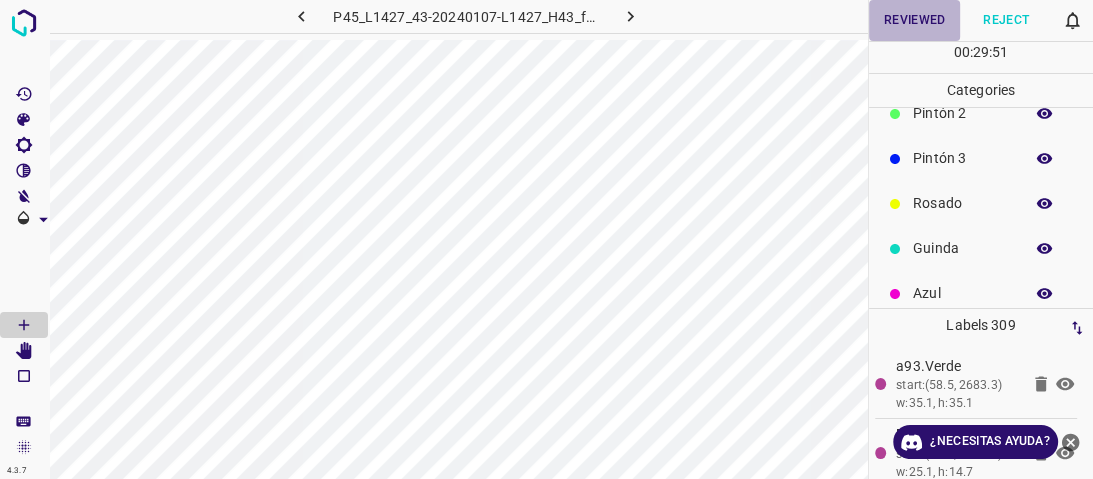 click on "Reviewed" at bounding box center (915, 20) 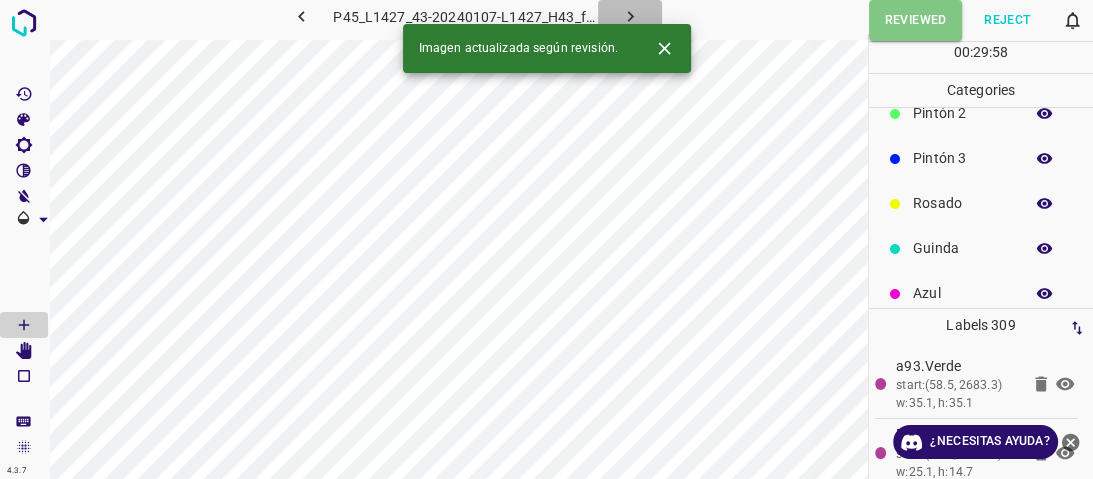 click 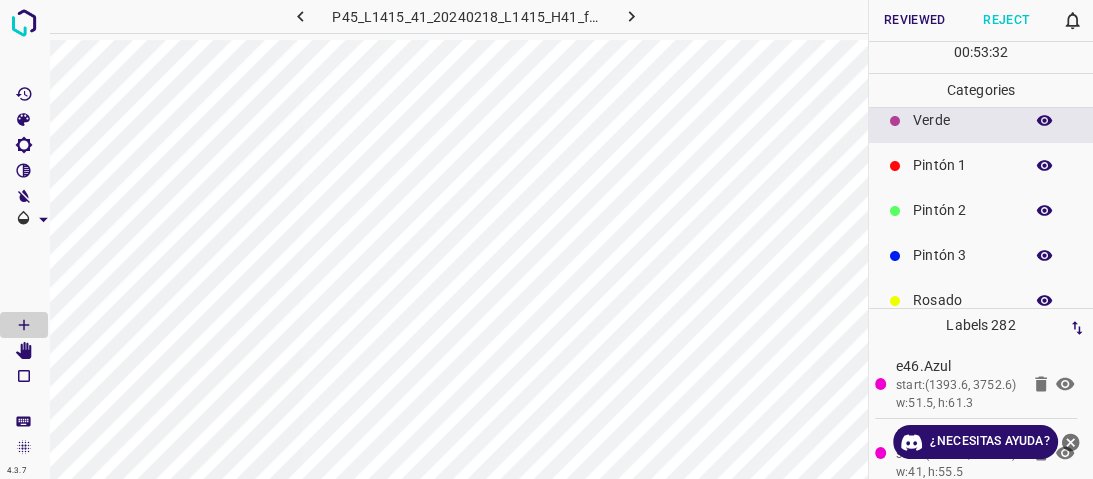 scroll, scrollTop: 0, scrollLeft: 0, axis: both 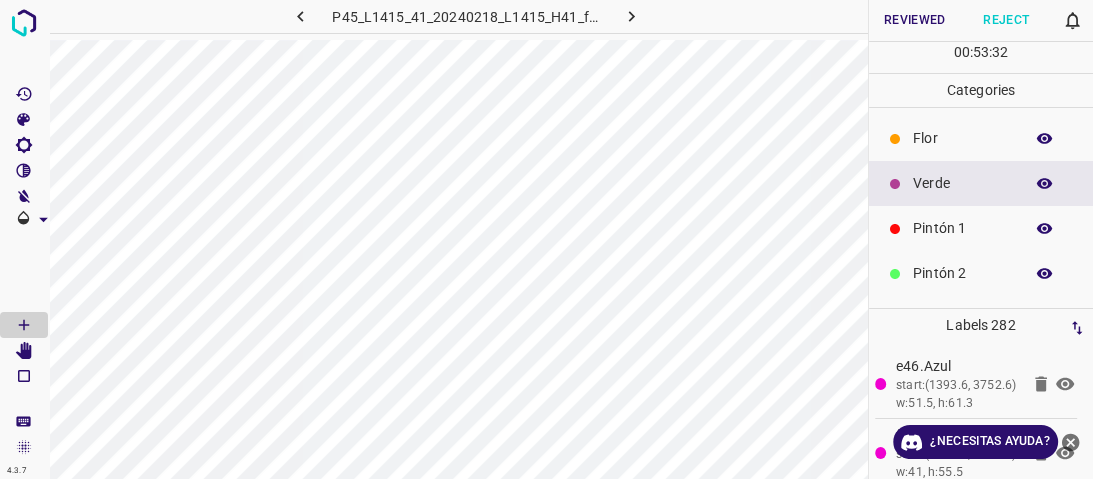 click on "Verde" at bounding box center [981, 183] 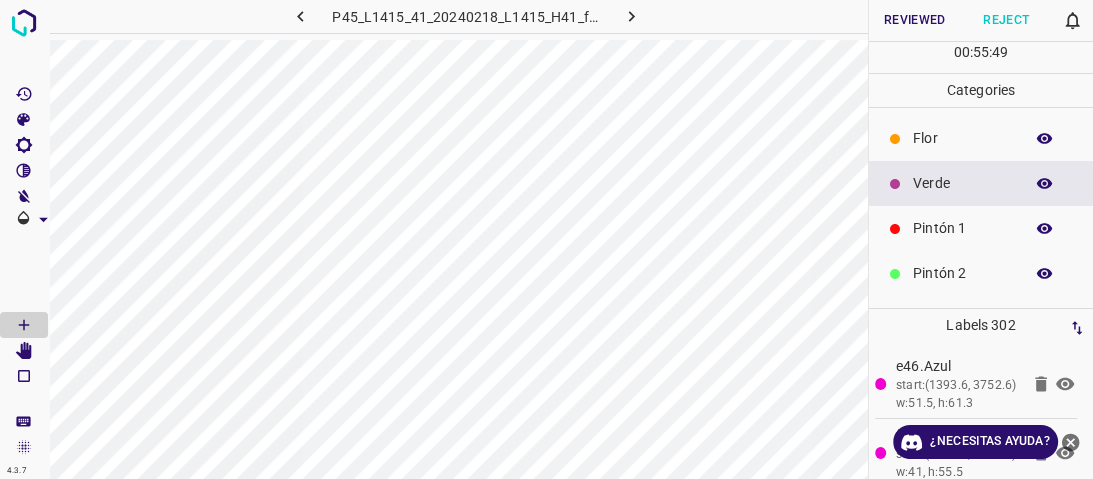 click on "Verde" at bounding box center [981, 183] 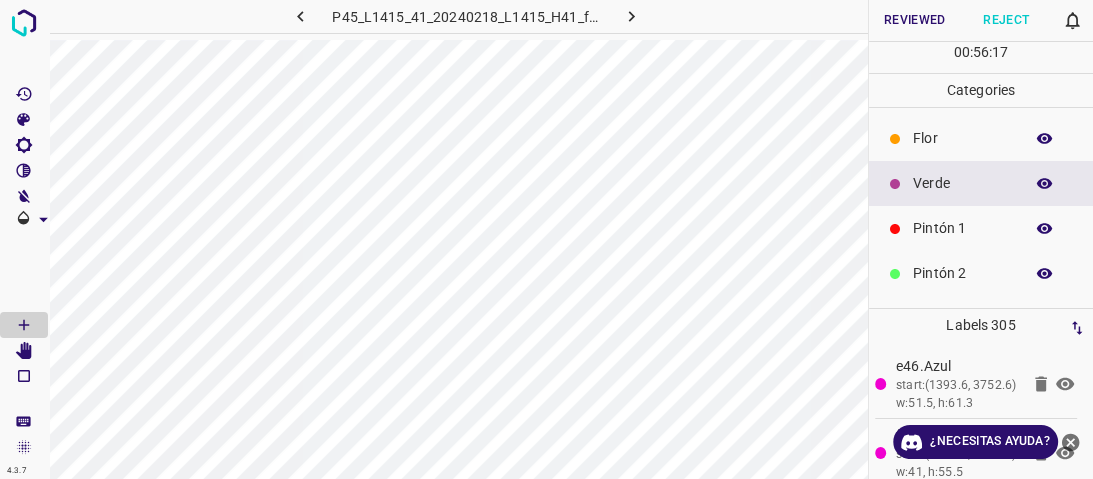 drag, startPoint x: 920, startPoint y: 132, endPoint x: 900, endPoint y: 144, distance: 23.323807 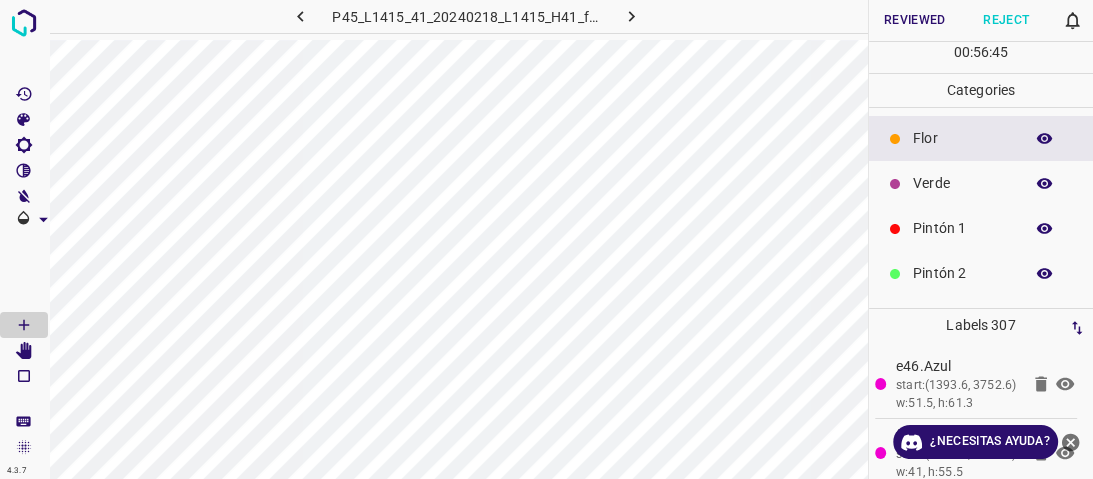 click on "Verde" at bounding box center [963, 183] 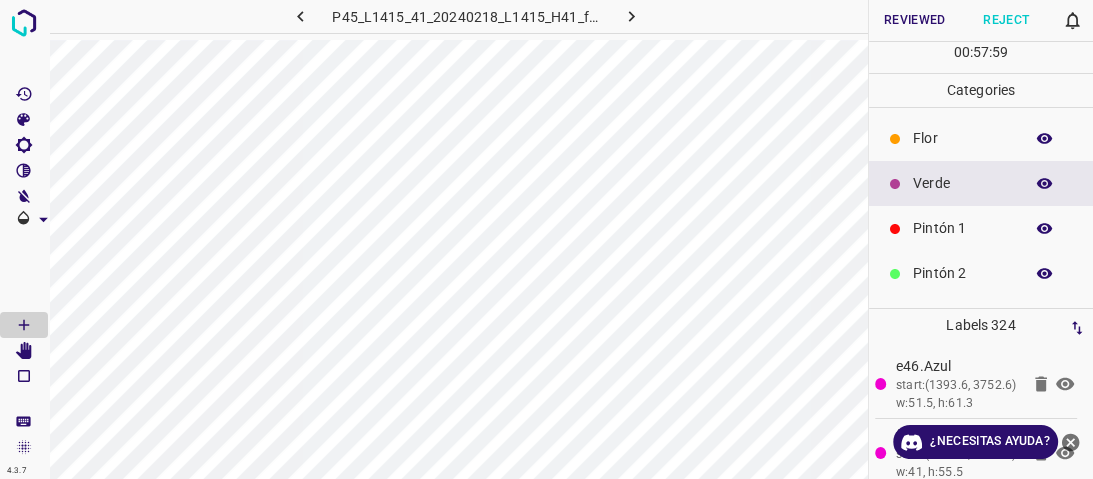 click on "Flor" at bounding box center [963, 138] 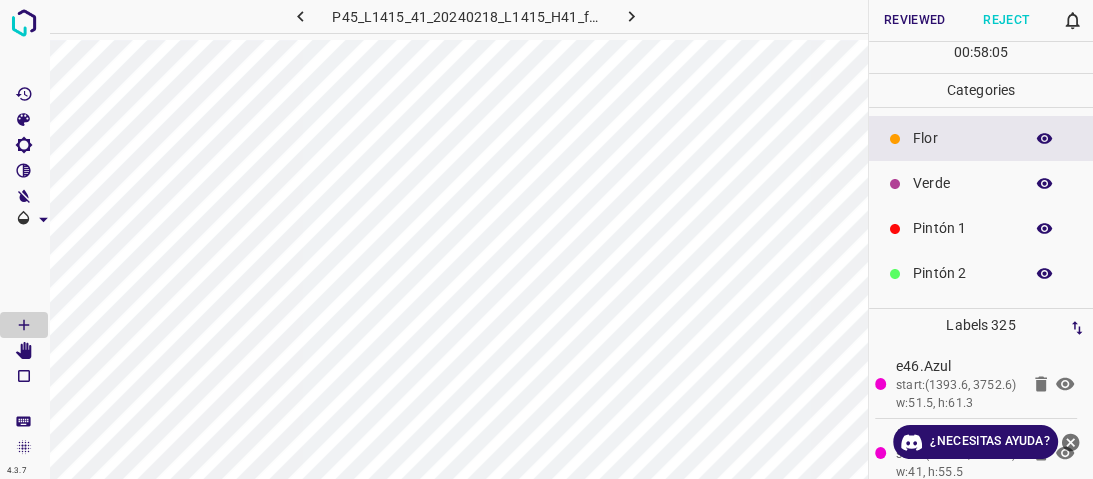 click on "Verde" at bounding box center (963, 183) 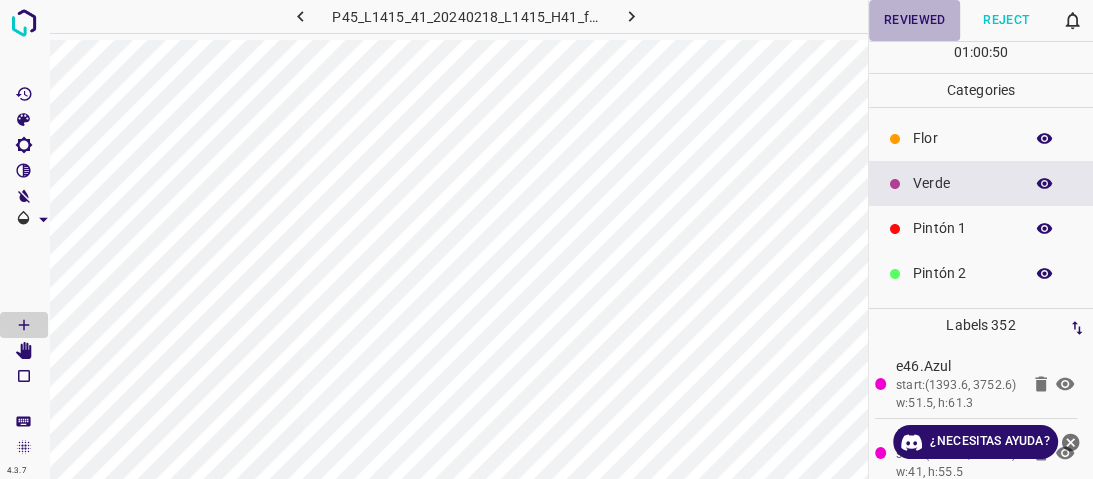 click on "Reviewed" at bounding box center [915, 20] 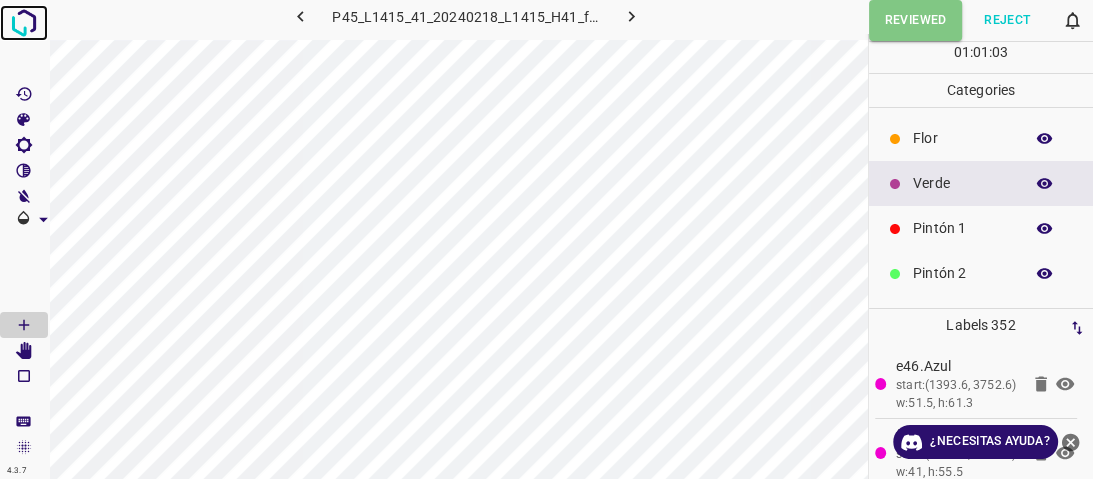 click at bounding box center (24, 23) 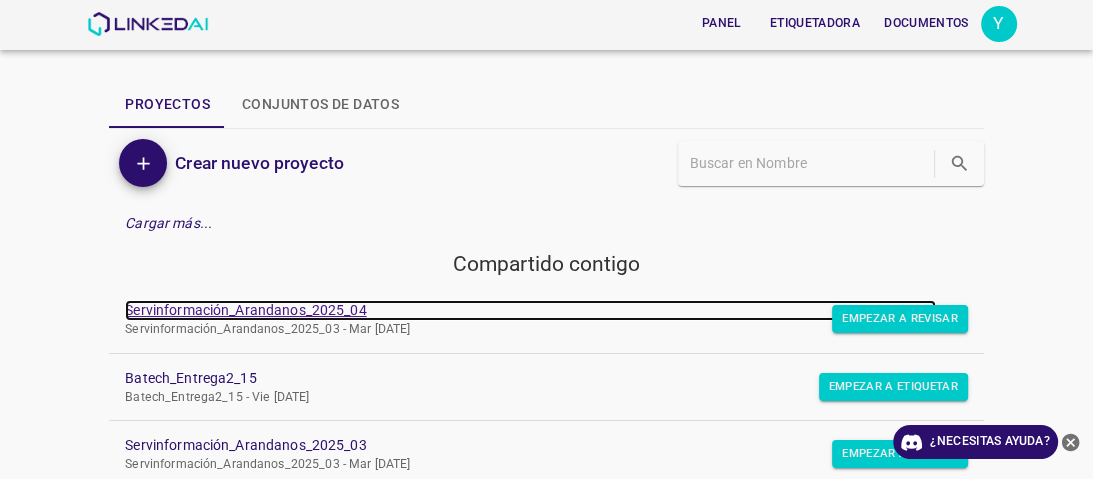 click on "Servinformación_Arandanos_2025_04" at bounding box center [245, 310] 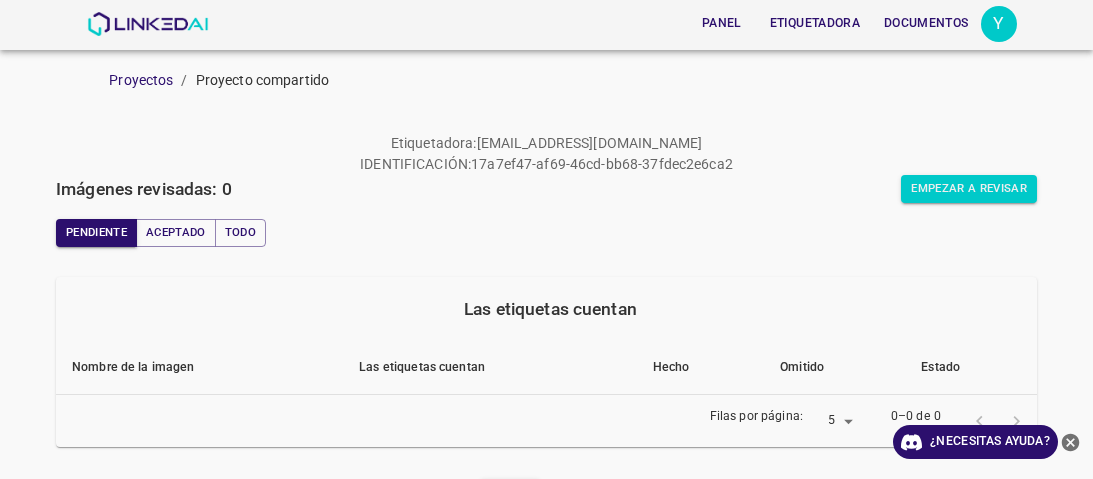 scroll, scrollTop: 0, scrollLeft: 0, axis: both 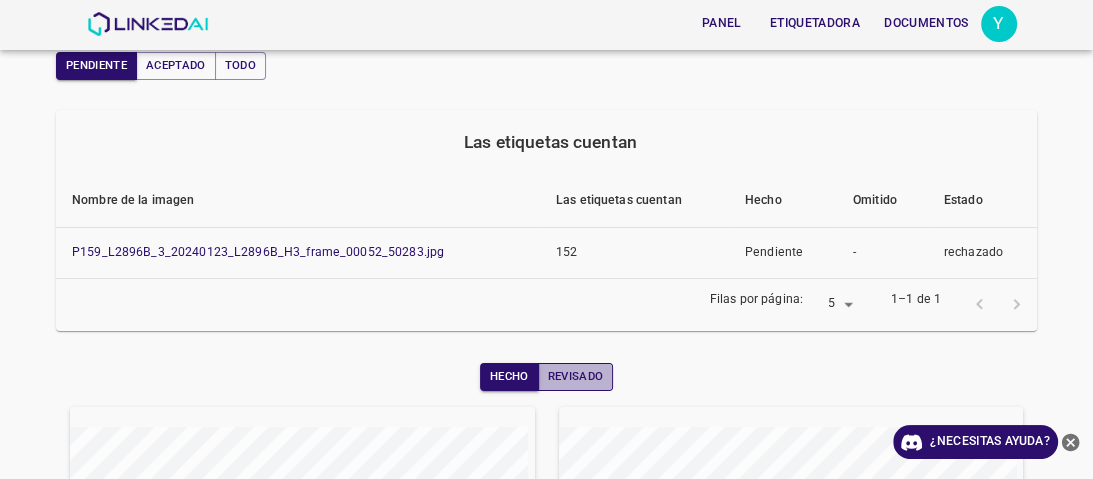 click on "Revisado" at bounding box center (576, 376) 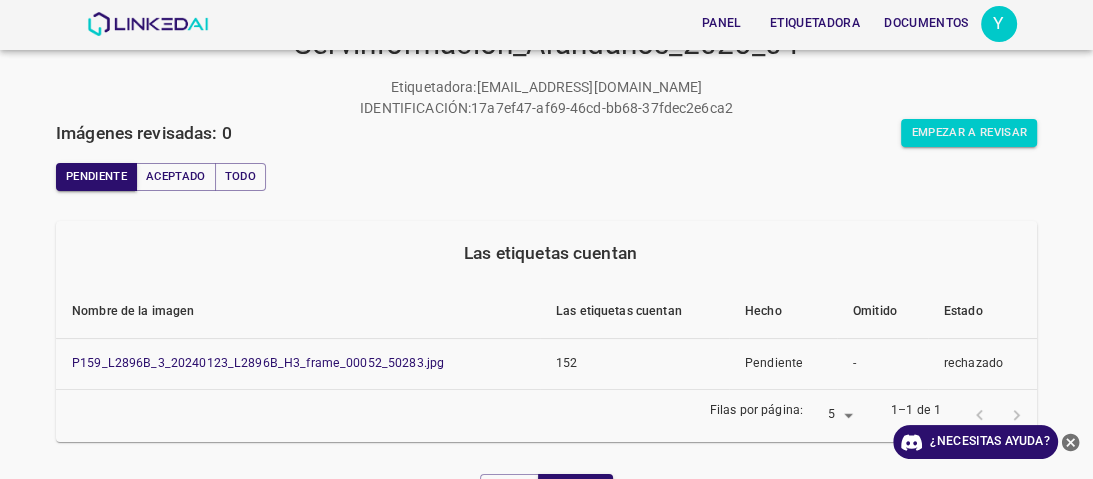 scroll, scrollTop: 0, scrollLeft: 0, axis: both 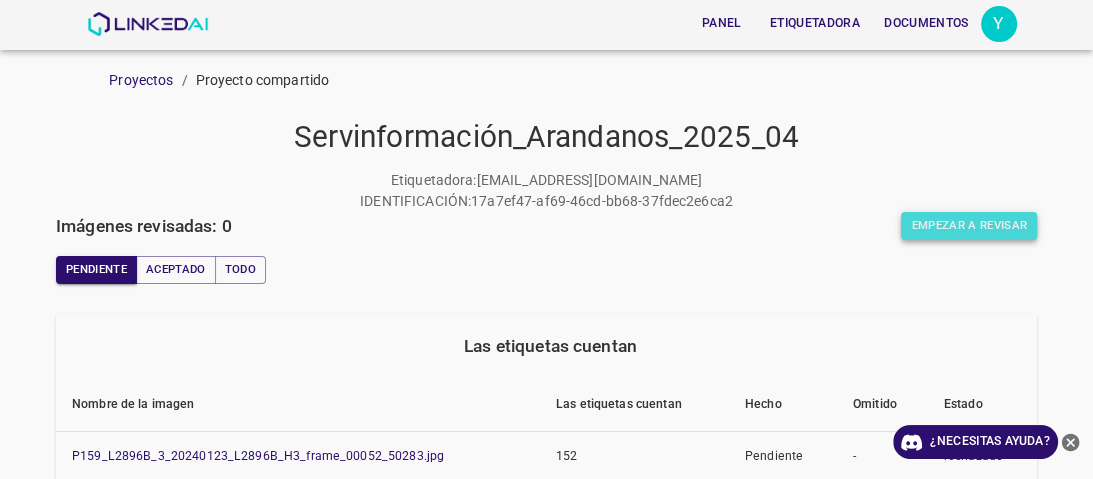 click on "Empezar a revisar" at bounding box center [969, 225] 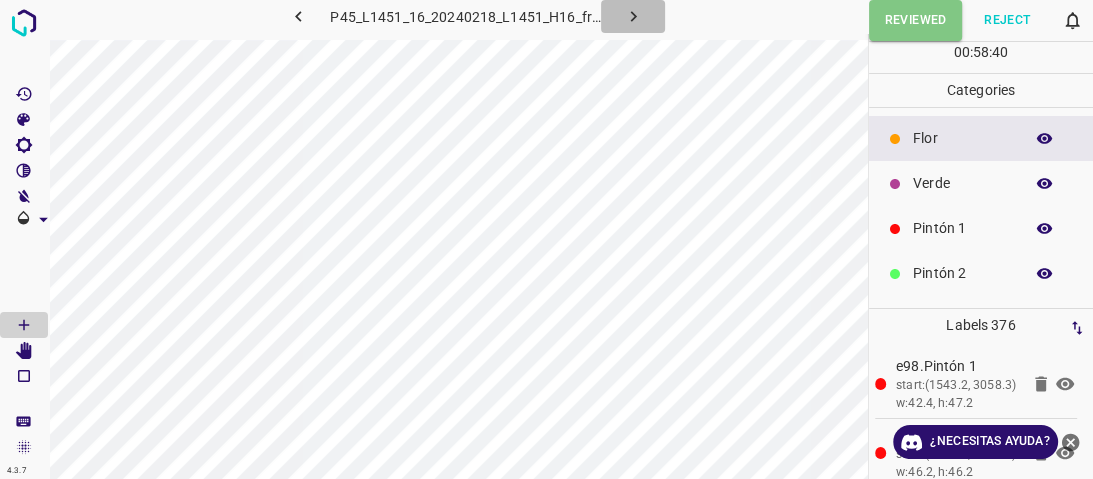 click 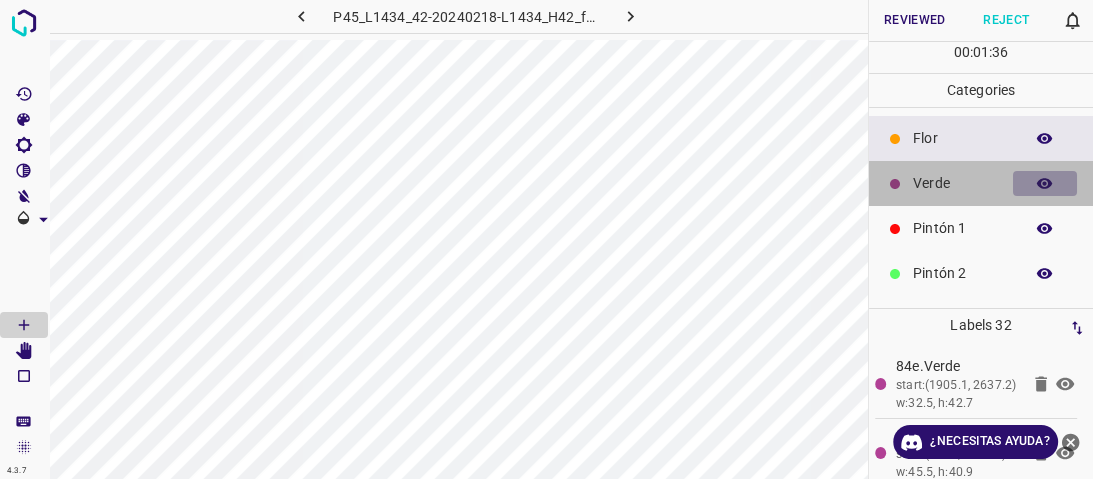 click at bounding box center (1045, 184) 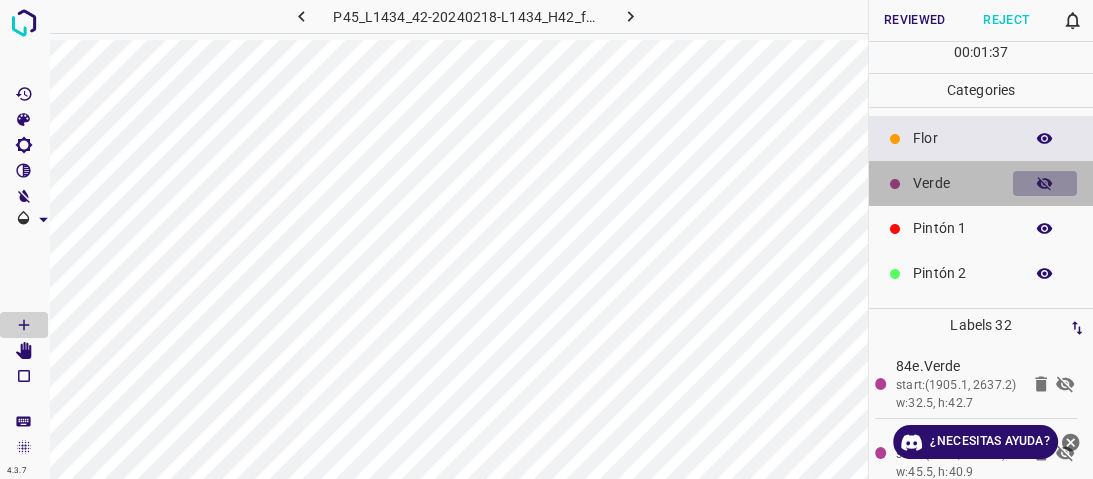 click at bounding box center (1045, 184) 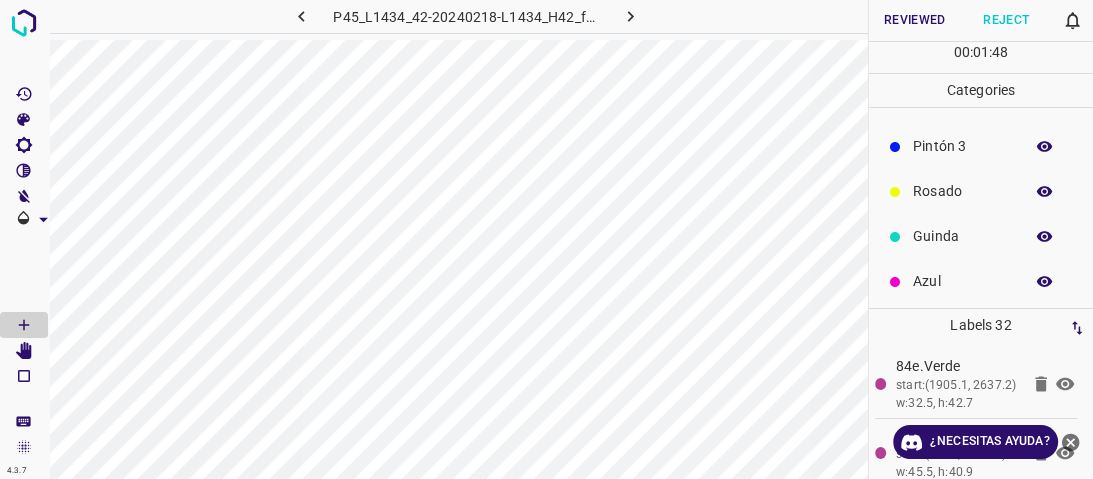scroll, scrollTop: 176, scrollLeft: 0, axis: vertical 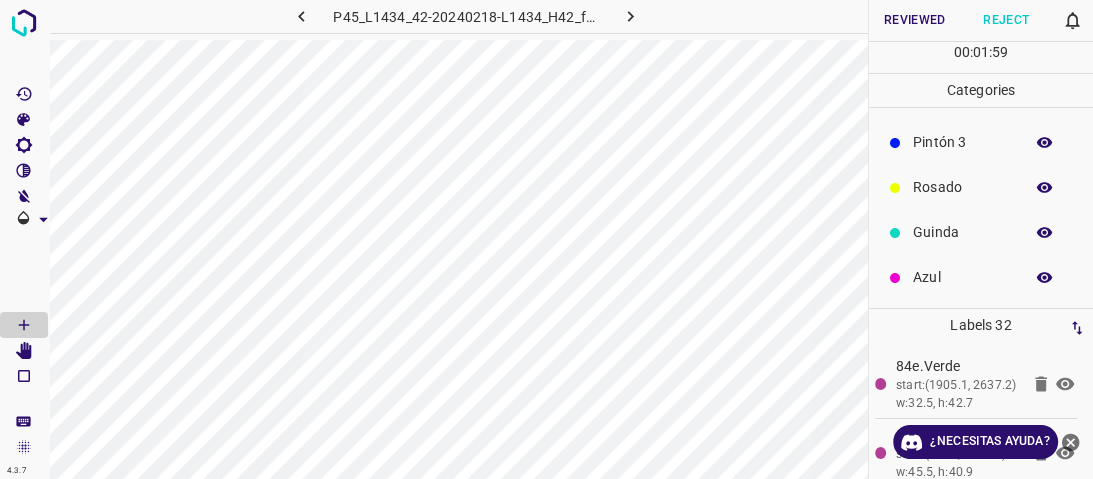 click on "Rosado" at bounding box center [963, 187] 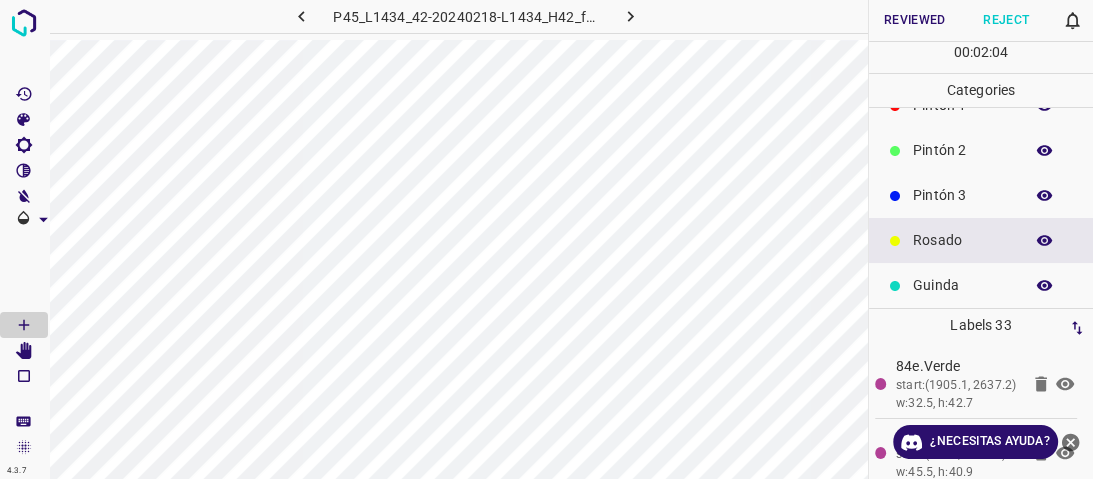 scroll, scrollTop: 96, scrollLeft: 0, axis: vertical 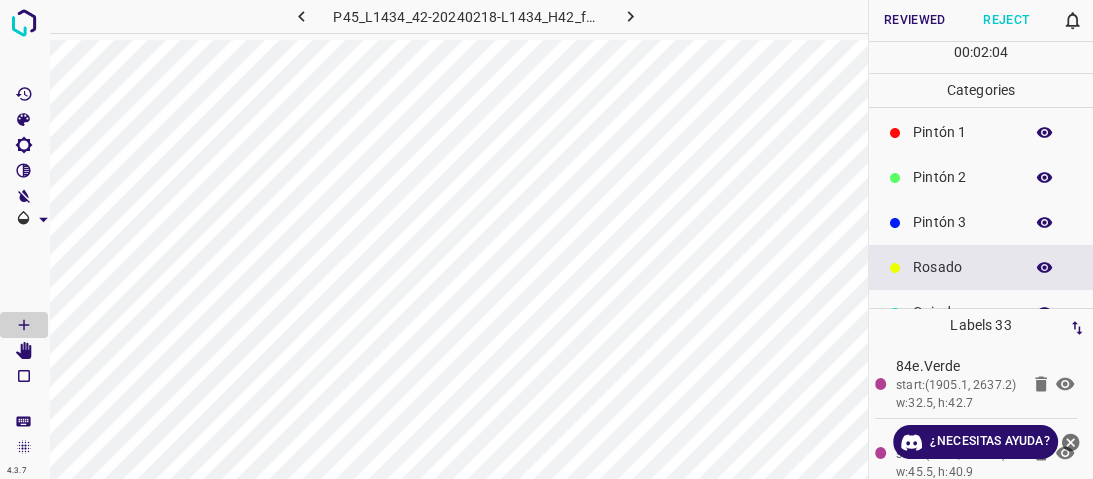click on "Pintón 2" at bounding box center [981, 177] 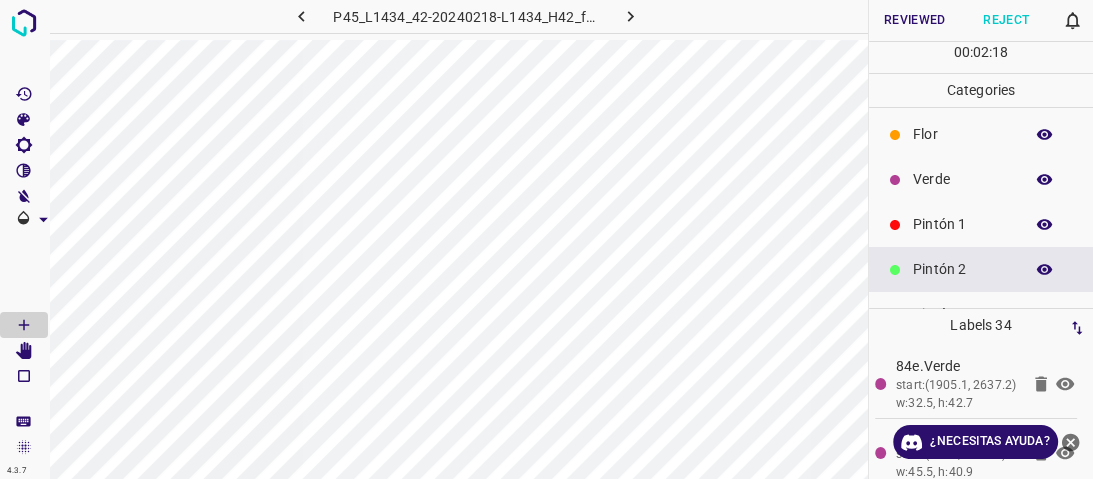 scroll, scrollTop: 0, scrollLeft: 0, axis: both 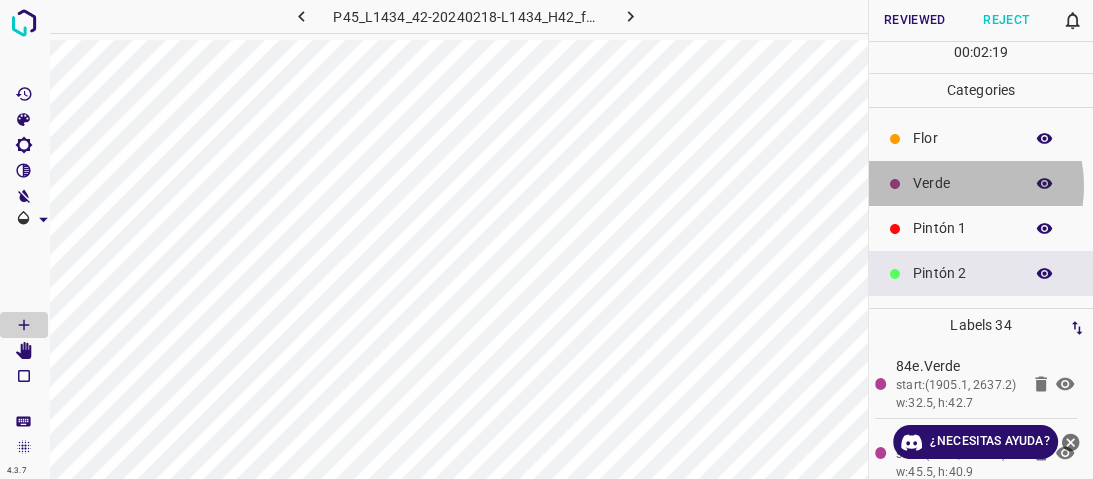 click on "Verde" at bounding box center [963, 183] 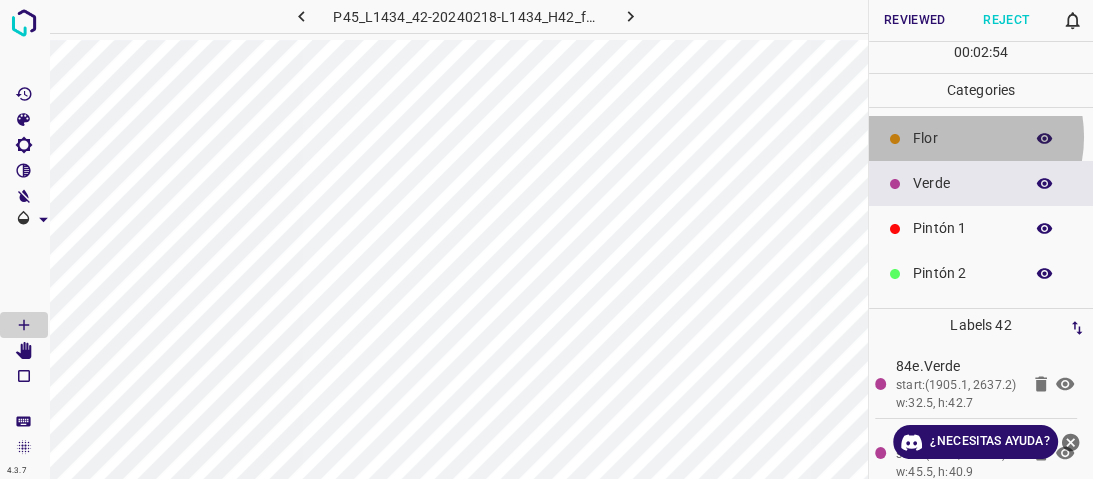 click on "Flor" at bounding box center (963, 138) 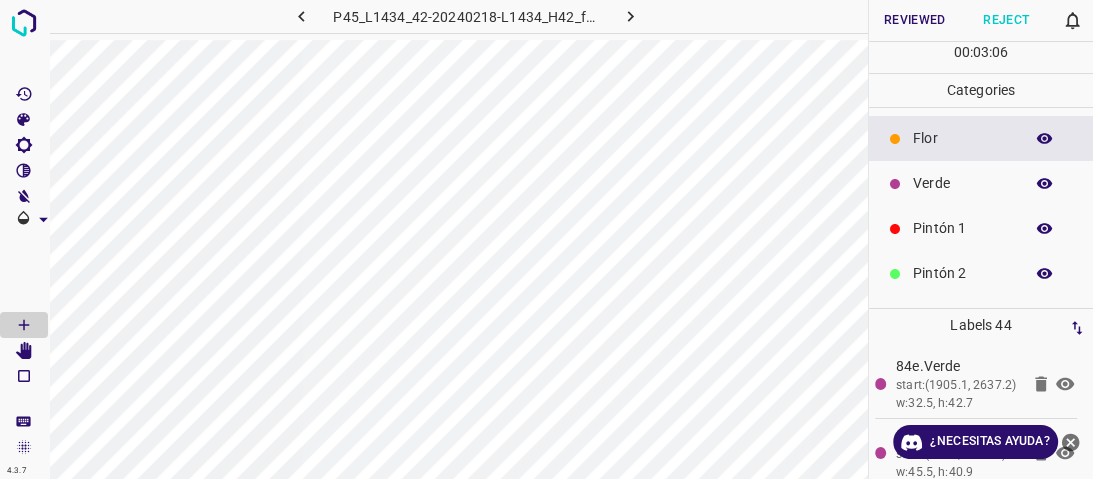 drag, startPoint x: 954, startPoint y: 176, endPoint x: 936, endPoint y: 186, distance: 20.59126 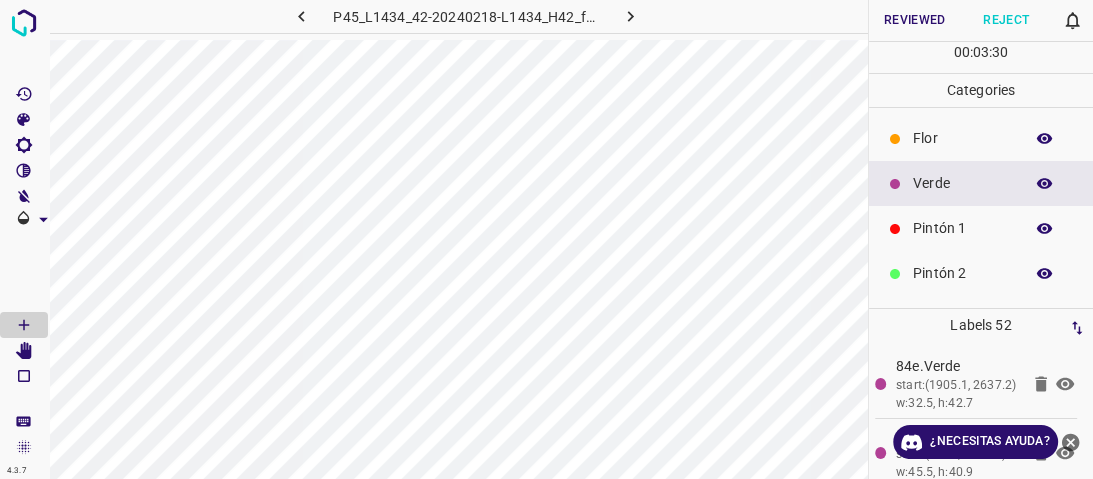 click on "Flor" at bounding box center [963, 138] 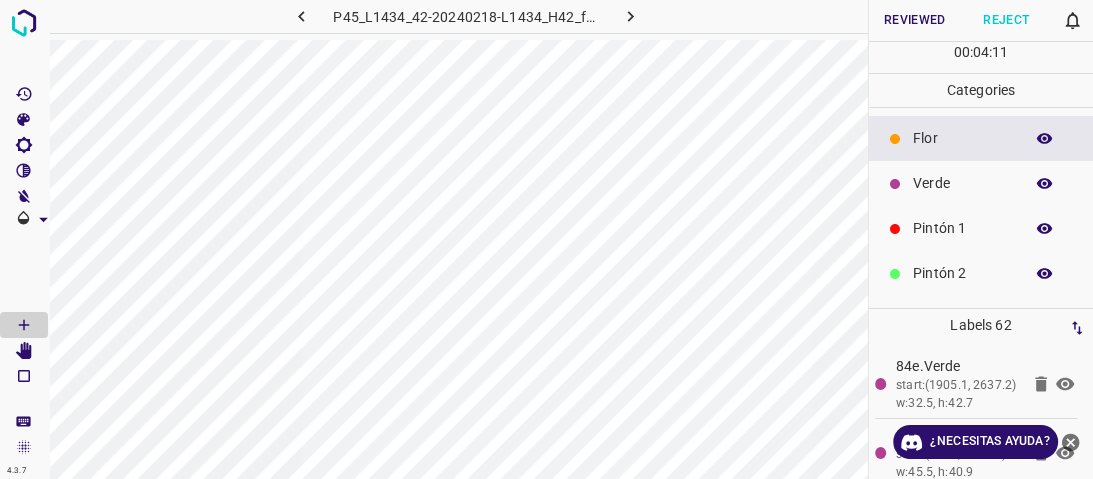 click on "Verde" at bounding box center (963, 183) 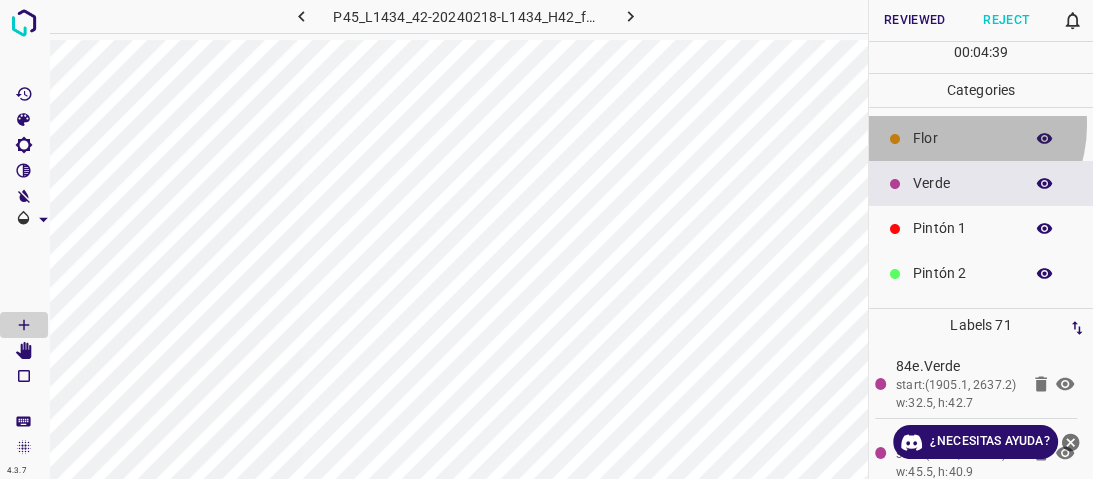 click on "Flor" at bounding box center (981, 138) 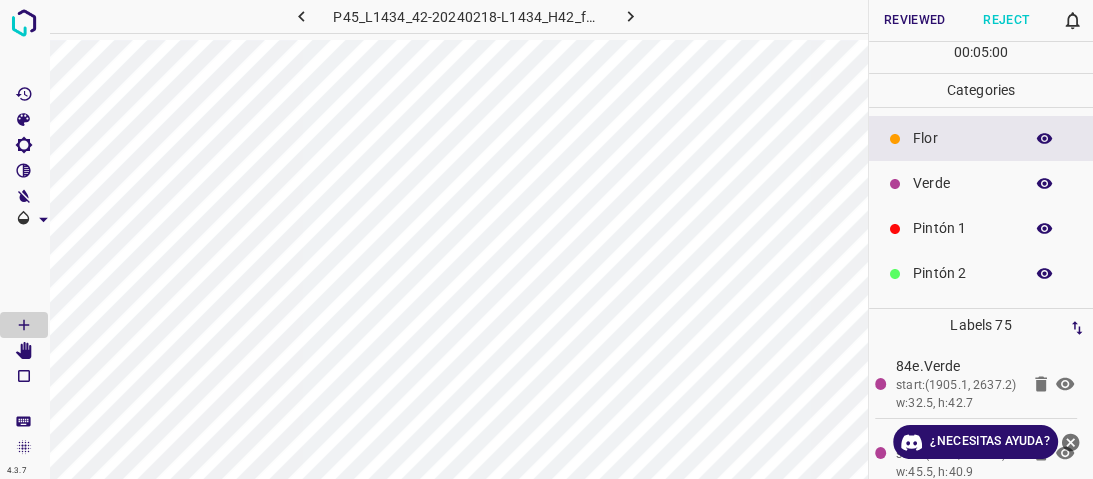 click on "Verde" at bounding box center [963, 183] 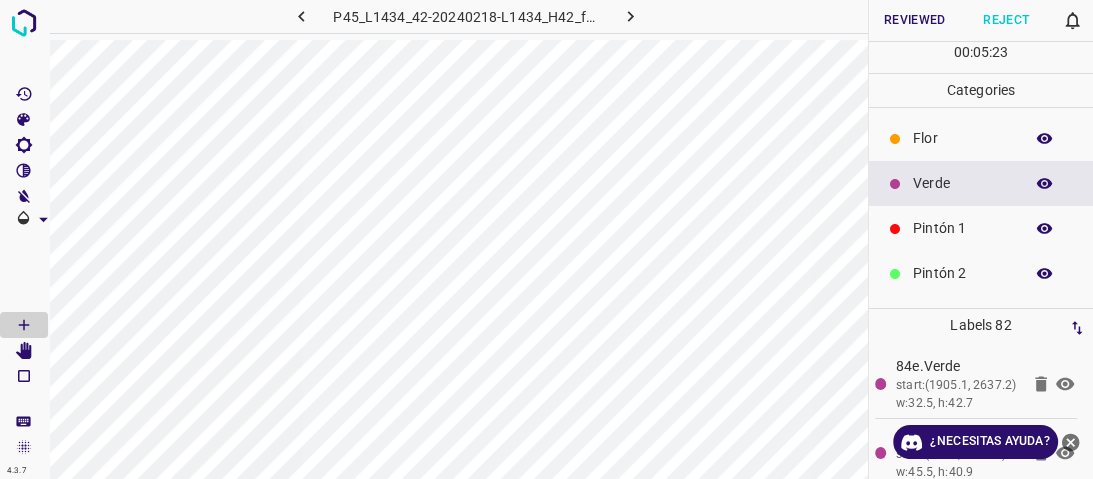click on "Flor" at bounding box center (981, 138) 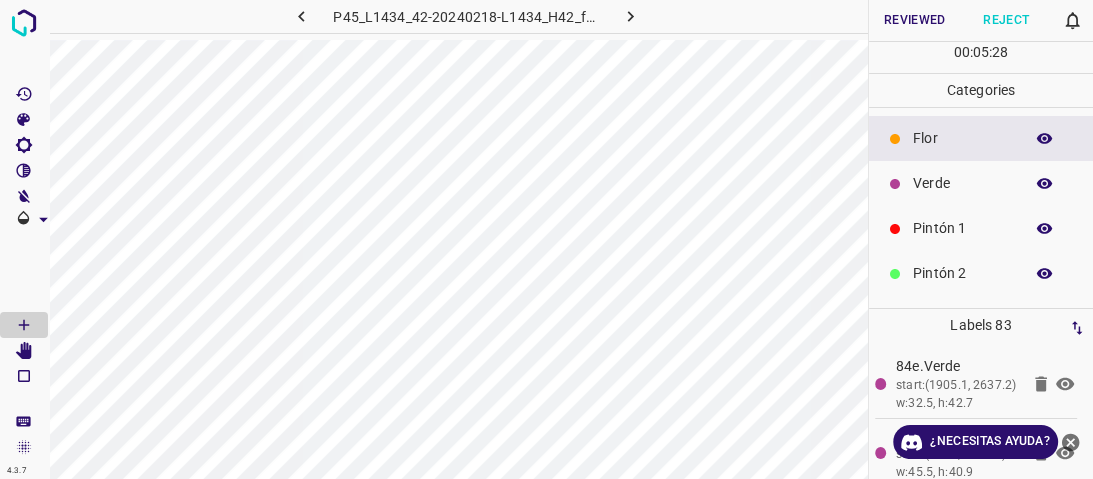 click on "Verde" at bounding box center (963, 183) 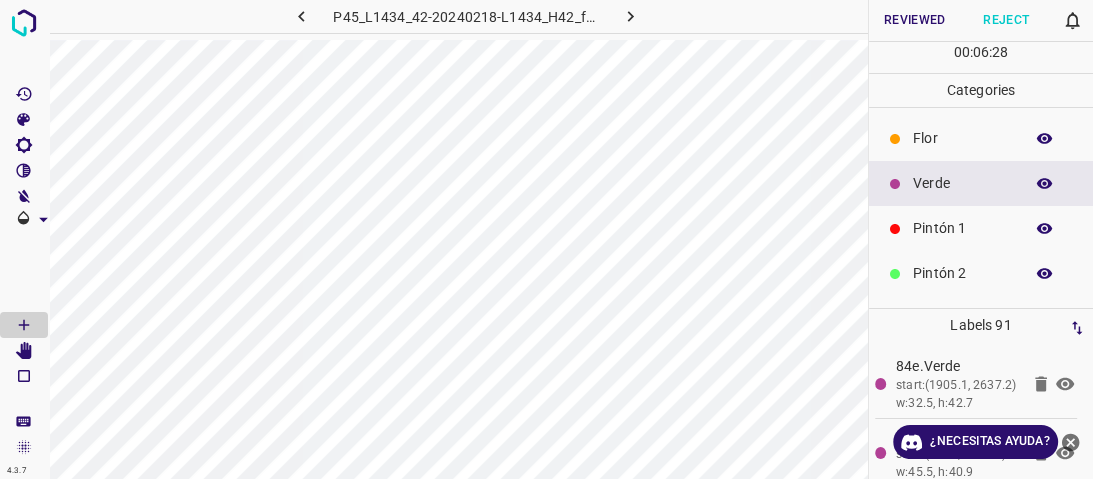 click at bounding box center (132, 16) 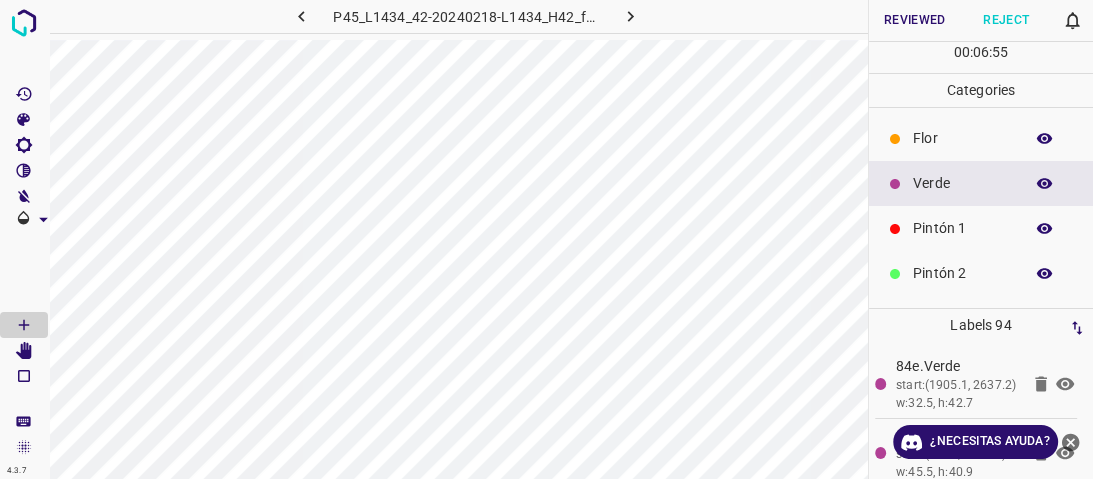 click on "Reviewed" at bounding box center [915, 20] 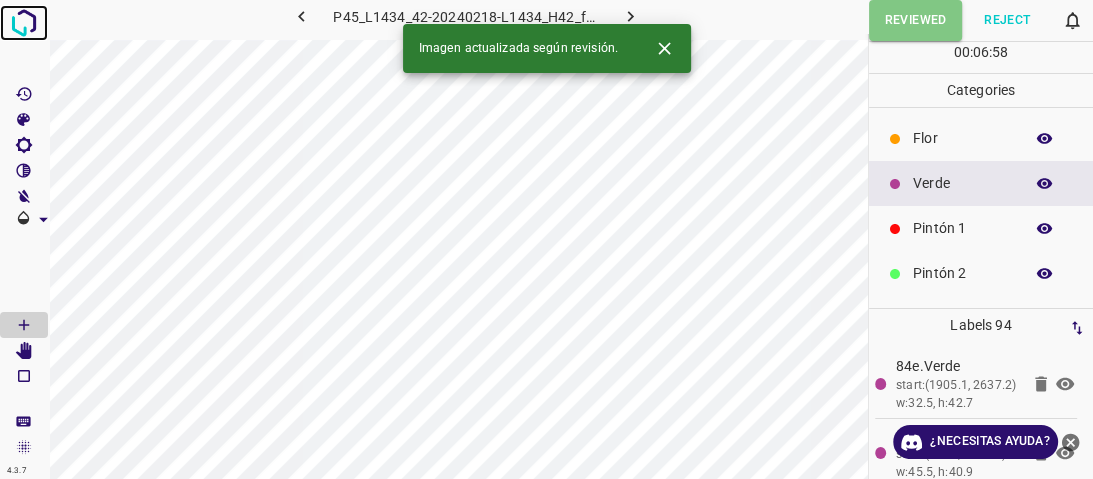 click at bounding box center (24, 23) 